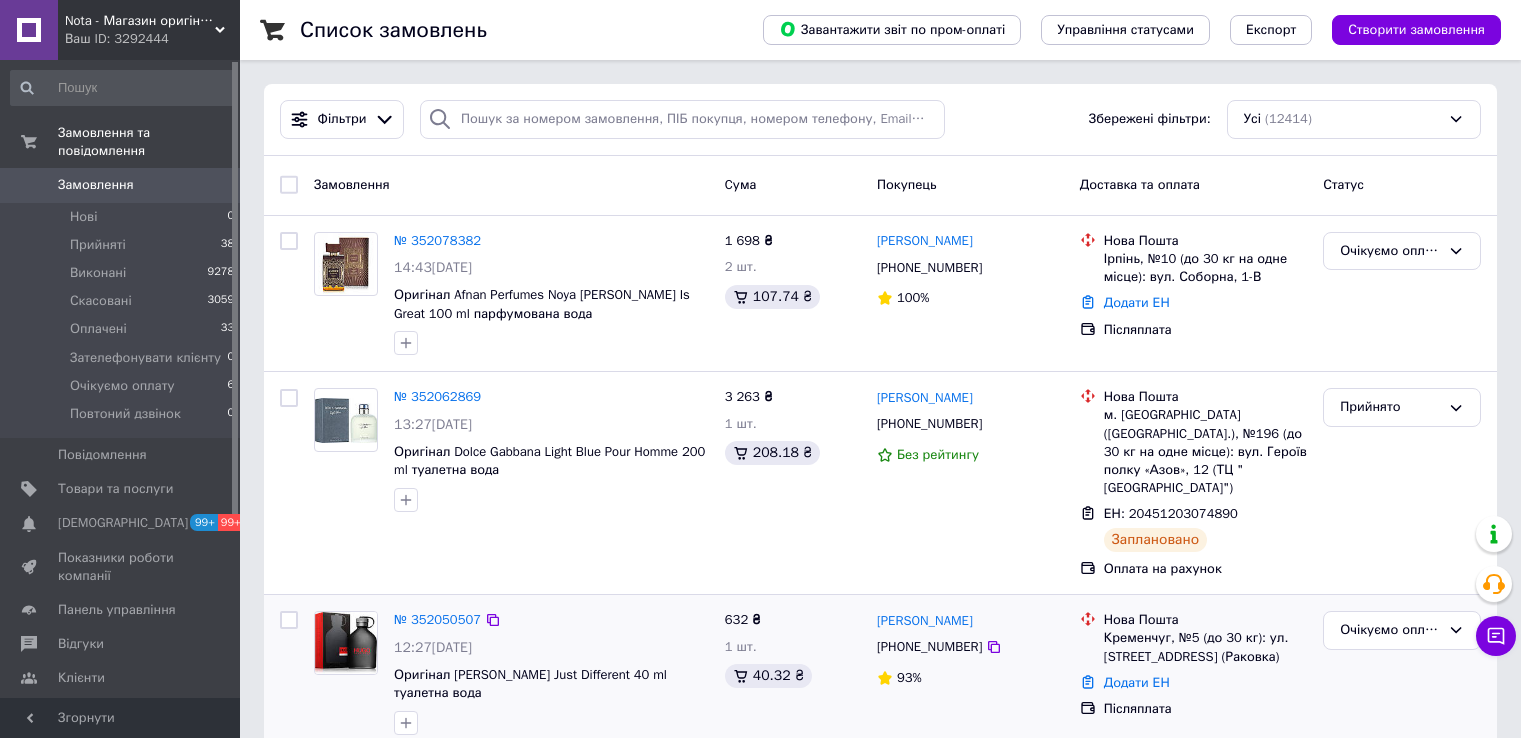 scroll, scrollTop: 0, scrollLeft: 0, axis: both 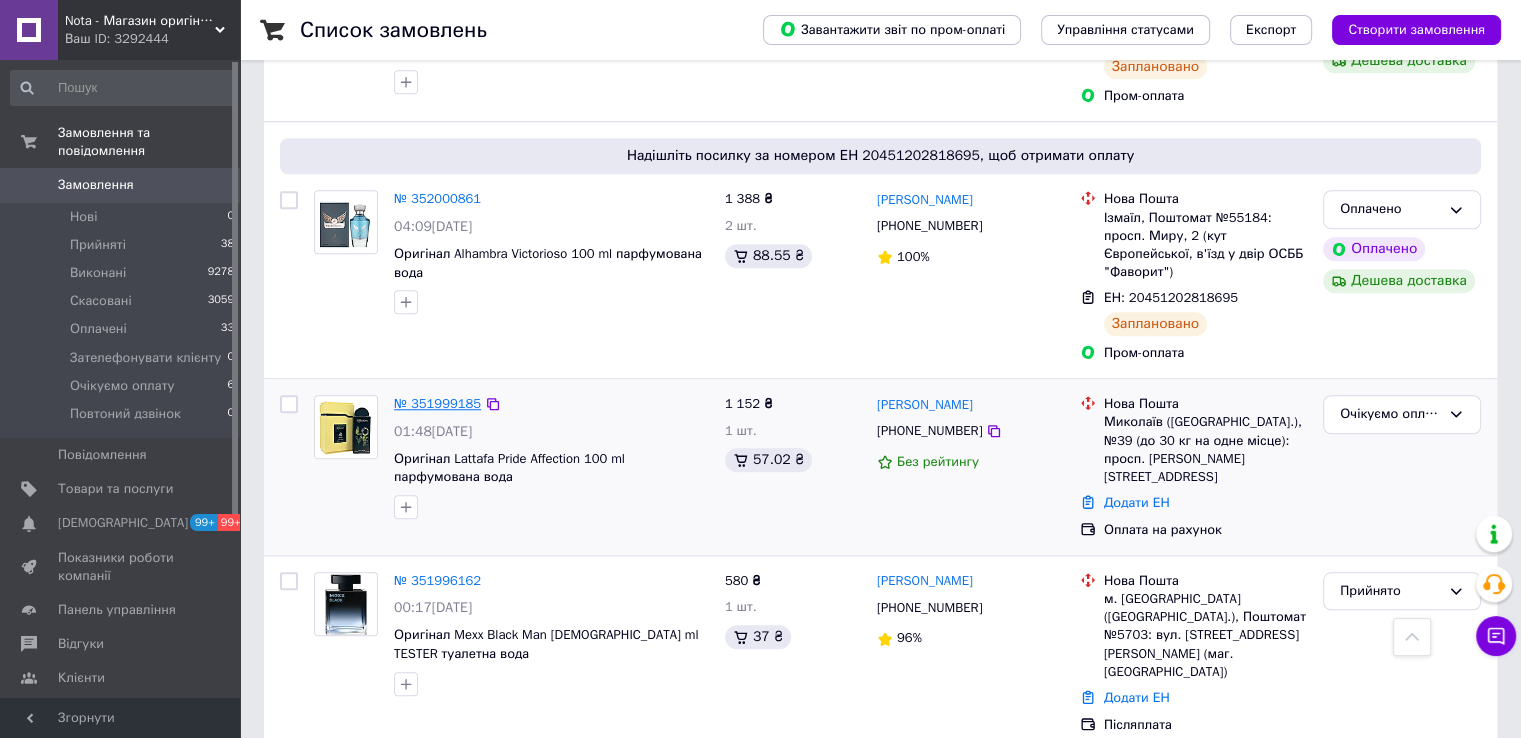 click on "№ 351999185" at bounding box center (437, 403) 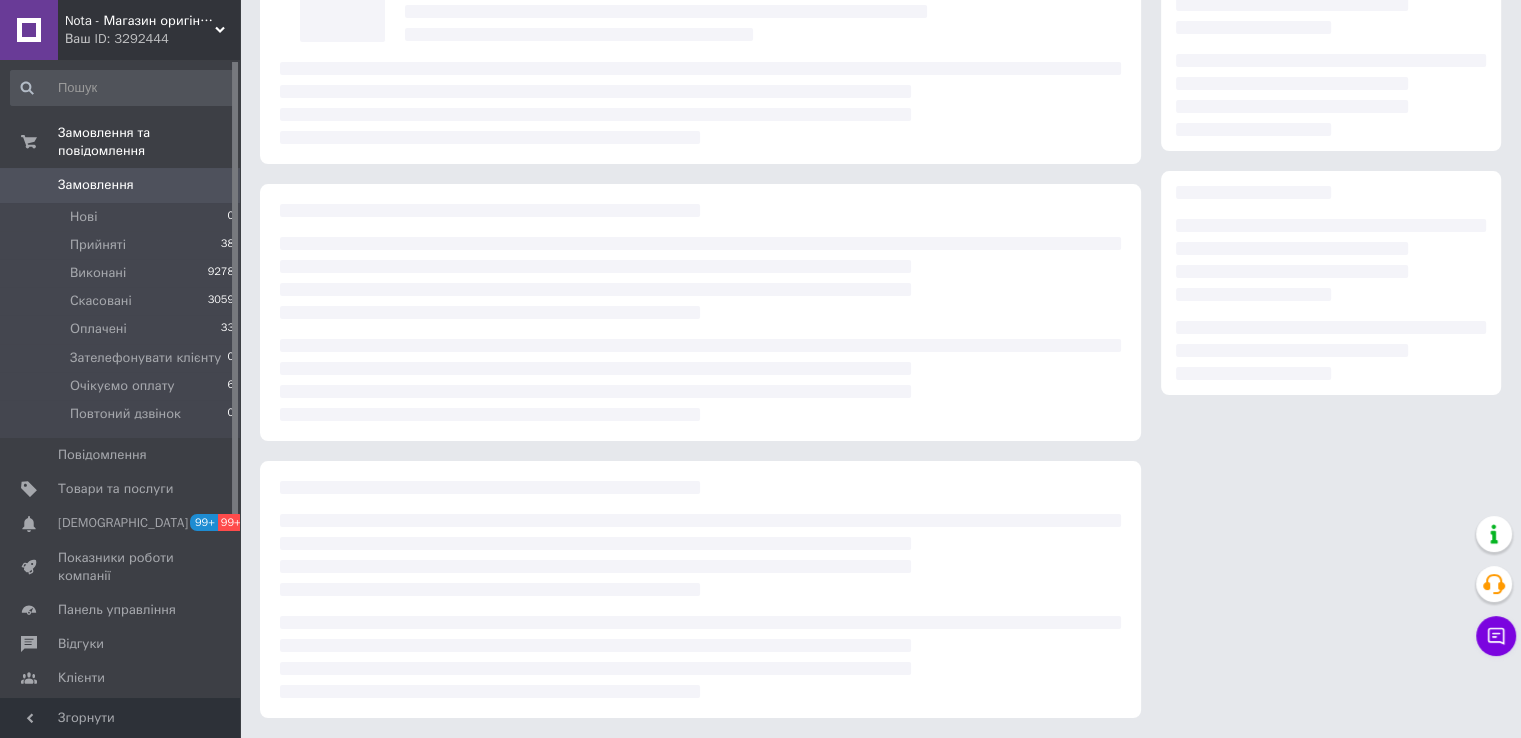 scroll, scrollTop: 0, scrollLeft: 0, axis: both 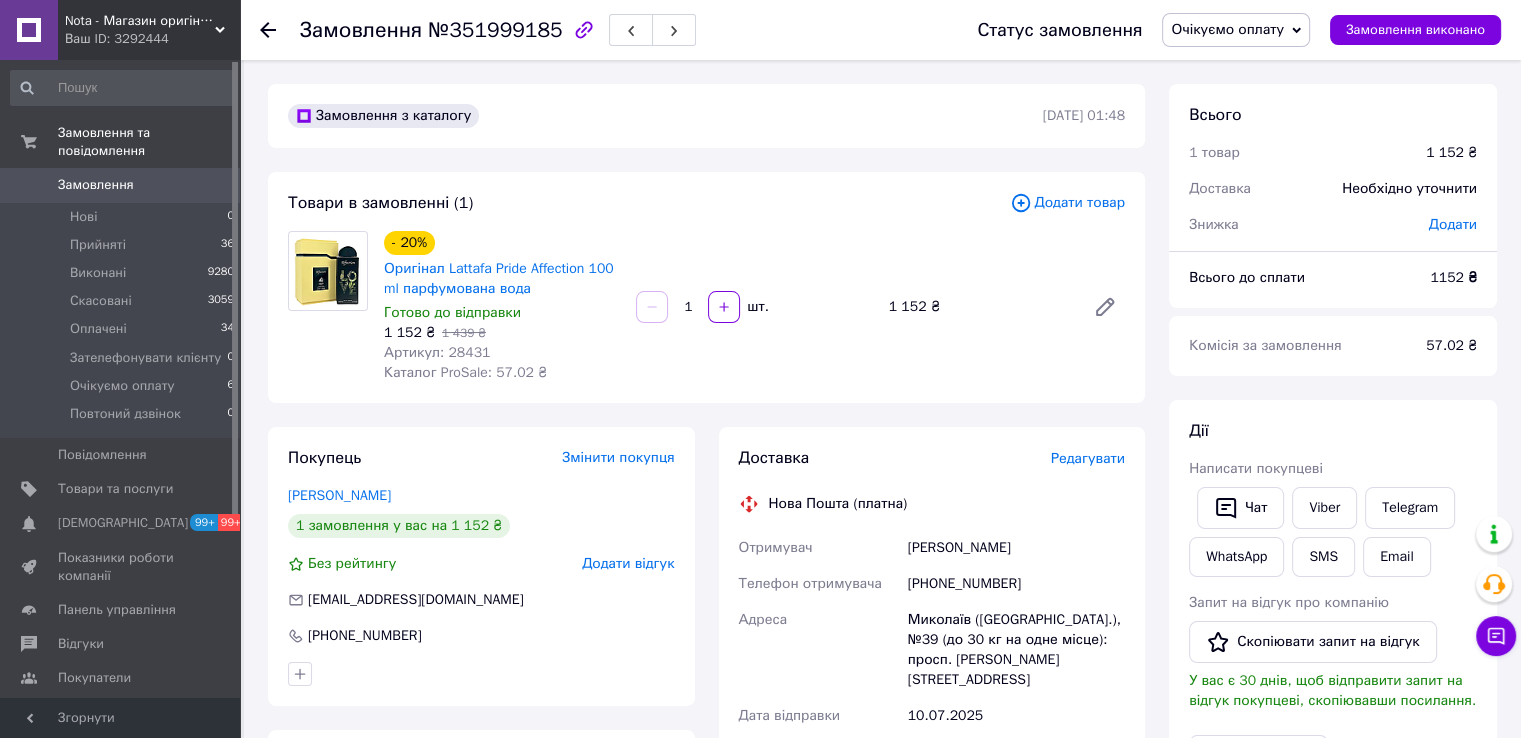 click on "Очікуємо оплату" at bounding box center [1227, 29] 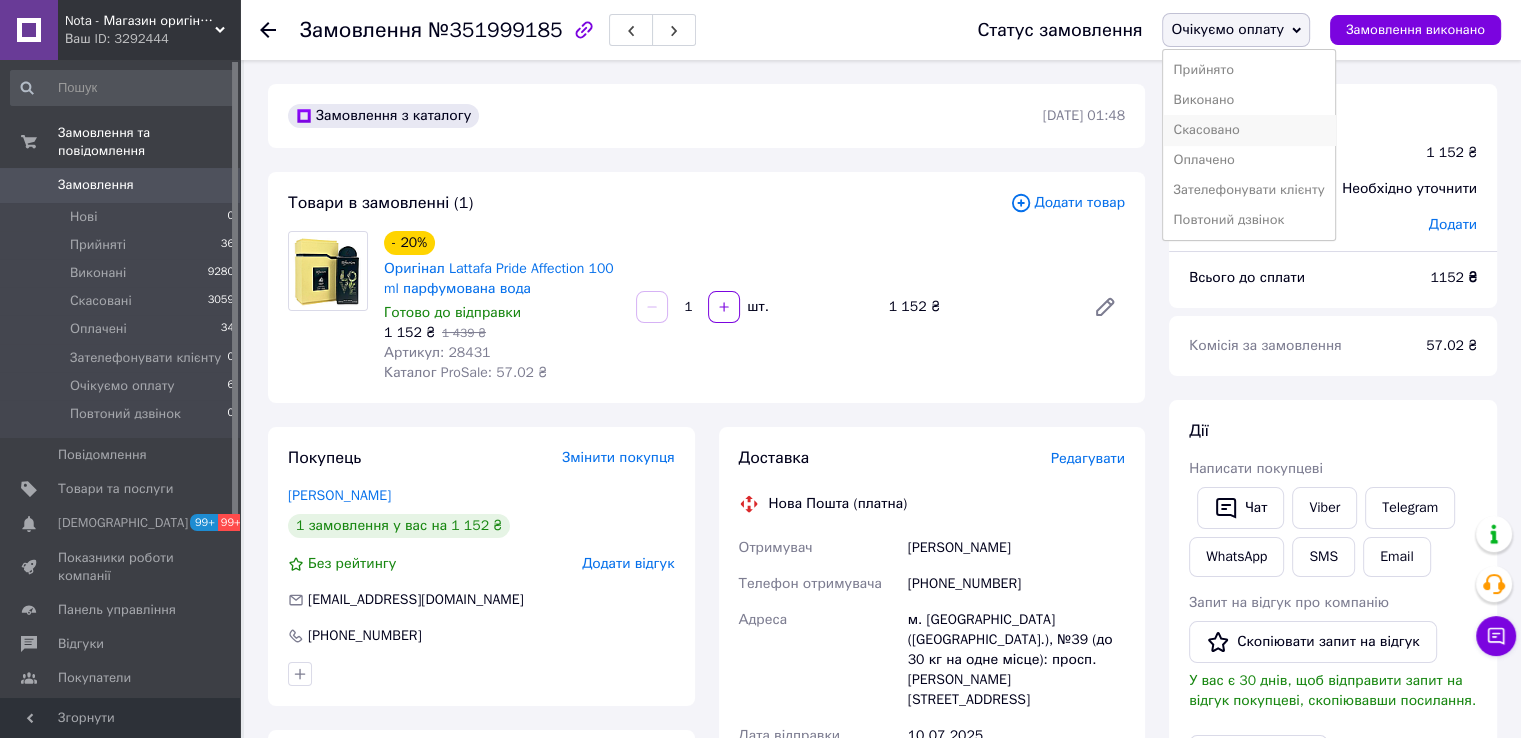 click on "Скасовано" at bounding box center (1248, 130) 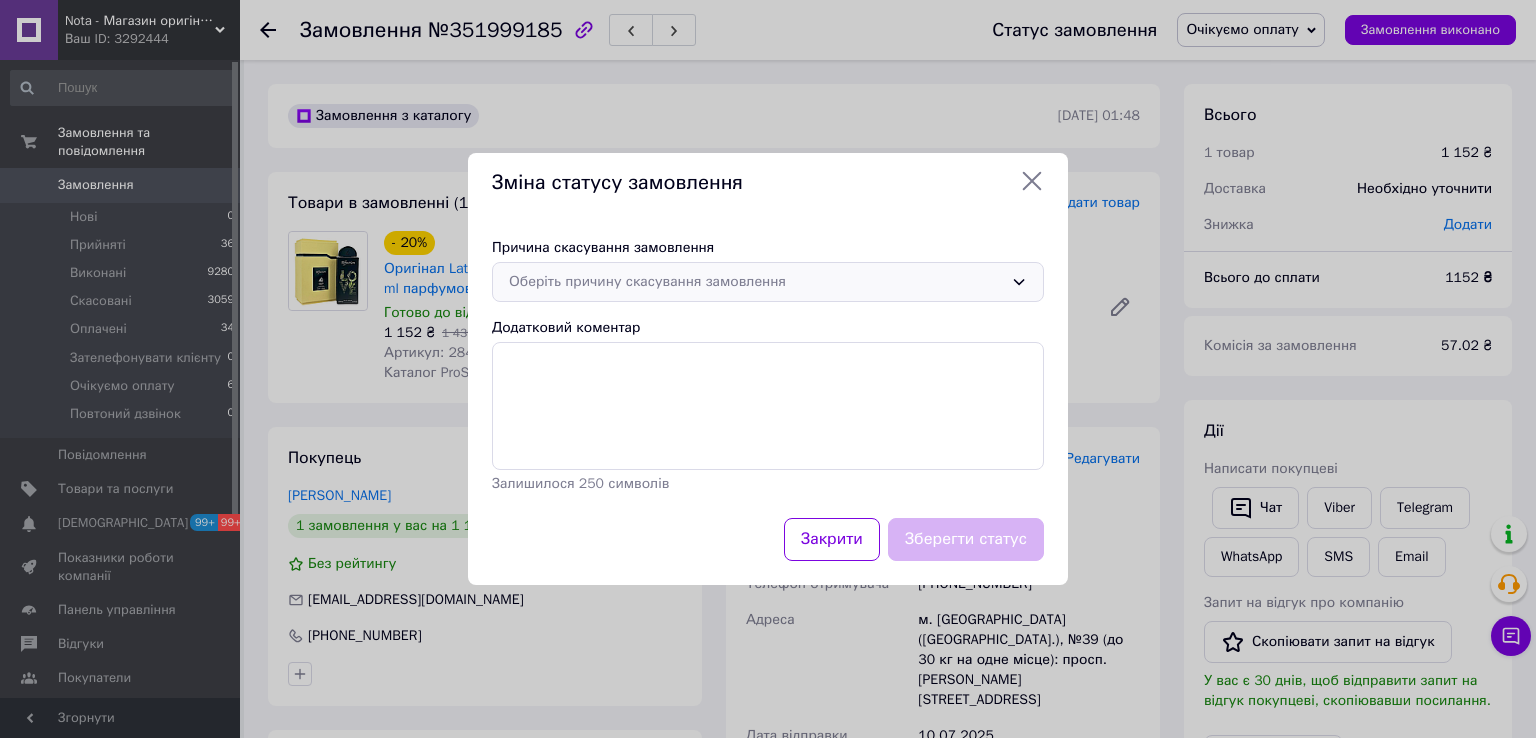 click on "Оберіть причину скасування замовлення" at bounding box center [756, 282] 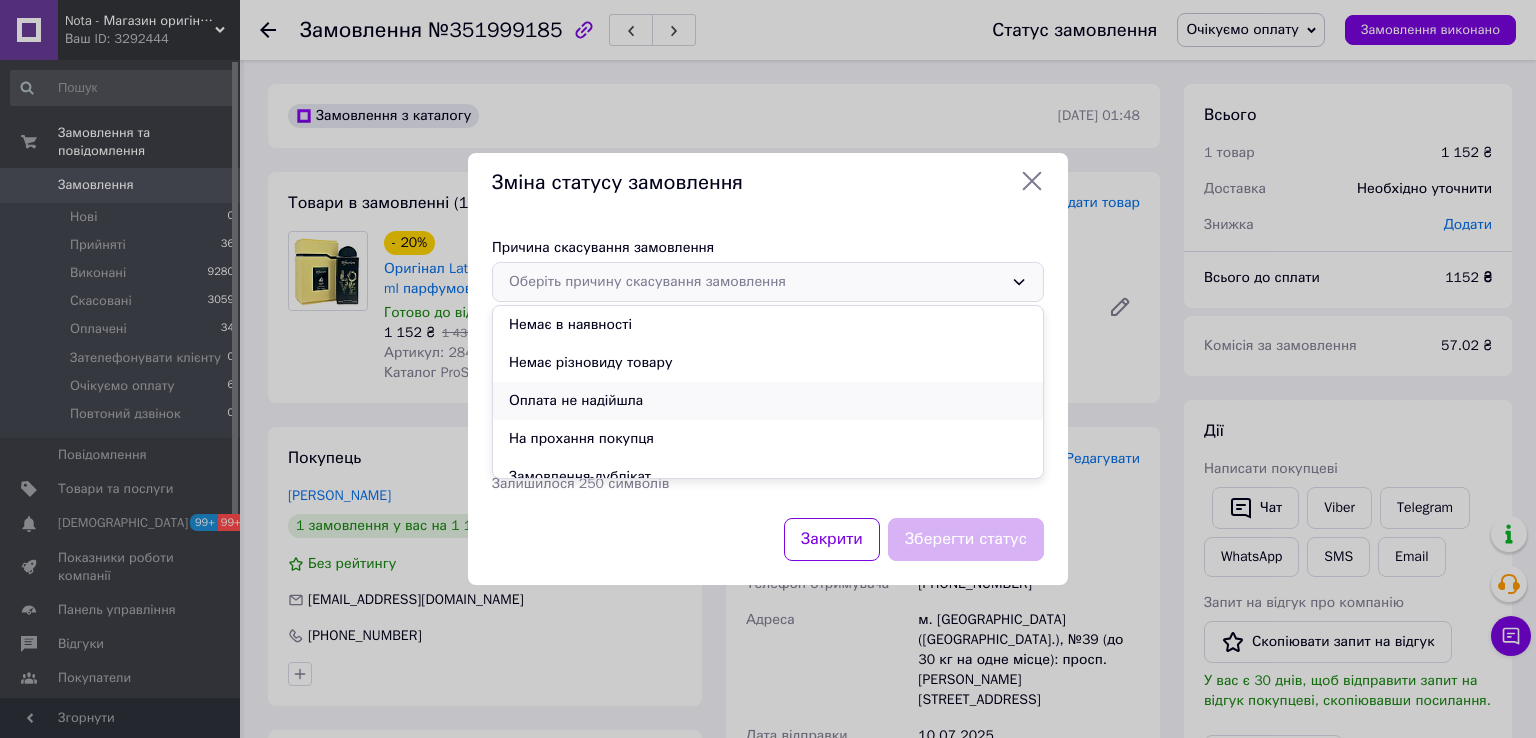 click on "Оплата не надійшла" at bounding box center (768, 401) 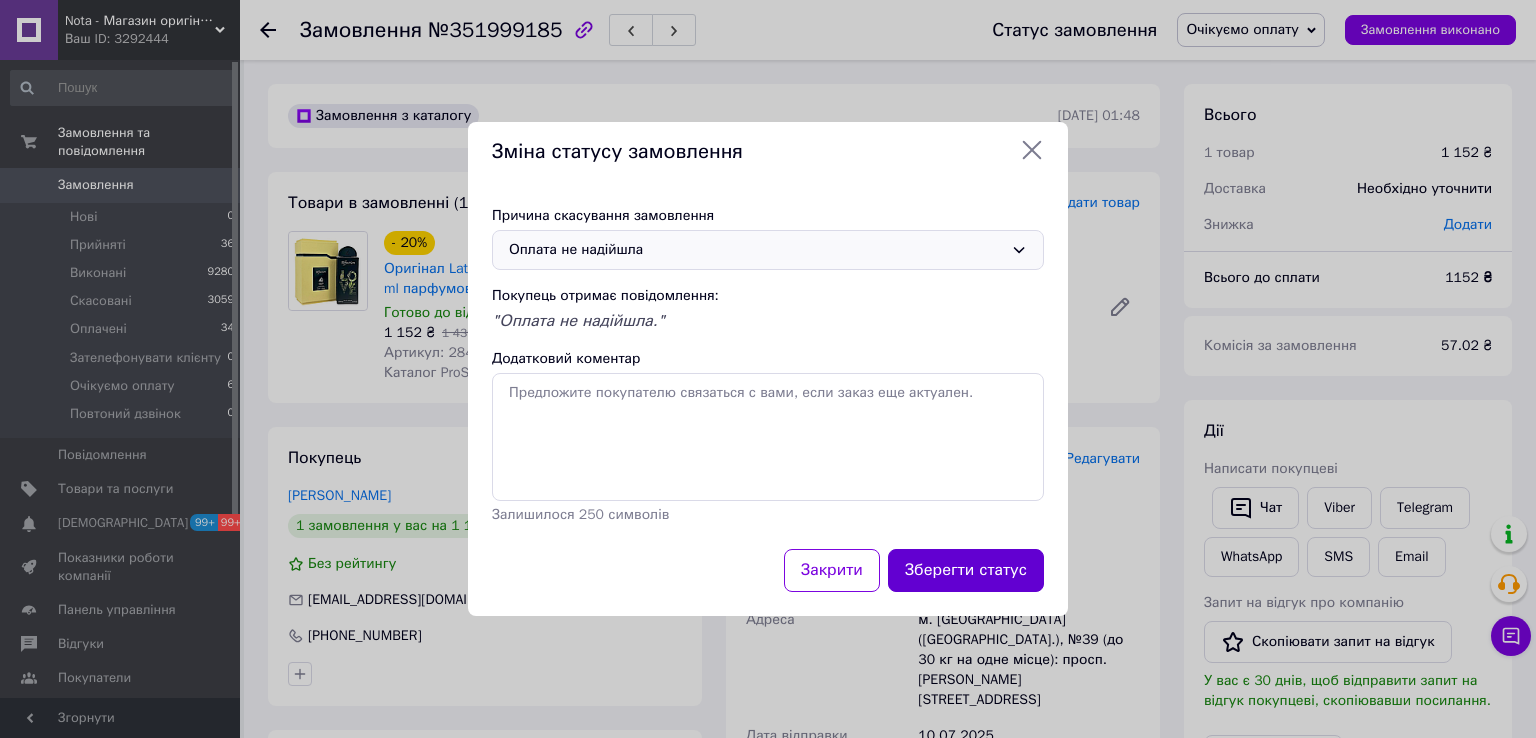 click on "Зберегти статус" at bounding box center [966, 570] 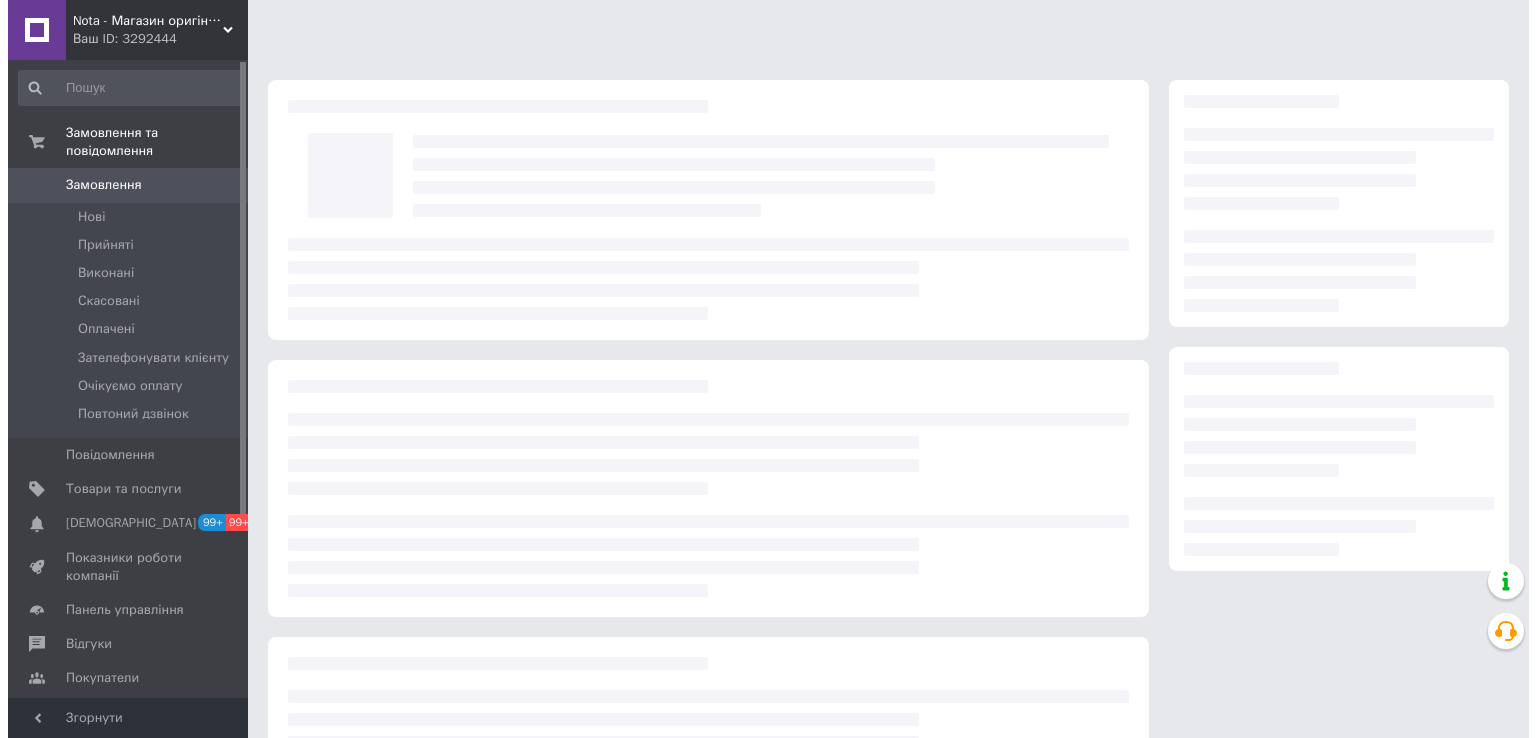 scroll, scrollTop: 0, scrollLeft: 0, axis: both 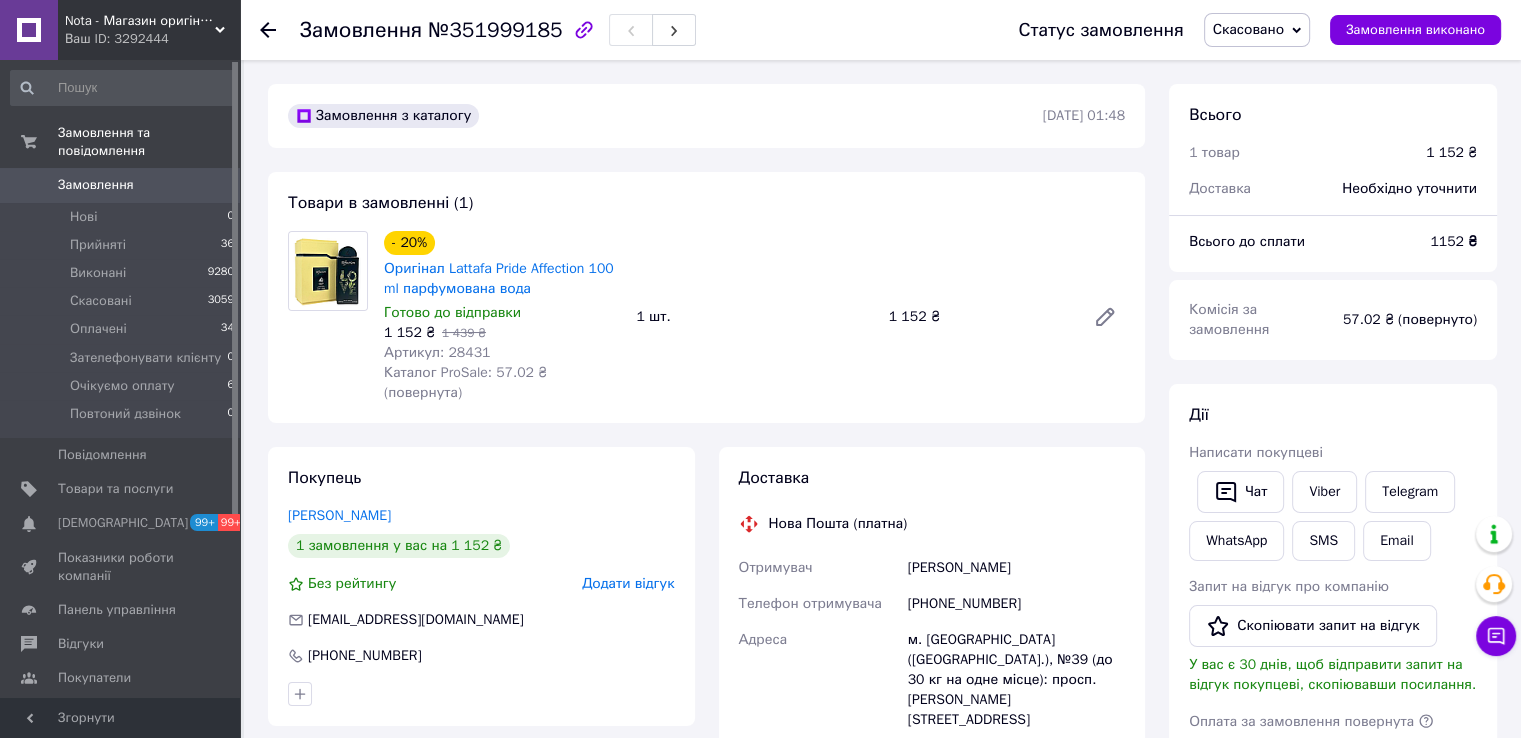click on "Додати відгук" at bounding box center (628, 583) 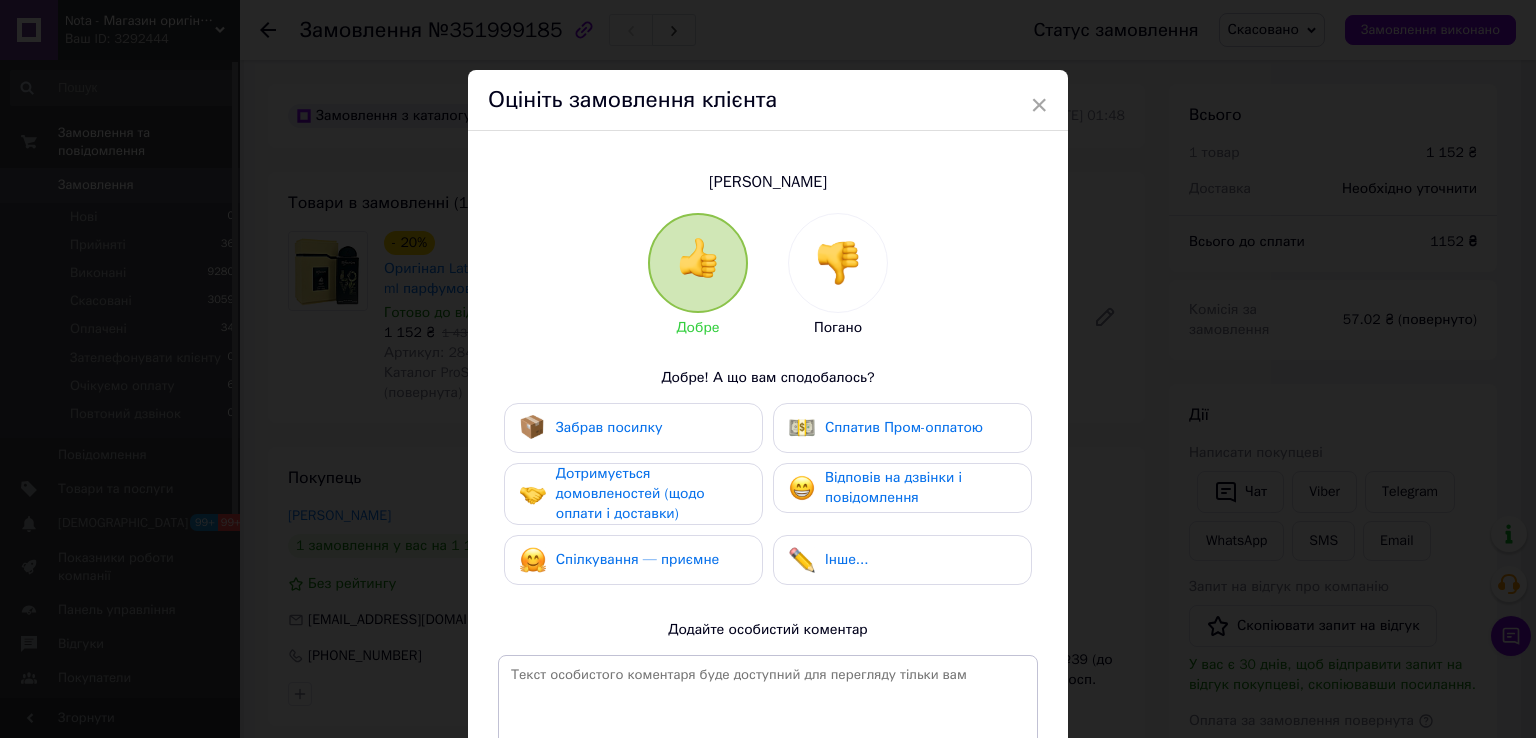 click at bounding box center (838, 263) 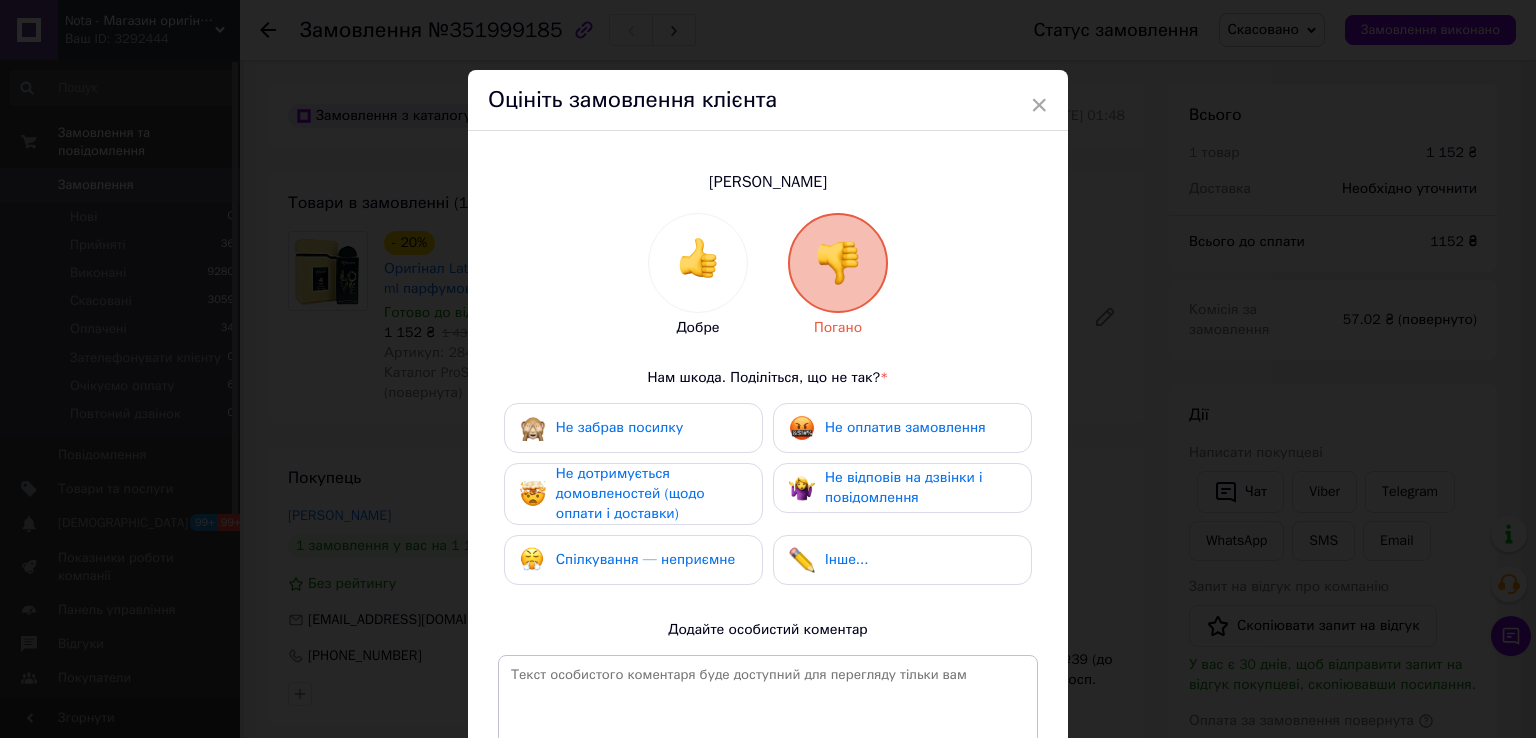 click on "Не дотримується домовленостей (щодо оплати і доставки)" at bounding box center (630, 493) 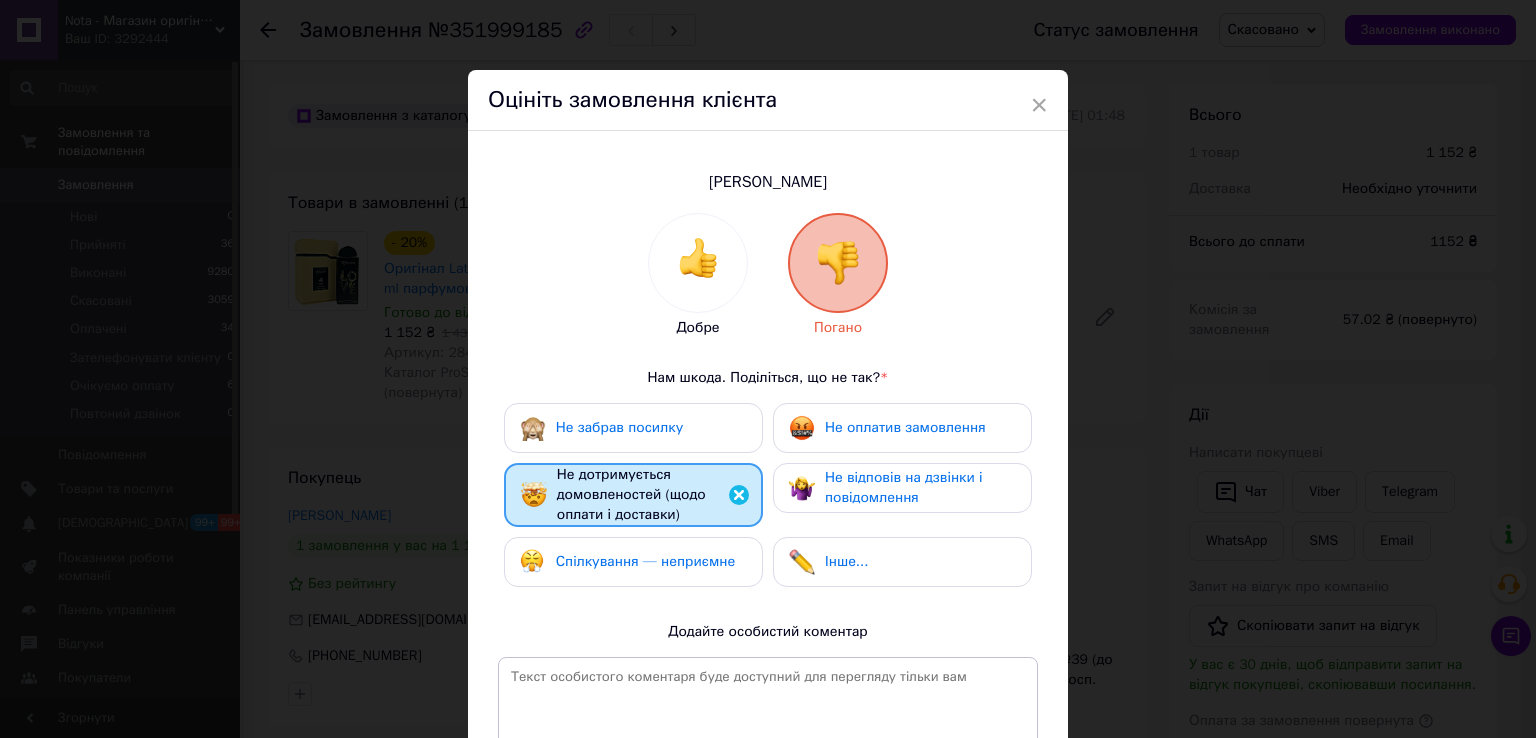click on "Не оплатив замовлення" at bounding box center (887, 428) 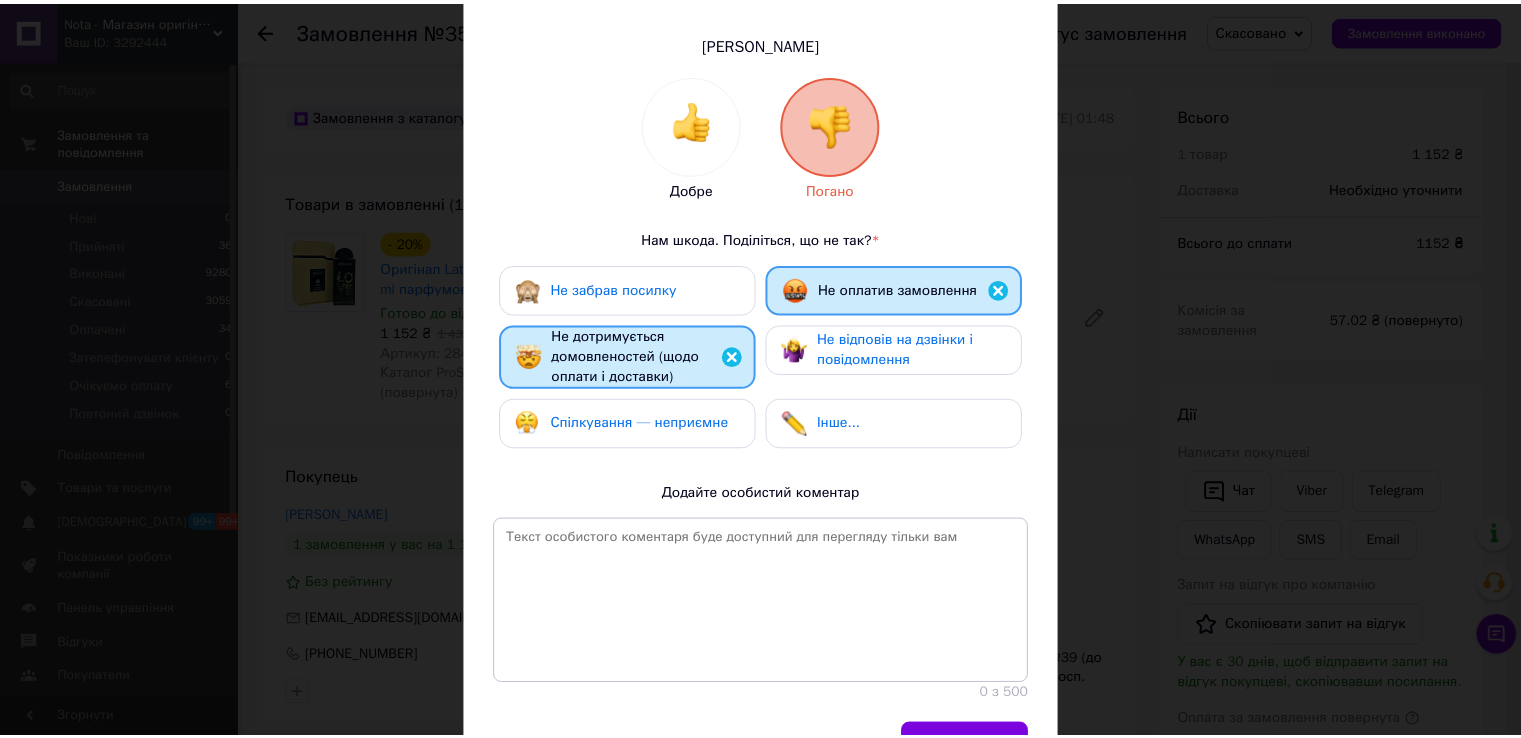scroll, scrollTop: 252, scrollLeft: 0, axis: vertical 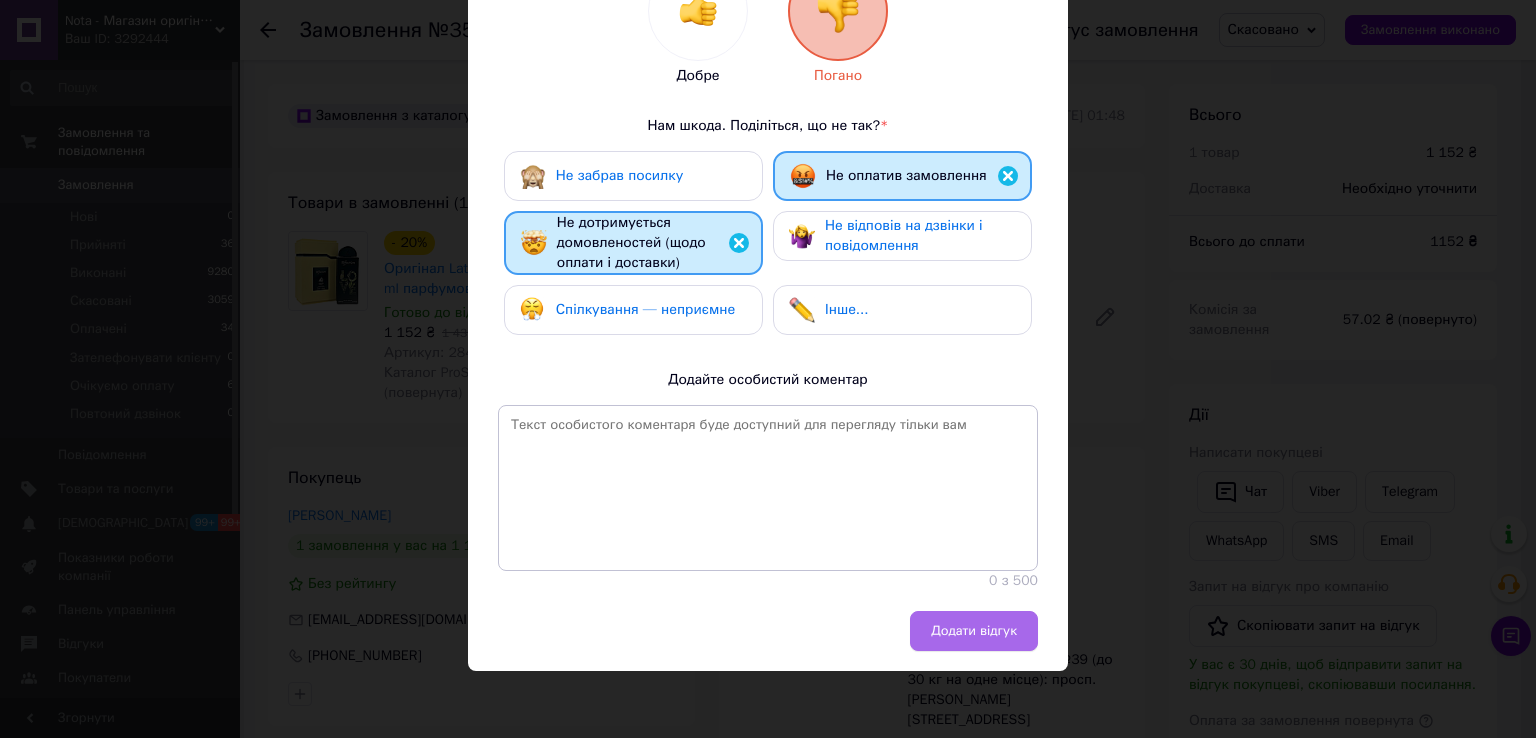 click on "Додати відгук" at bounding box center (974, 631) 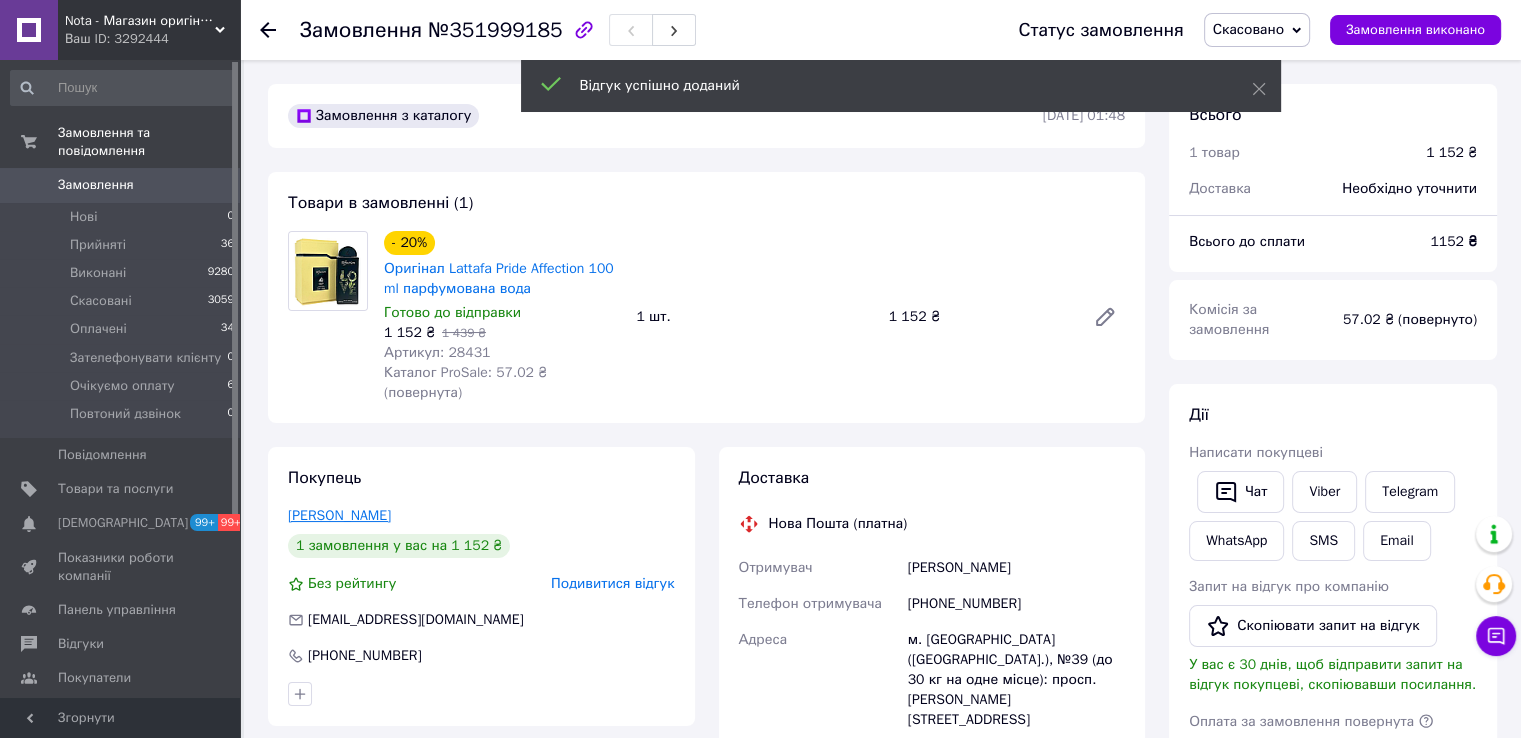 click on "[PERSON_NAME]" at bounding box center [339, 515] 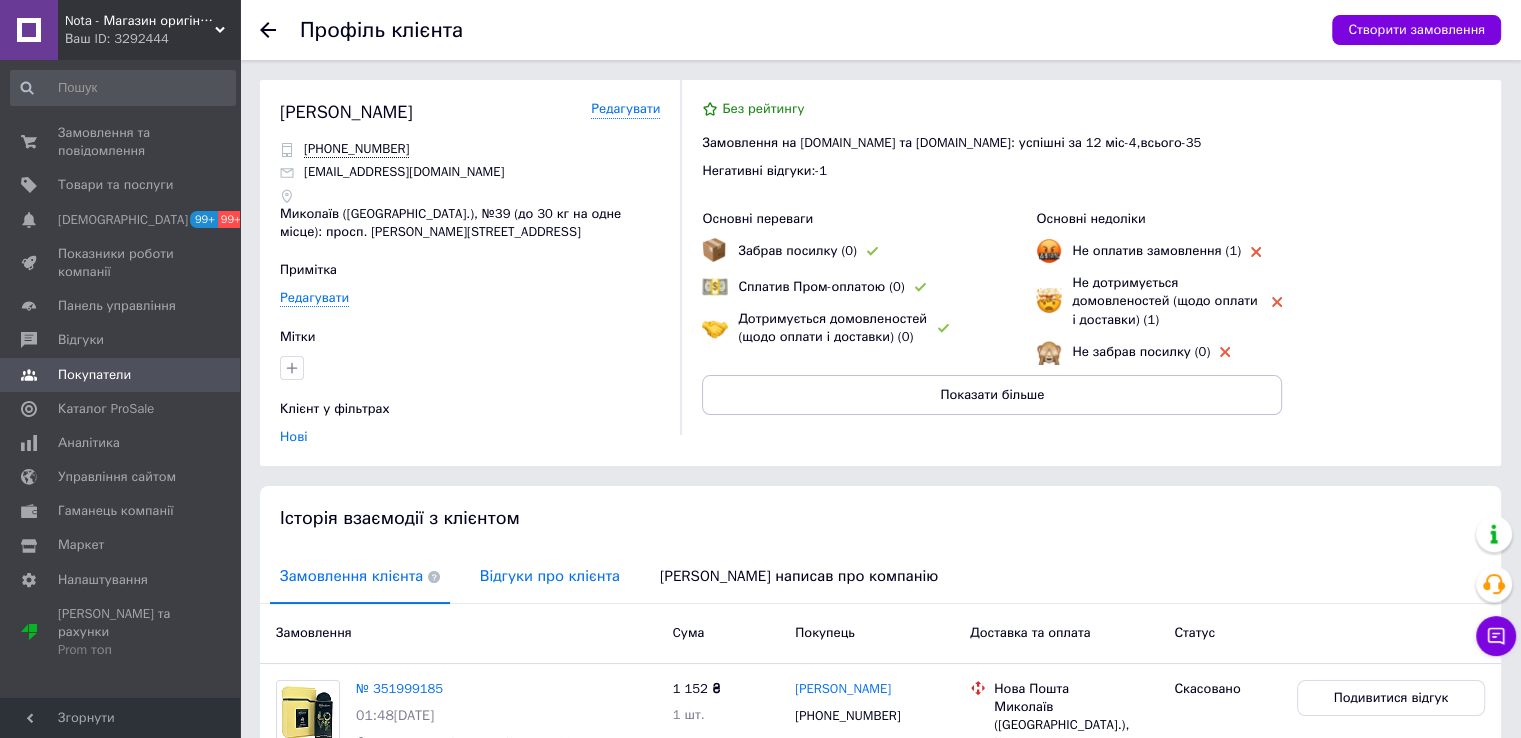 click on "Відгуки про клієнта" at bounding box center (550, 576) 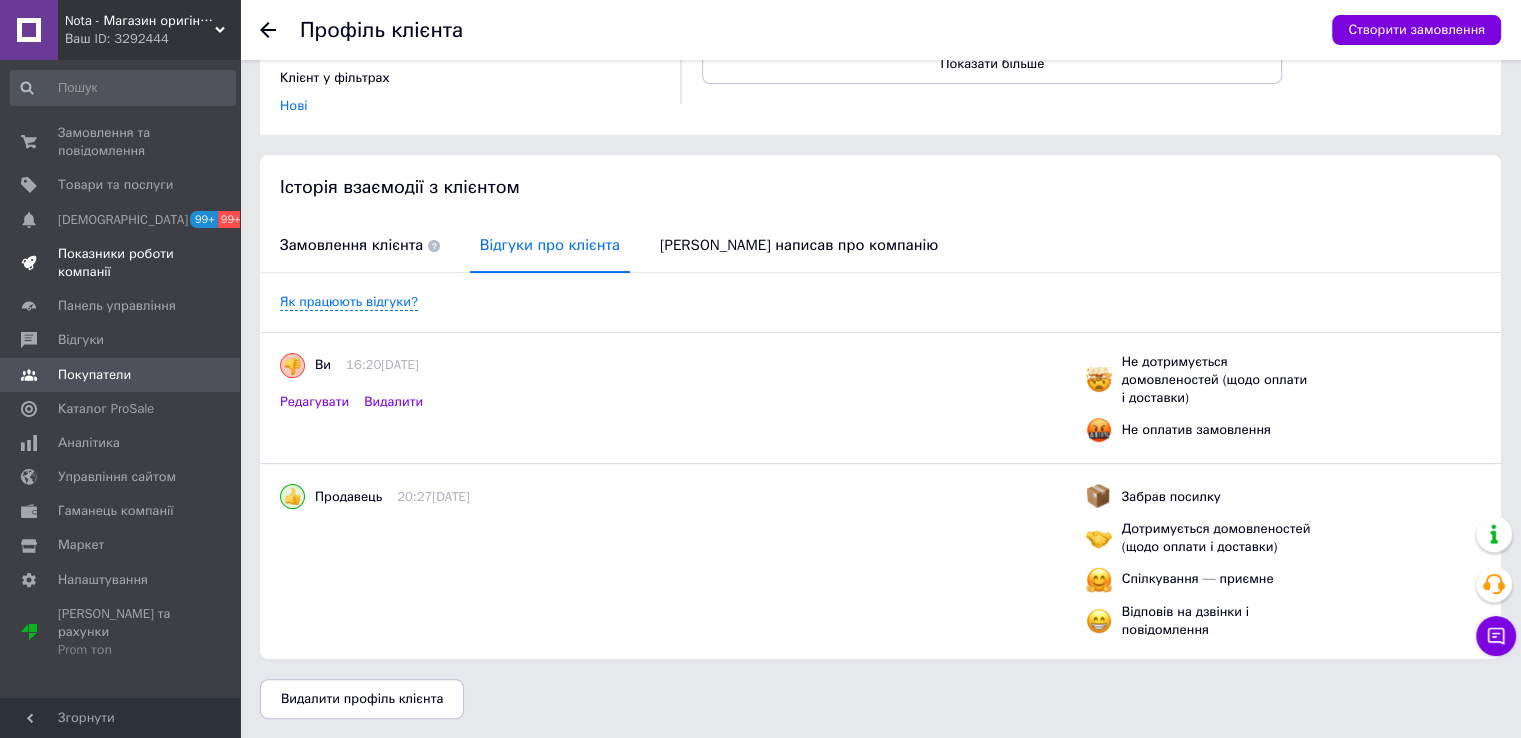 scroll, scrollTop: 0, scrollLeft: 0, axis: both 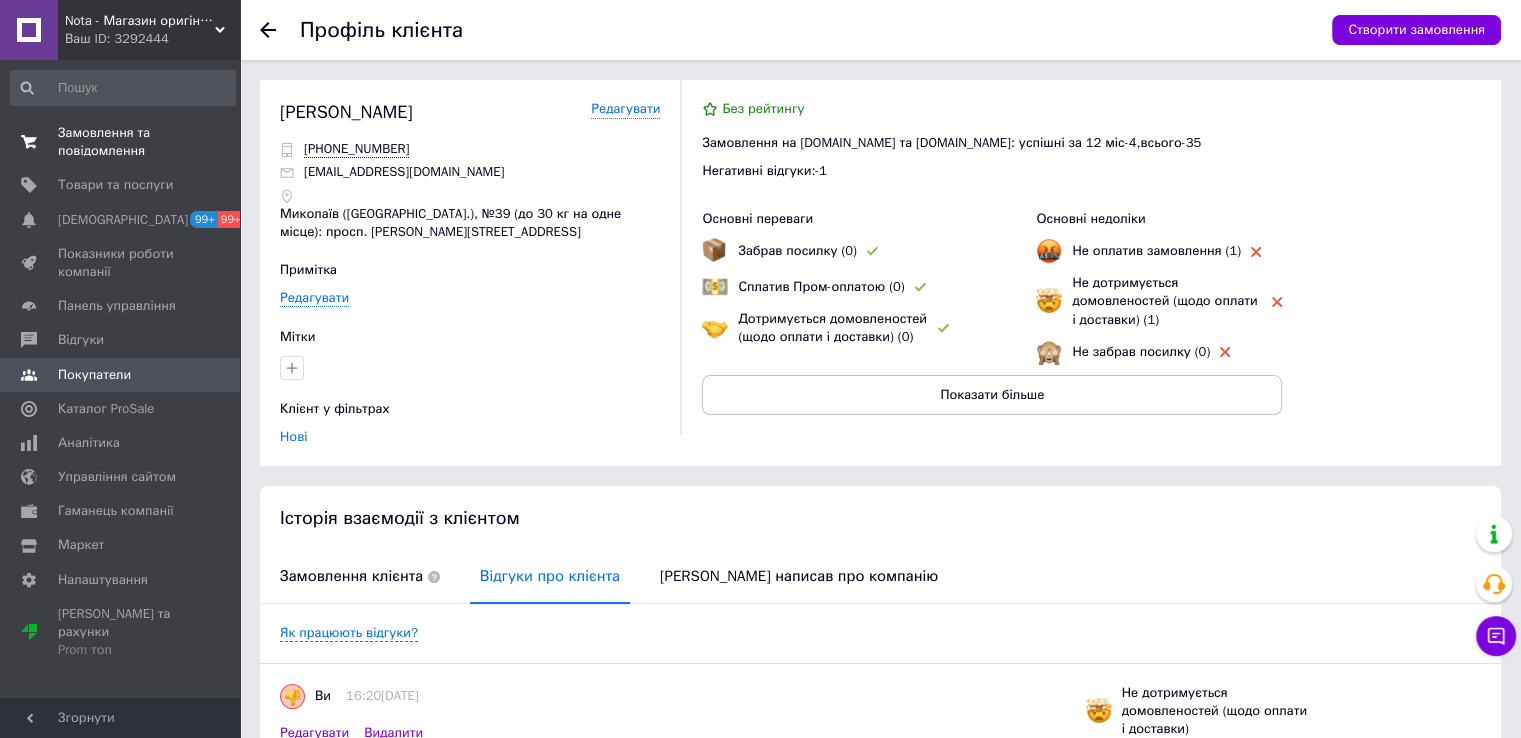 click on "Замовлення та повідомлення" at bounding box center [121, 142] 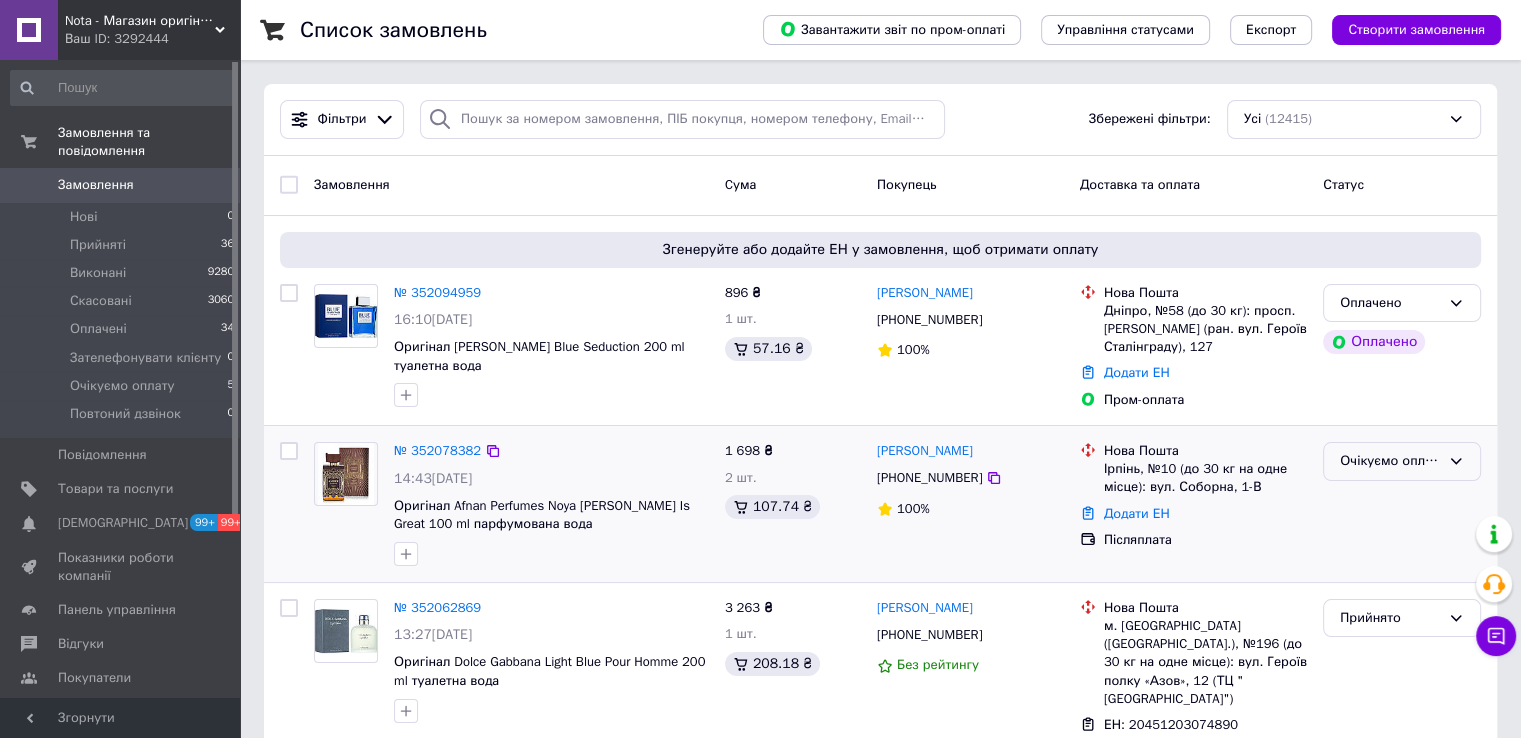 click on "Очікуємо оплату" at bounding box center (1402, 461) 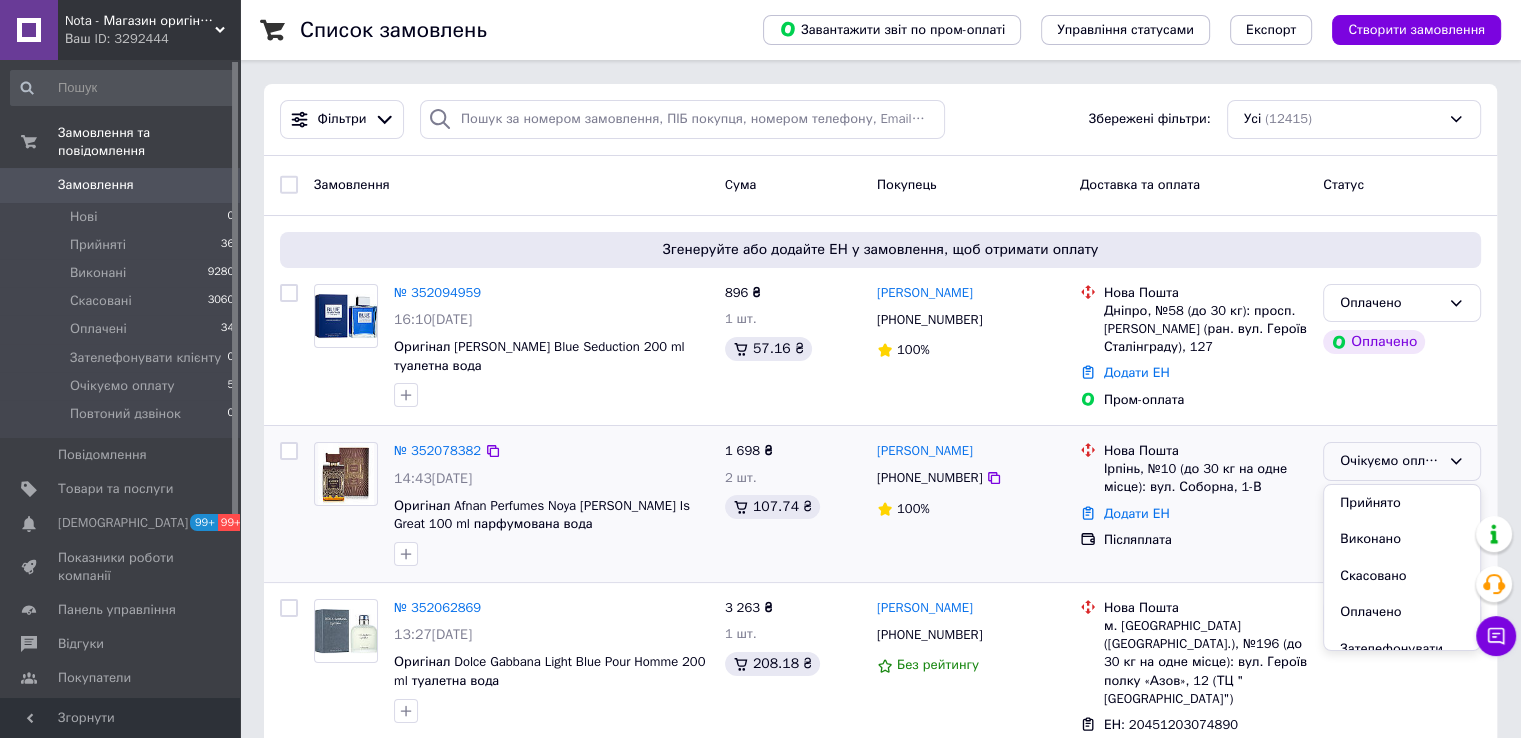 click on "Прийнято" at bounding box center (1402, 503) 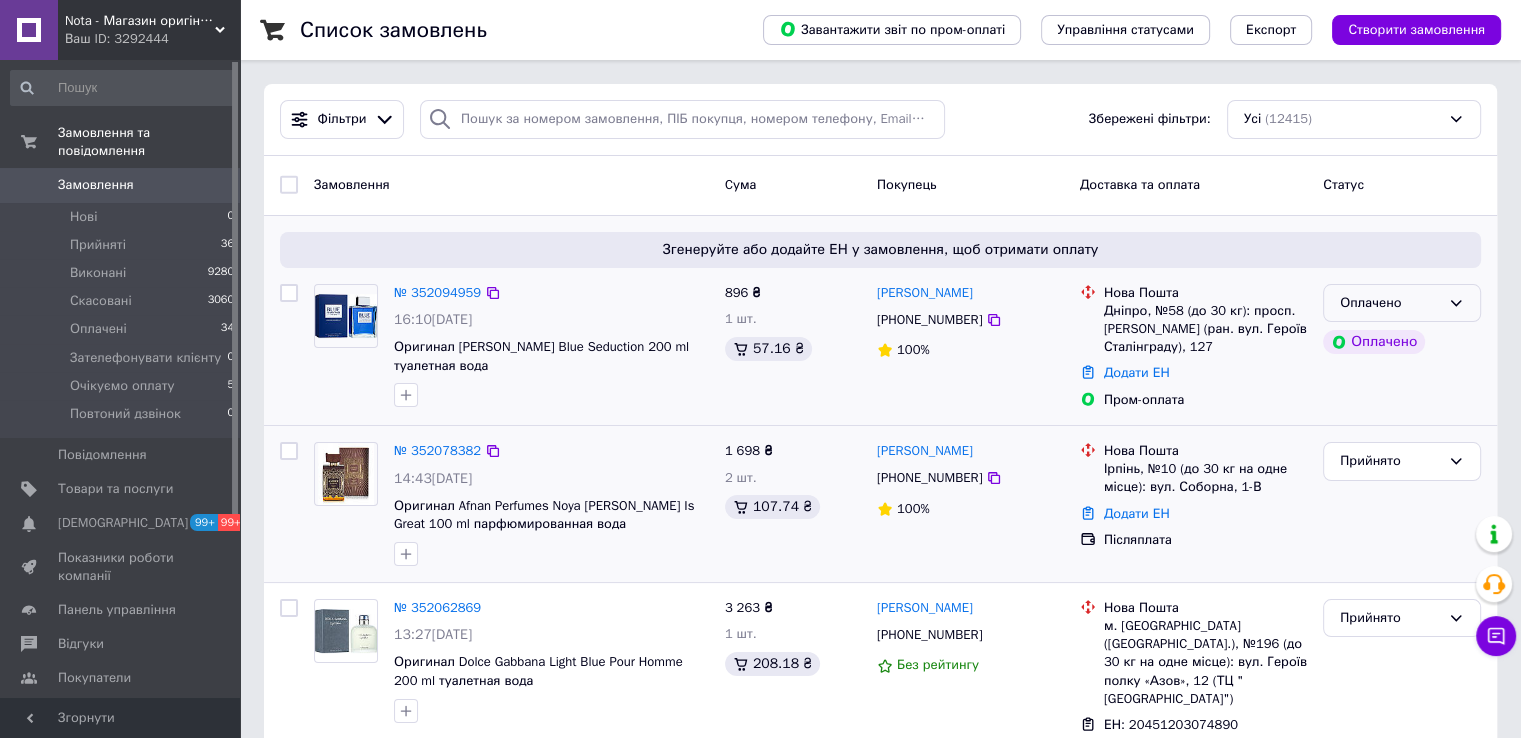 click on "Оплачено" at bounding box center (1390, 303) 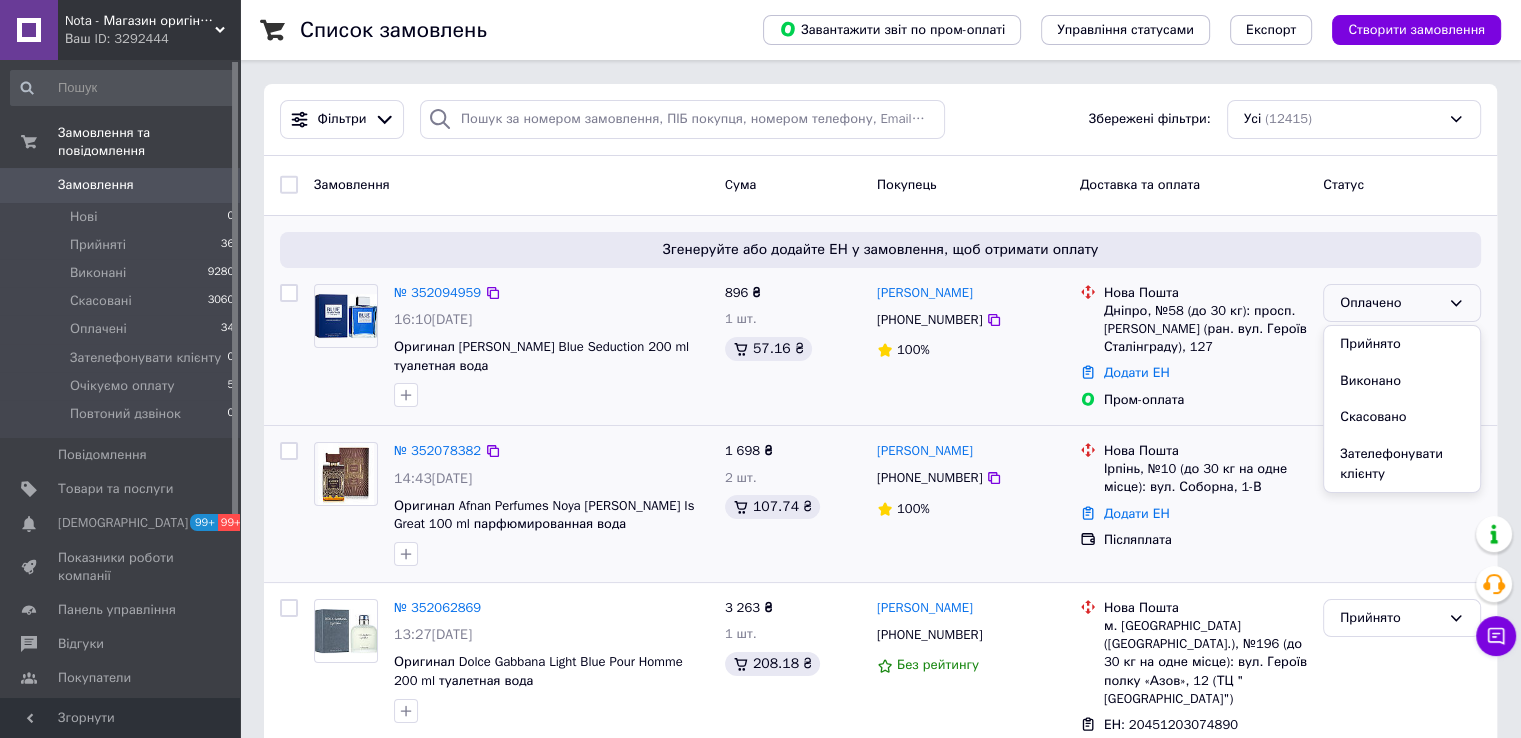 click on "Прийнято" at bounding box center (1402, 344) 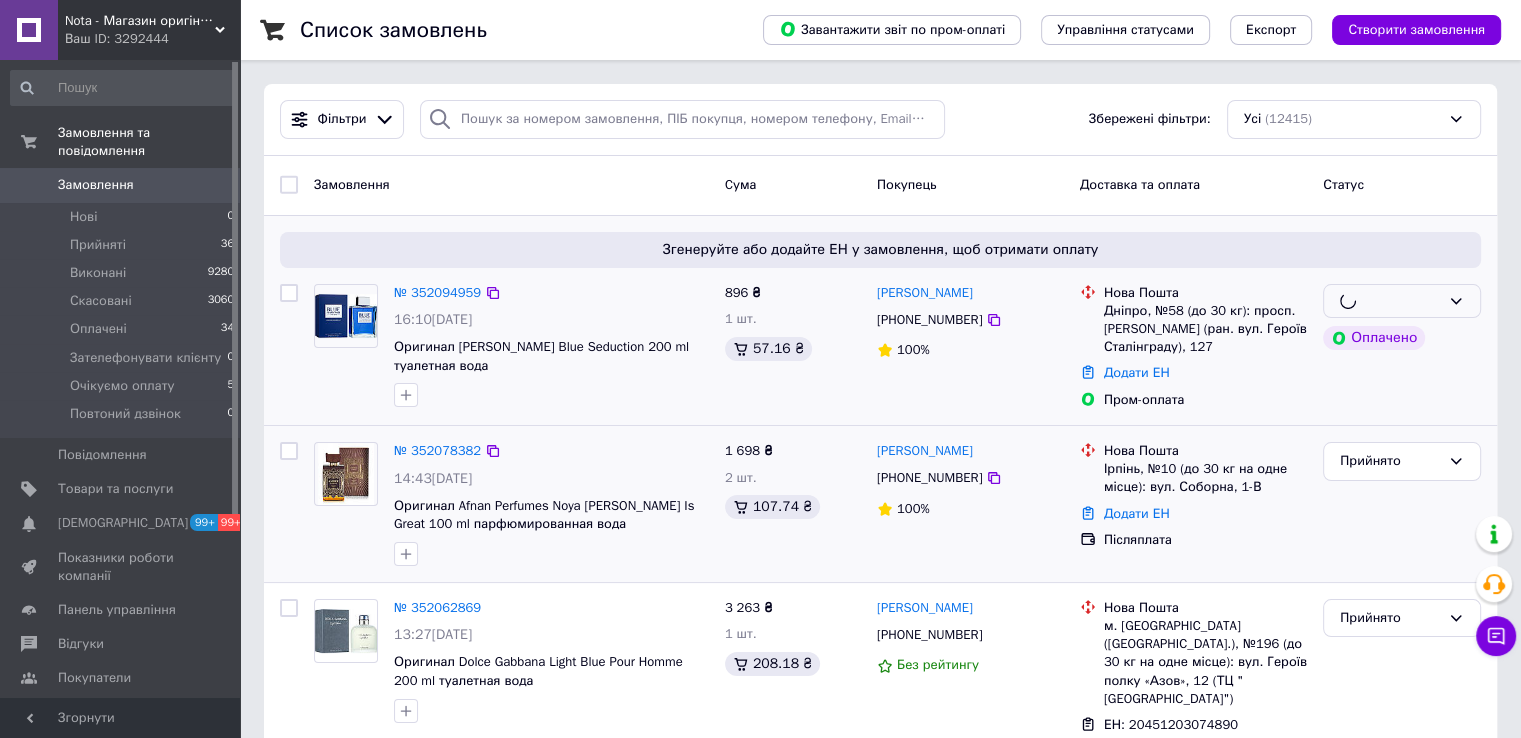 click on "Оплачено" at bounding box center (1374, 338) 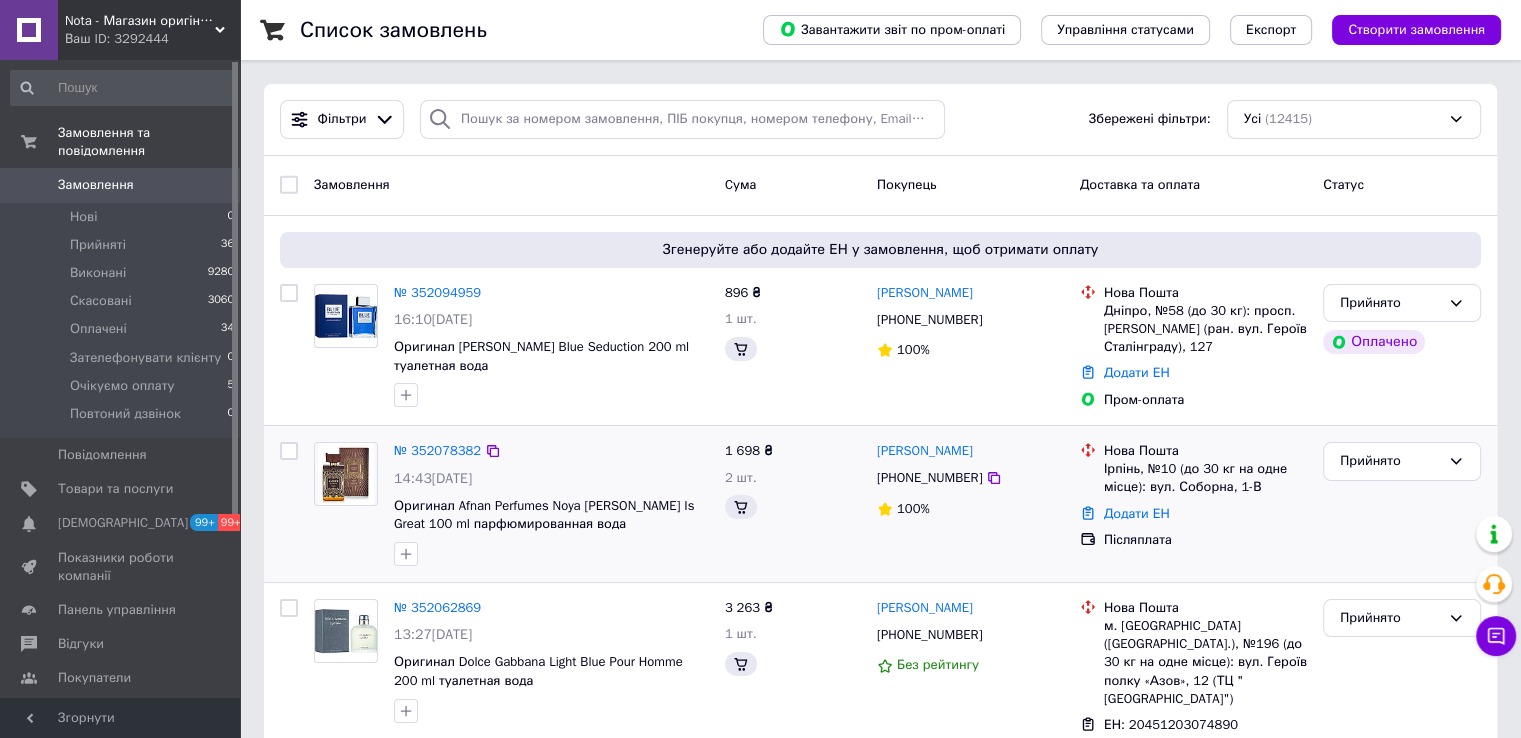 click on "№ 352094959" at bounding box center [437, 292] 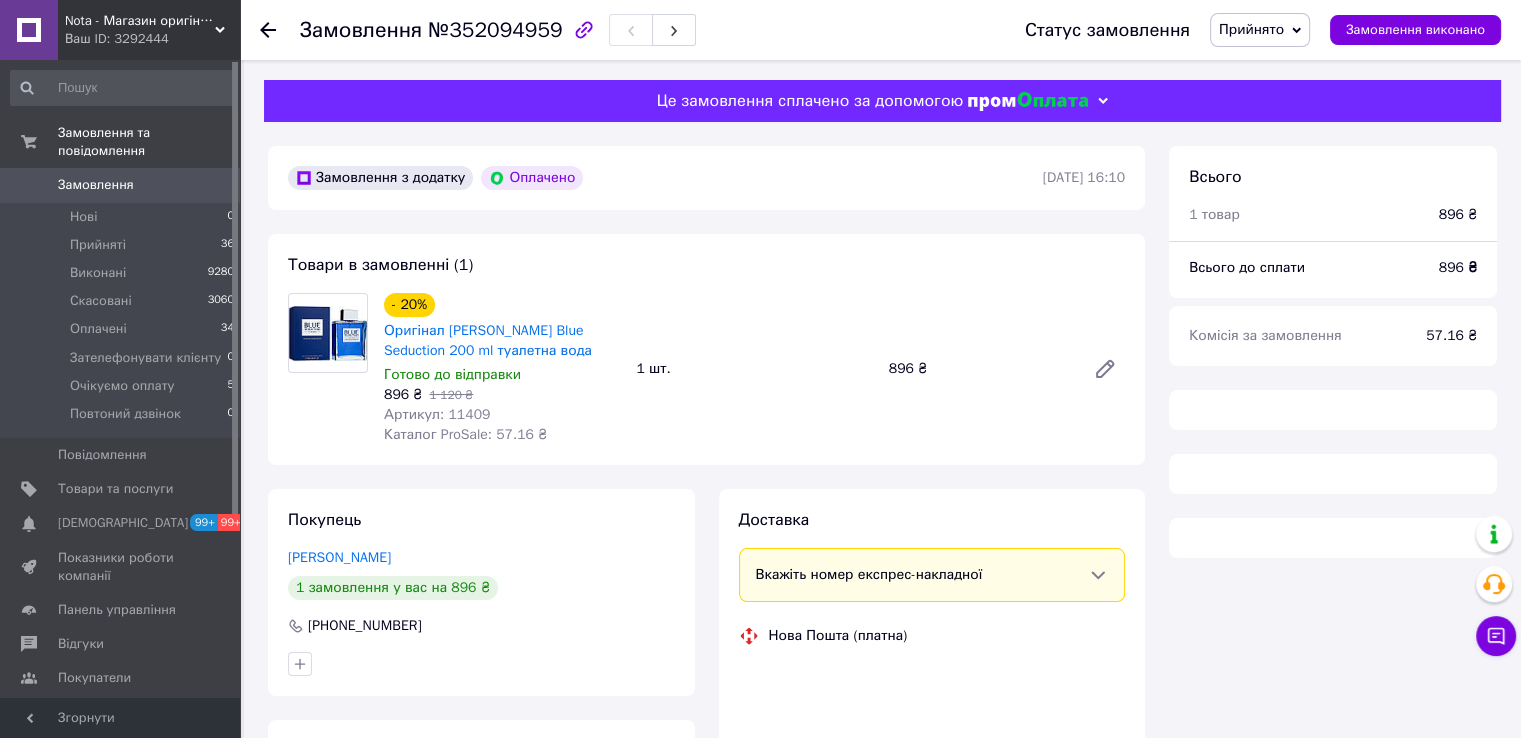 click on "№352094959" at bounding box center [495, 30] 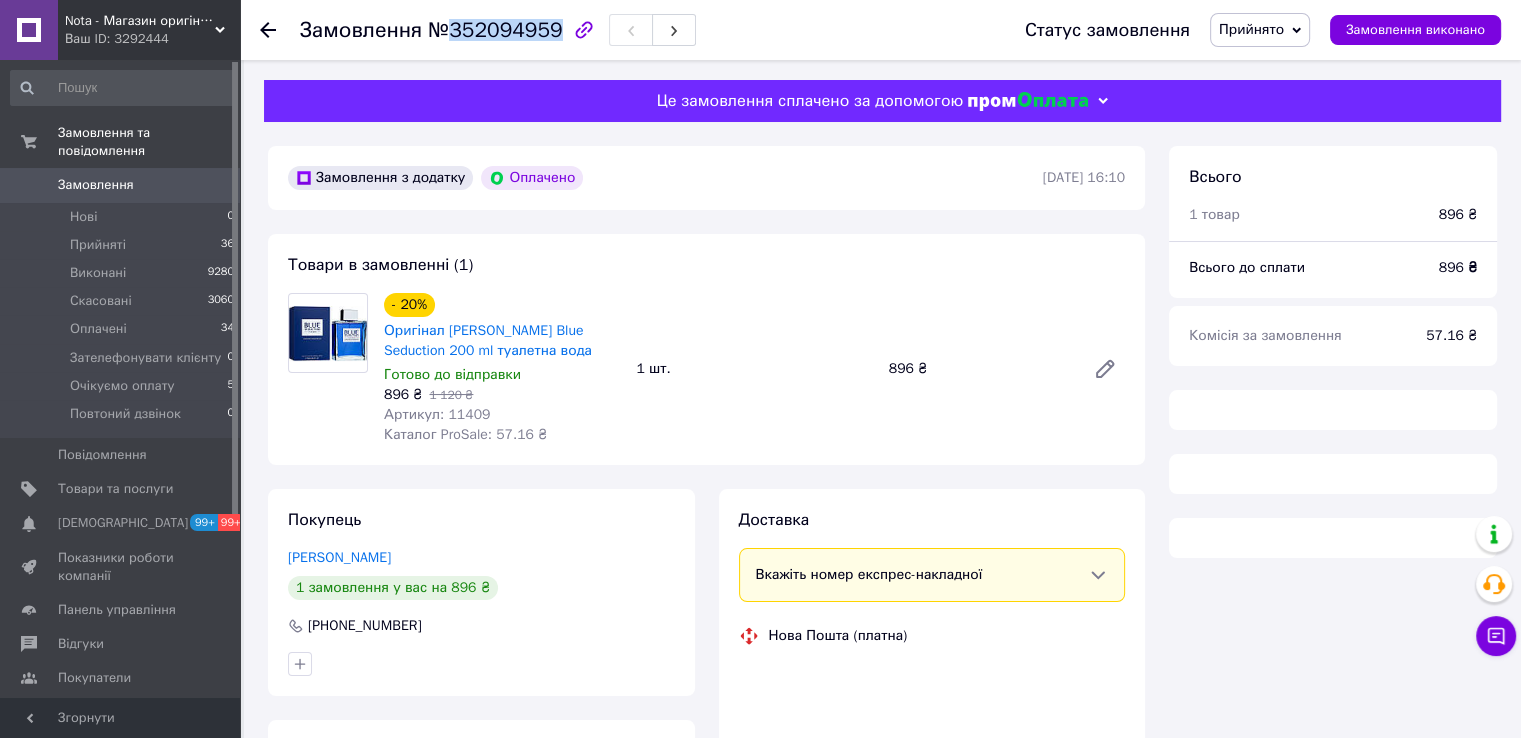 click on "№352094959" at bounding box center (495, 30) 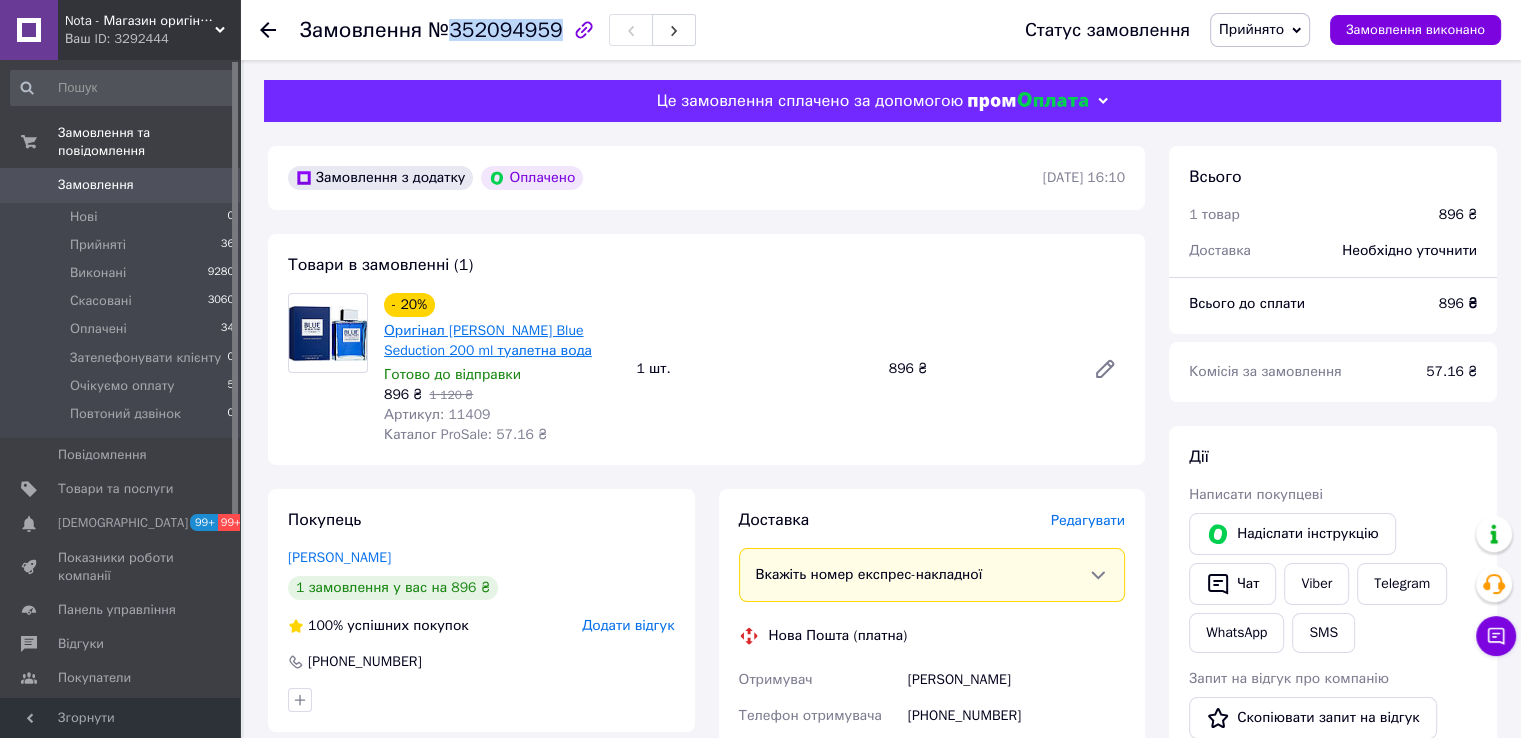 drag, startPoint x: 570, startPoint y: 353, endPoint x: 444, endPoint y: 337, distance: 127.01181 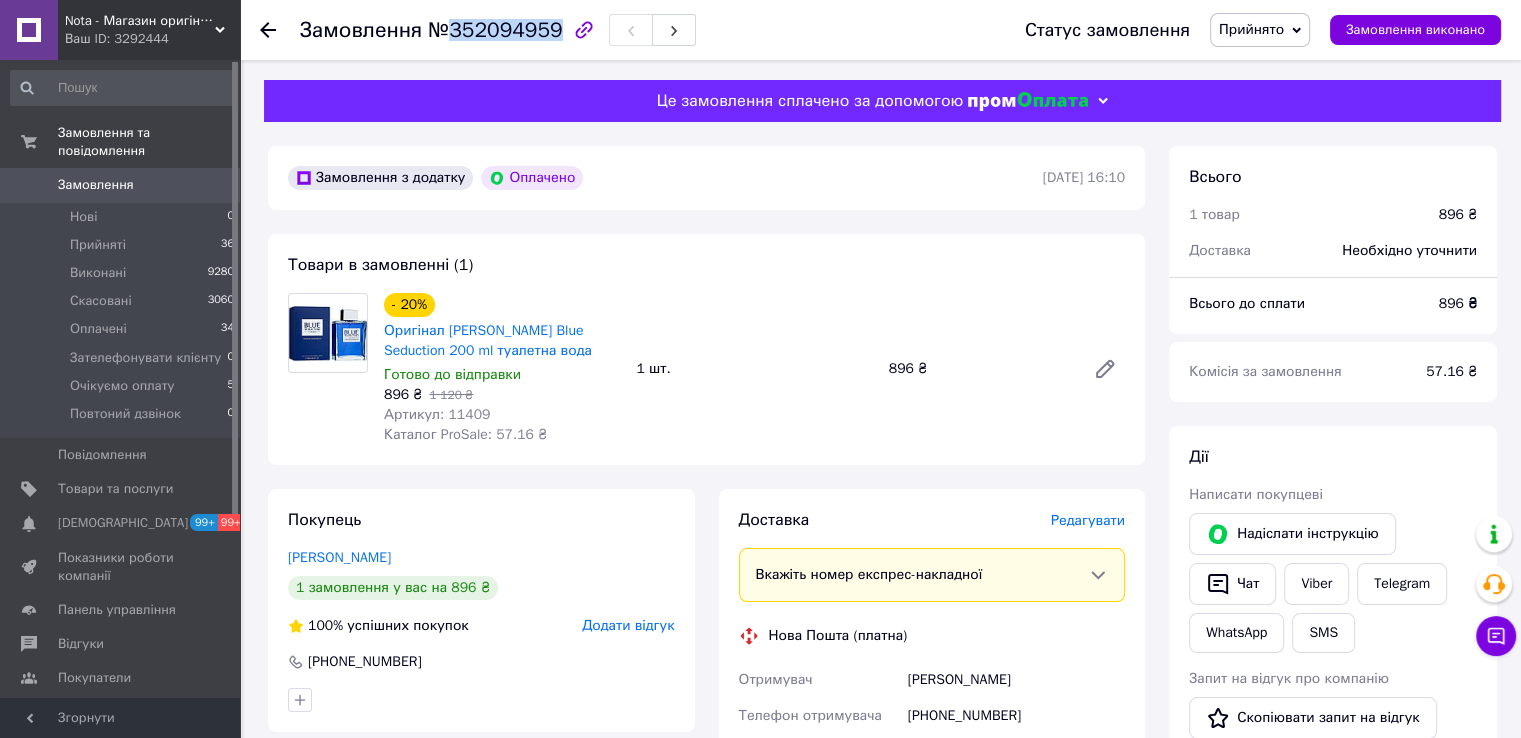 copy on "Antonio Banderas Blue Seduction 200 ml туалетна вода" 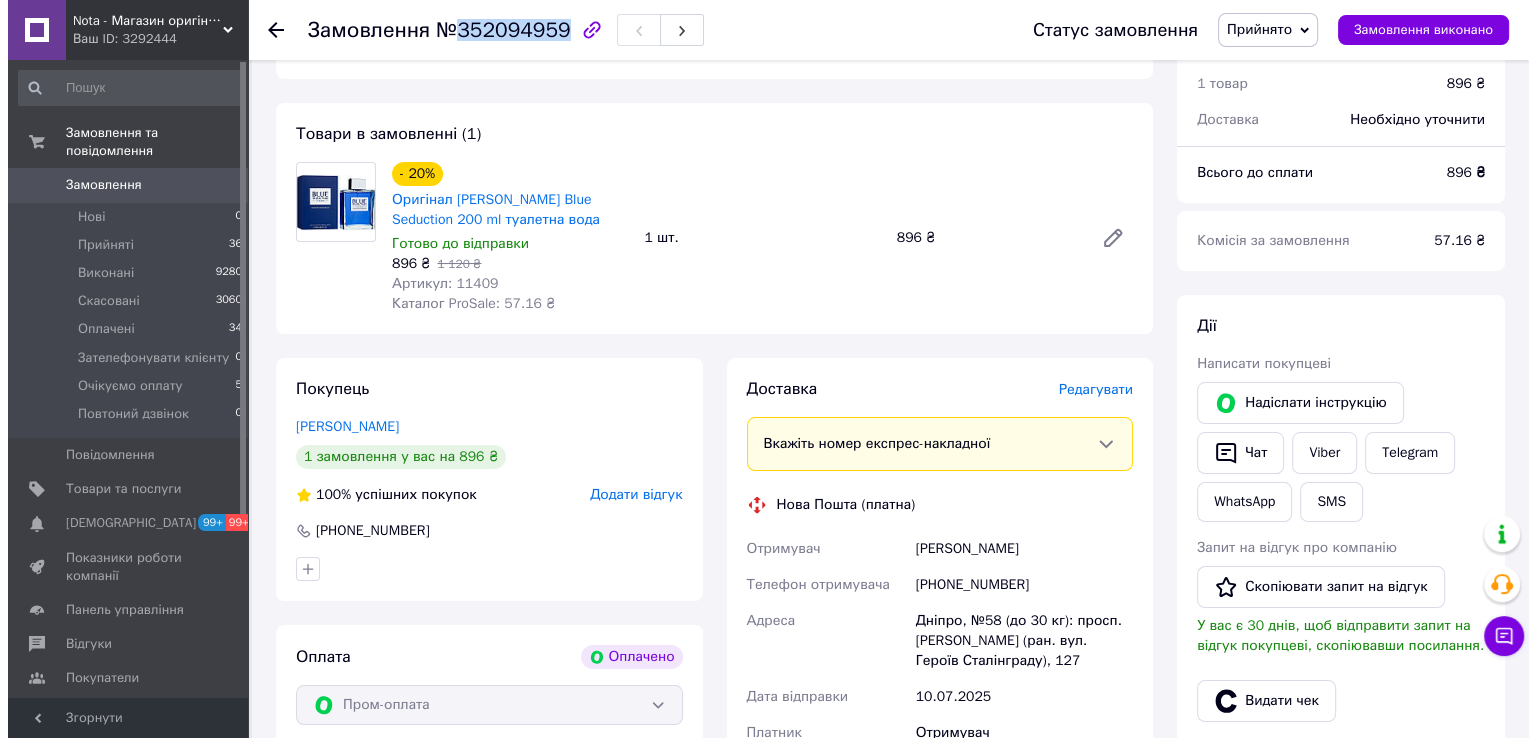 scroll, scrollTop: 166, scrollLeft: 0, axis: vertical 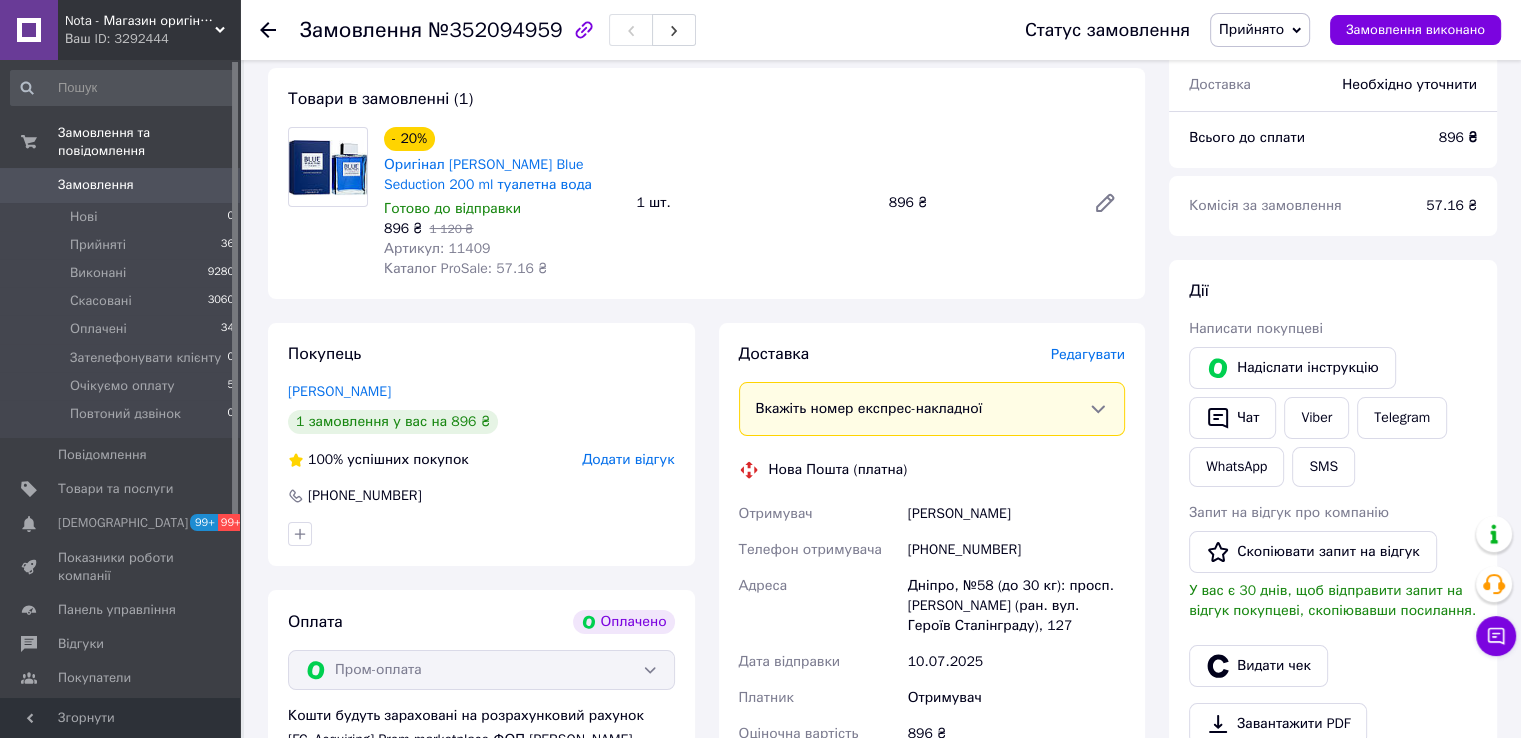 click on "Циганкова Олена" at bounding box center (1016, 514) 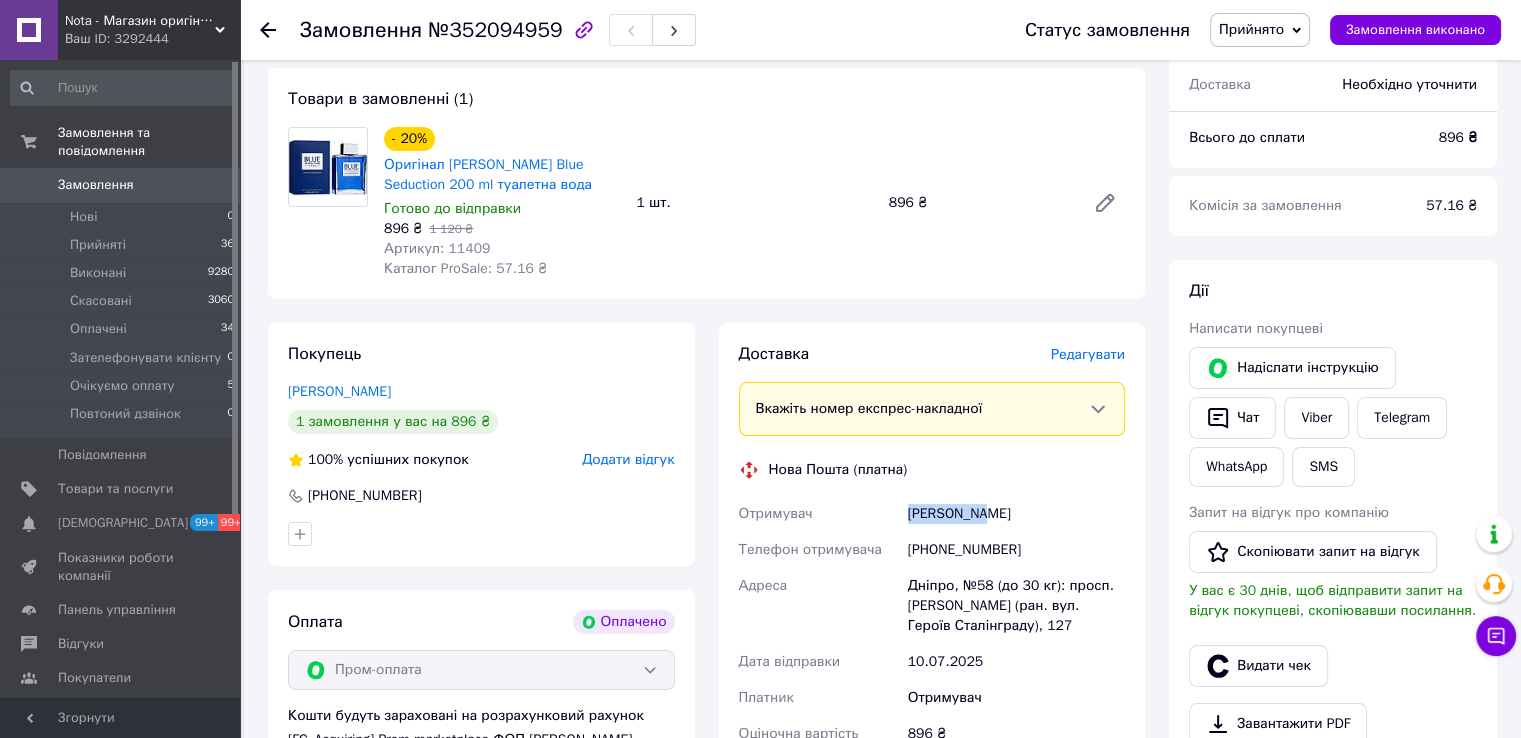 click on "Циганкова Олена" at bounding box center [1016, 514] 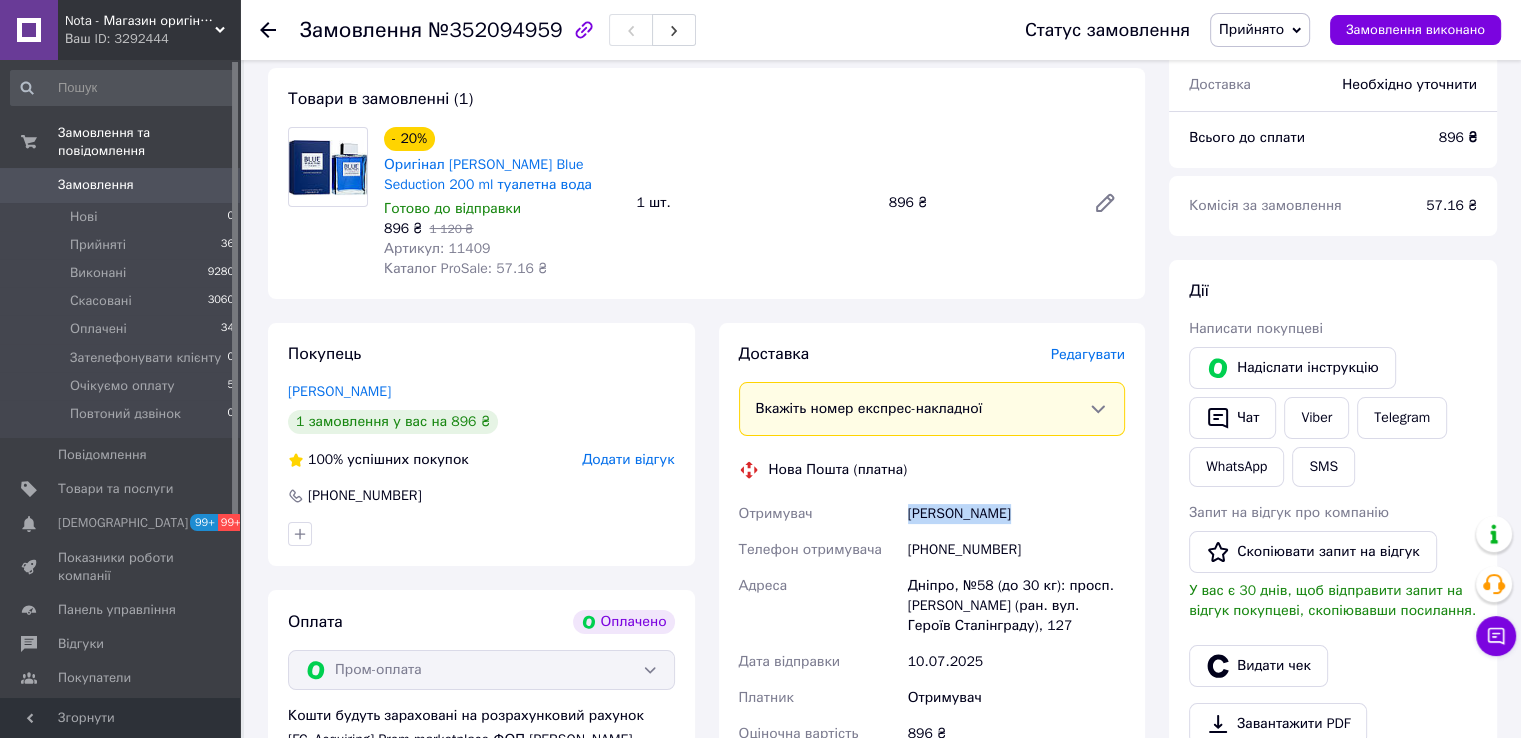 click on "Циганкова Олена" at bounding box center [1016, 514] 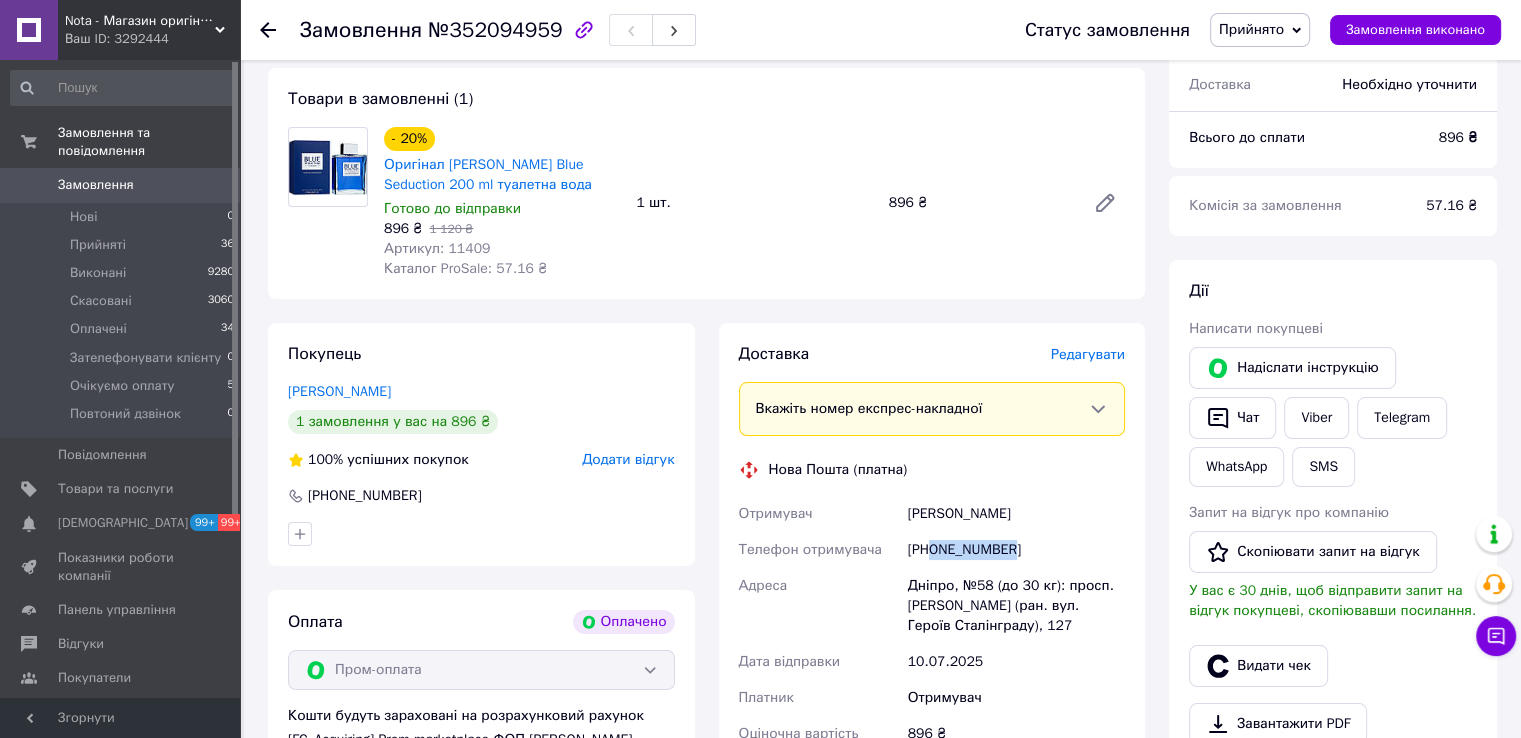 drag, startPoint x: 989, startPoint y: 560, endPoint x: 932, endPoint y: 557, distance: 57.07889 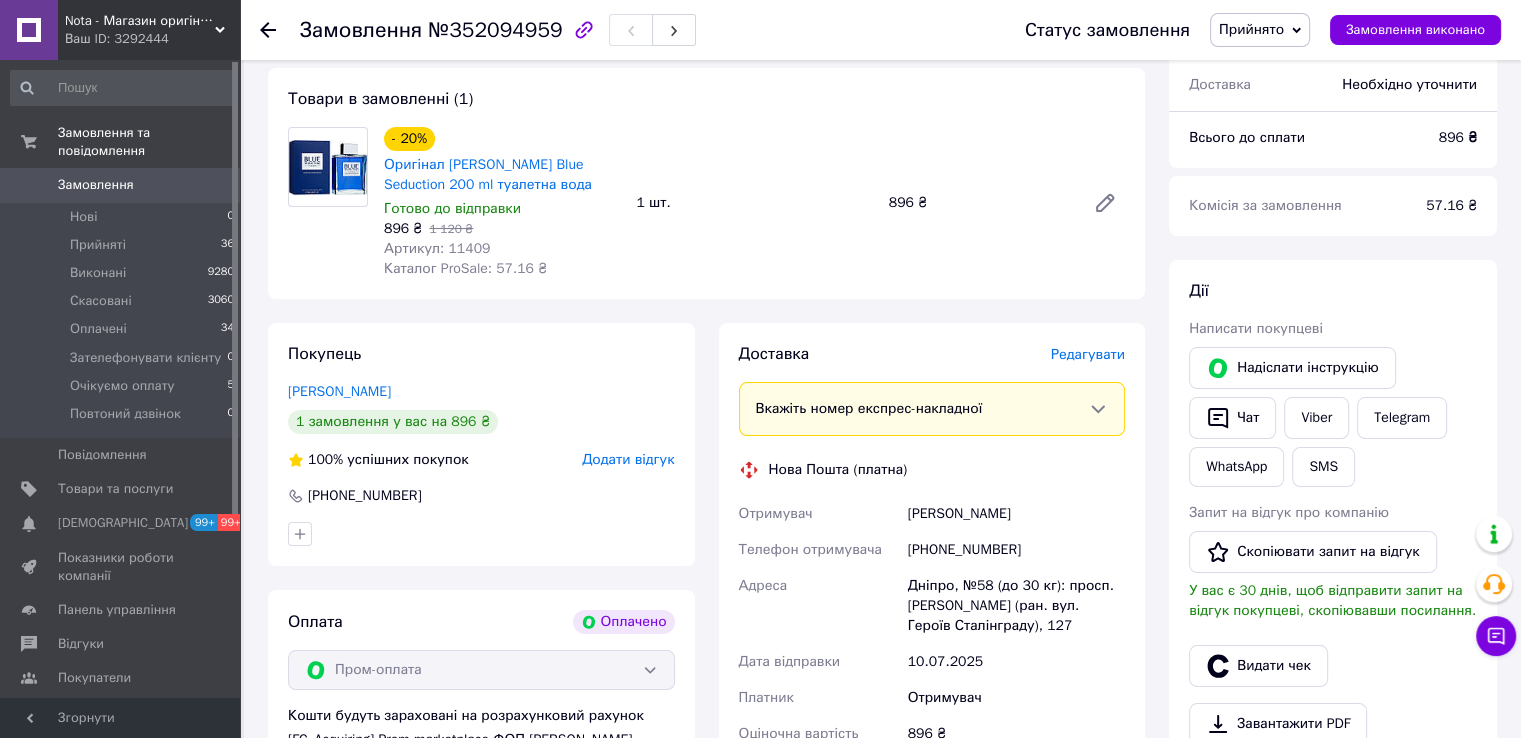 click on "Артикул: 11409" at bounding box center (437, 248) 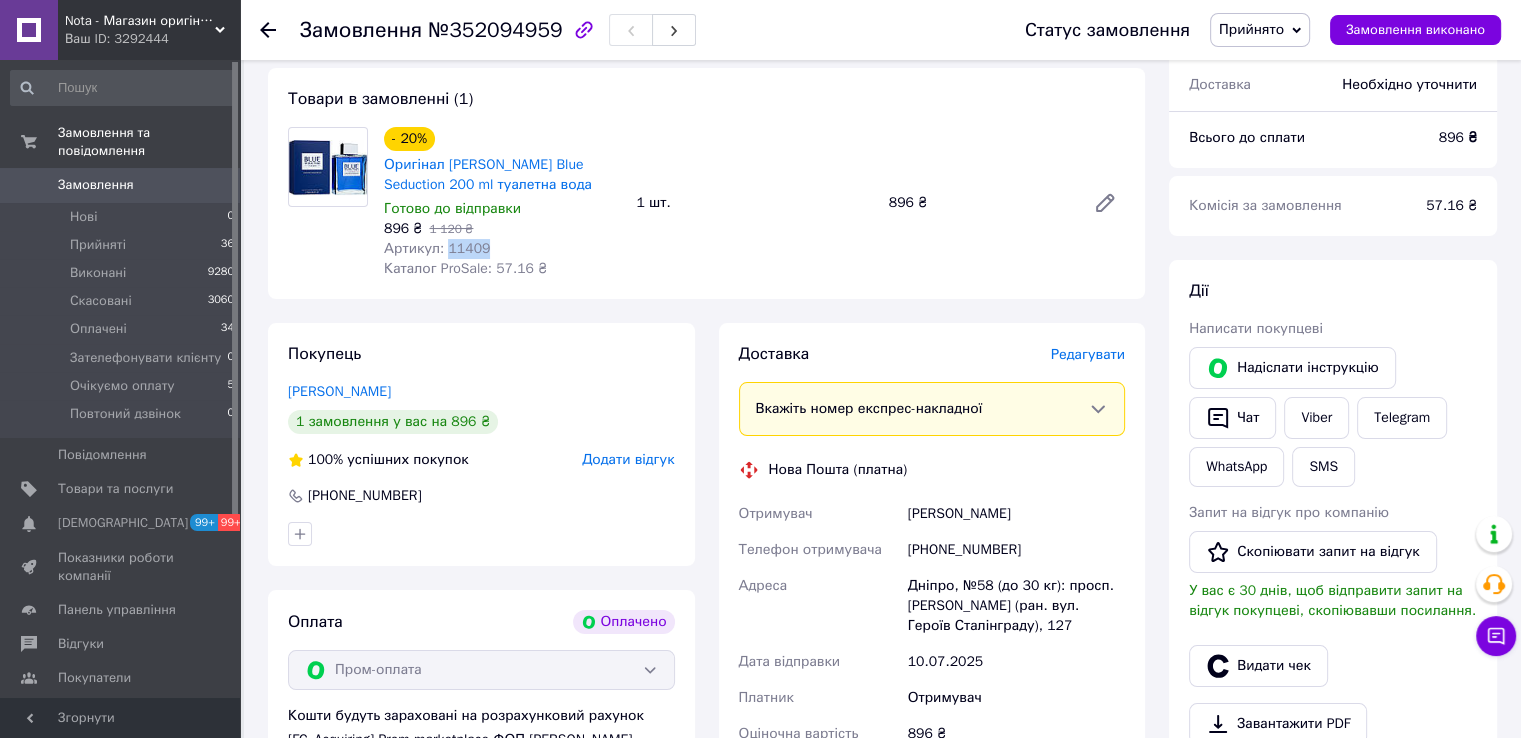 click on "Артикул: 11409" at bounding box center [437, 248] 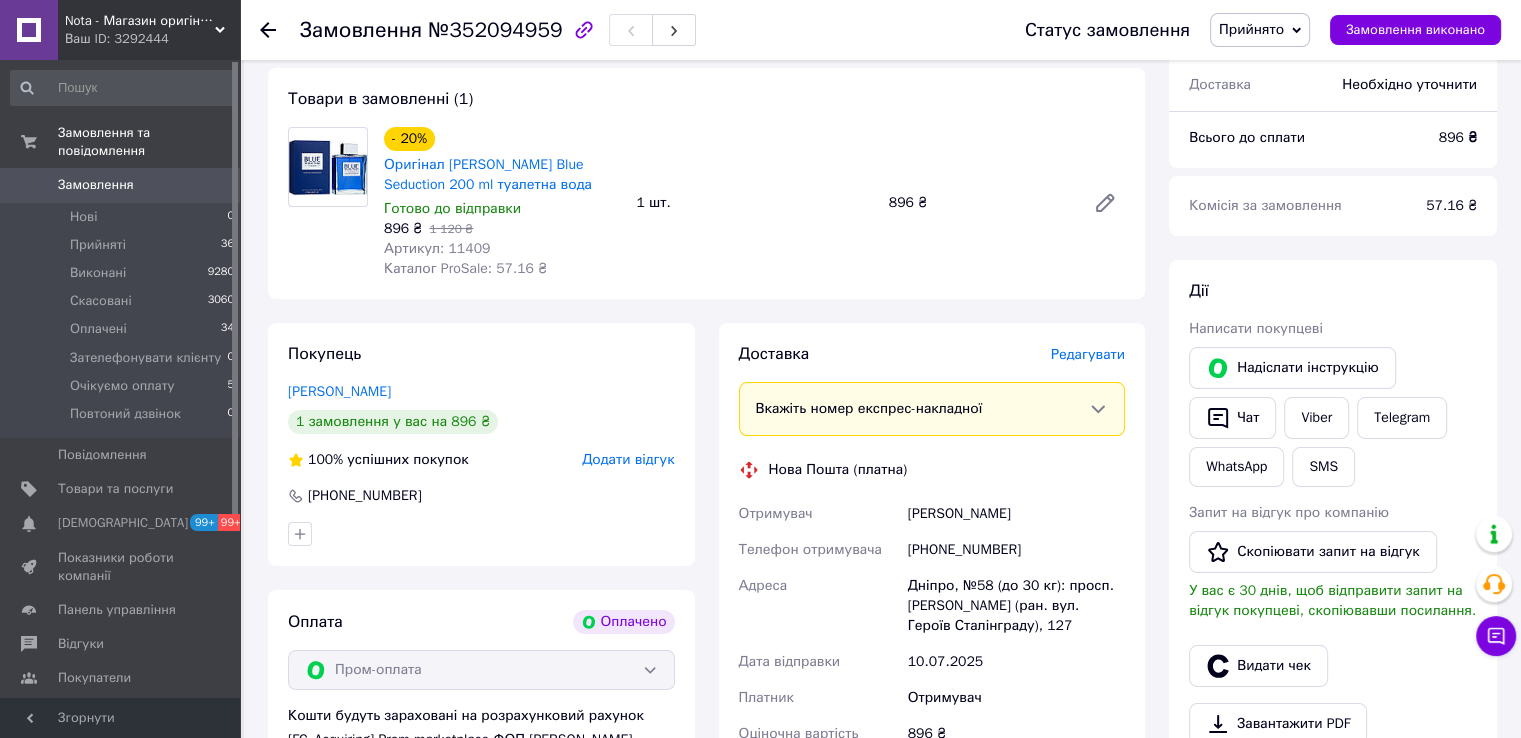 click on "Редагувати" at bounding box center [1088, 354] 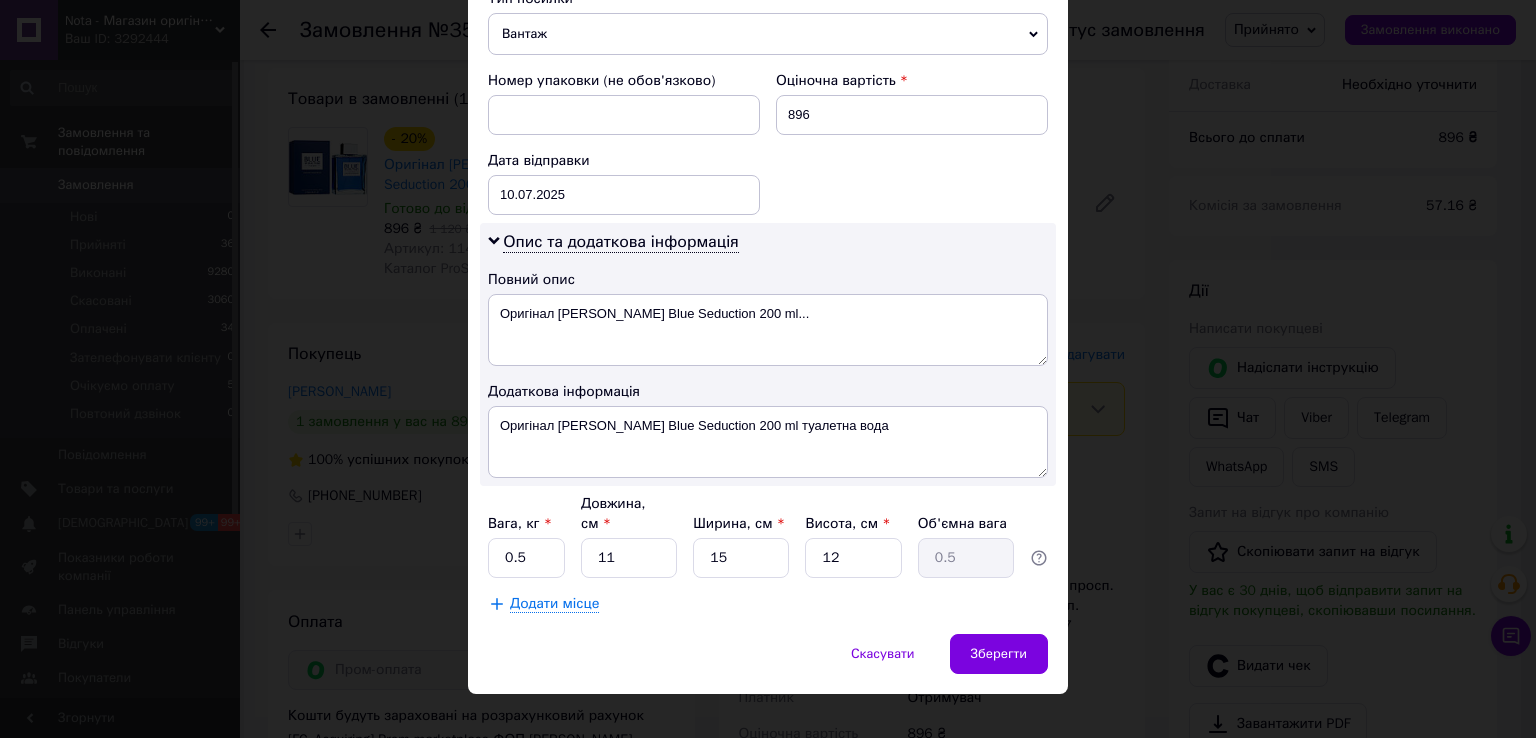 scroll, scrollTop: 830, scrollLeft: 0, axis: vertical 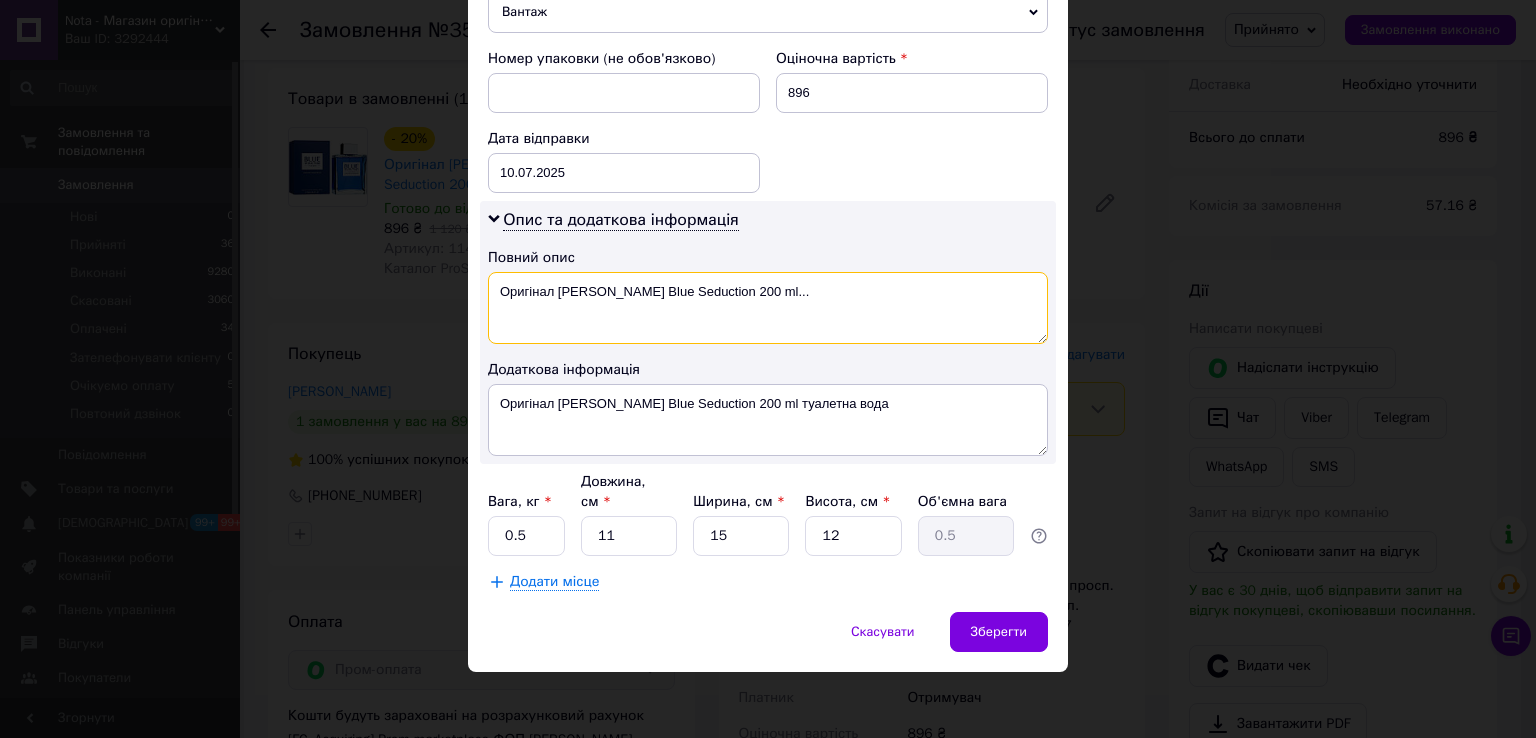 click on "Оригінал Antonio Banderas Blue Seduction 200 ml..." at bounding box center [768, 308] 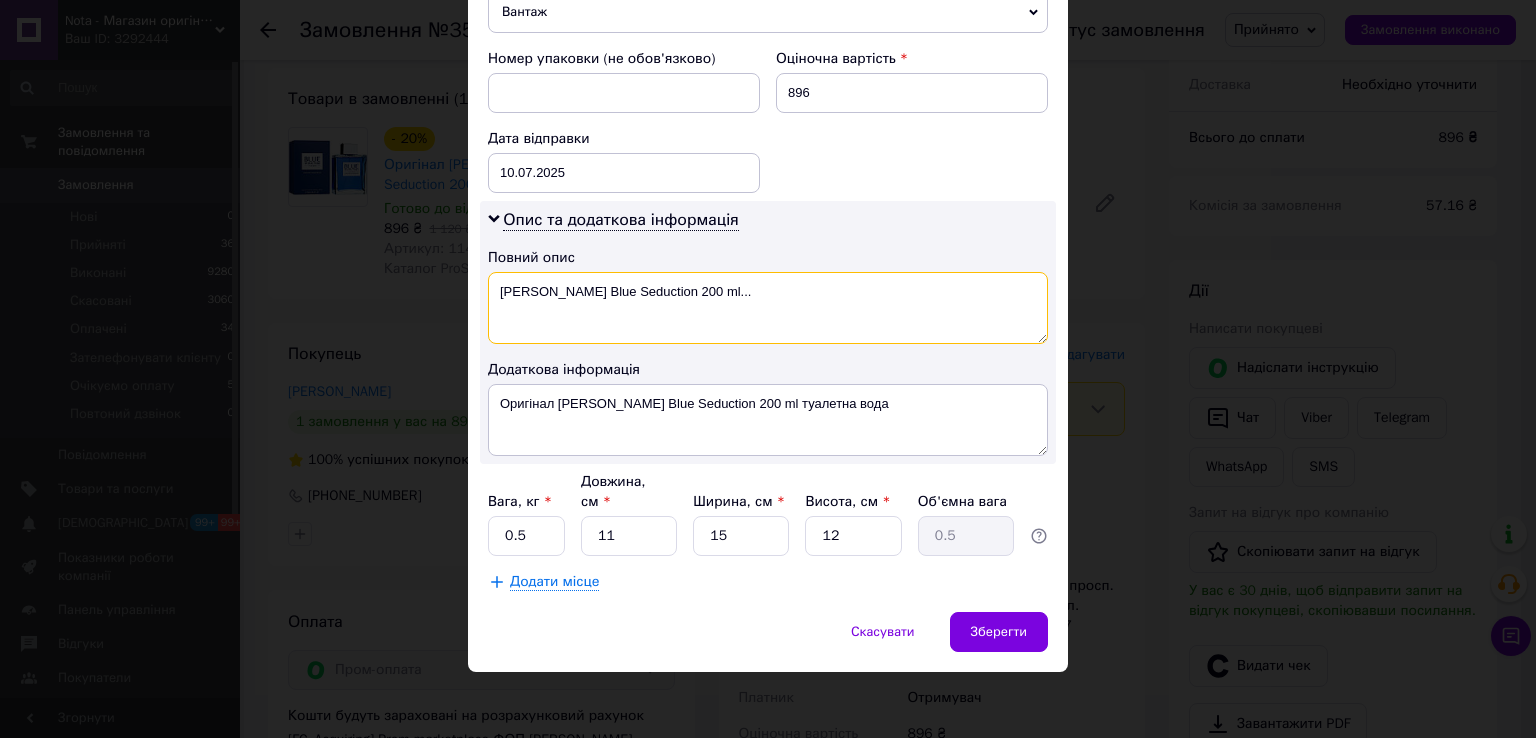 drag, startPoint x: 800, startPoint y: 322, endPoint x: 742, endPoint y: 321, distance: 58.00862 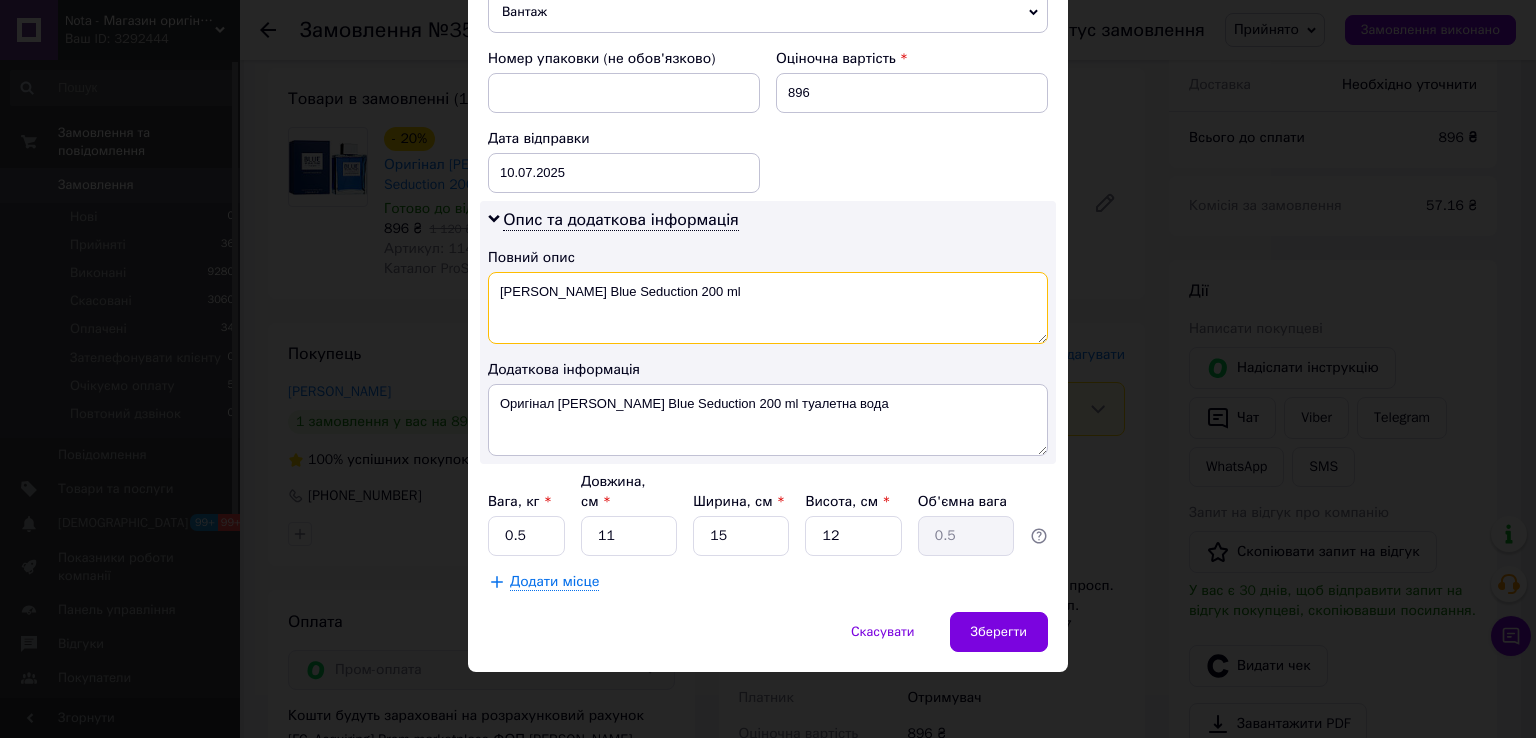 type on "Antonio Banderas Blue Seduction 200 ml" 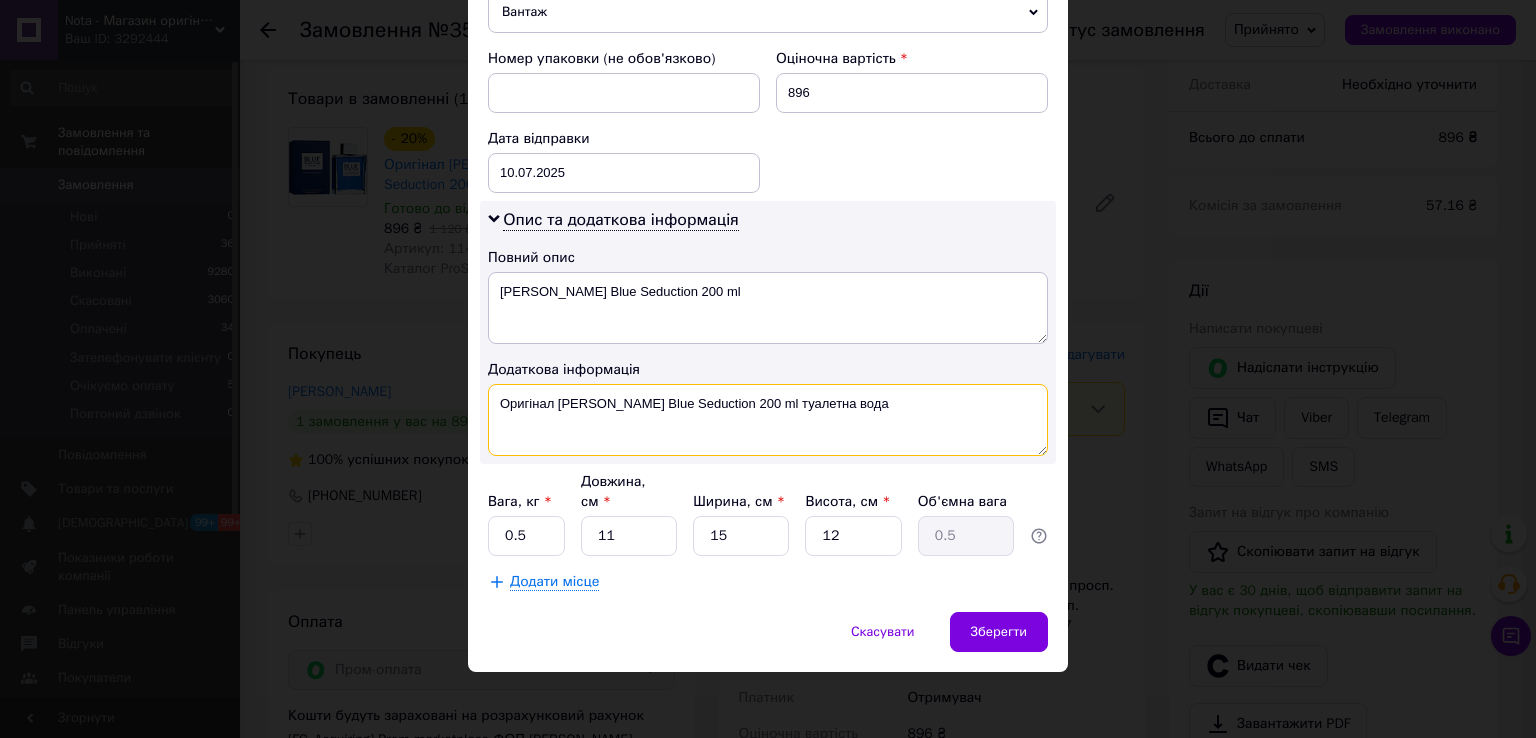 click on "Оригінал Antonio Banderas Blue Seduction 200 ml туалетна вода" at bounding box center (768, 420) 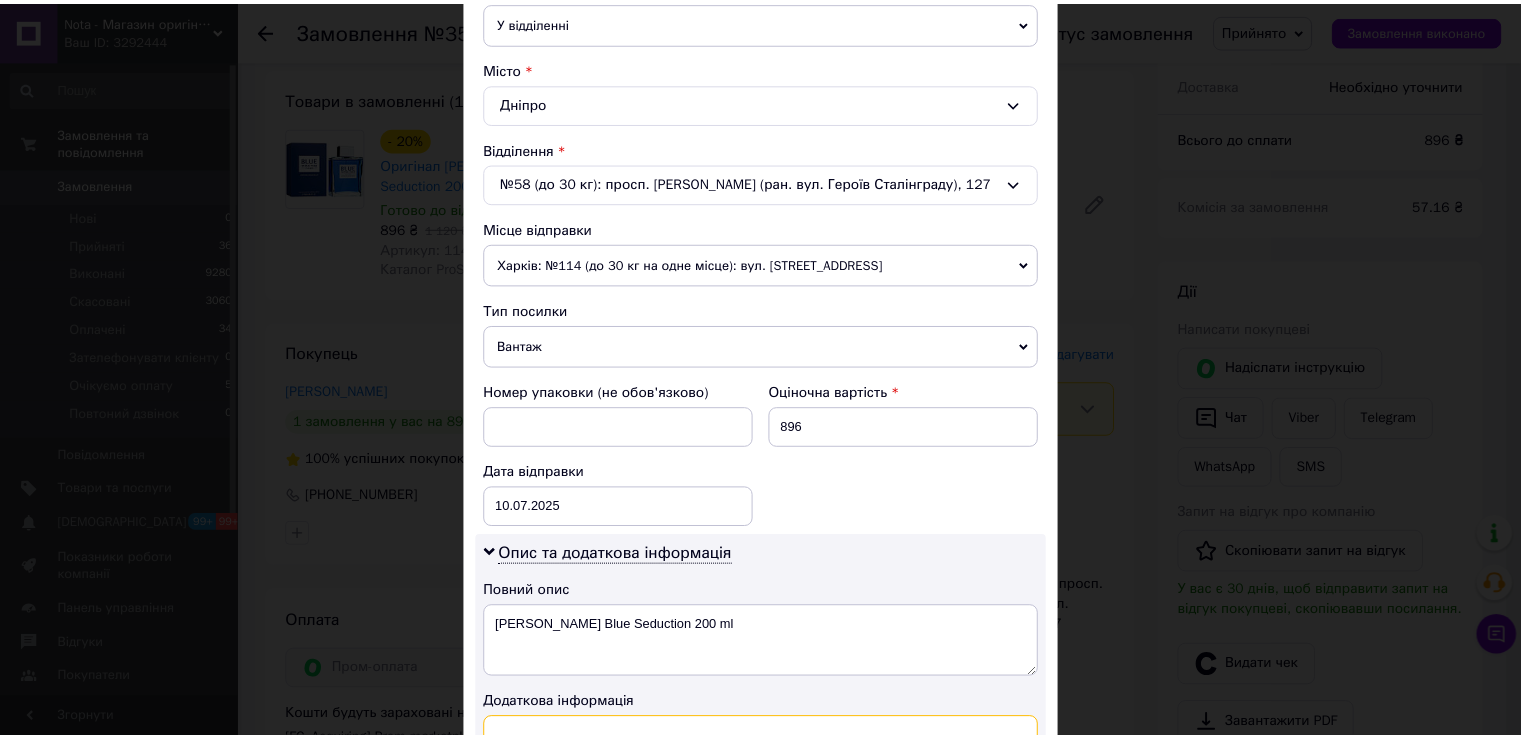scroll, scrollTop: 830, scrollLeft: 0, axis: vertical 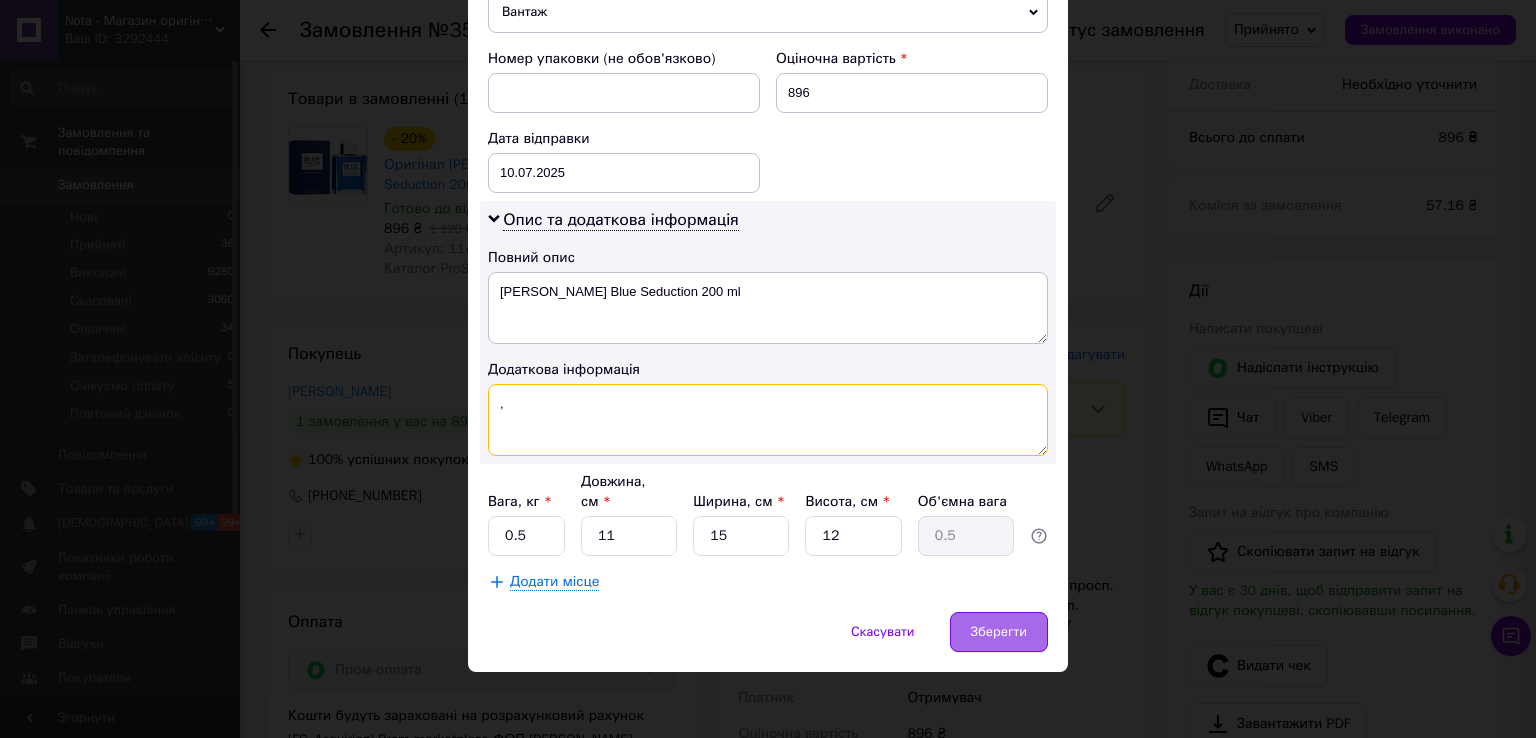 type on "," 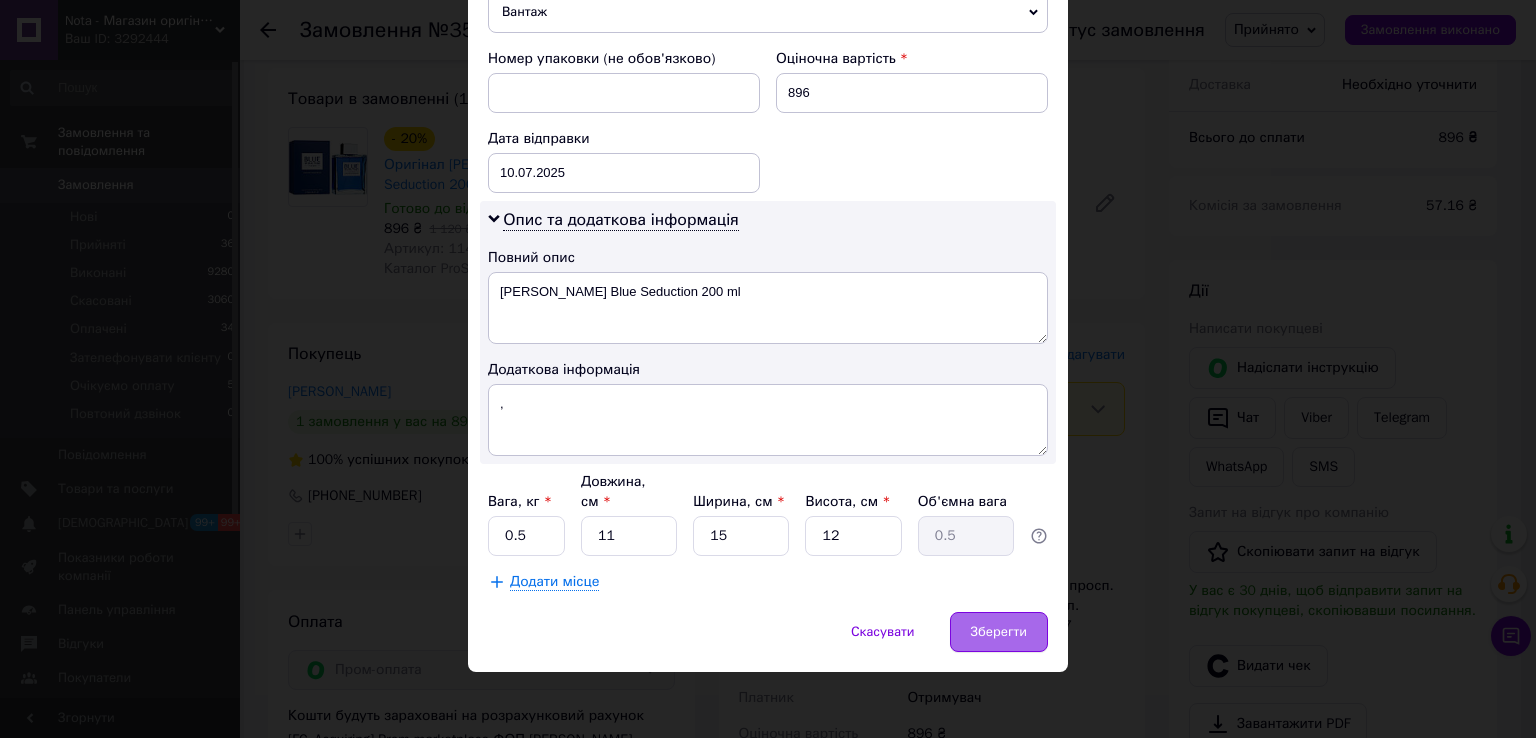 click on "Зберегти" at bounding box center (999, 632) 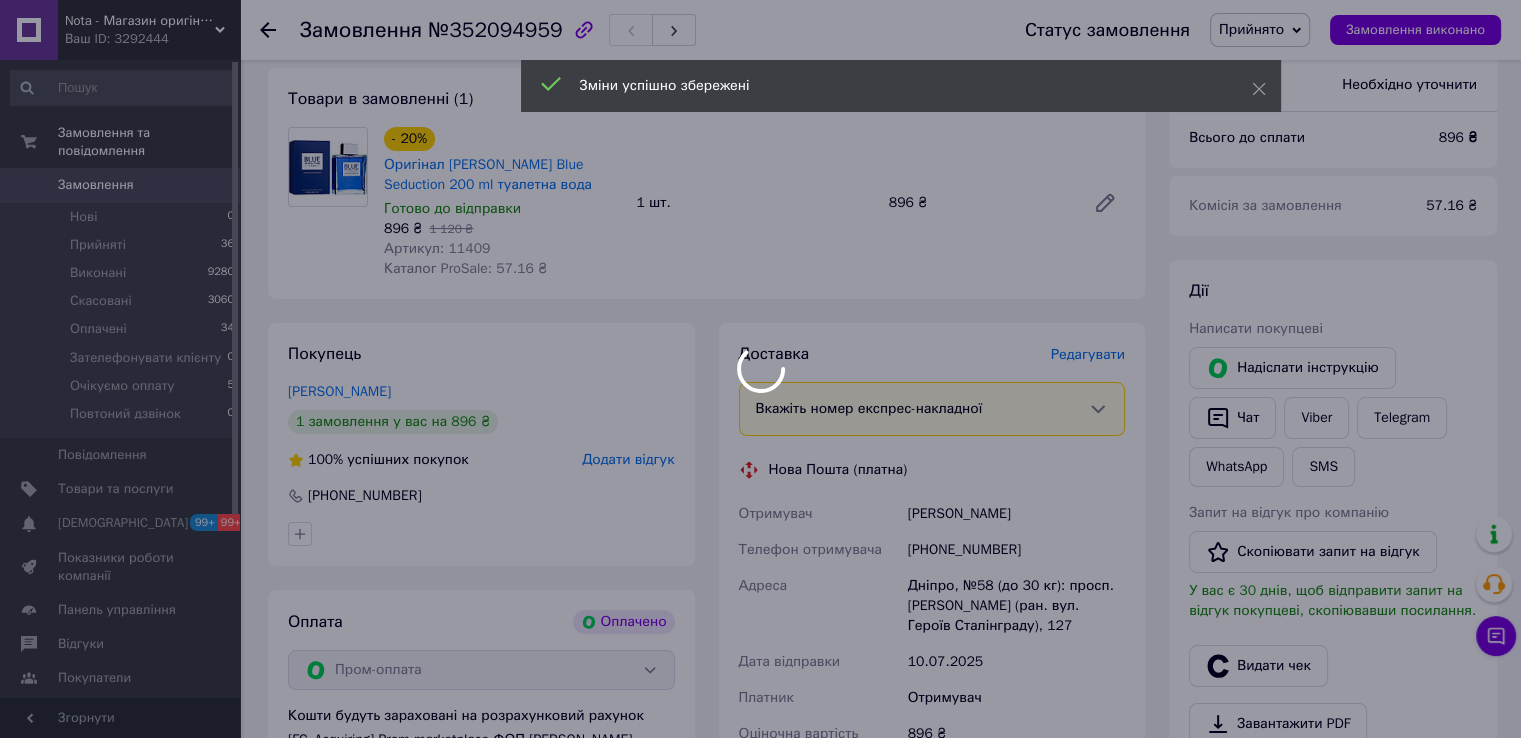 scroll, scrollTop: 666, scrollLeft: 0, axis: vertical 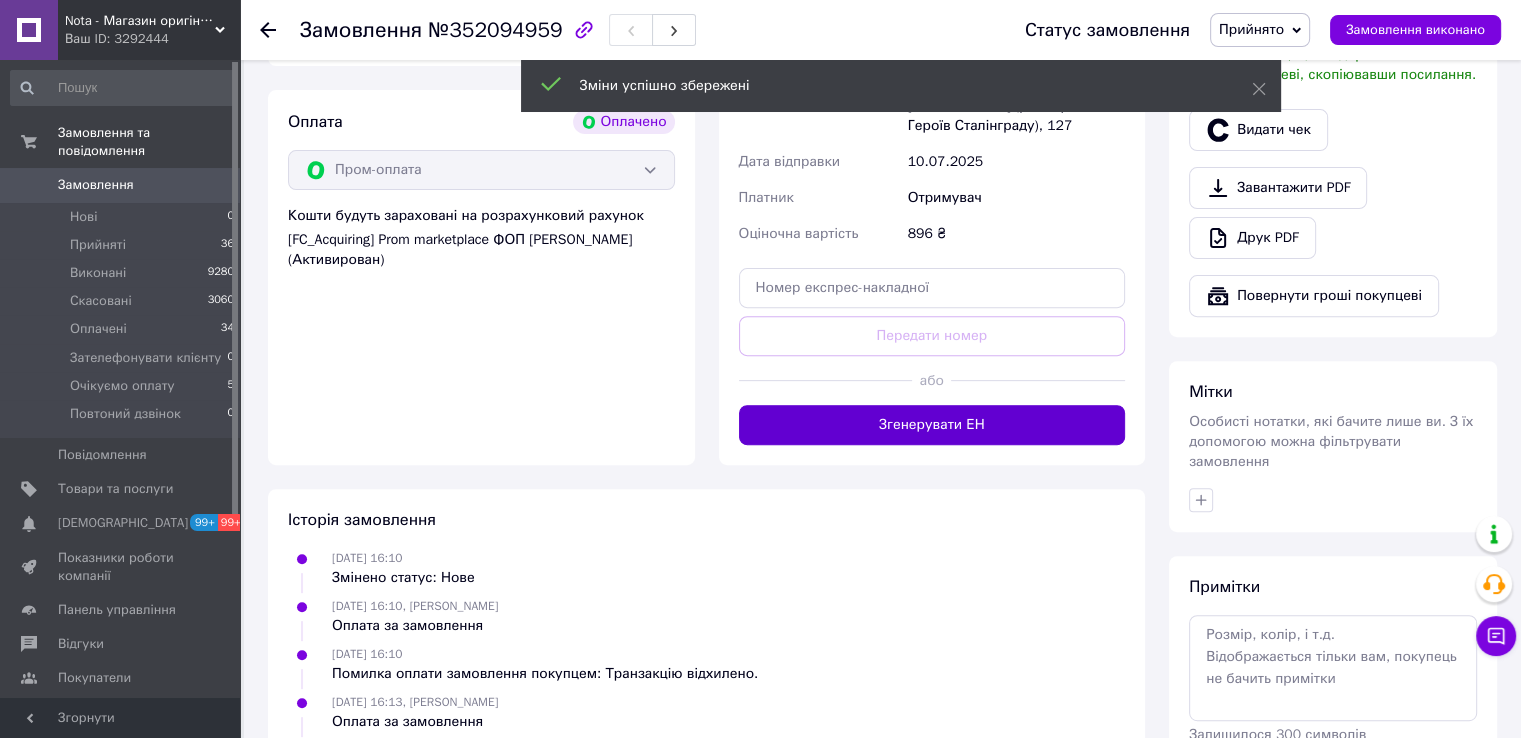click on "Згенерувати ЕН" at bounding box center (932, 425) 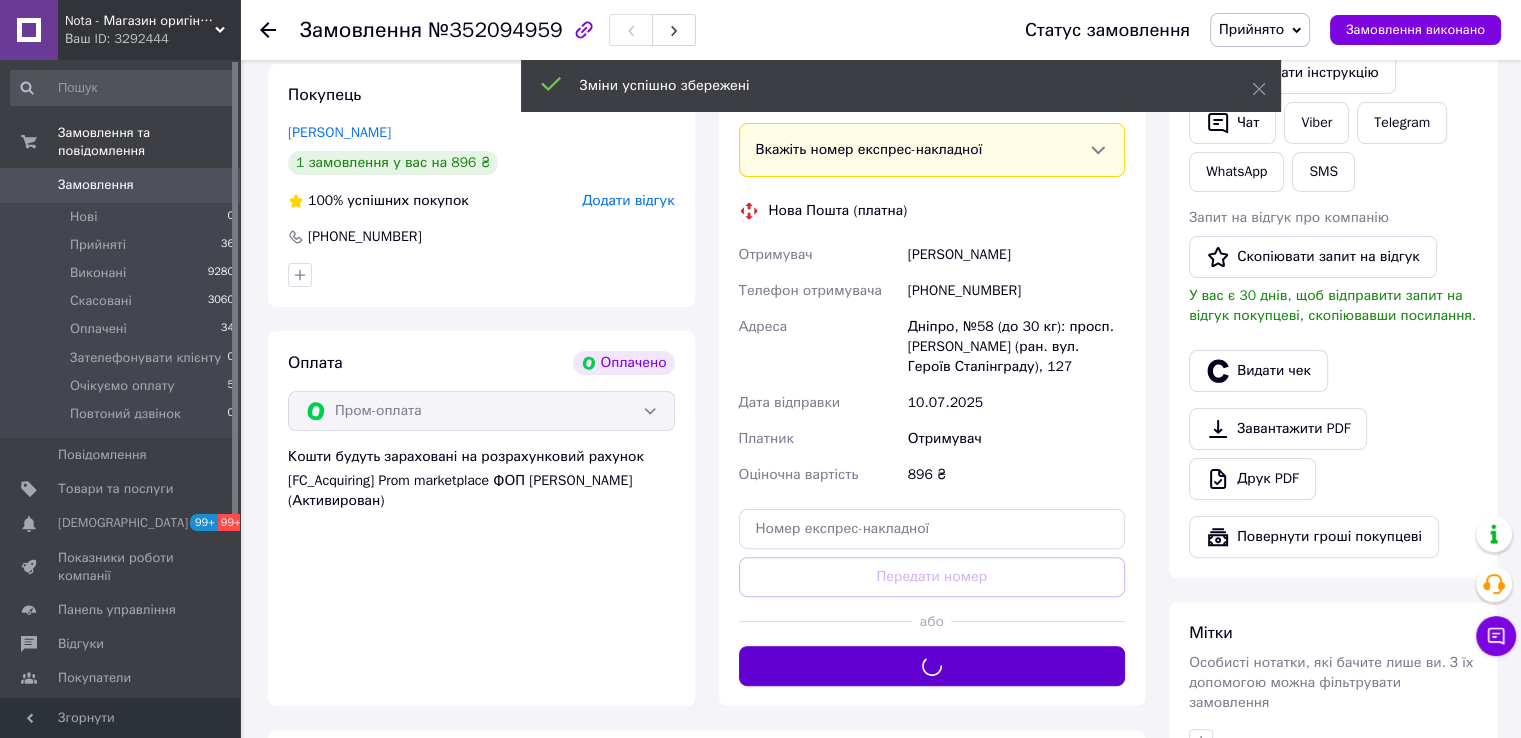scroll, scrollTop: 333, scrollLeft: 0, axis: vertical 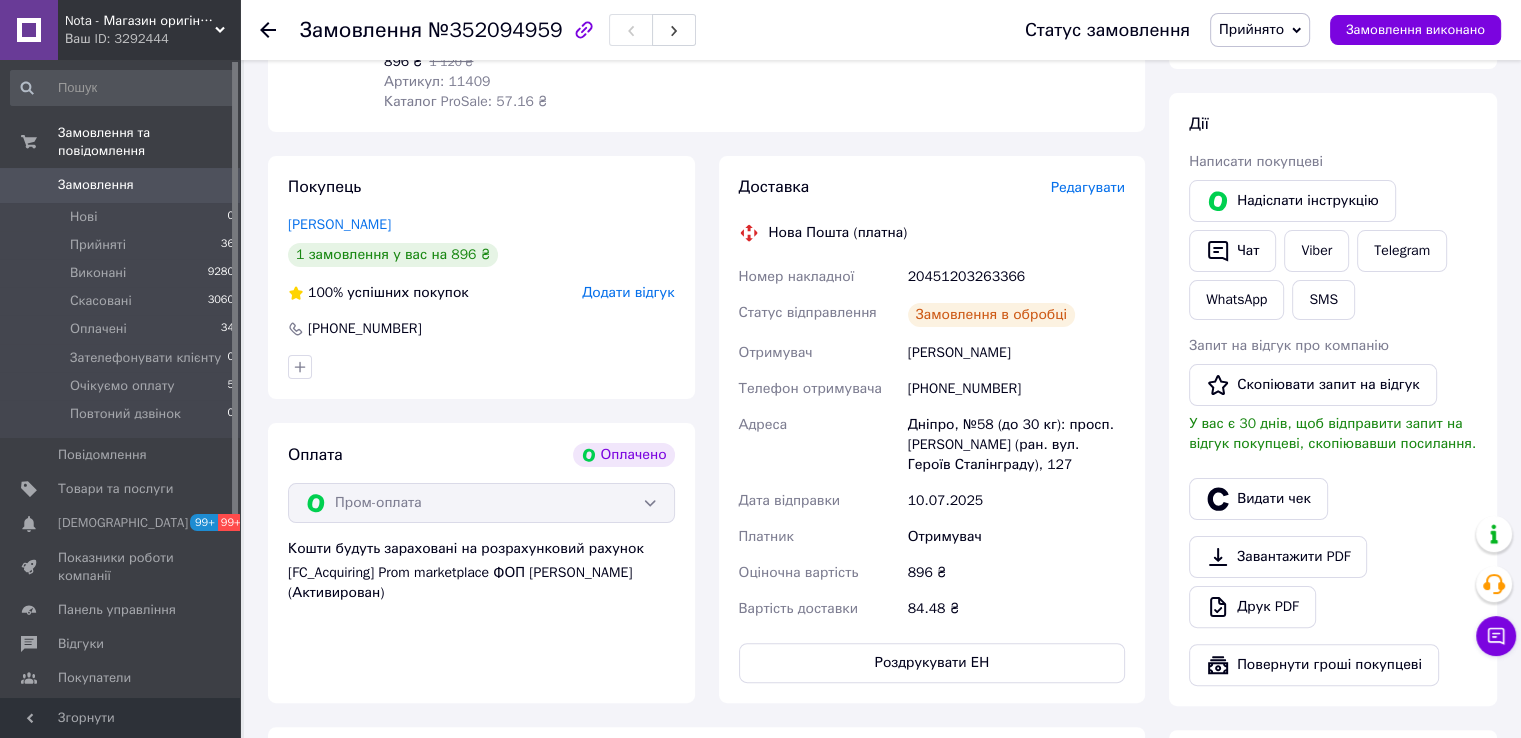 click on "20451203263366" at bounding box center [1016, 277] 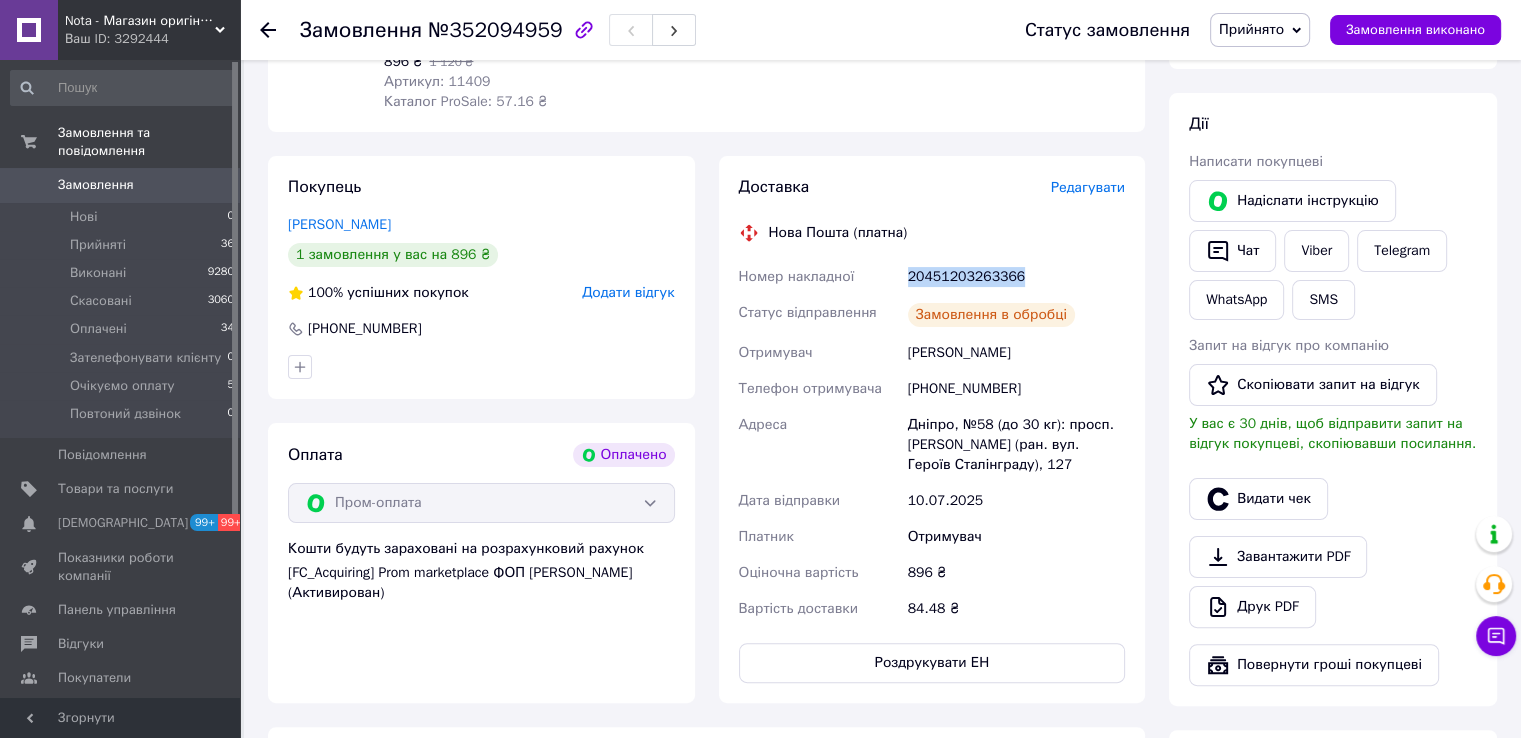 click on "20451203263366" at bounding box center (1016, 277) 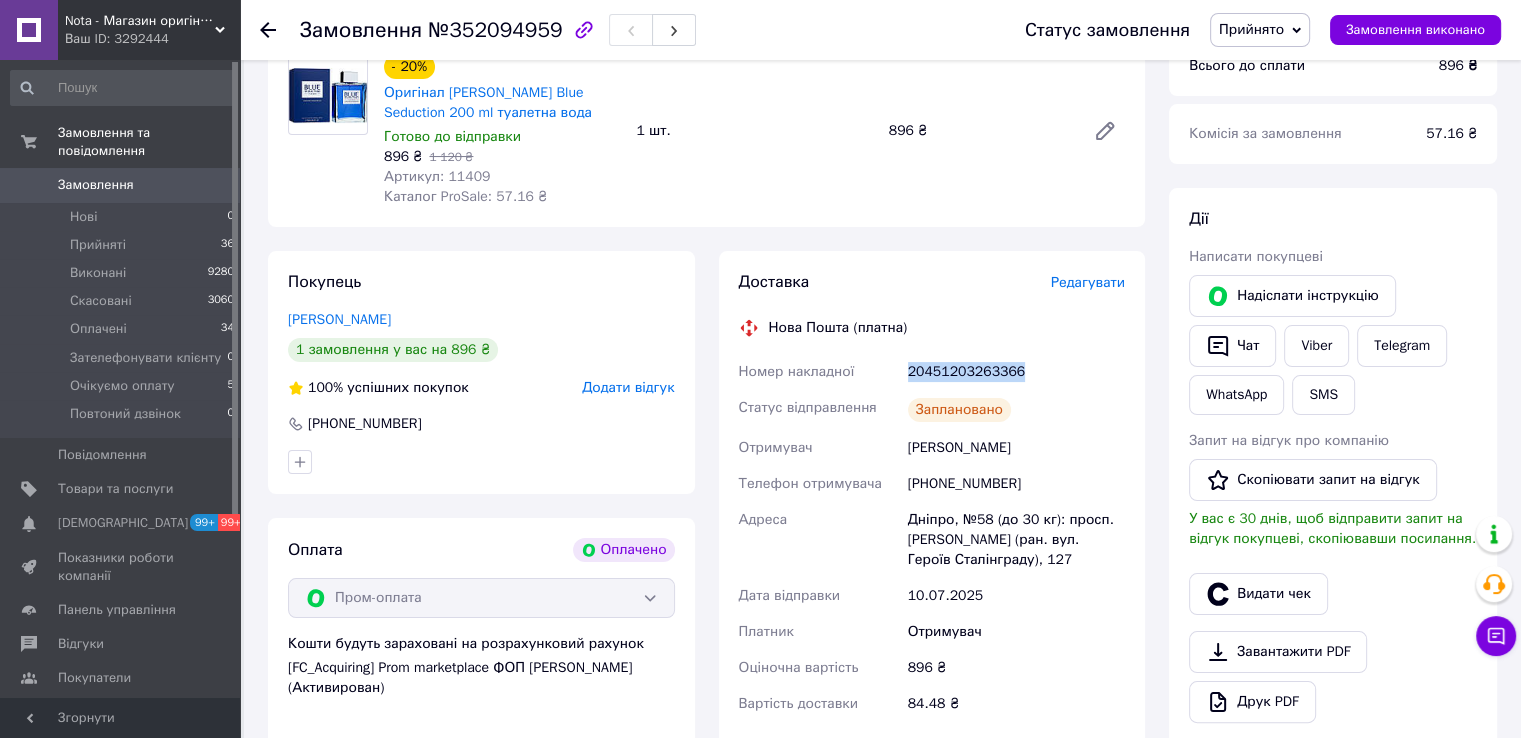 scroll, scrollTop: 0, scrollLeft: 0, axis: both 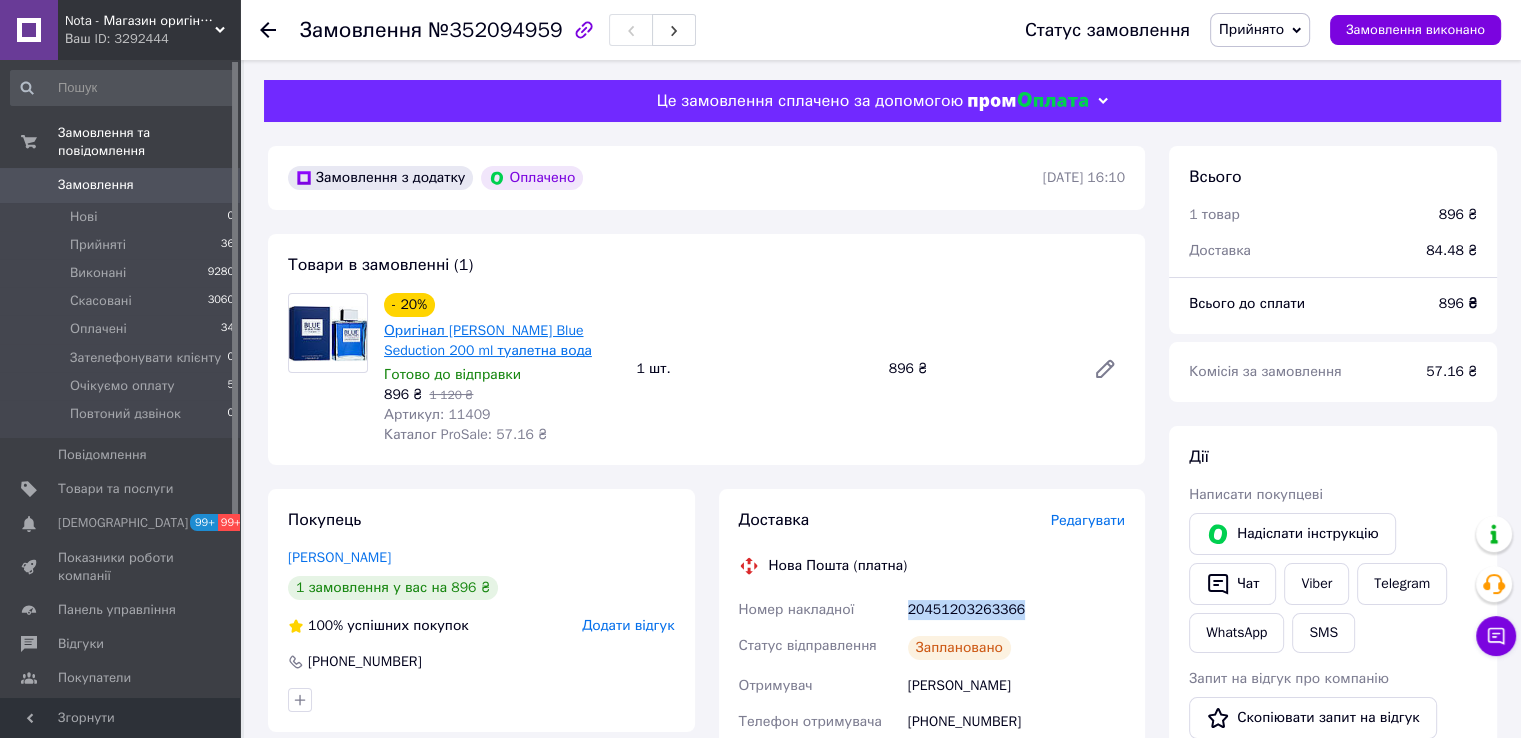 drag, startPoint x: 610, startPoint y: 348, endPoint x: 449, endPoint y: 336, distance: 161.44658 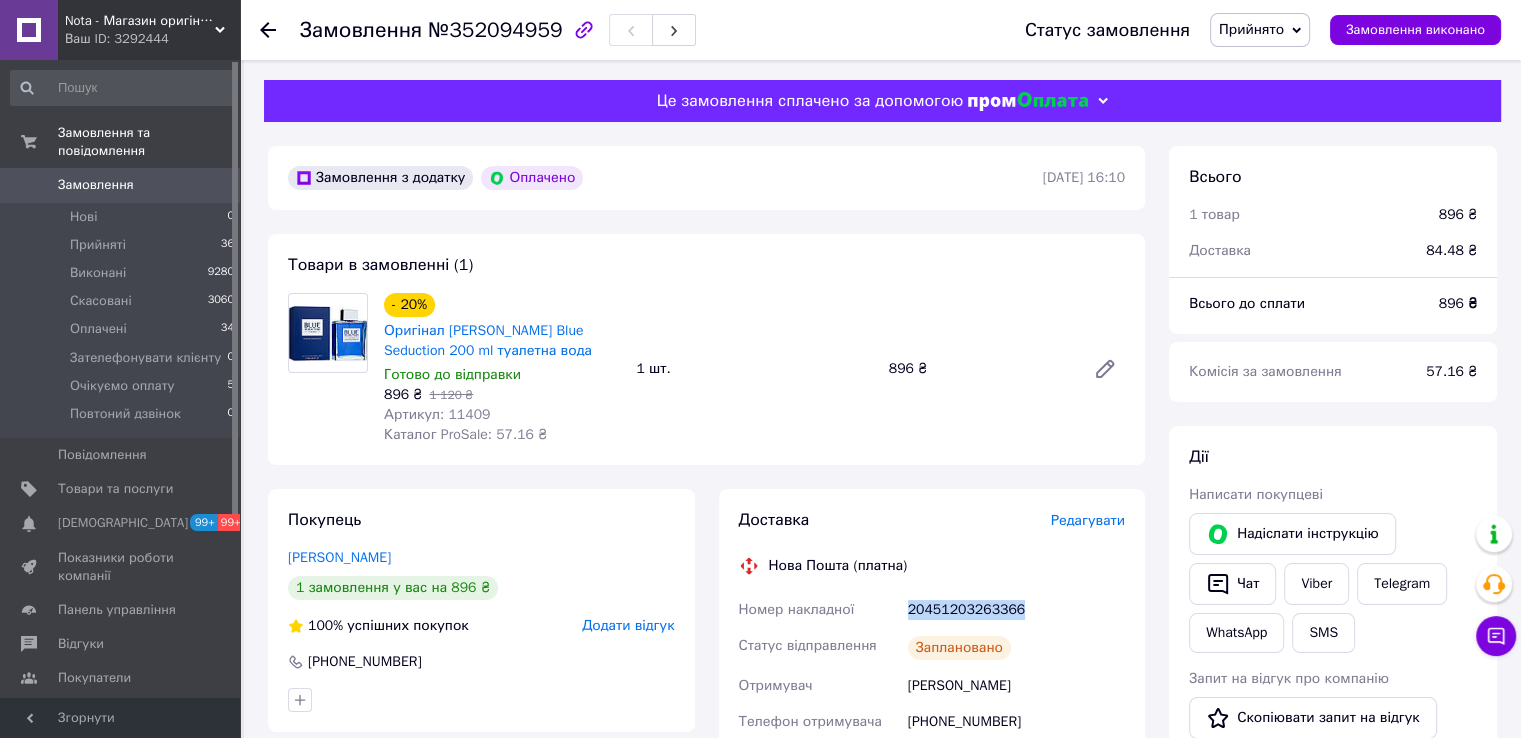 copy on "Antonio Banderas Blue Seduction 200 ml туалетна вода" 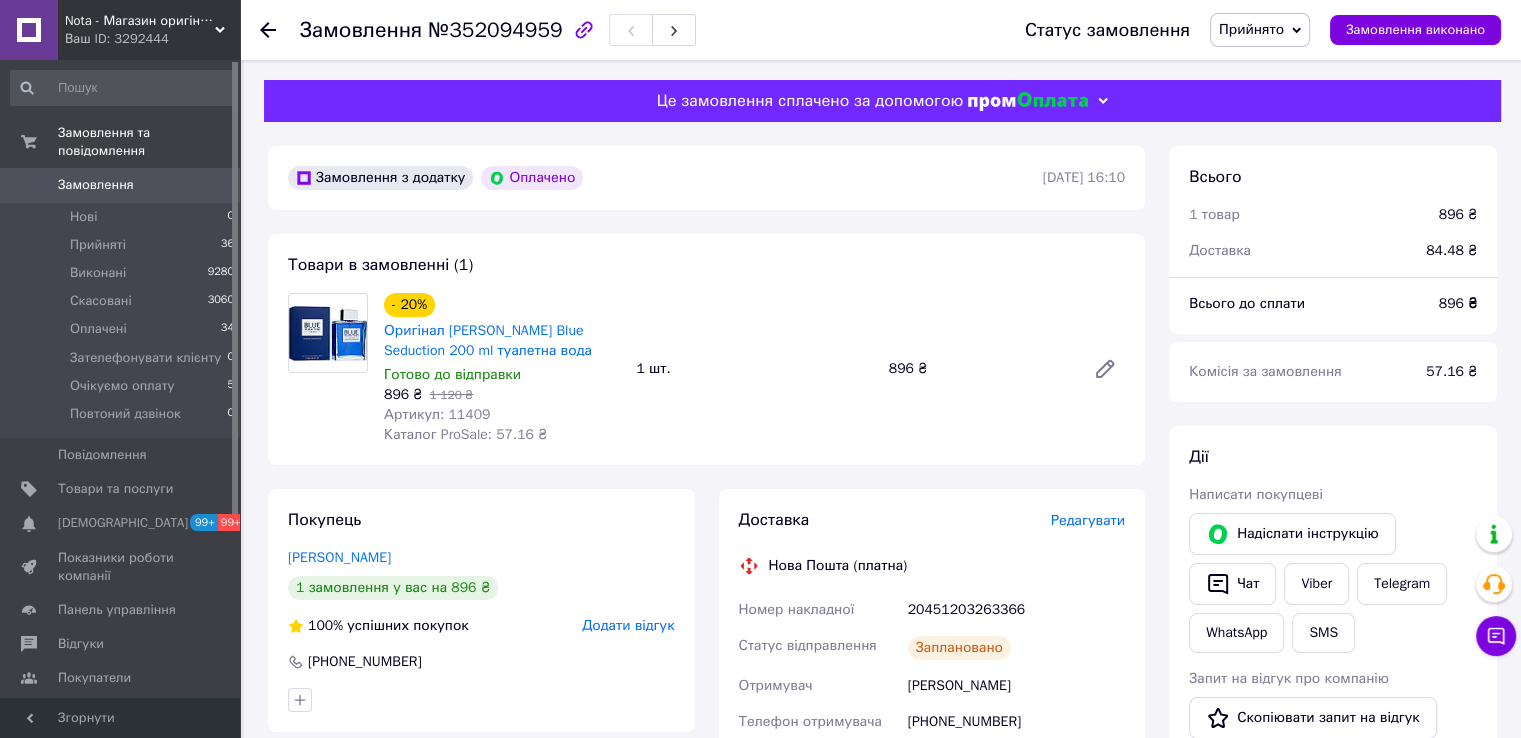 click on "20451203263366" at bounding box center [1016, 610] 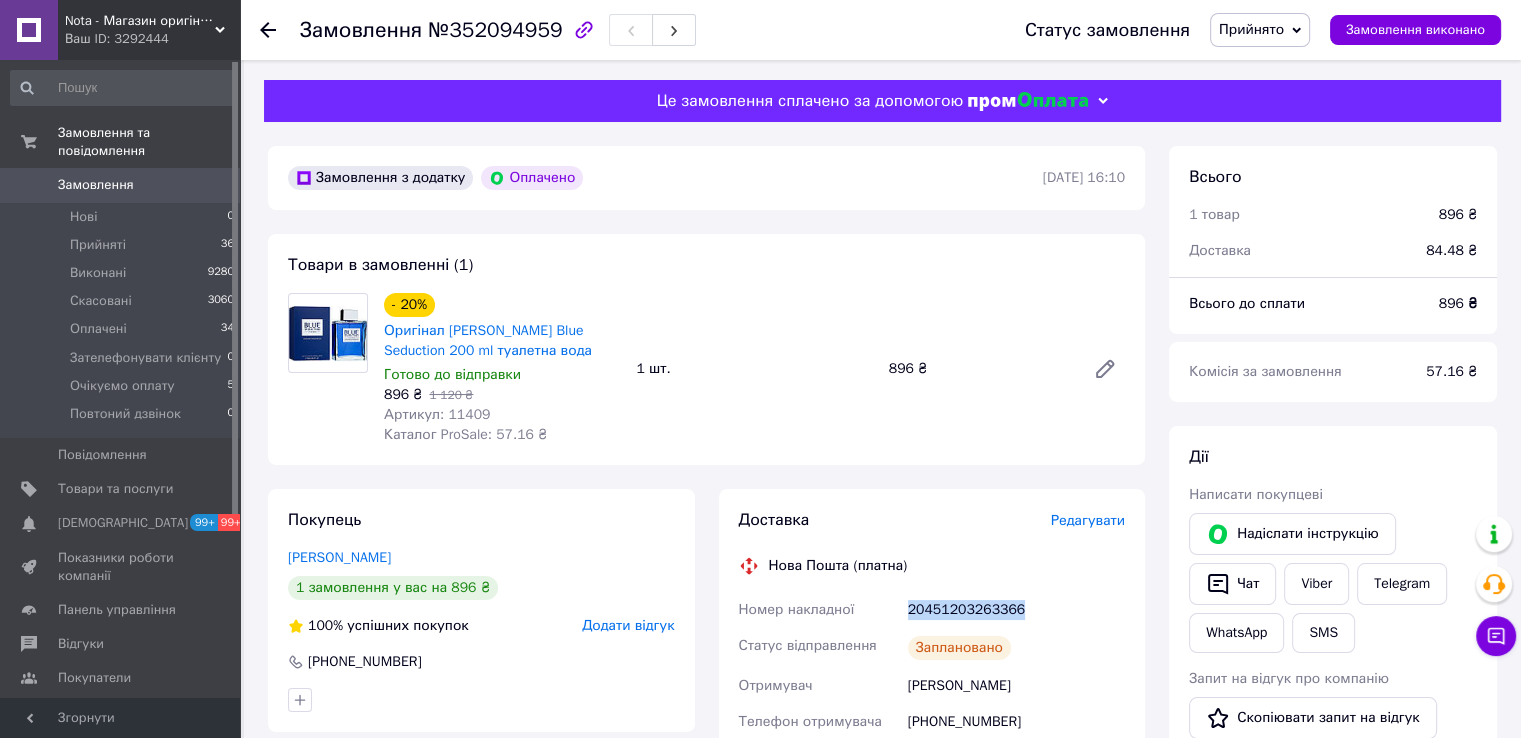 click on "20451203263366" at bounding box center (1016, 610) 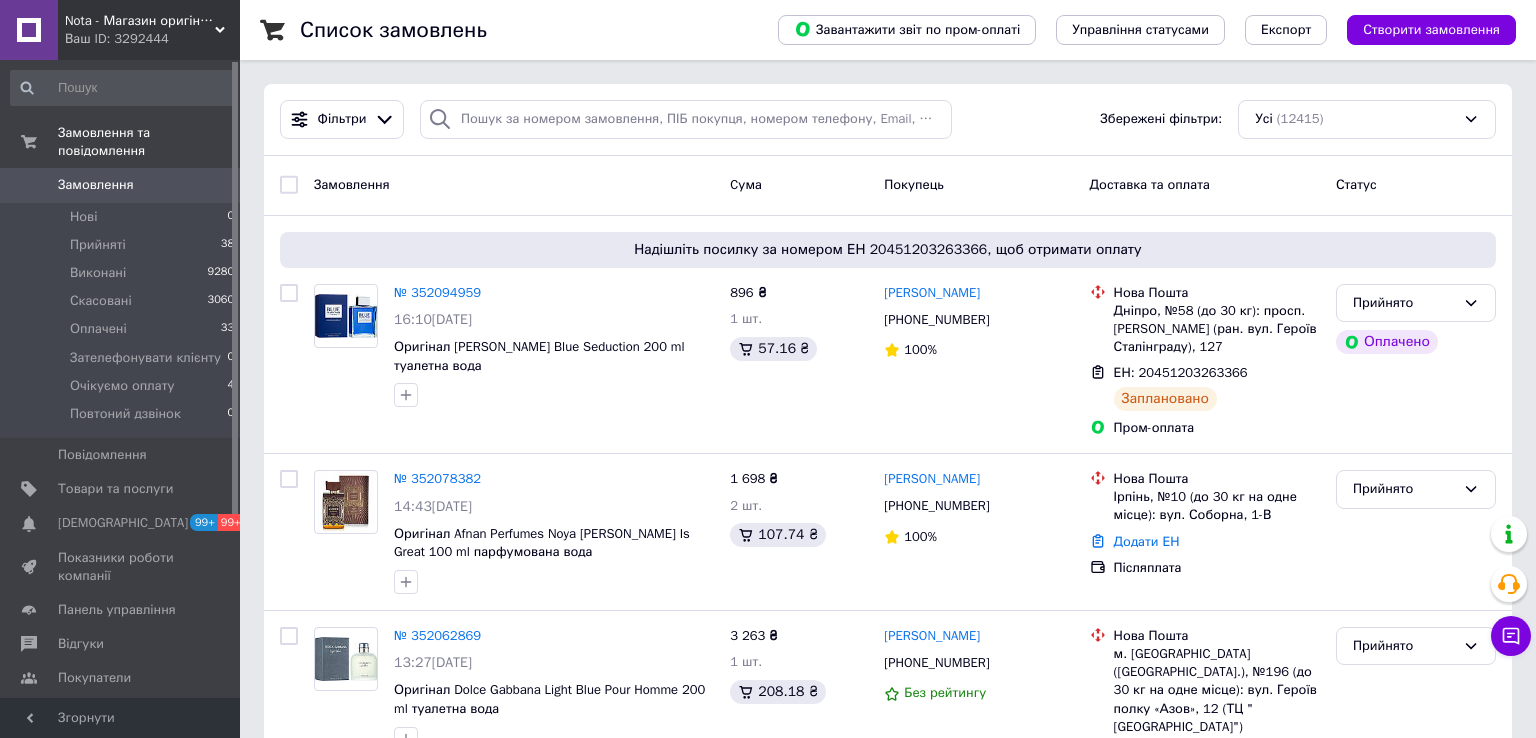 click on "Ваш ID: 3292444" at bounding box center [152, 39] 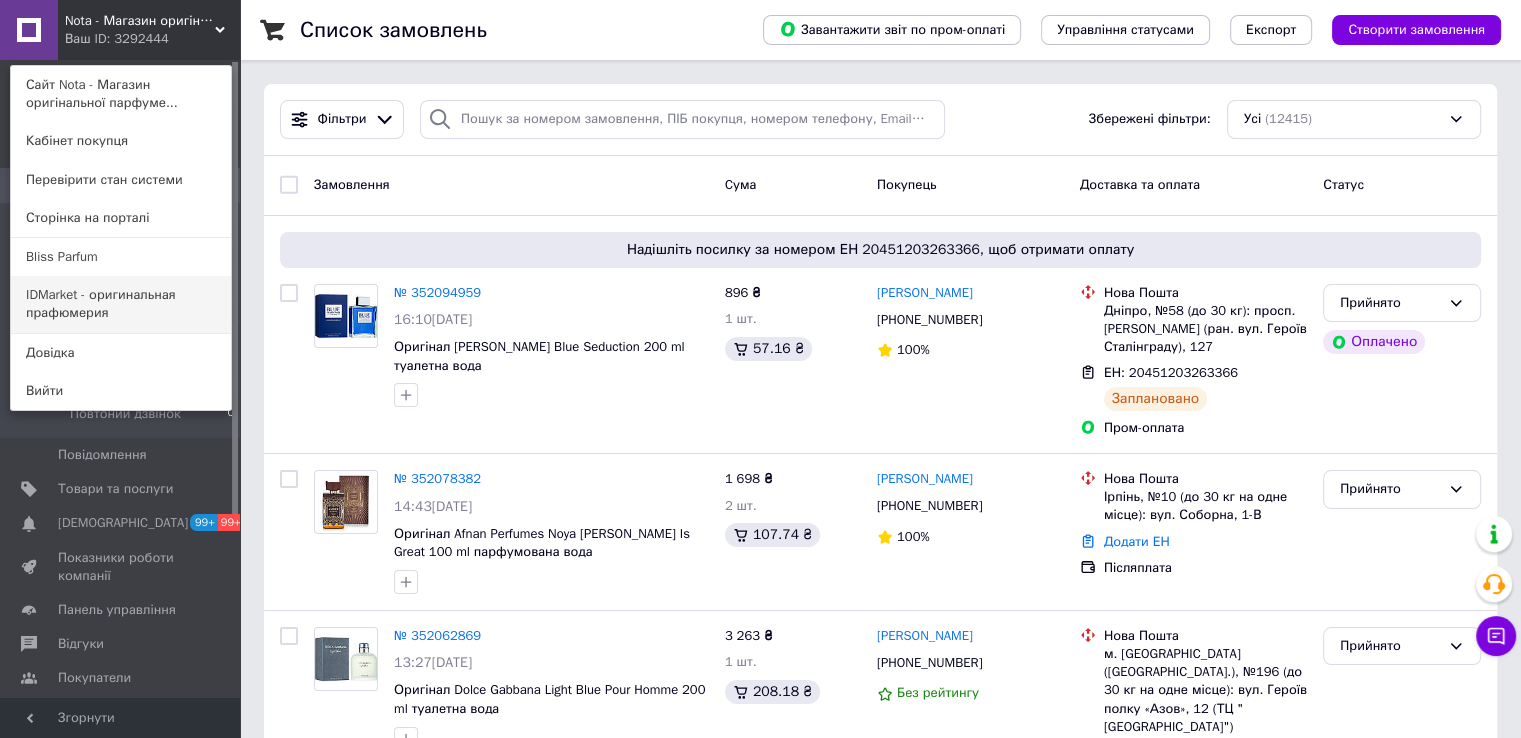click on "IDMarket - оригинальная прафюмерия" at bounding box center [121, 304] 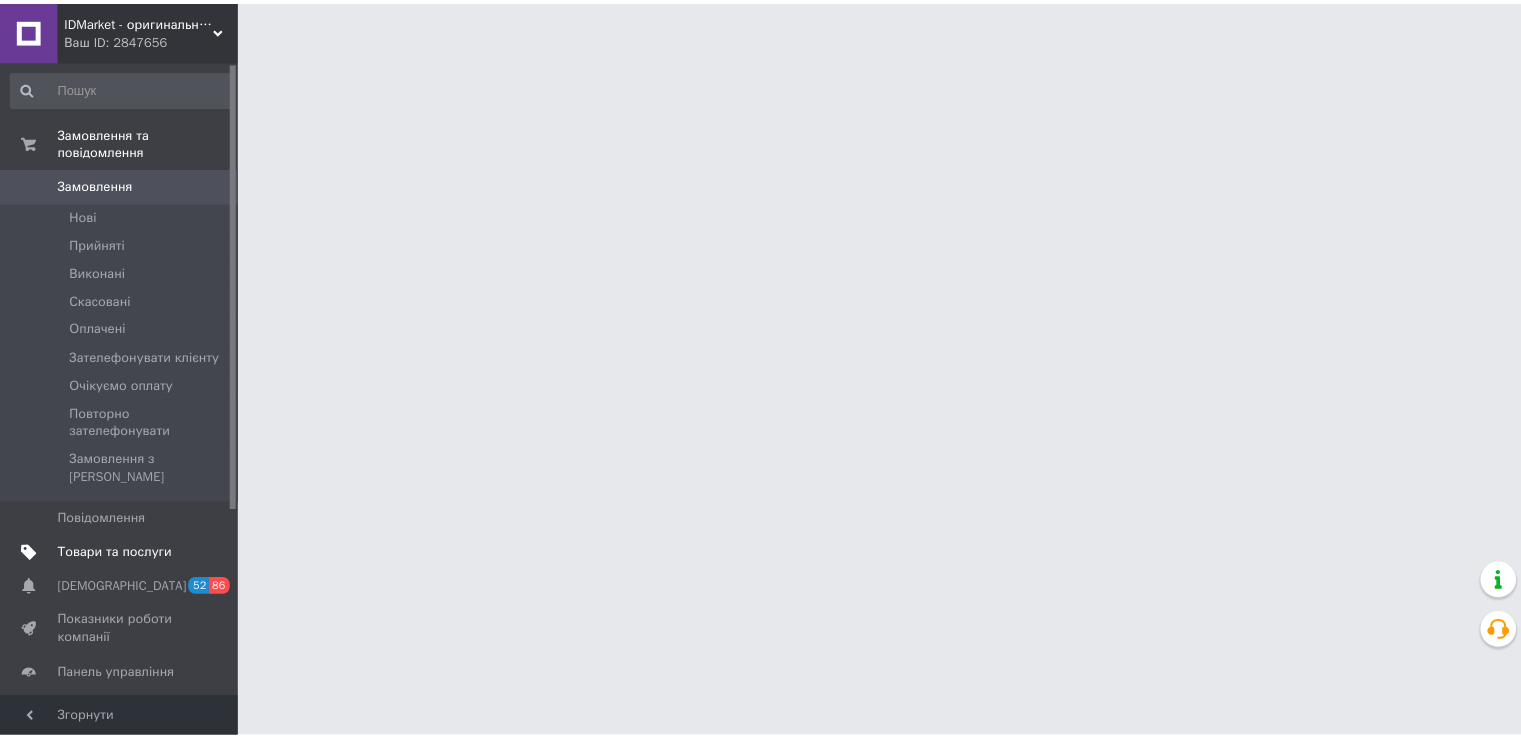 scroll, scrollTop: 0, scrollLeft: 0, axis: both 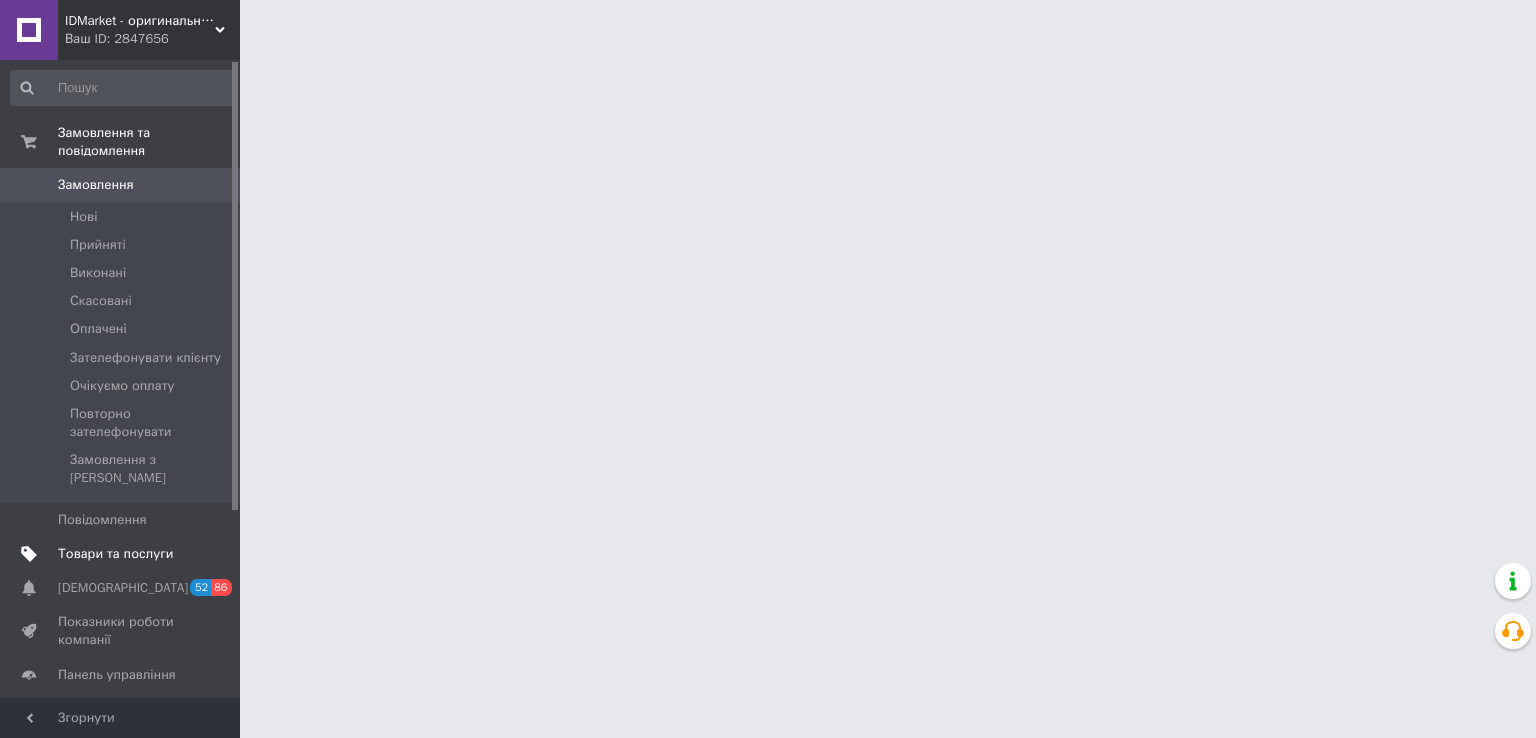 click on "Товари та послуги" at bounding box center [115, 554] 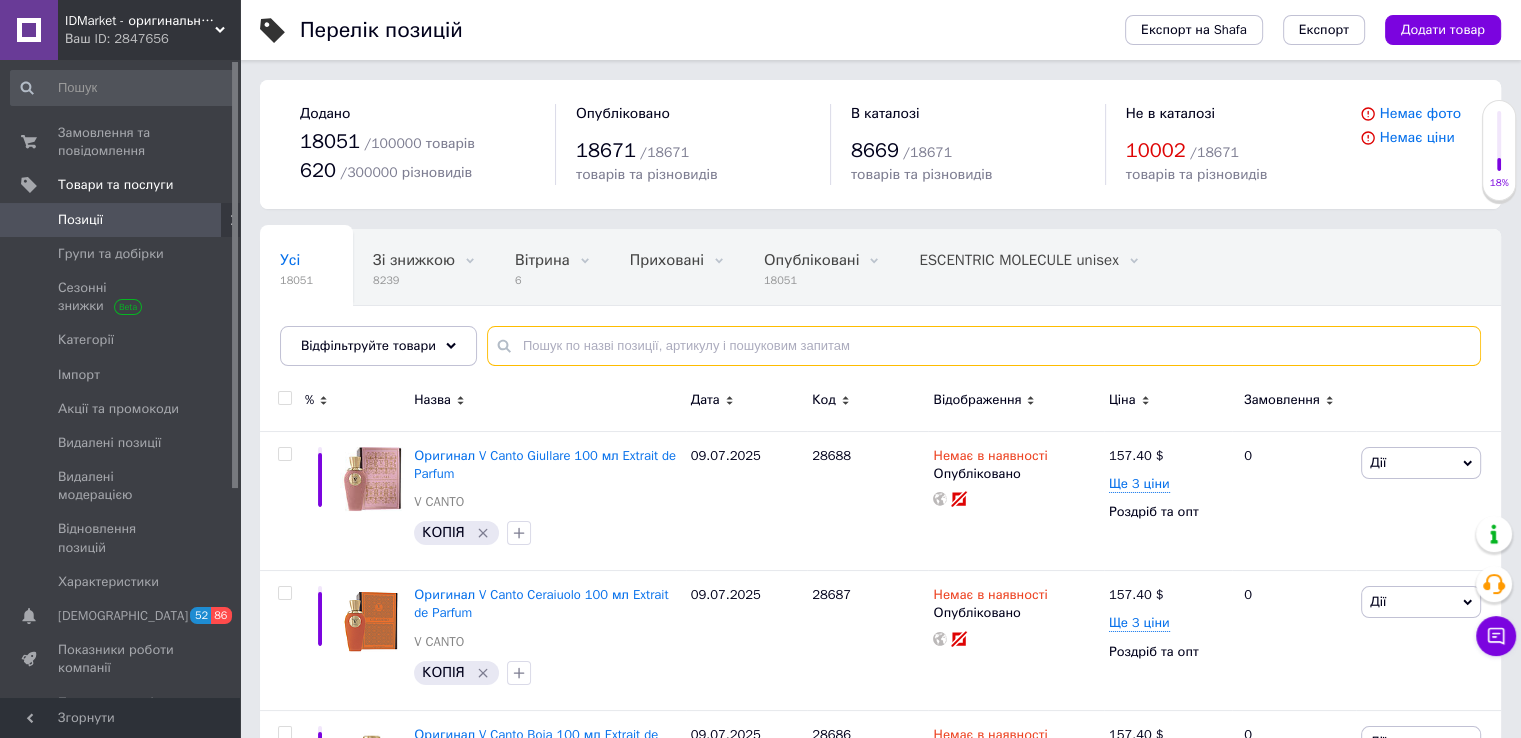 click at bounding box center (984, 346) 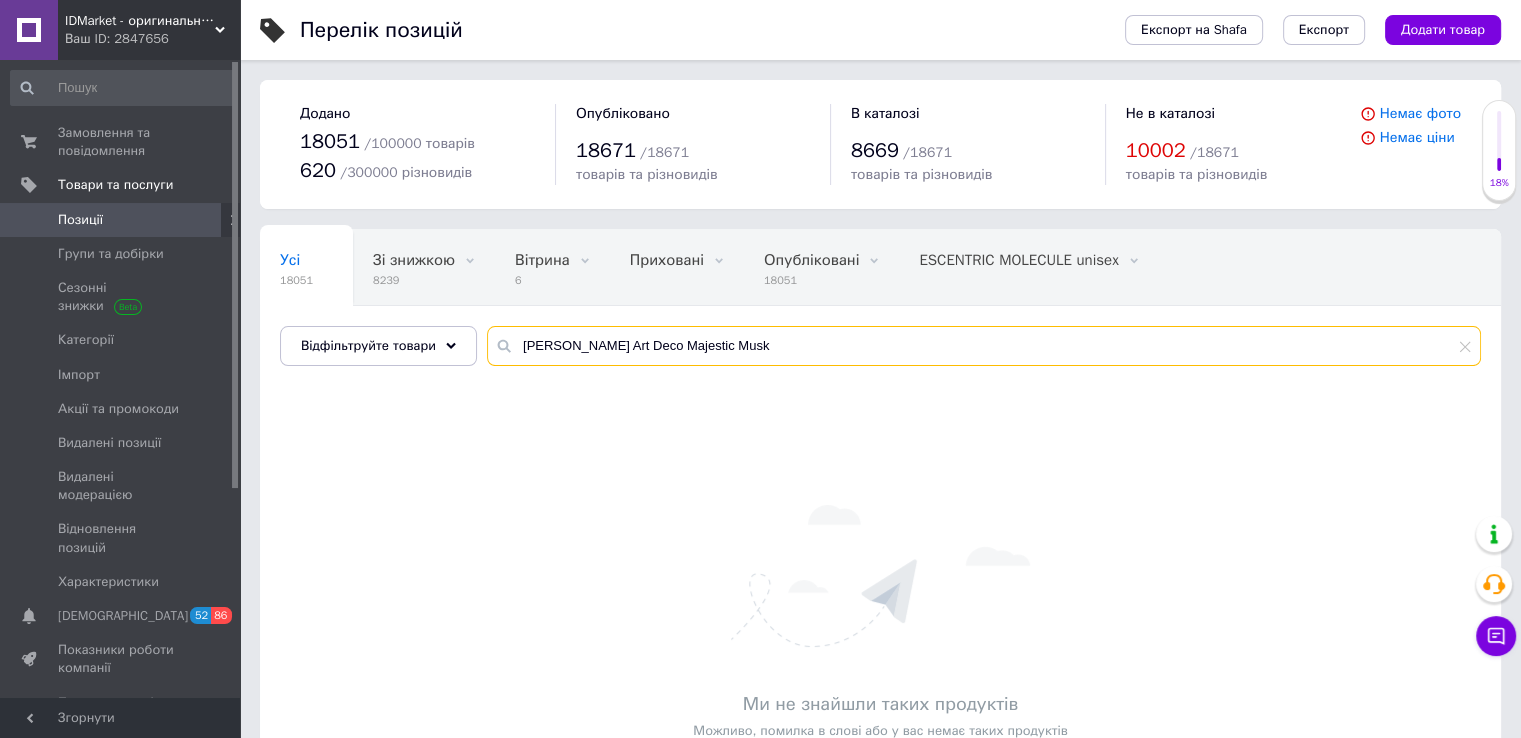 drag, startPoint x: 638, startPoint y: 345, endPoint x: 520, endPoint y: 339, distance: 118.15244 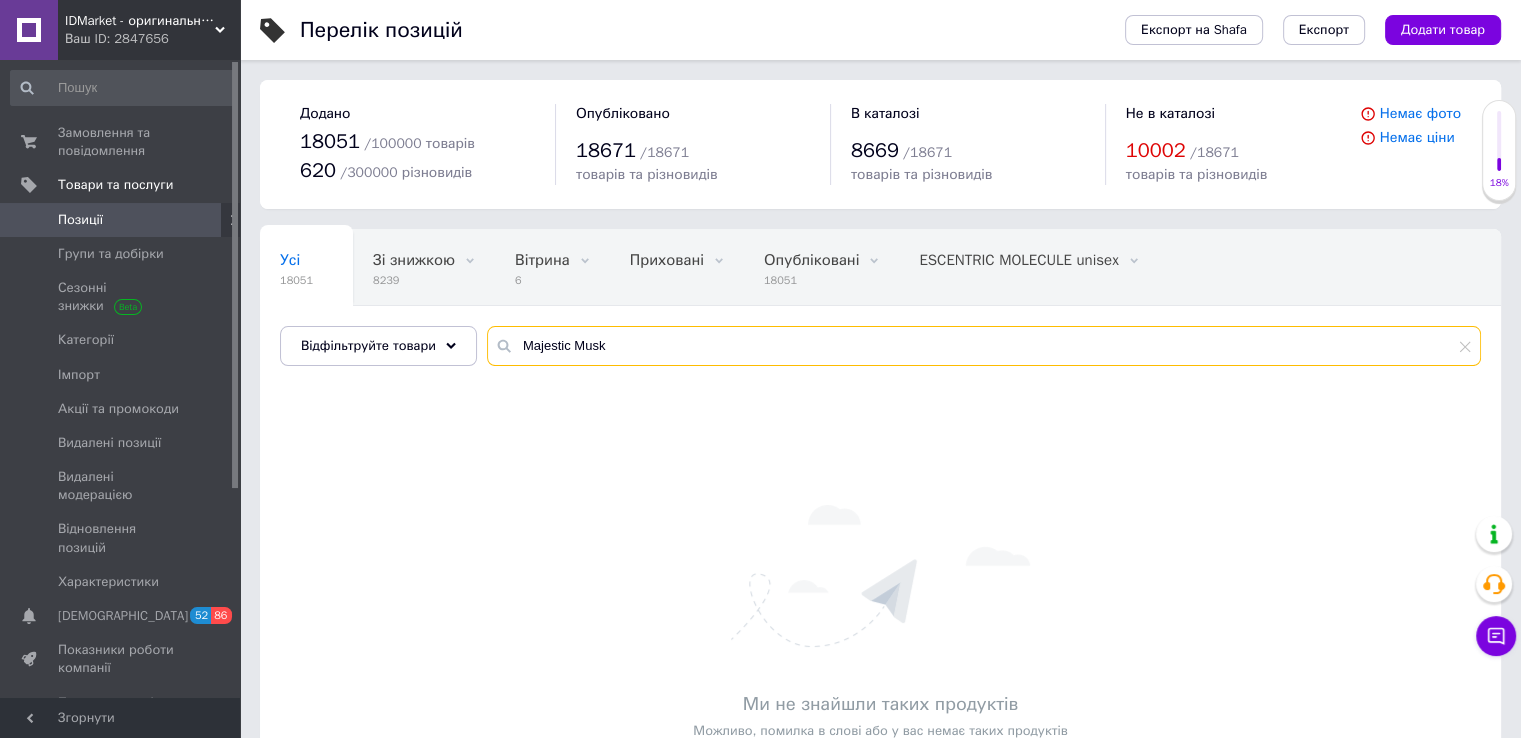 click on "Majestic Musk" at bounding box center [984, 346] 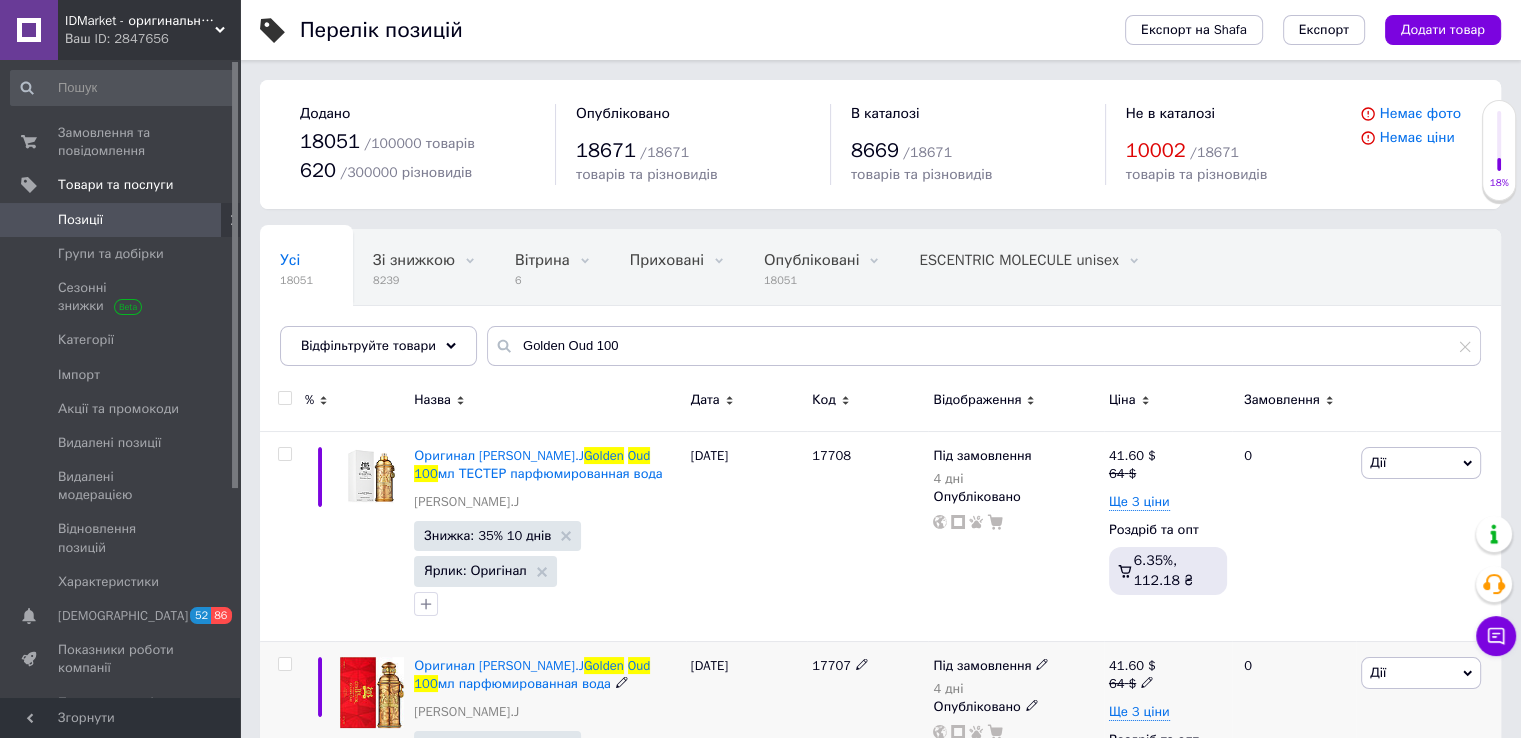 click on "17707" at bounding box center (831, 665) 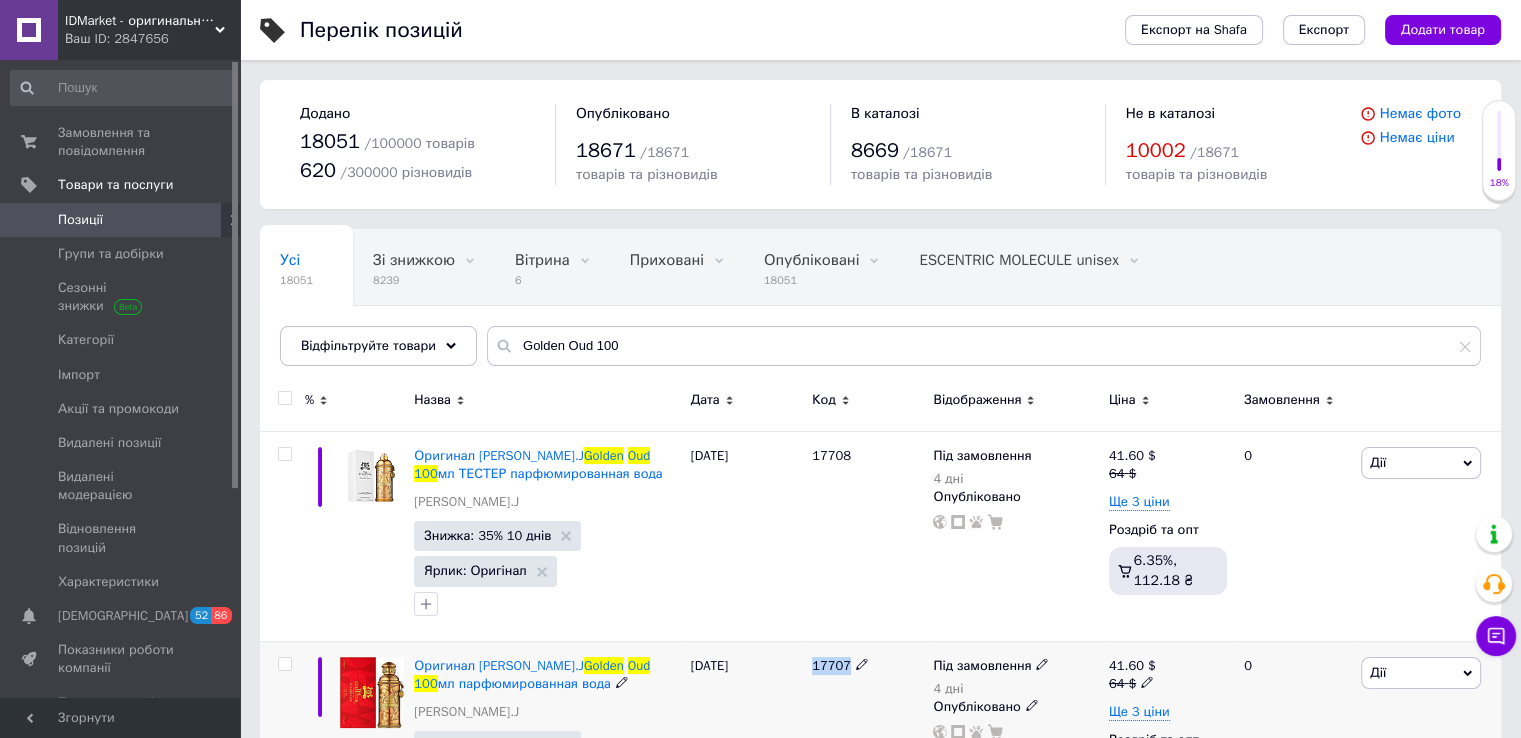 click on "17707" at bounding box center [831, 665] 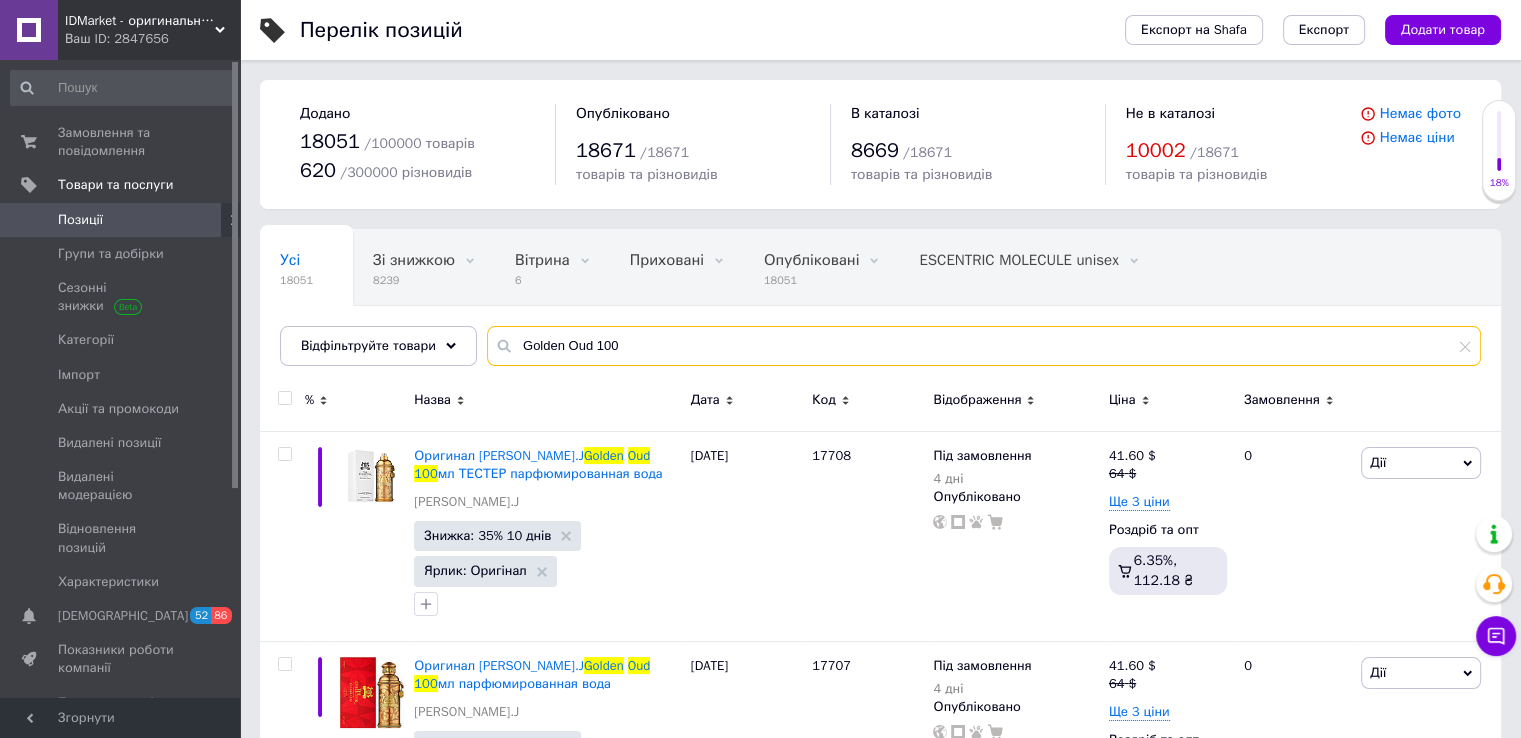 click on "Golden Oud 100" at bounding box center [984, 346] 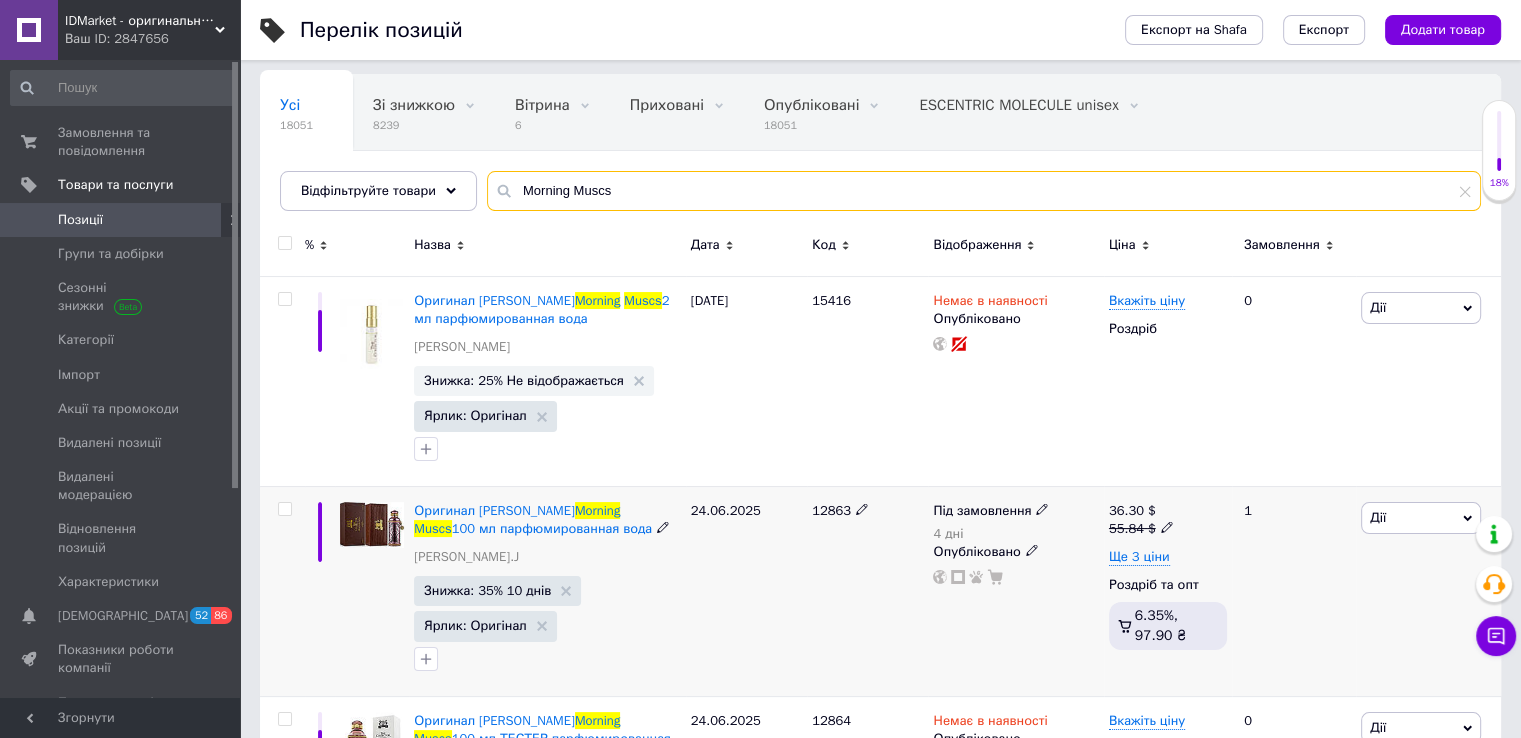 scroll, scrollTop: 166, scrollLeft: 0, axis: vertical 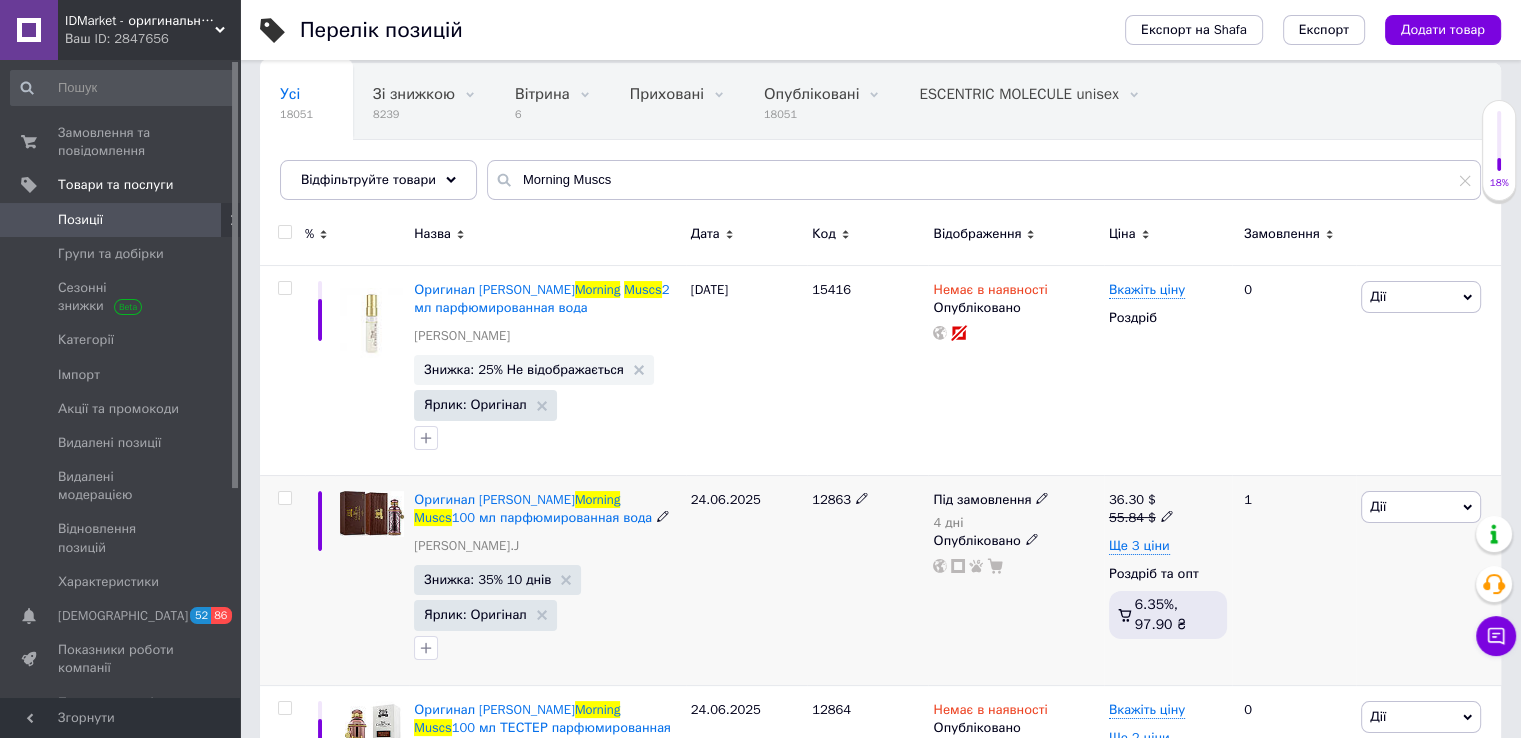 click on "12863" at bounding box center (831, 499) 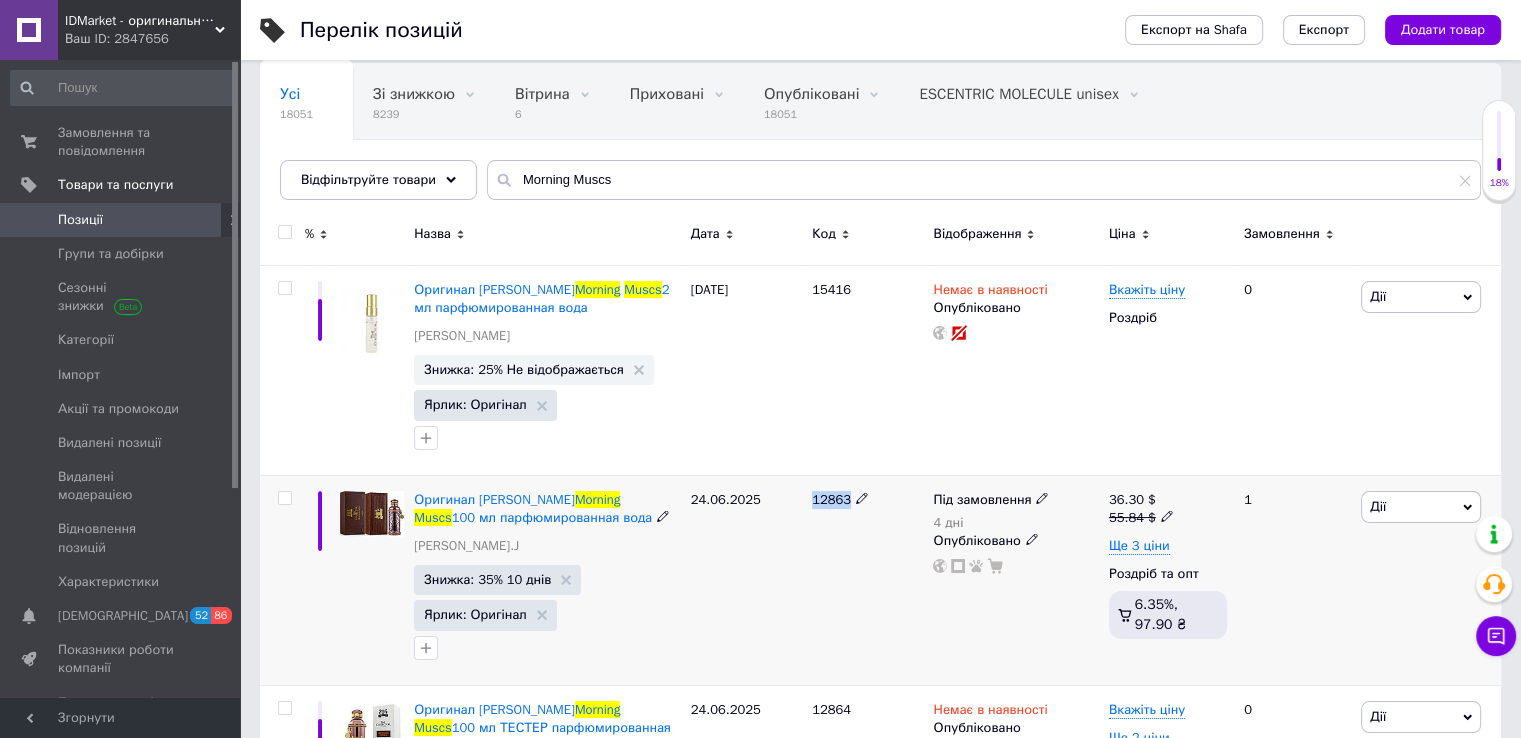 click on "12863" at bounding box center (831, 499) 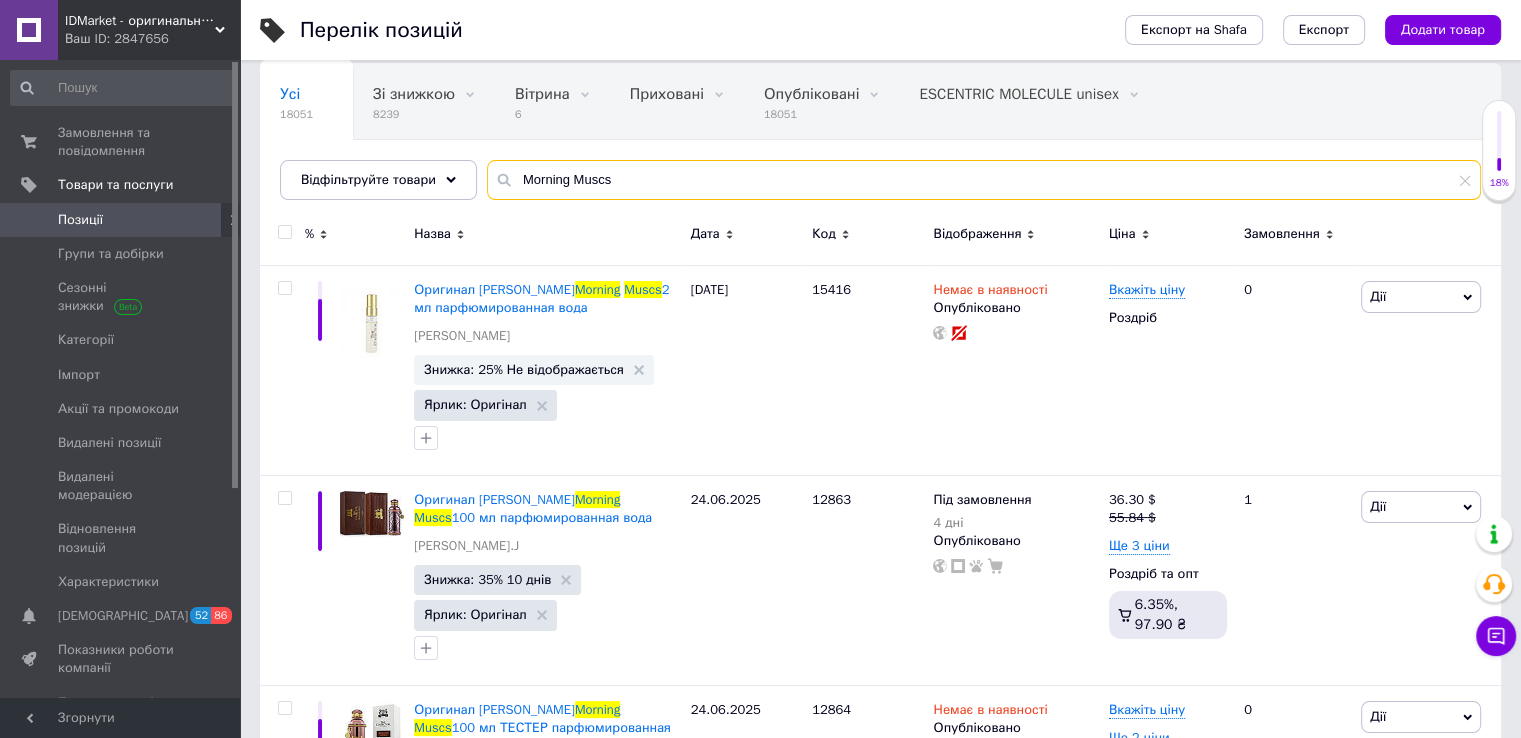 click on "Morning Muscs" at bounding box center [984, 180] 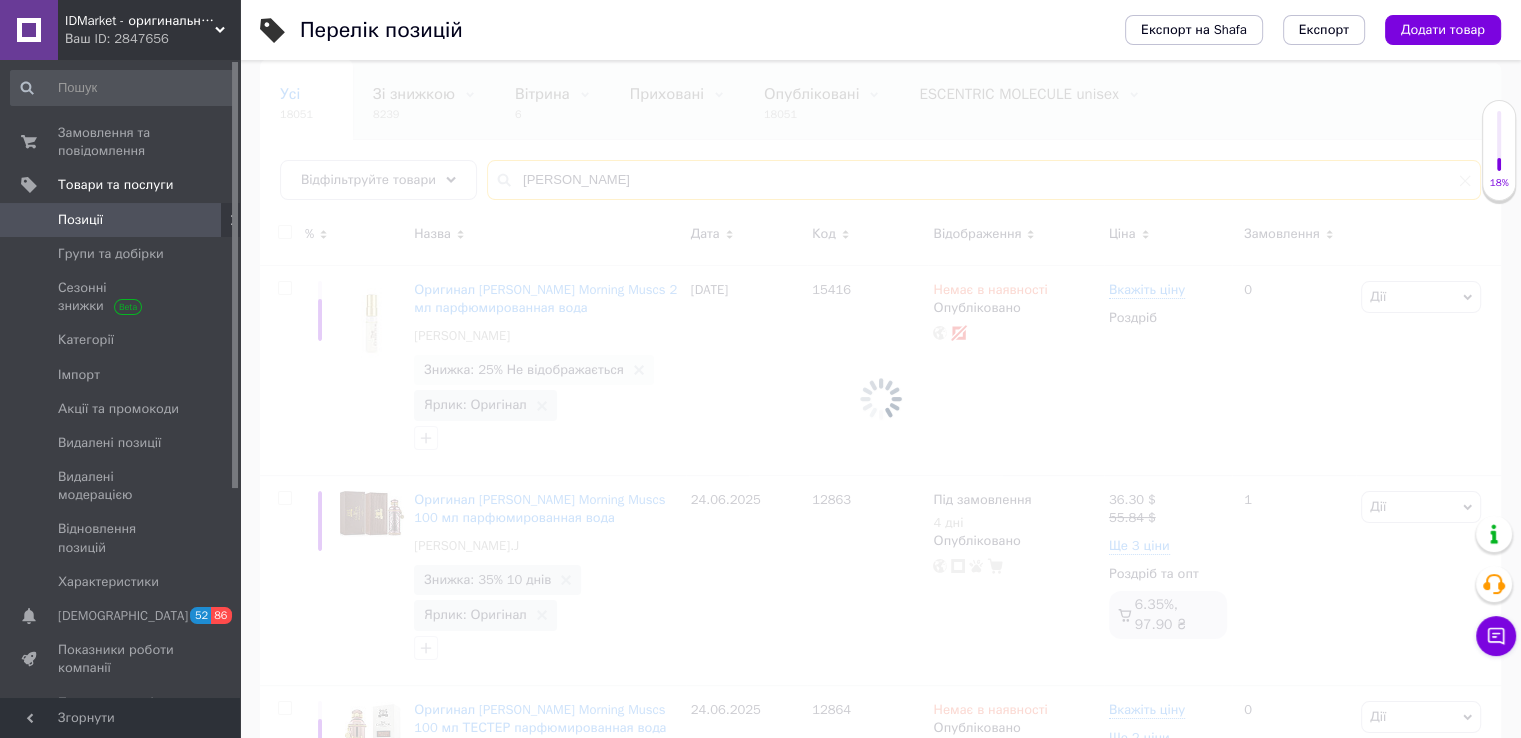 scroll, scrollTop: 132, scrollLeft: 0, axis: vertical 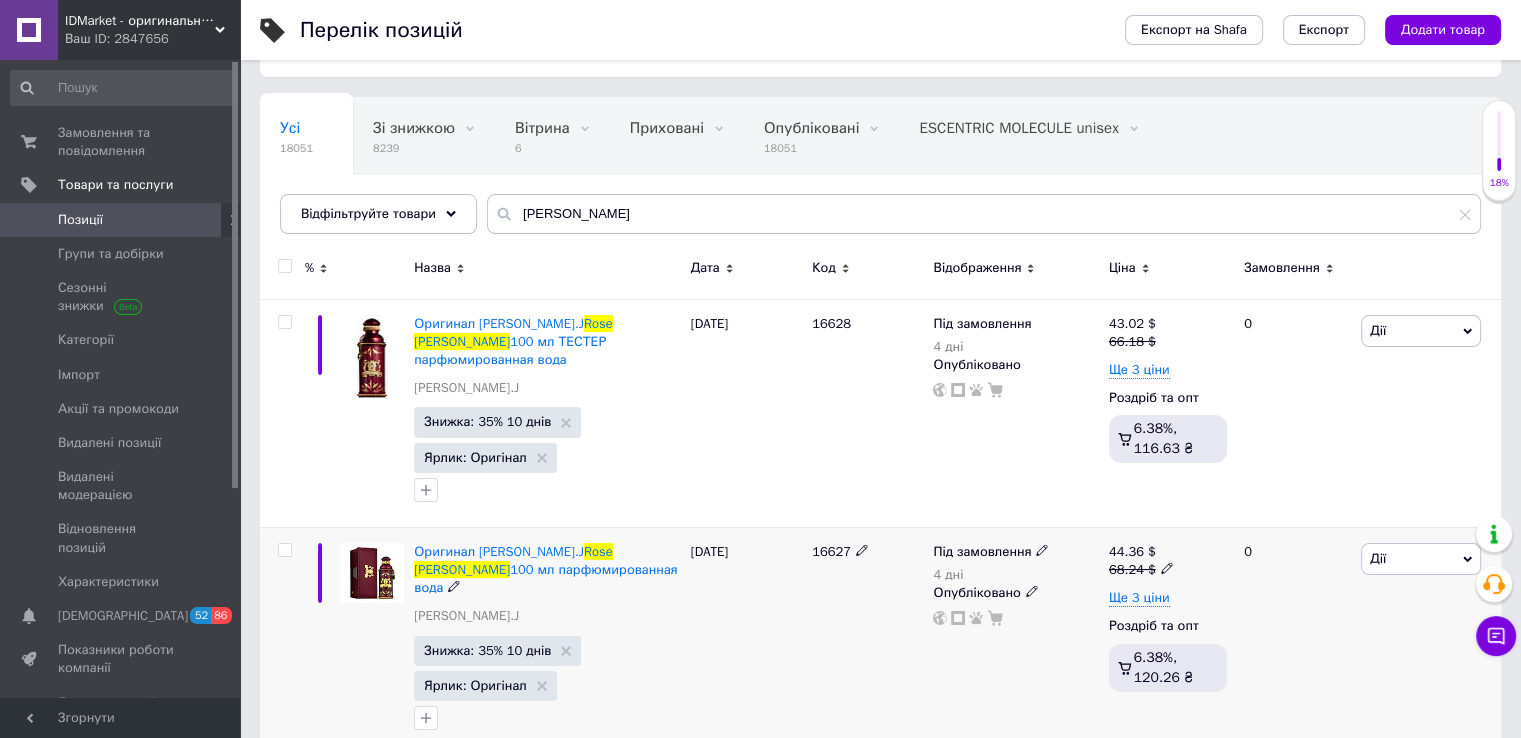 click on "16627" at bounding box center [831, 551] 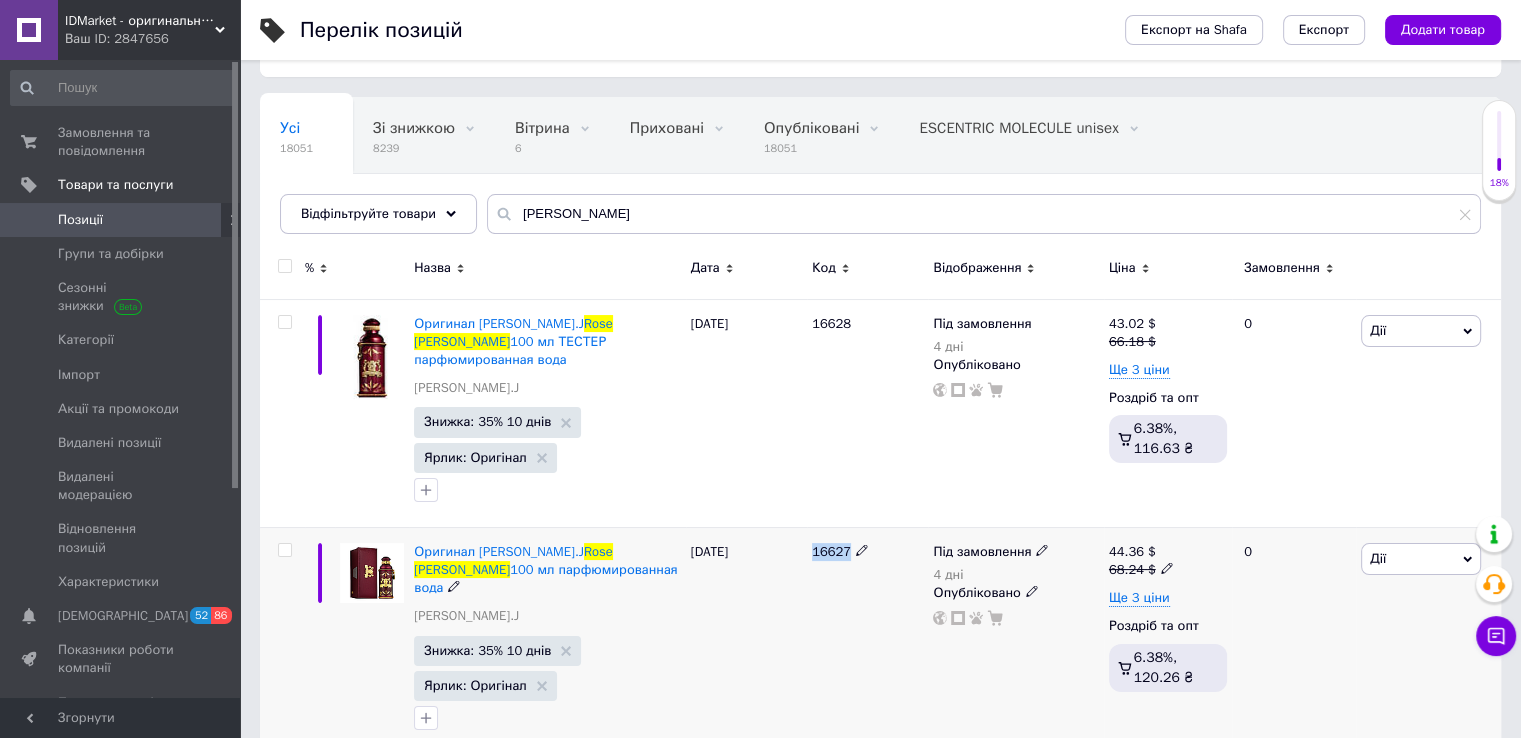 copy on "16627" 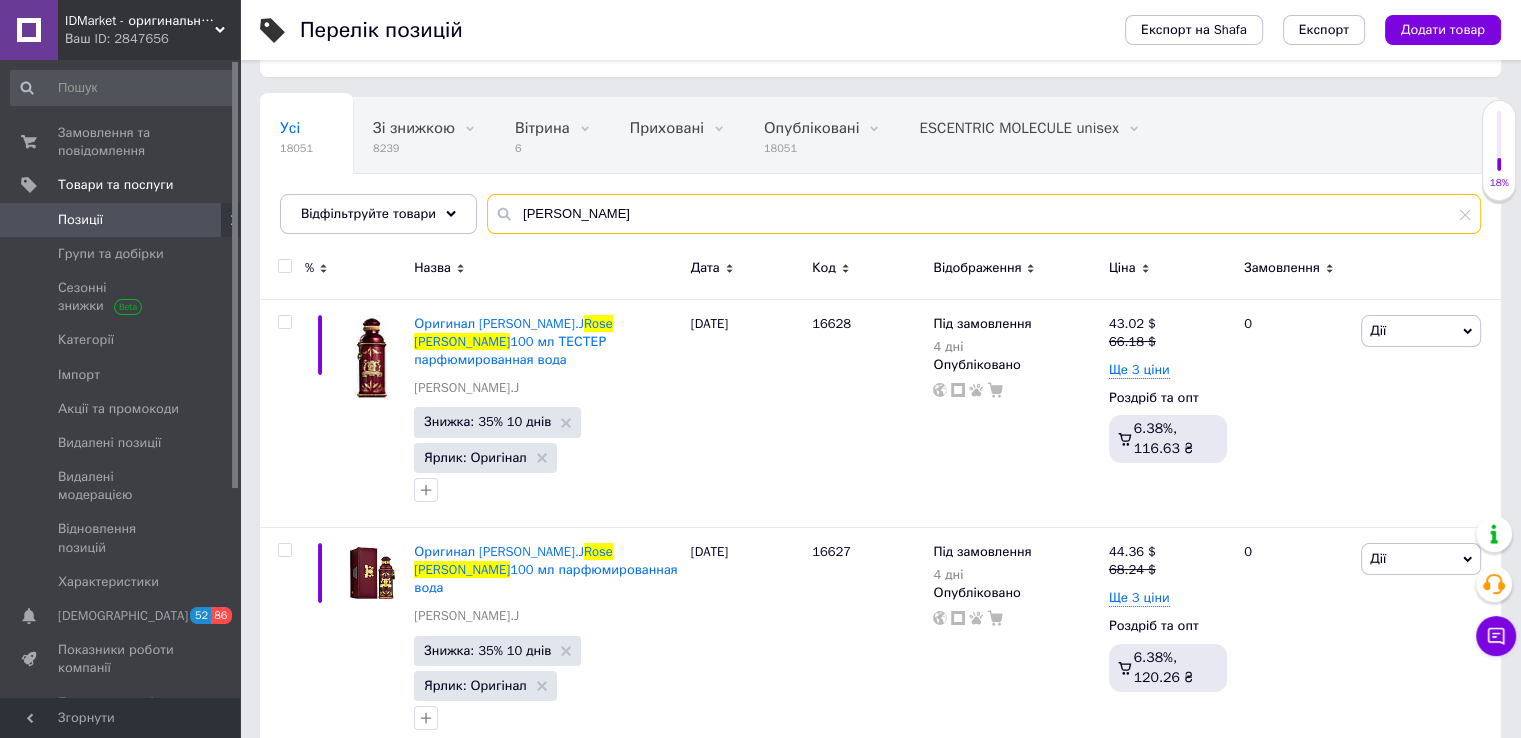 click on "Rose Alba" at bounding box center (984, 214) 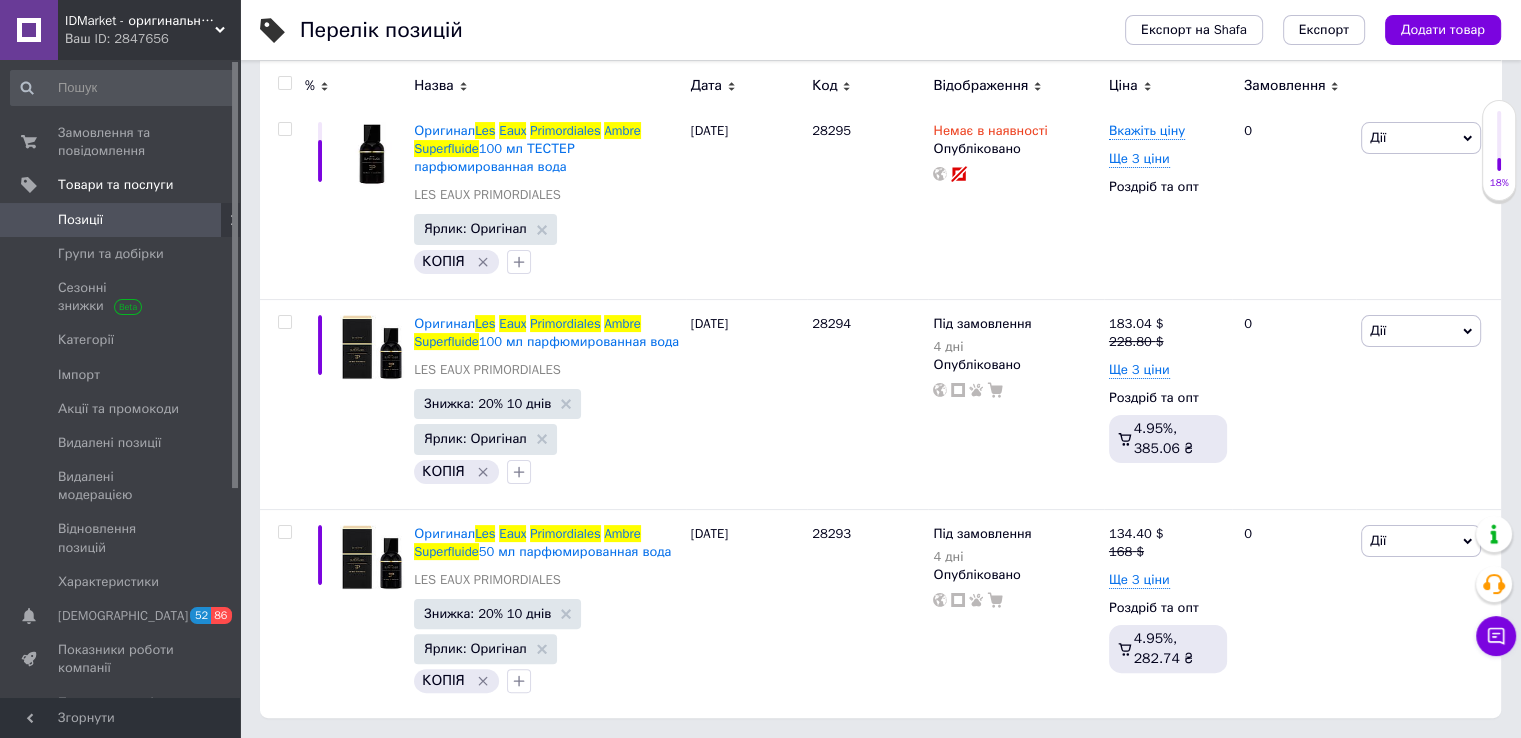scroll, scrollTop: 324, scrollLeft: 0, axis: vertical 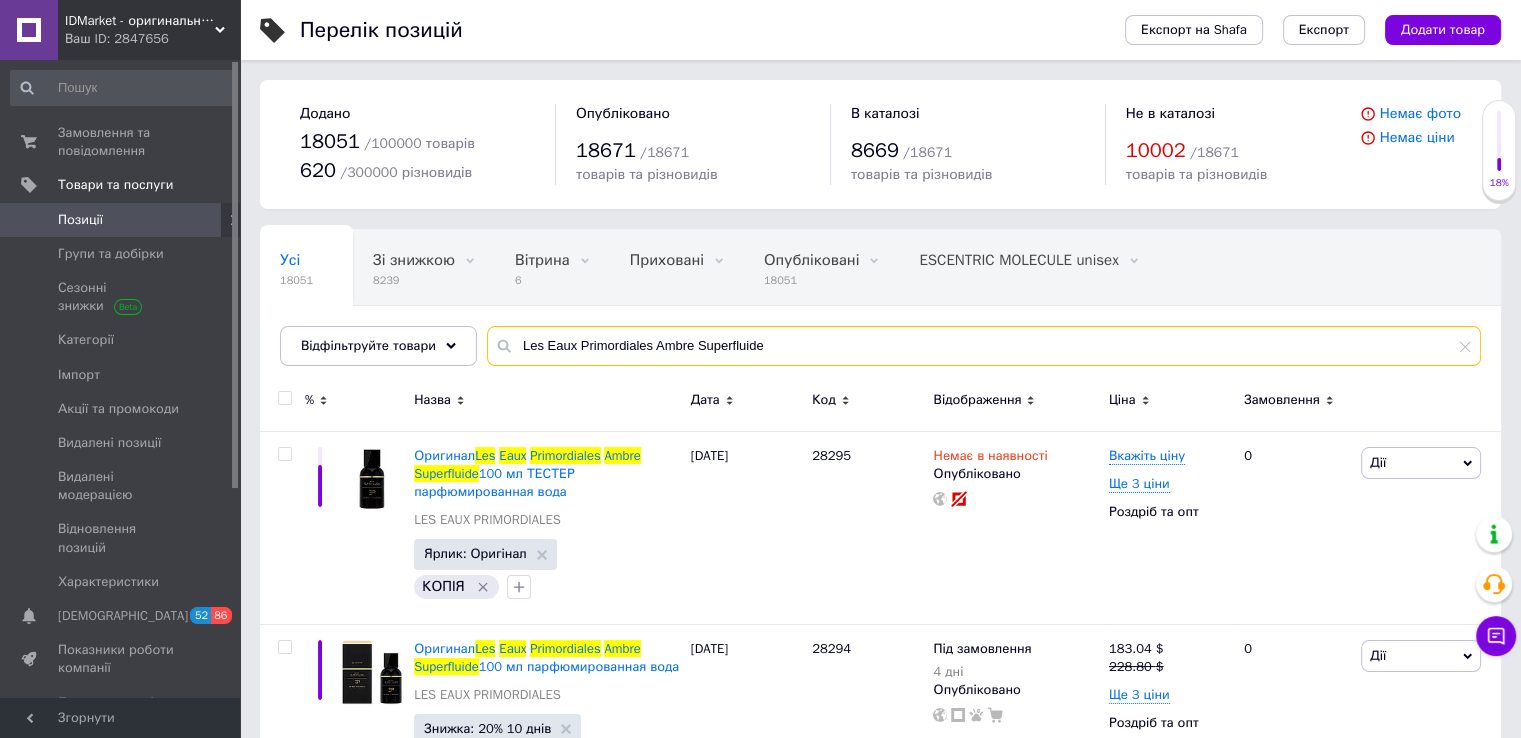 click on "Les Eaux Primordiales Ambre Superfluide" at bounding box center [984, 346] 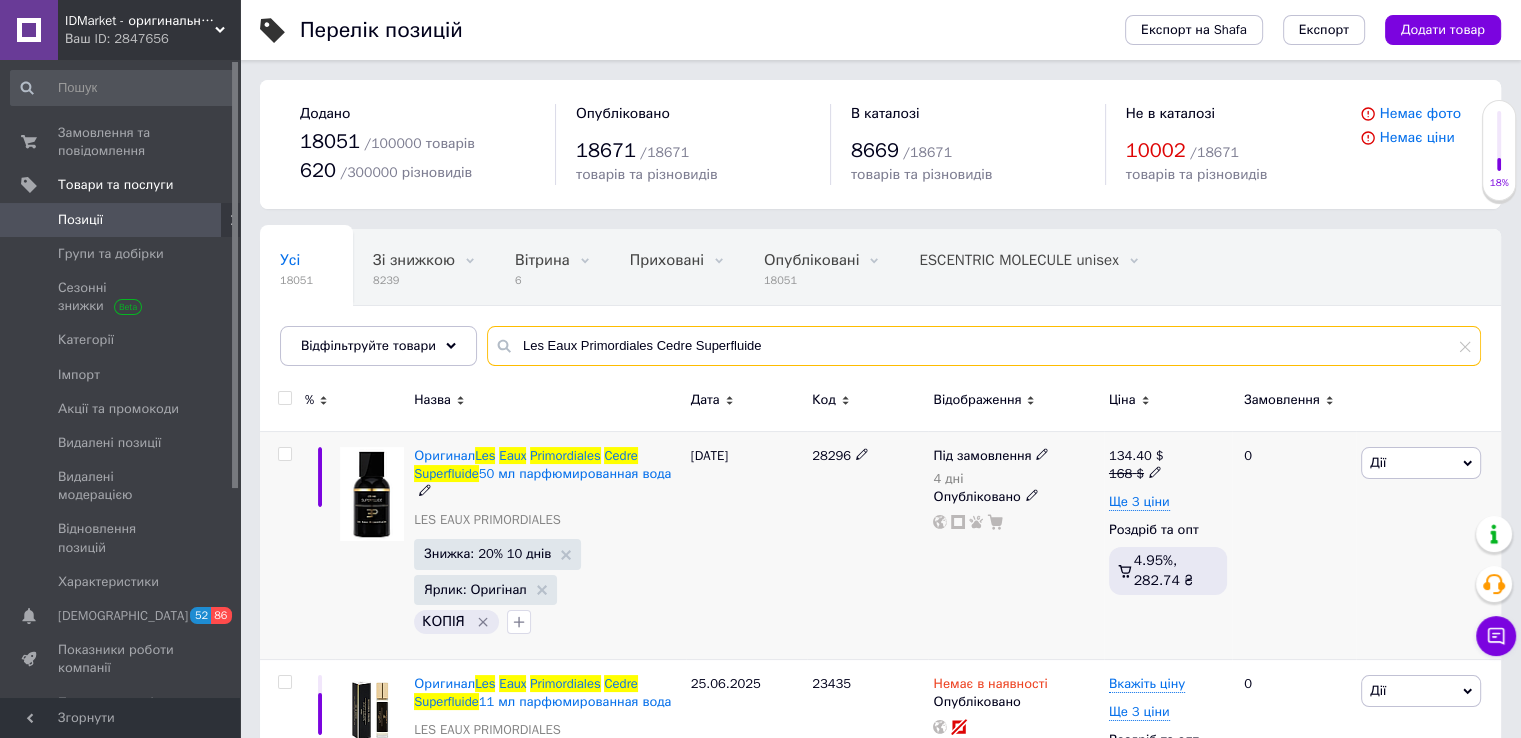 scroll, scrollTop: 150, scrollLeft: 0, axis: vertical 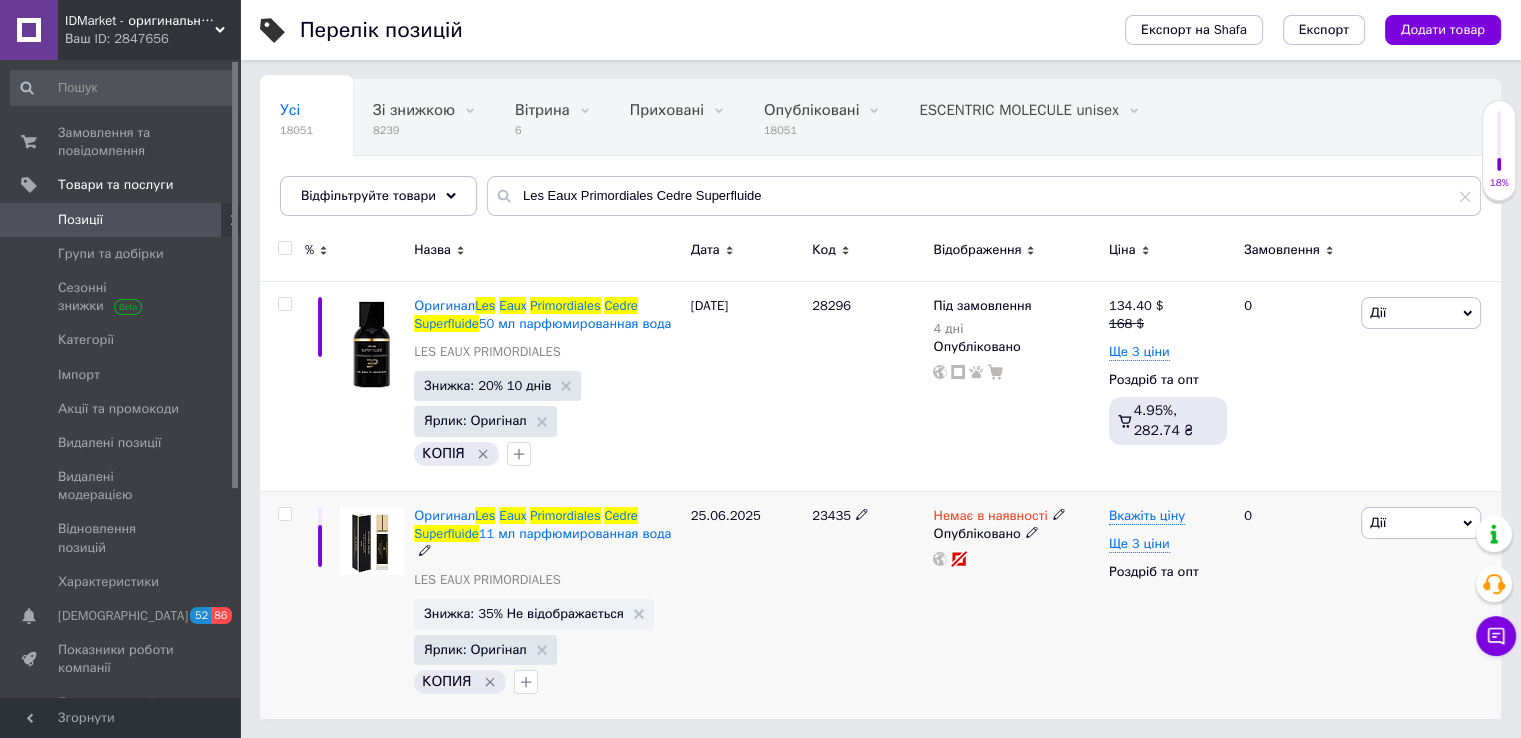 click on "23435" at bounding box center [831, 515] 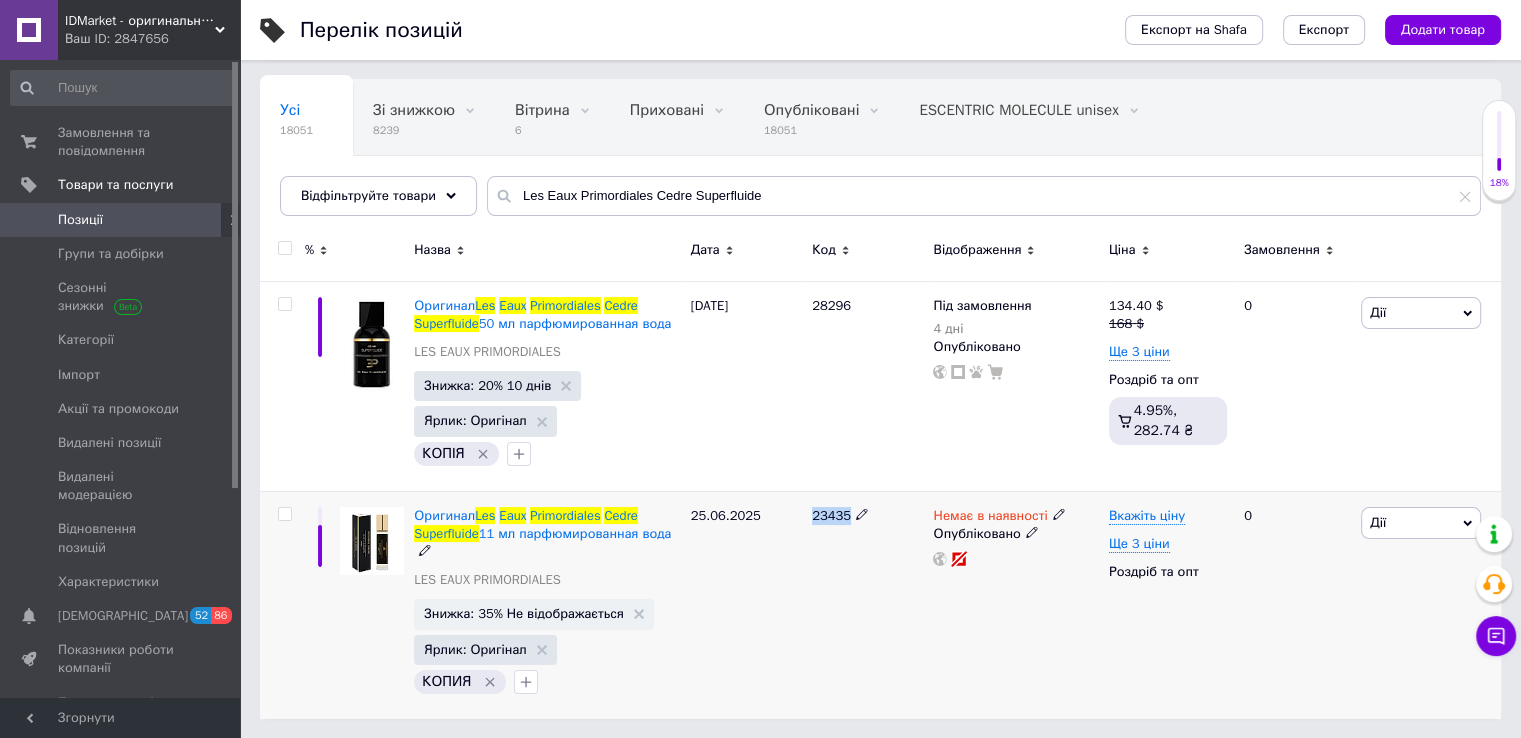 click on "23435" at bounding box center (831, 515) 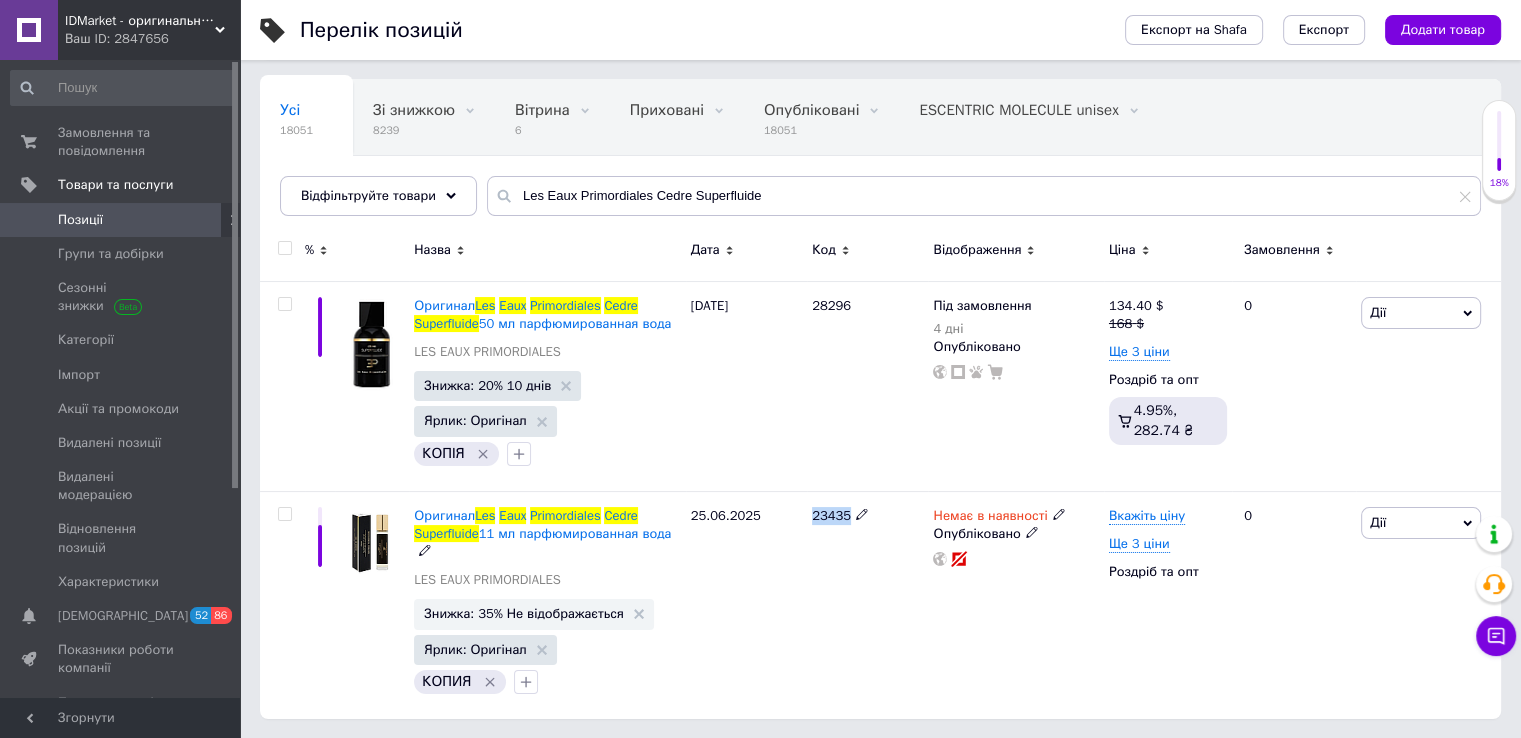 copy on "23435" 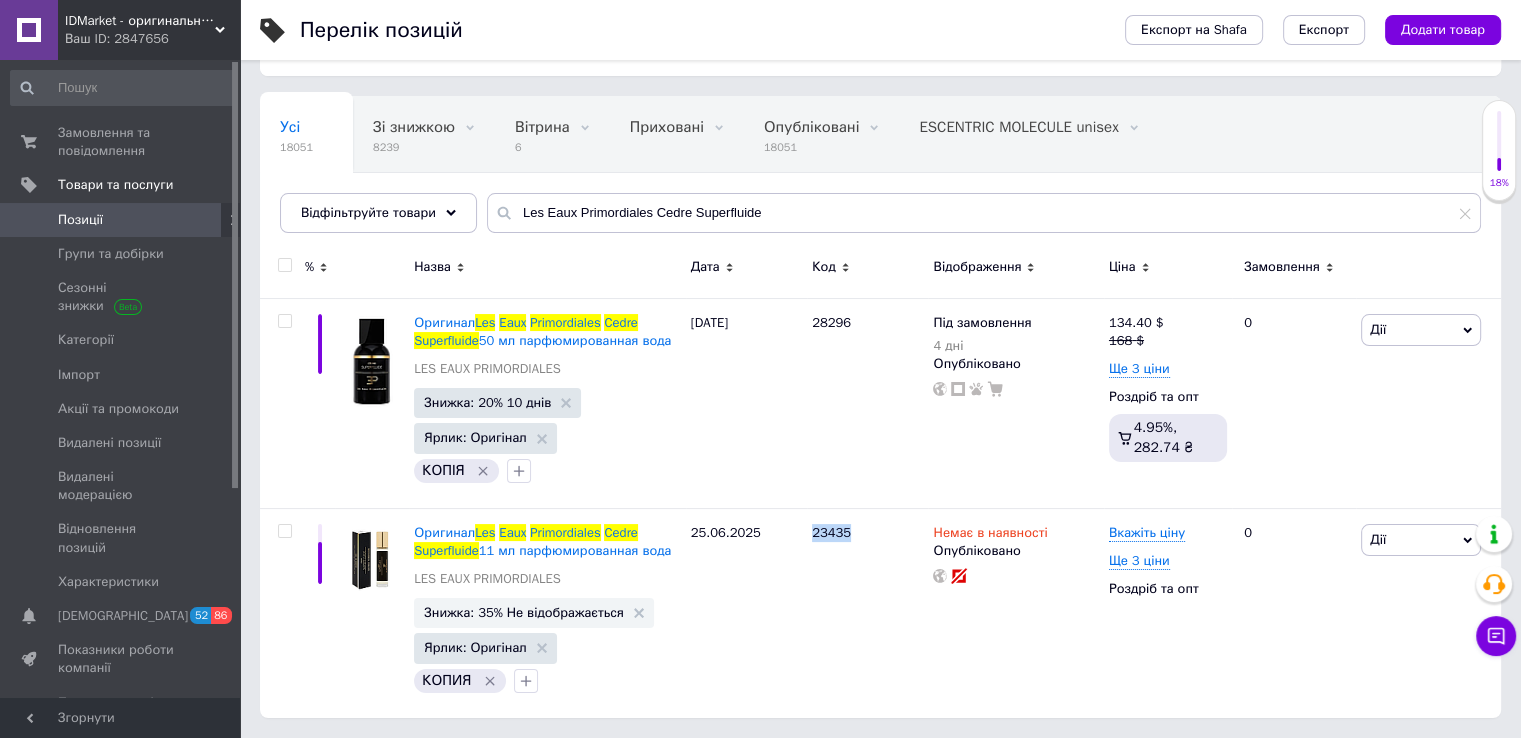 scroll, scrollTop: 132, scrollLeft: 0, axis: vertical 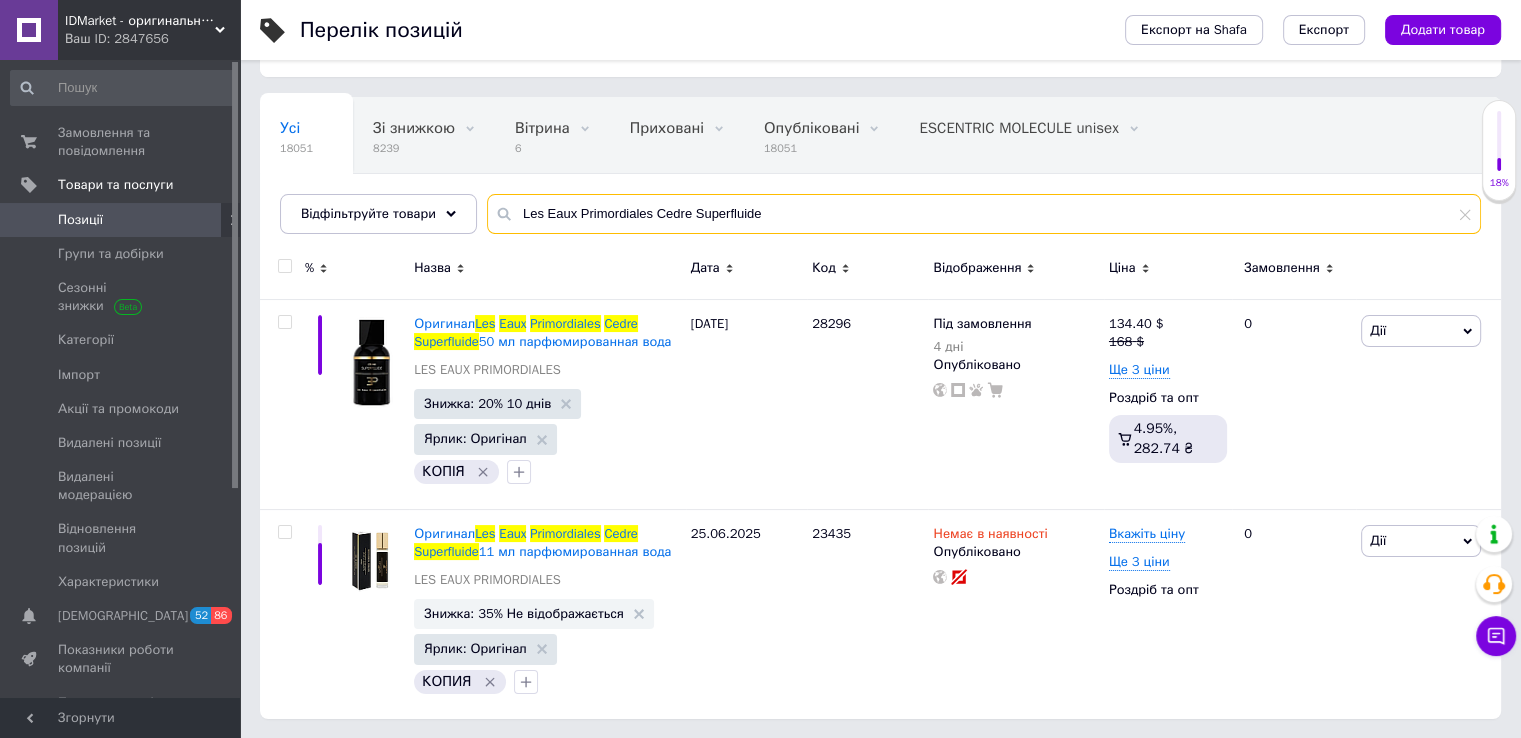 click on "Les Eaux Primordiales Cedre Superfluide" at bounding box center [984, 214] 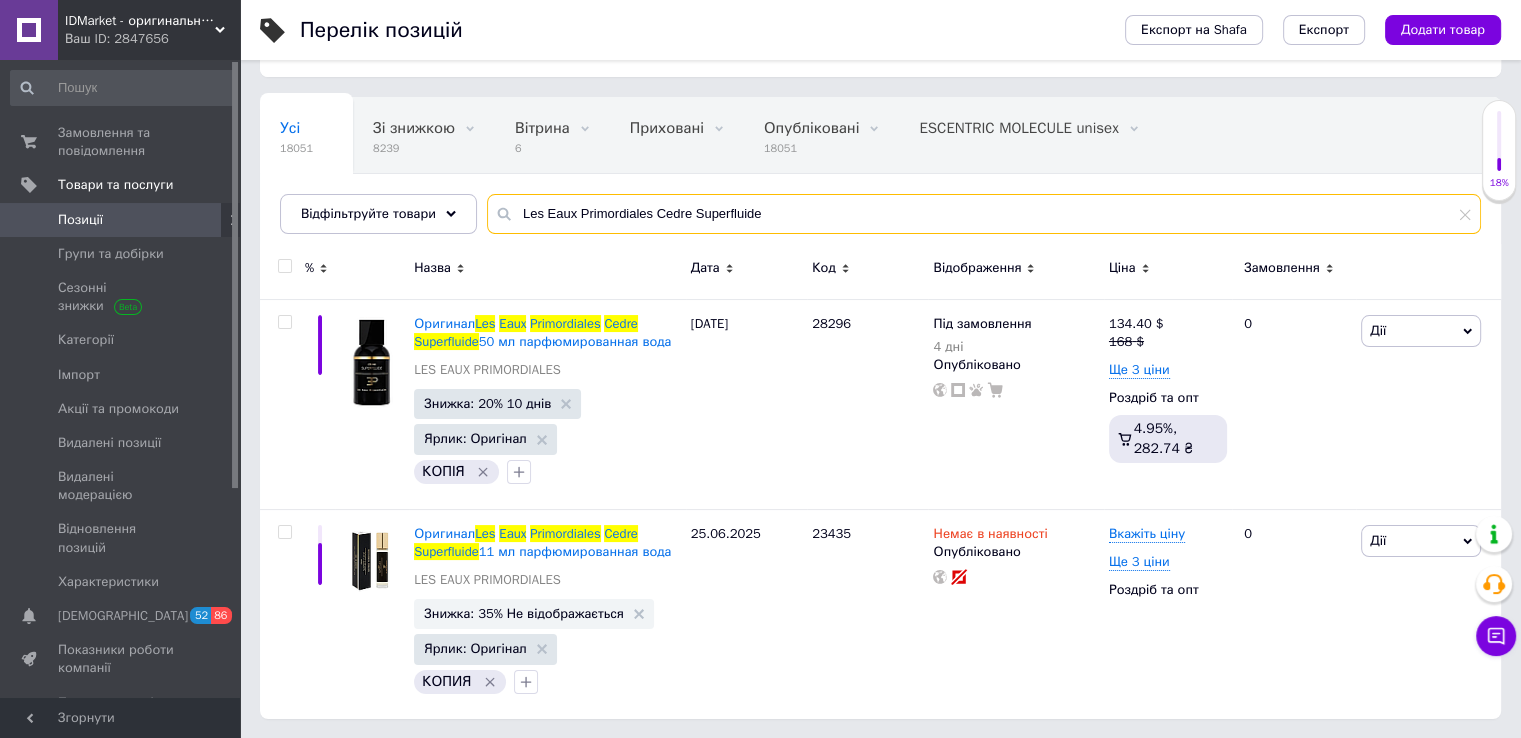 paste on "ouleur Primair" 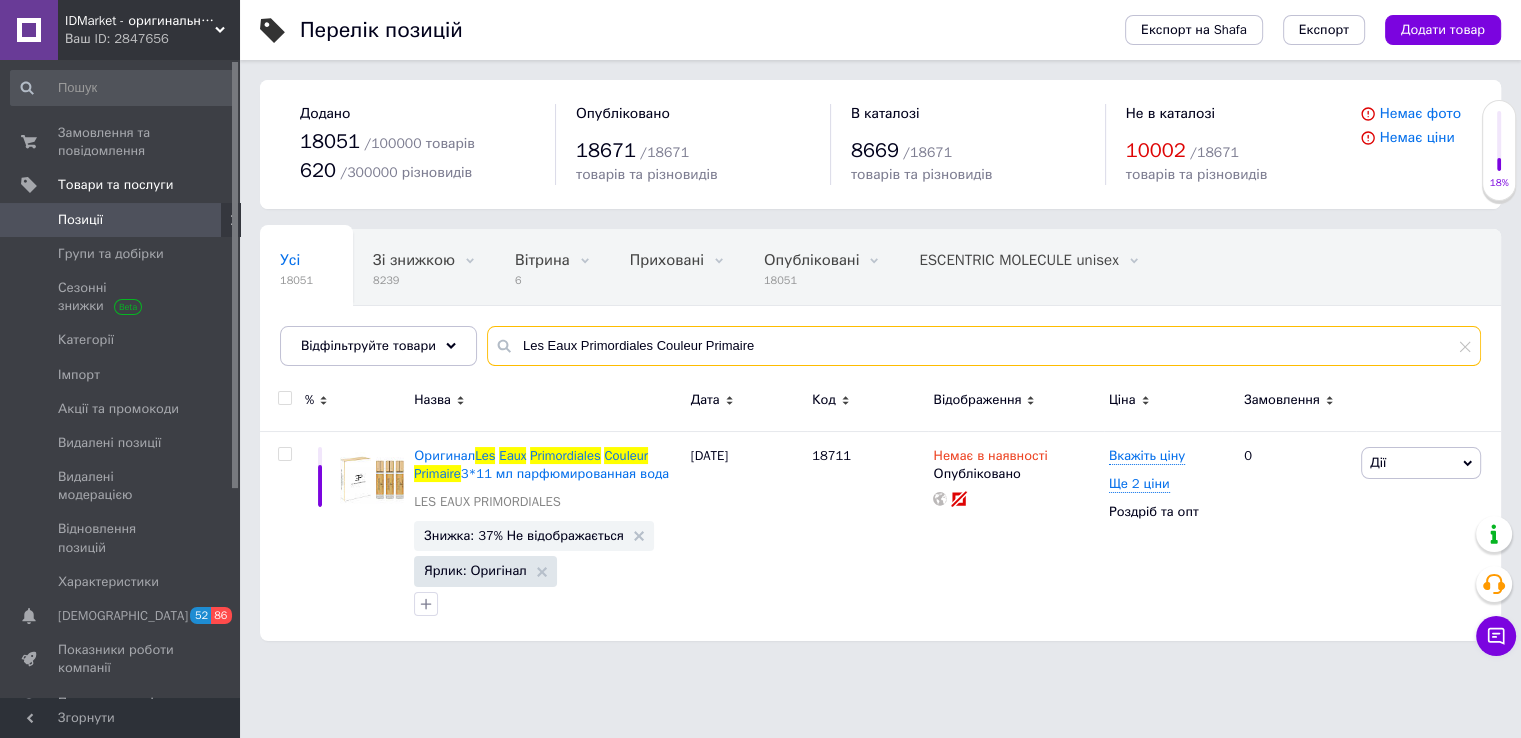 scroll, scrollTop: 0, scrollLeft: 0, axis: both 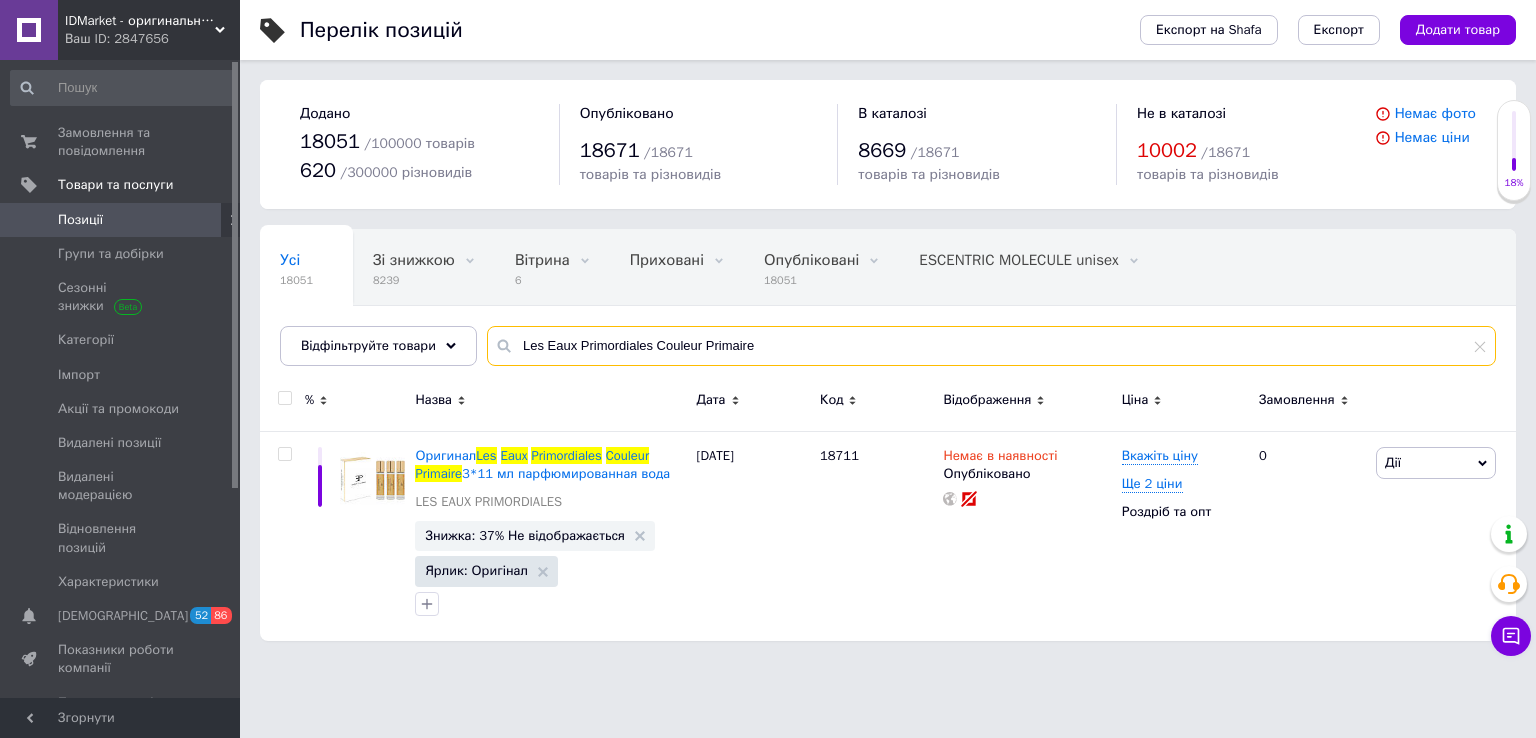 click on "Les Eaux Primordiales Couleur Primaire" at bounding box center [991, 346] 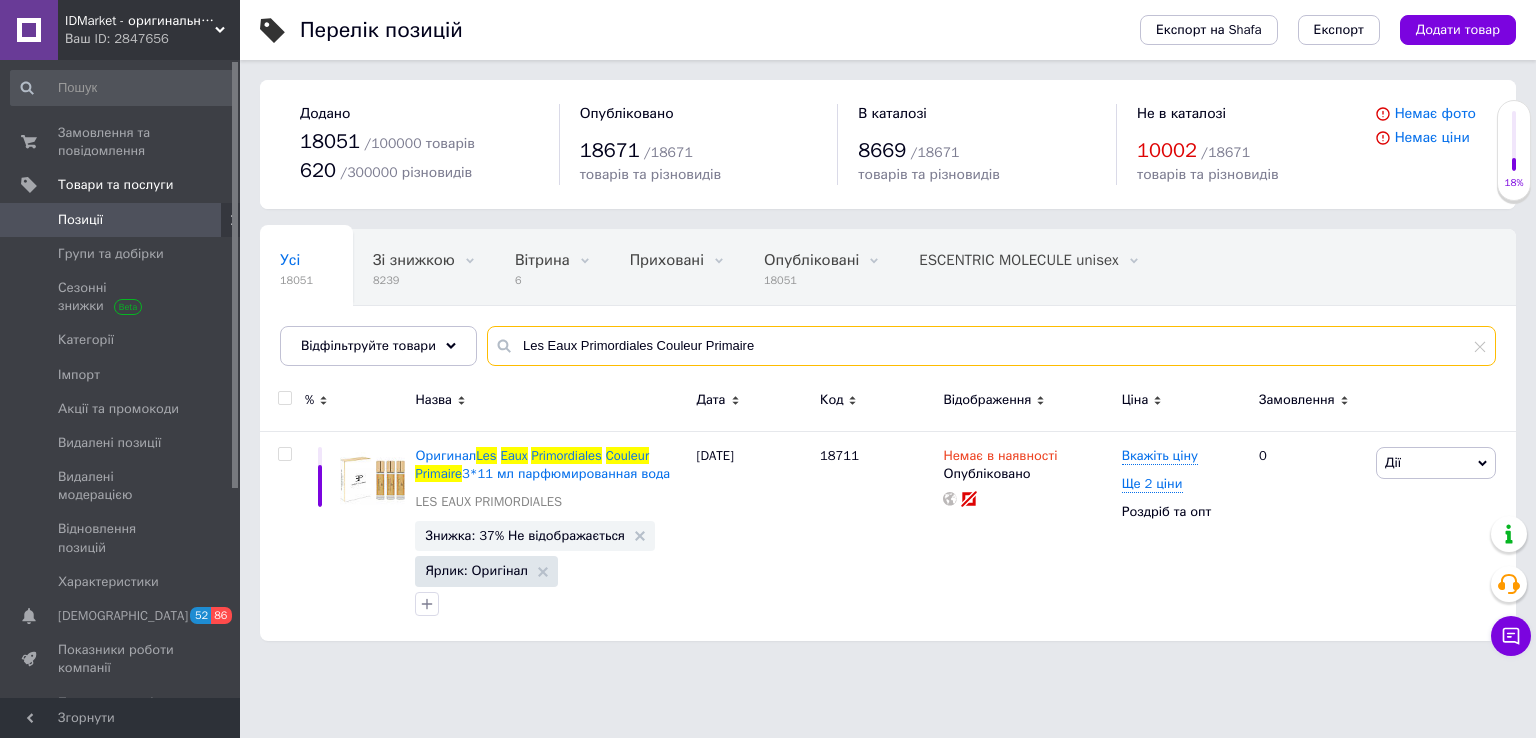 paste on "Musk Superfluide" 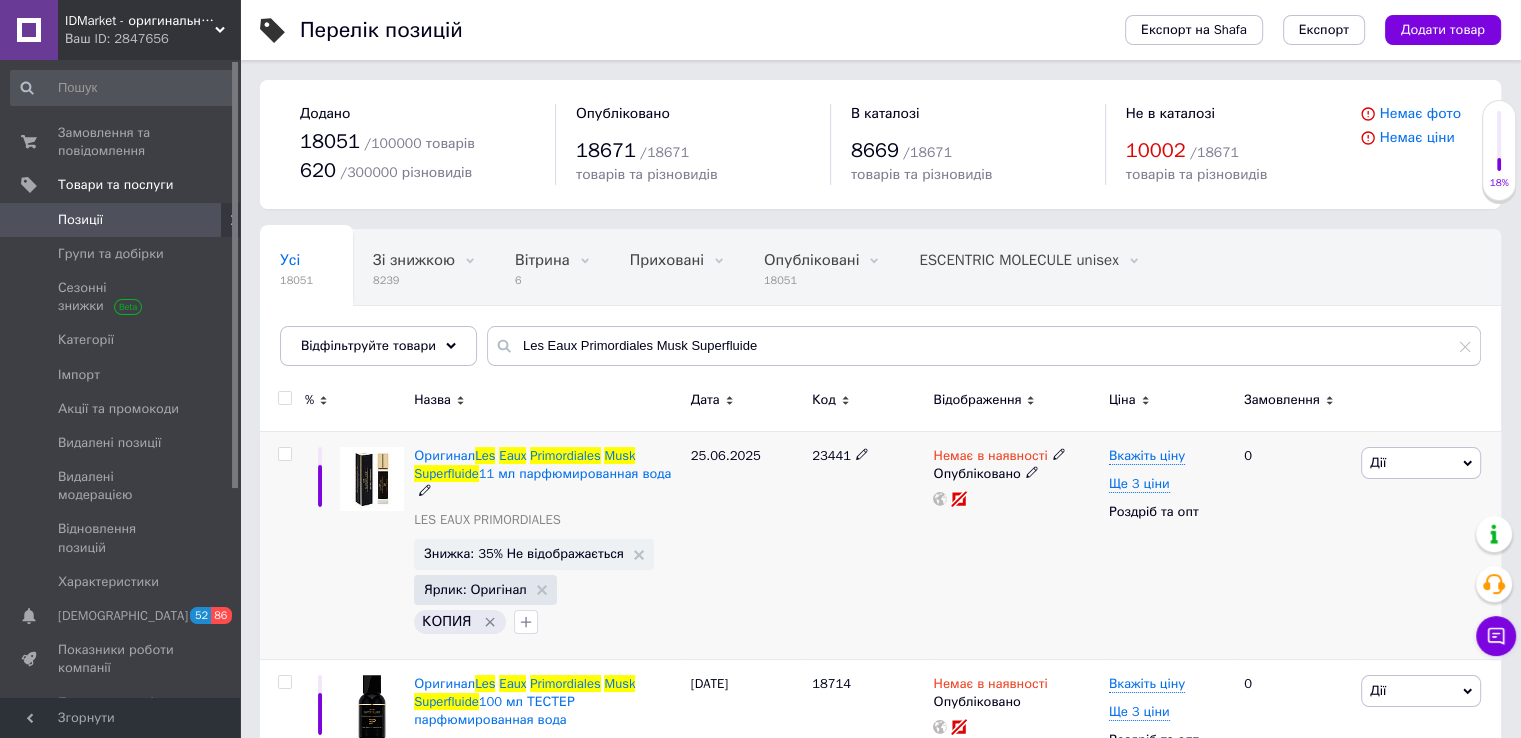 click on "23441" at bounding box center [831, 455] 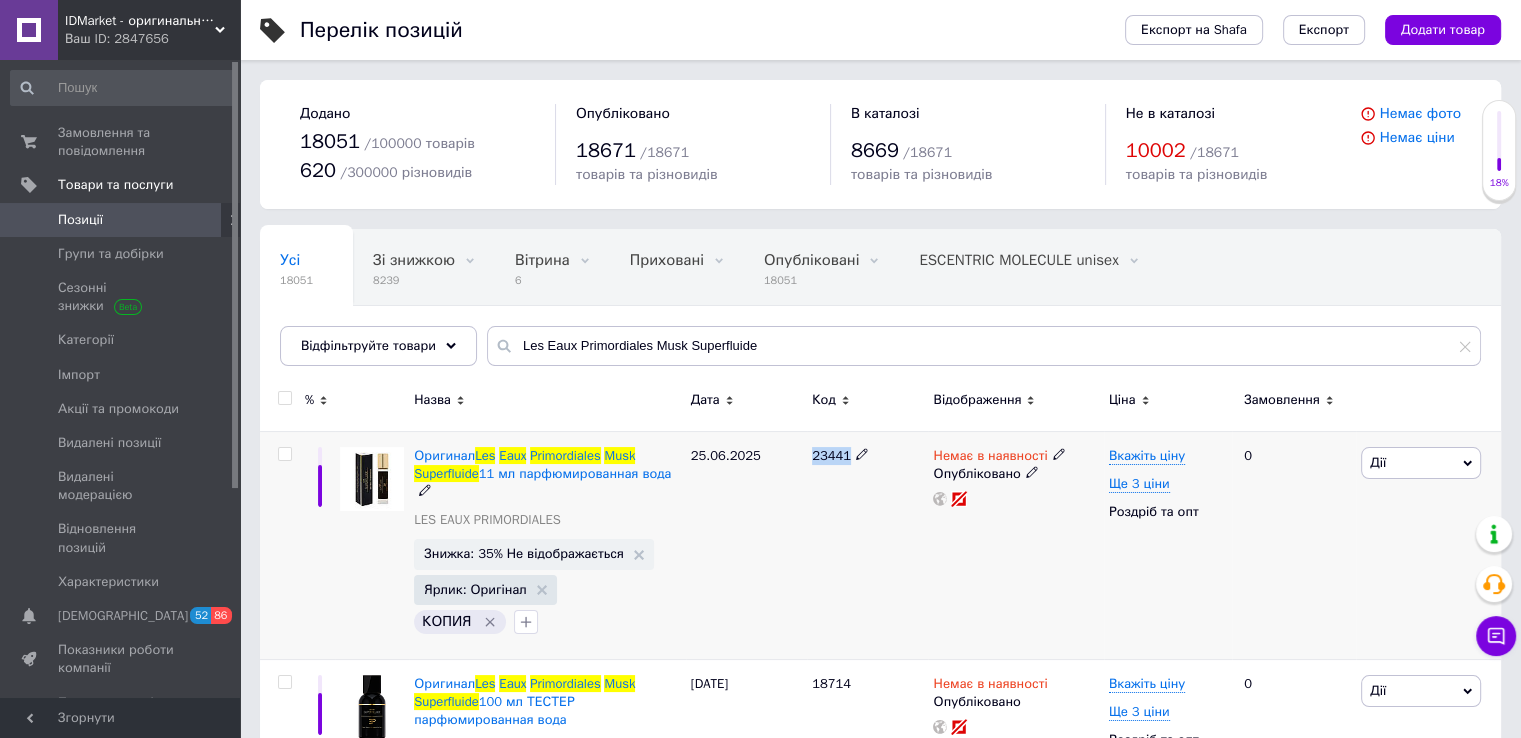 copy on "23441" 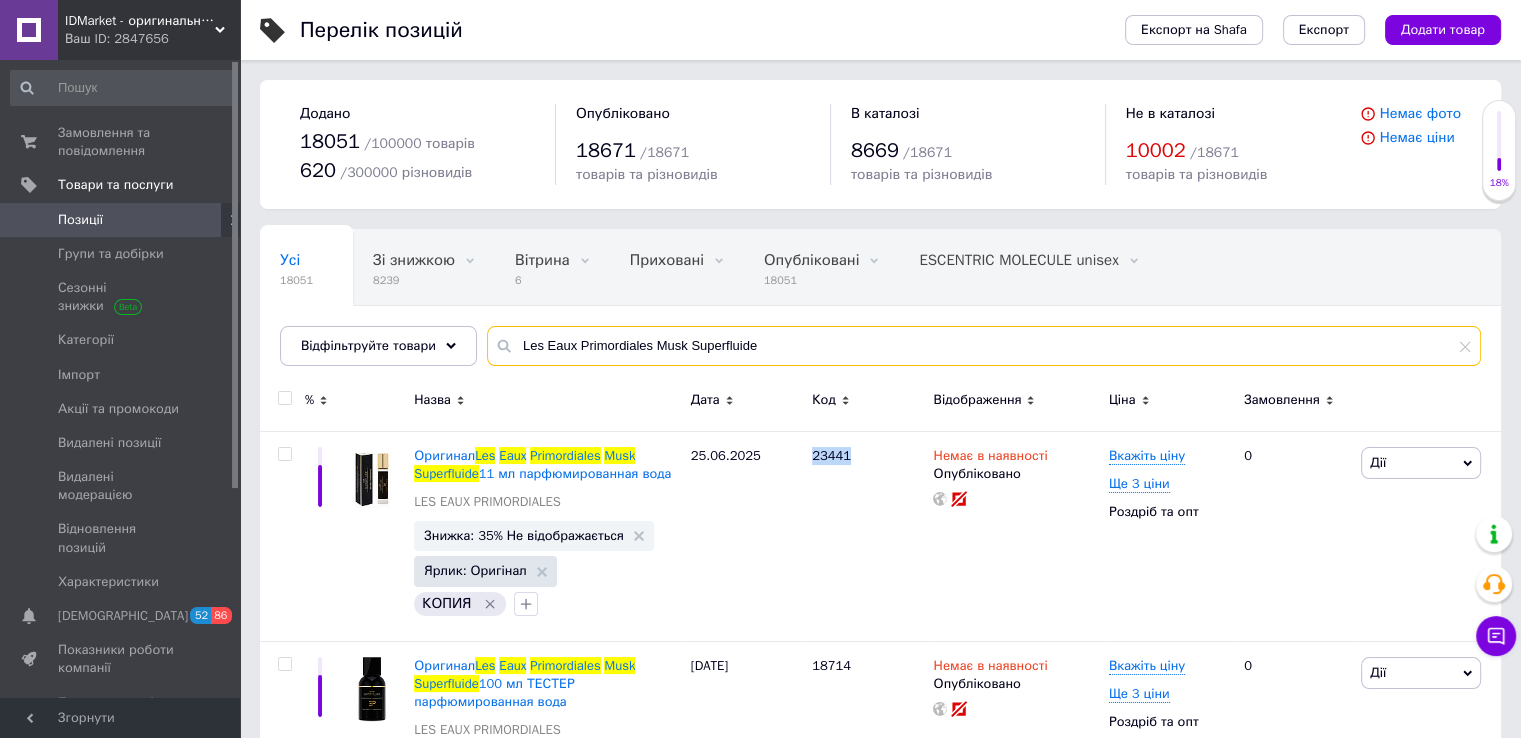 click on "Les Eaux Primordiales Musk Superfluide" at bounding box center (984, 346) 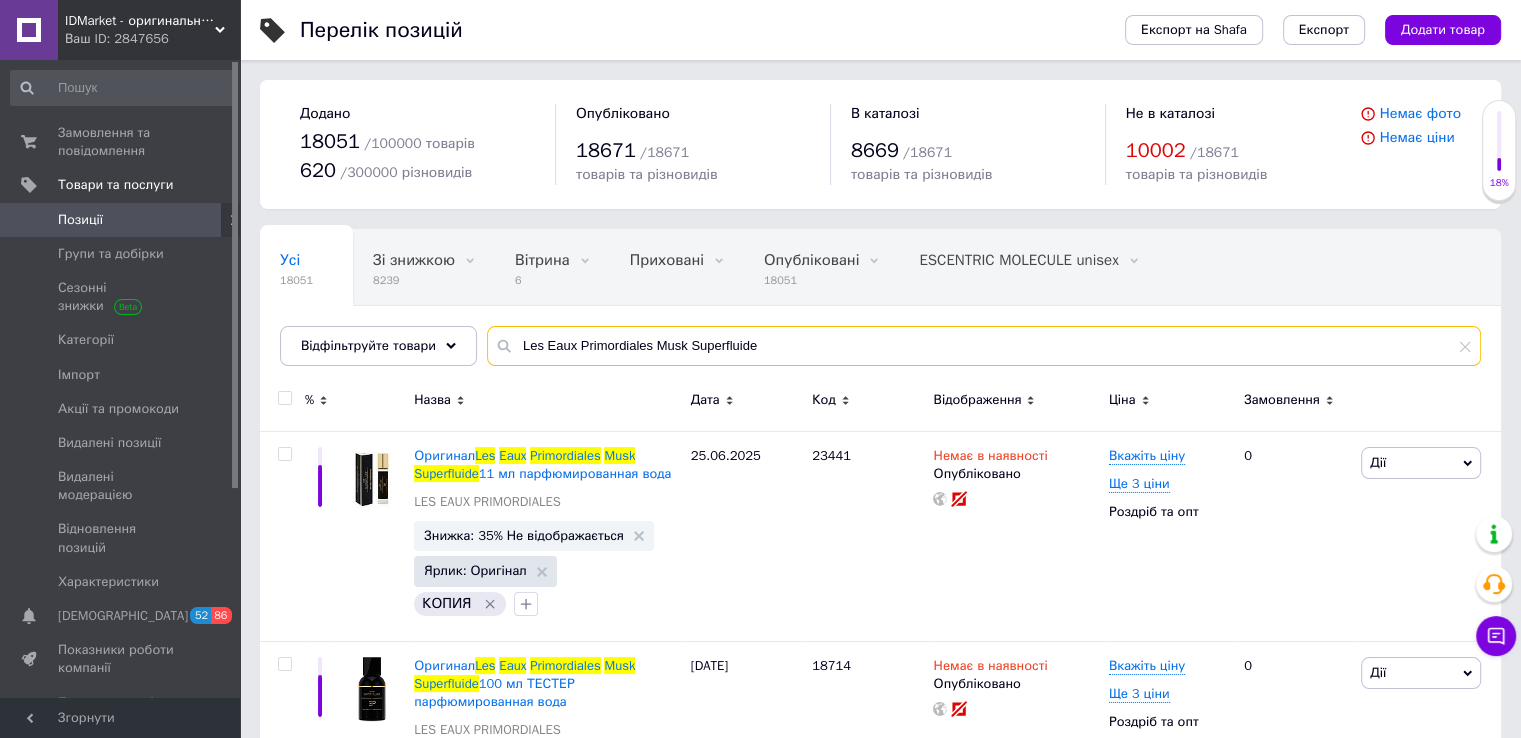 paste on "Vanille Supermassiv" 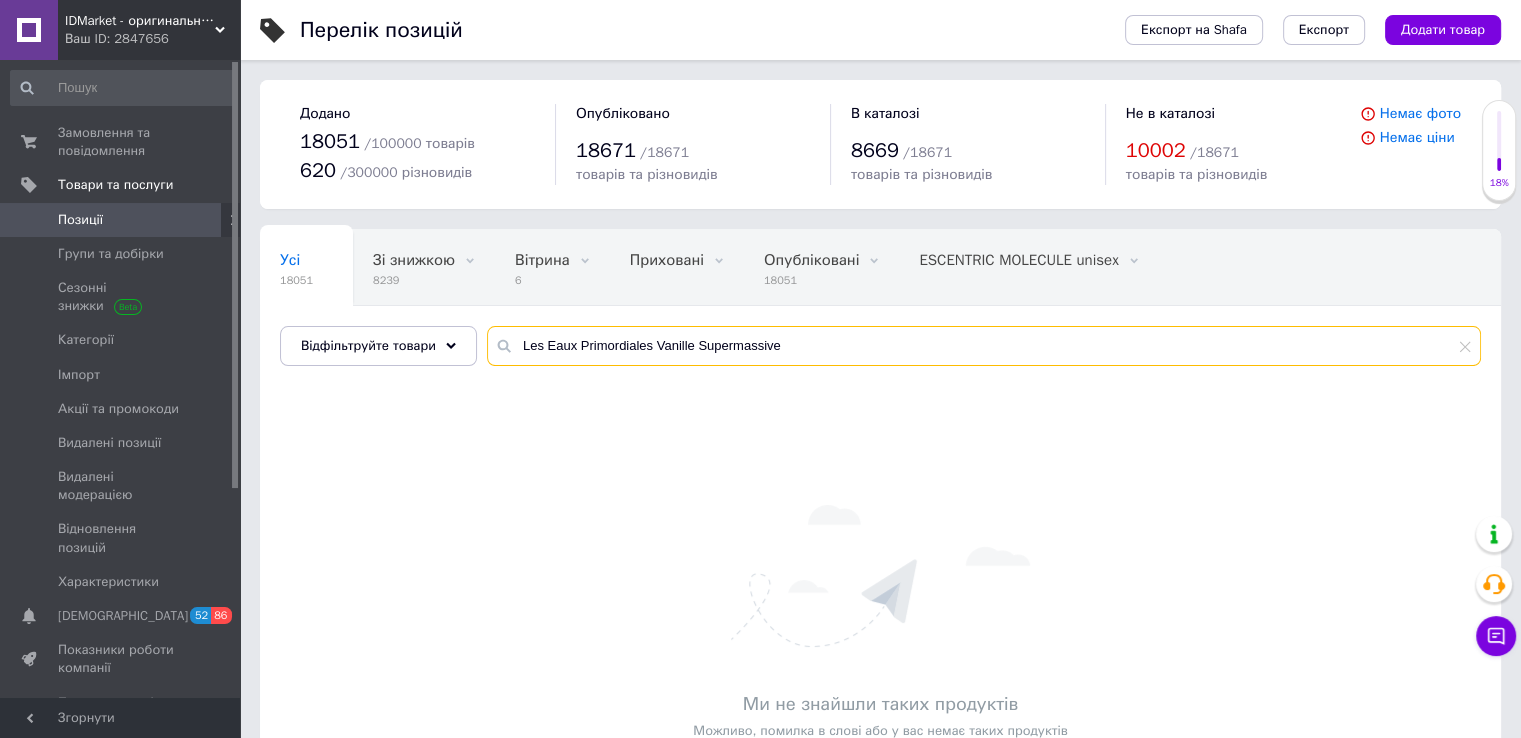 click on "Les Eaux Primordiales Vanille Supermassive" at bounding box center (984, 346) 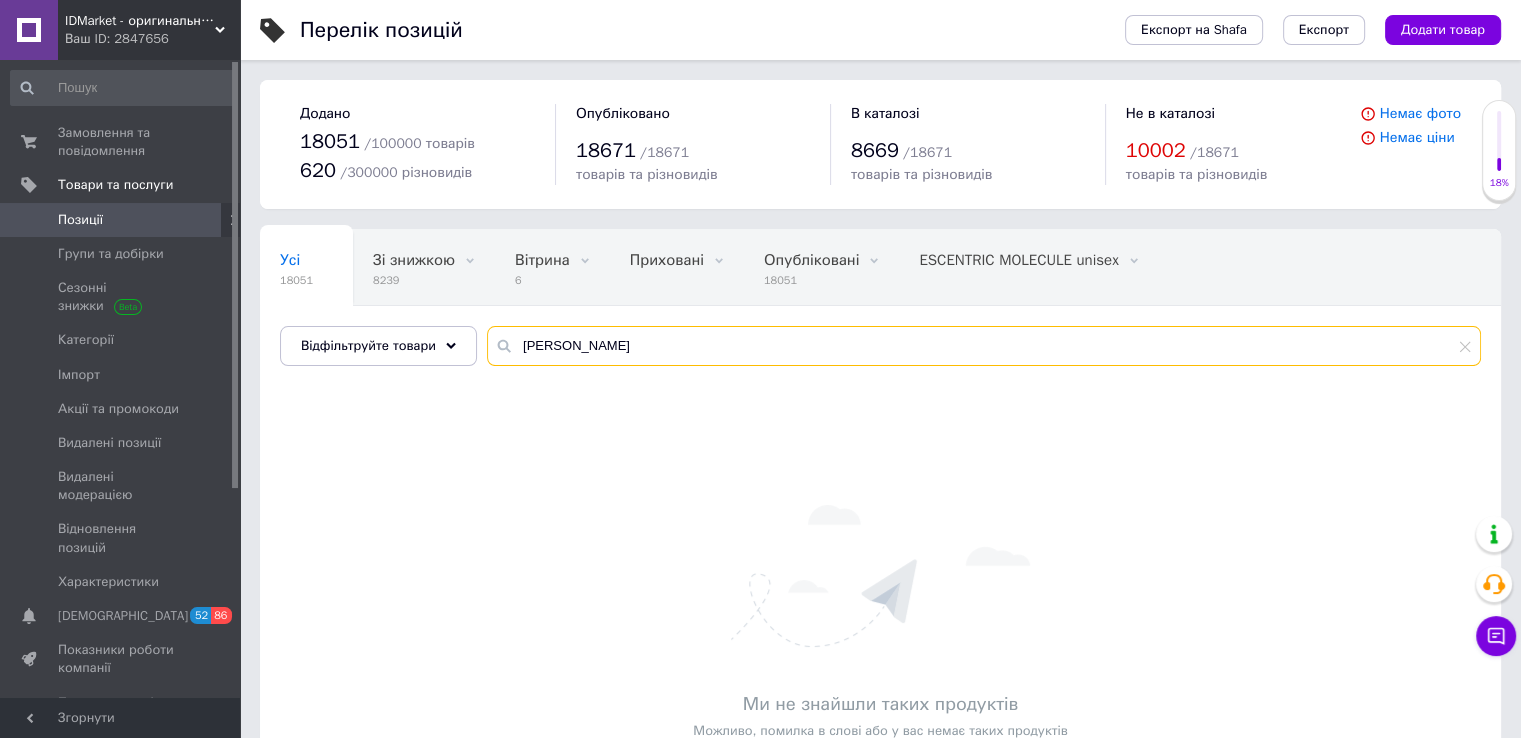 click on "Max Philip" at bounding box center [984, 346] 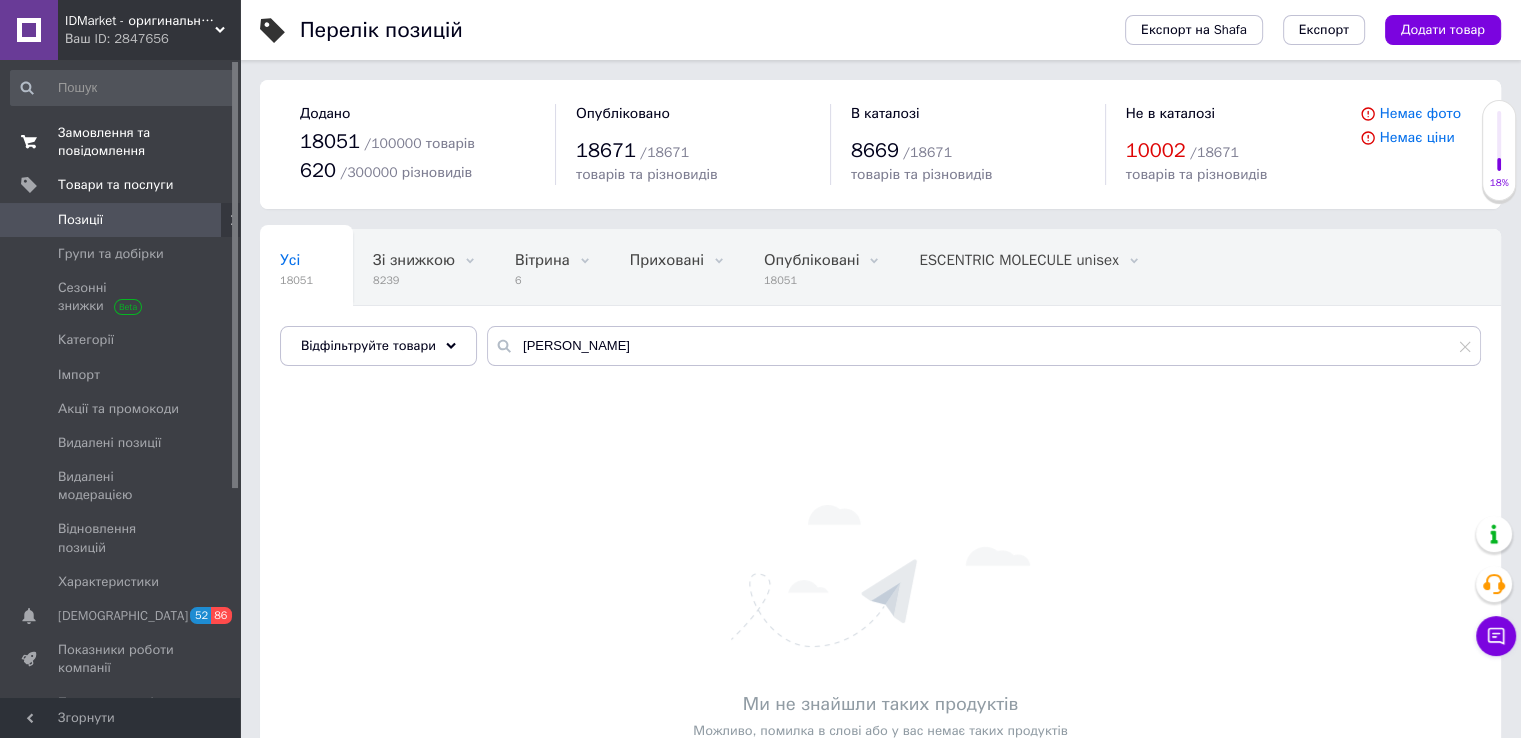 click on "Замовлення та повідомлення" at bounding box center [121, 142] 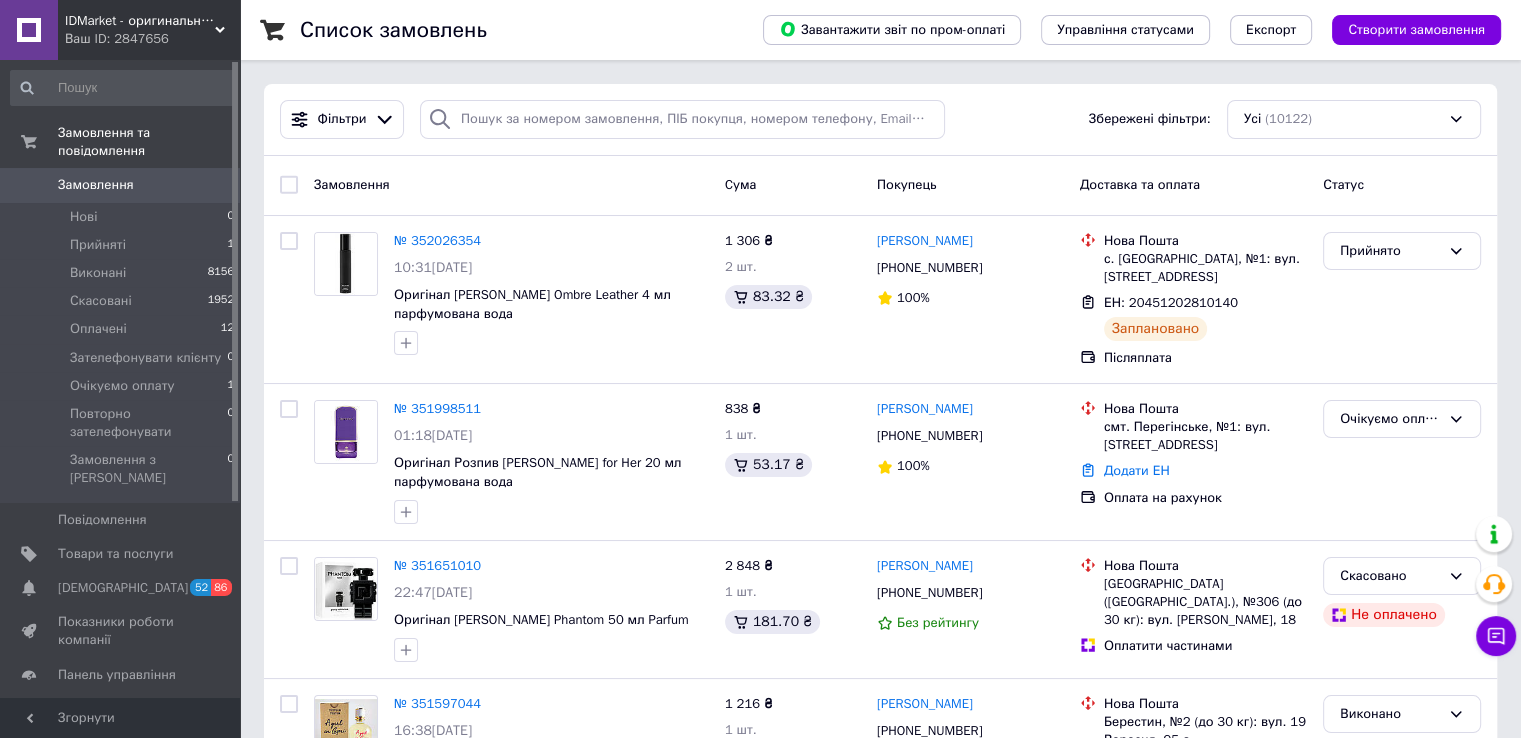click on "Ваш ID: 2847656" at bounding box center [152, 39] 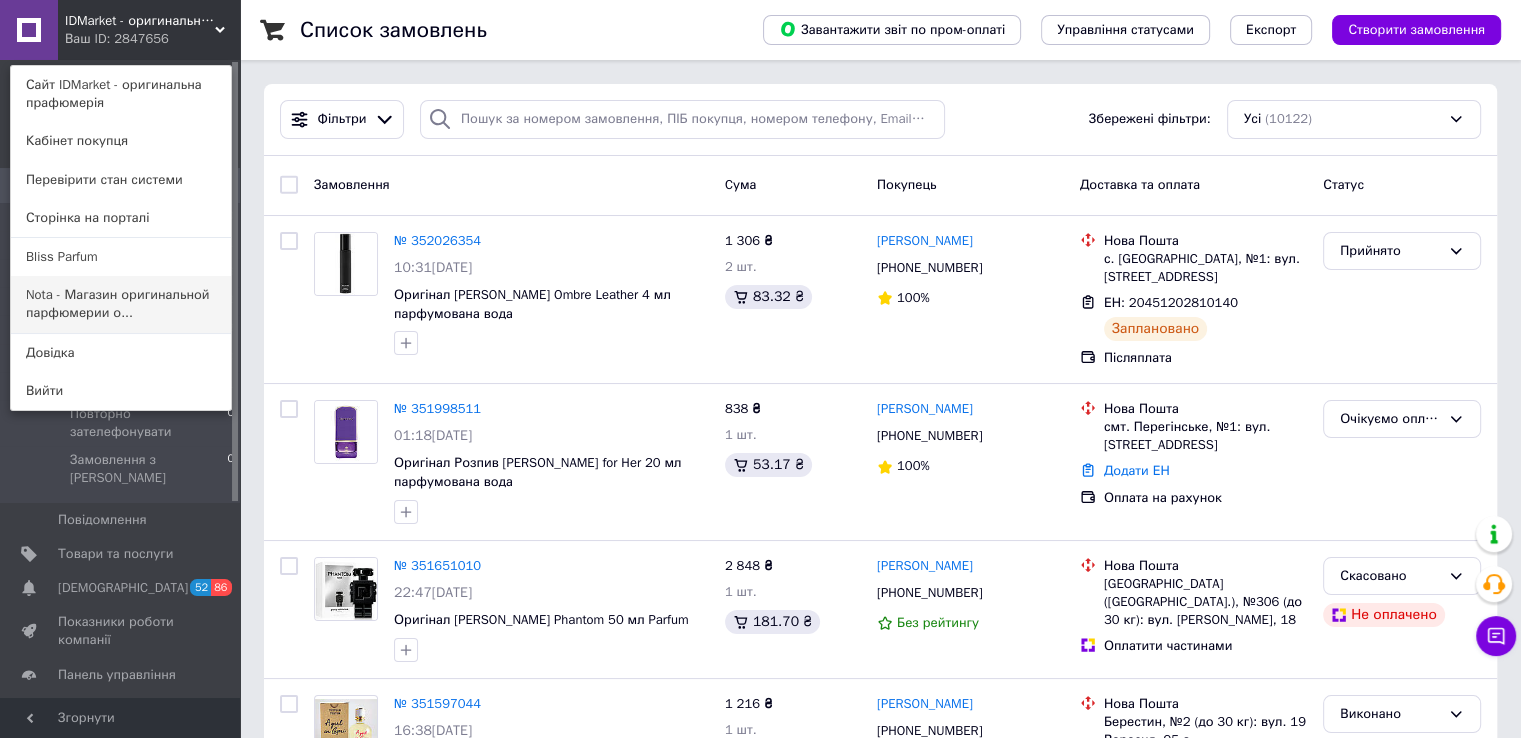 click on "Nota - Магазин оригинальной парфюмерии о..." at bounding box center (121, 304) 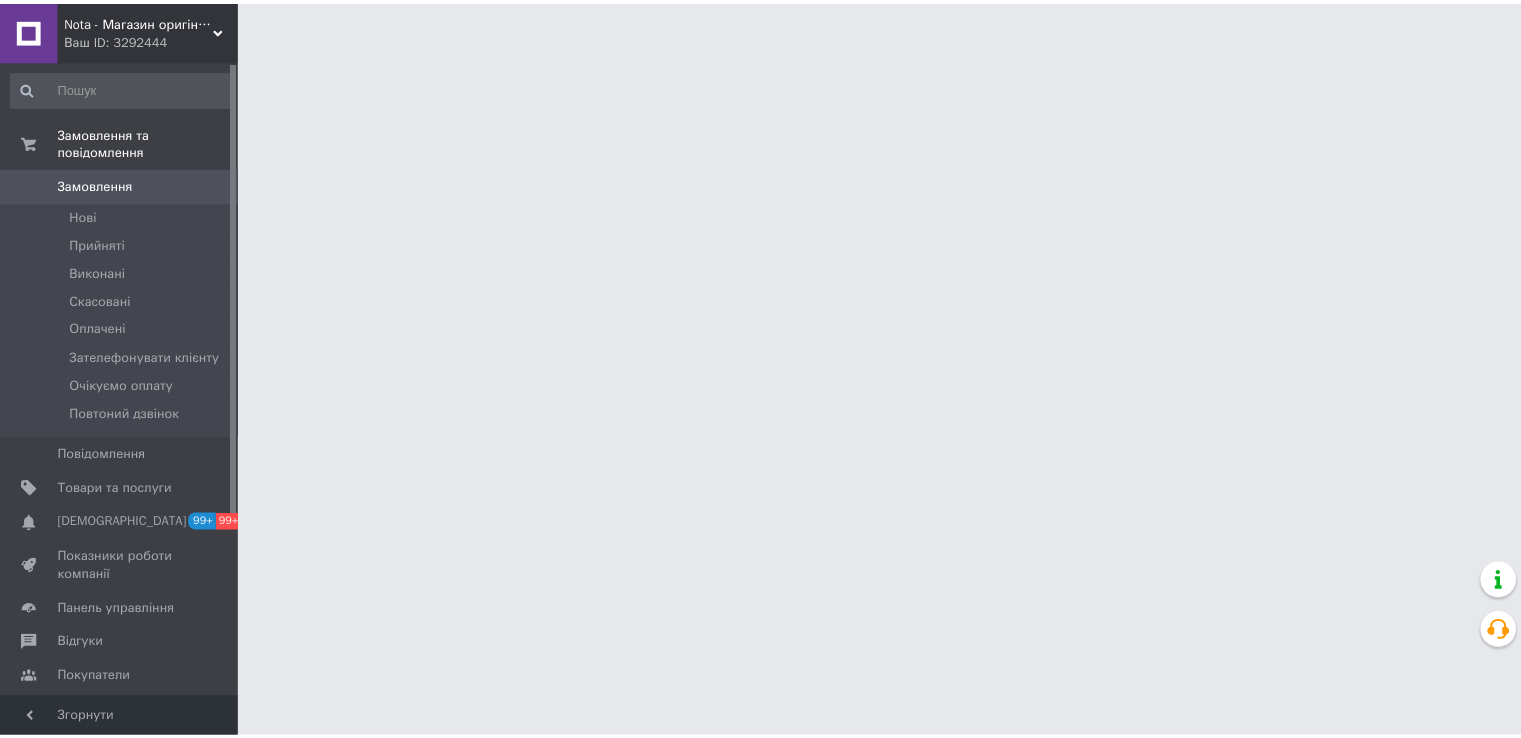 scroll, scrollTop: 0, scrollLeft: 0, axis: both 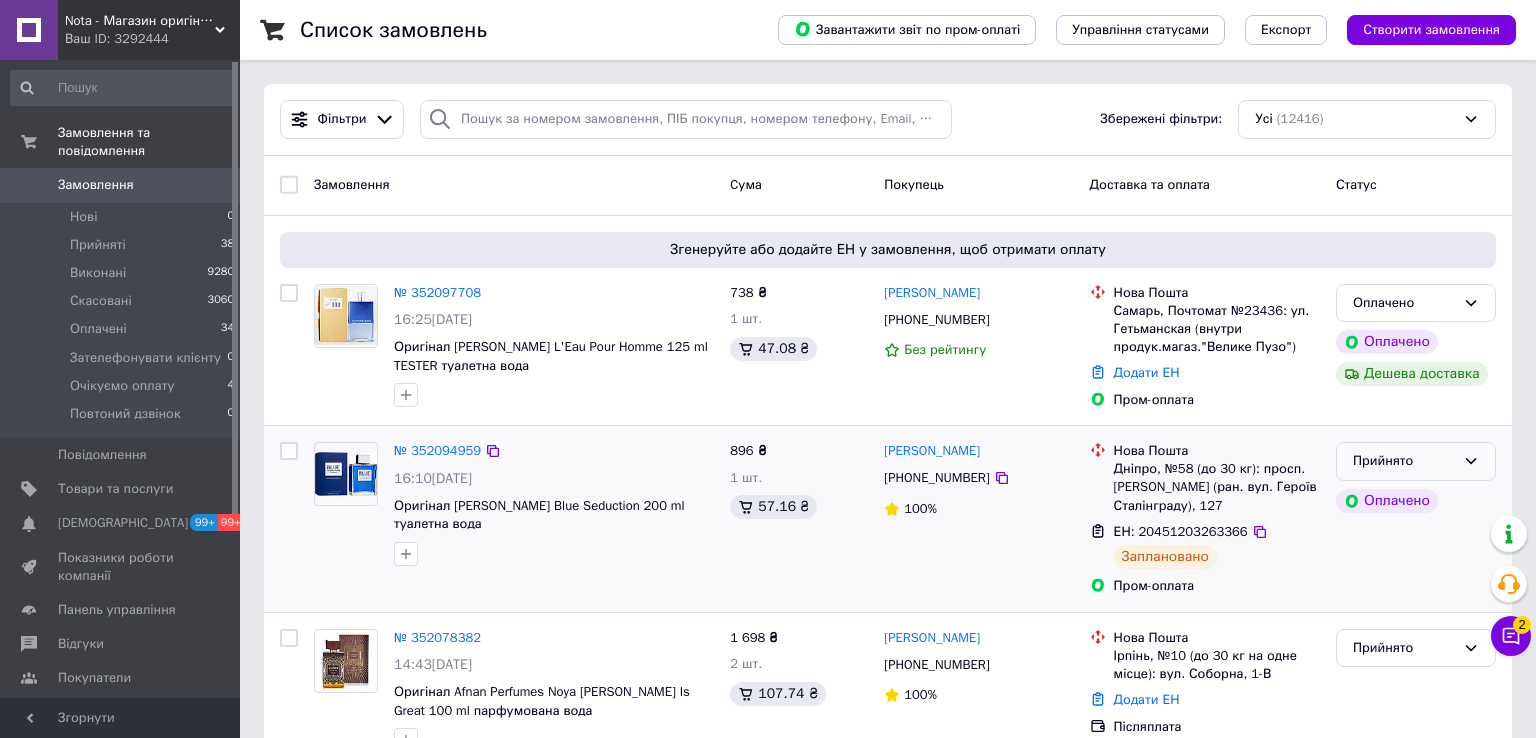 click 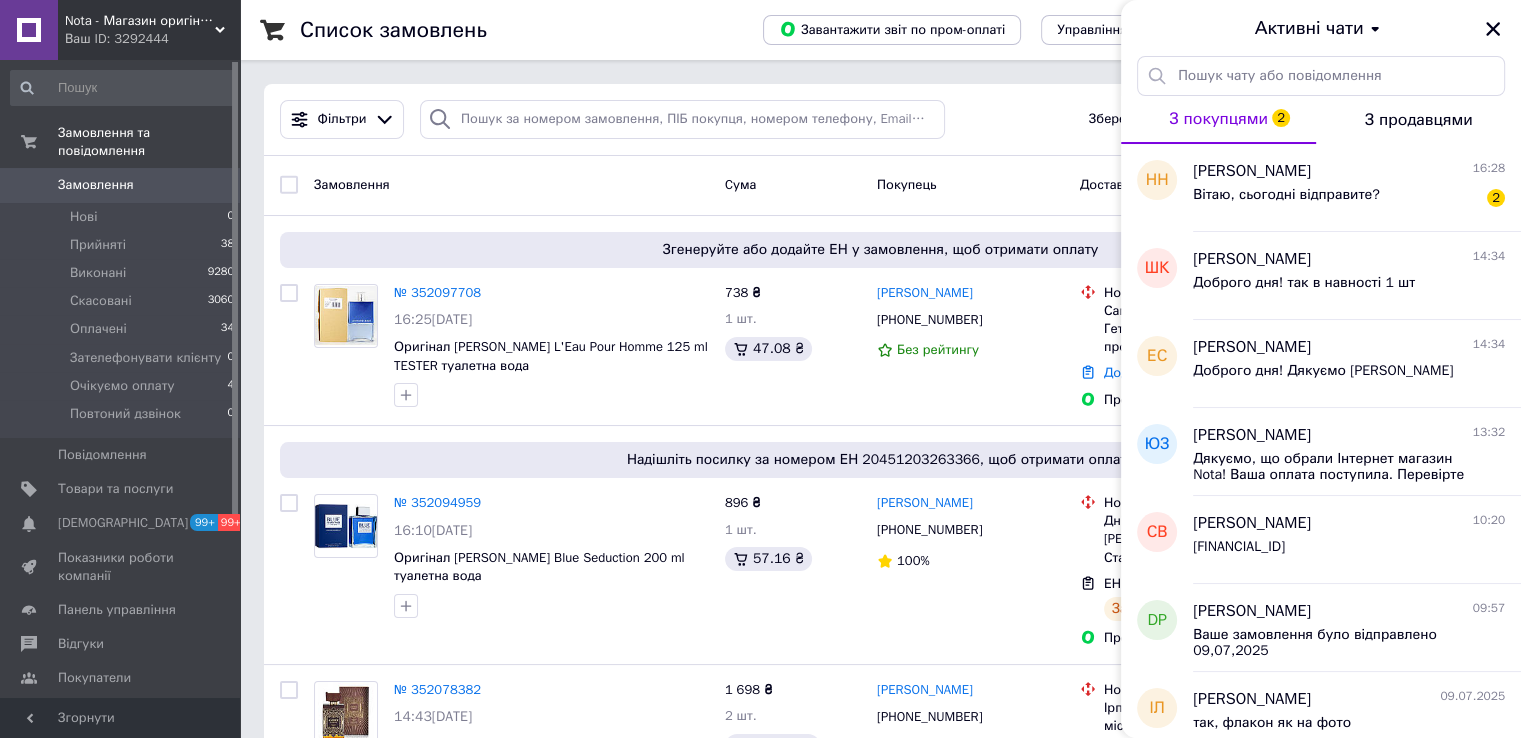click on "Вітаю, сьогодні відправите?" at bounding box center [1286, 195] 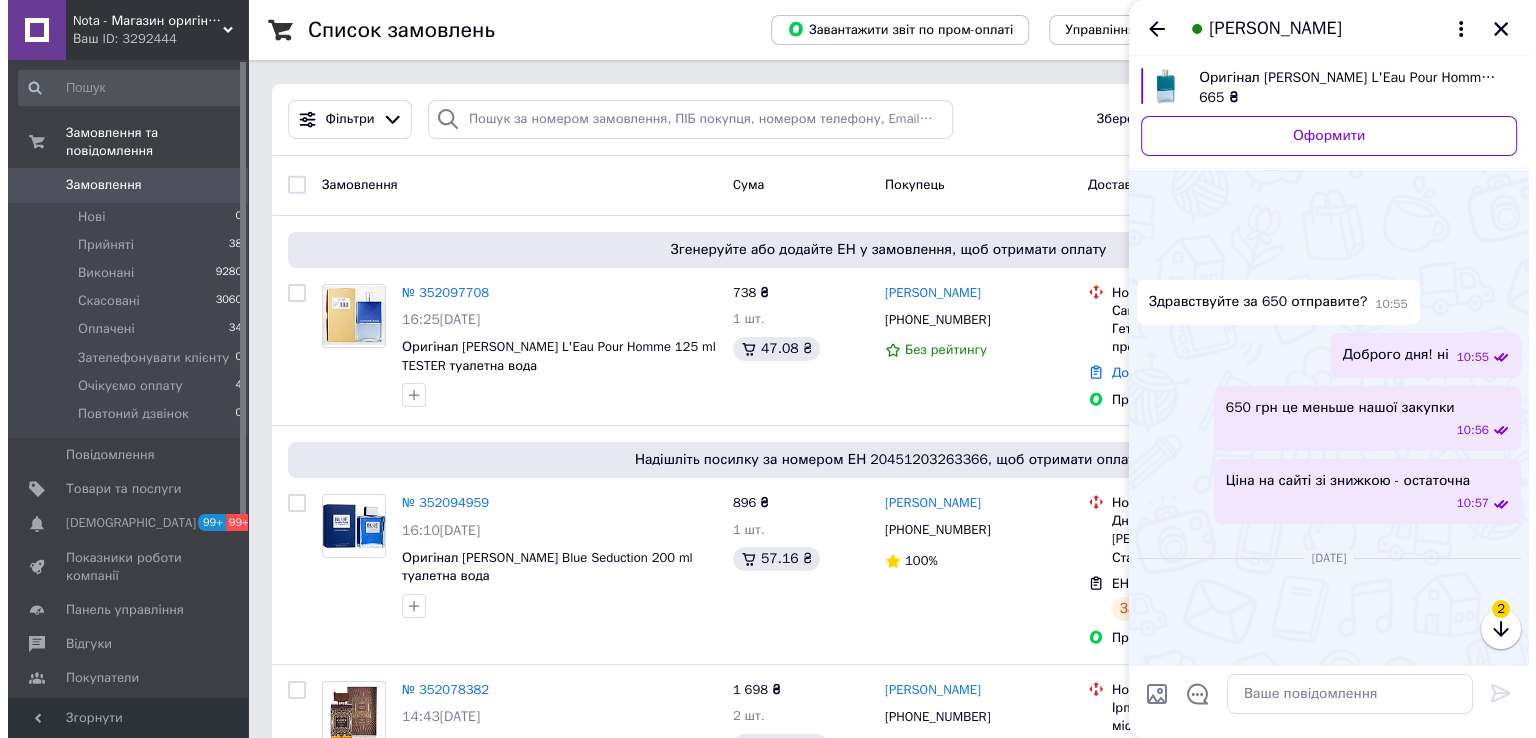 scroll, scrollTop: 788, scrollLeft: 0, axis: vertical 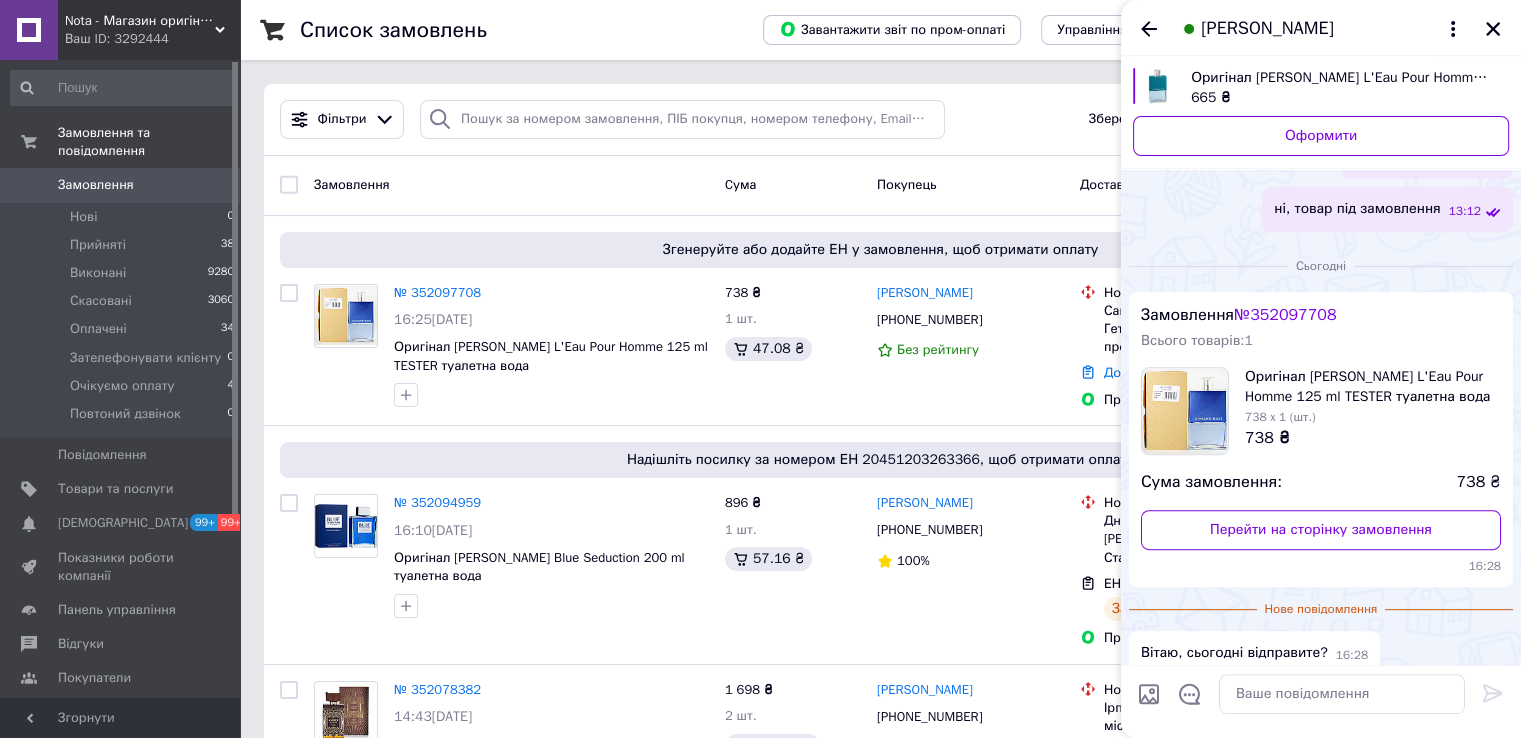 click on "№ 352097708" at bounding box center (1285, 315) 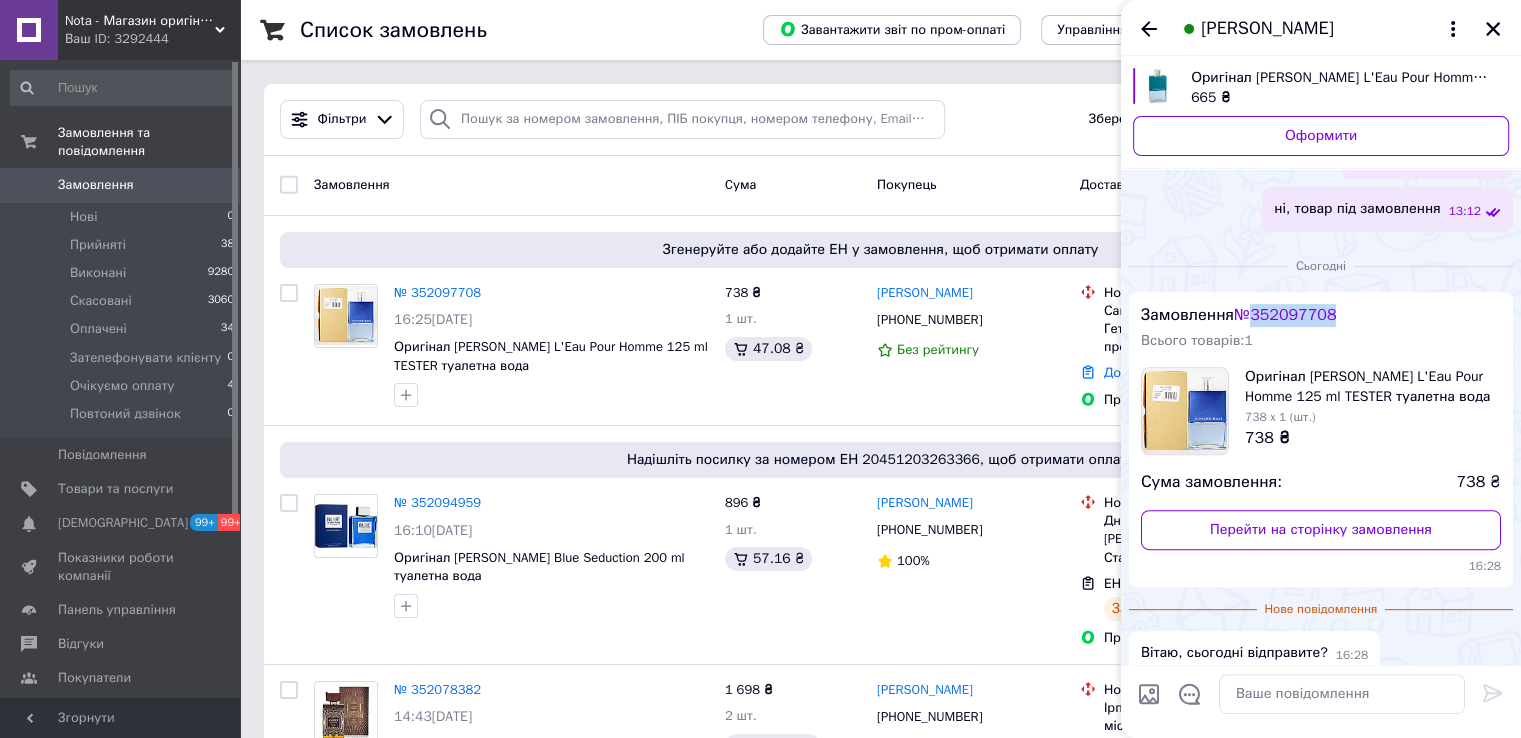 click on "№ 352097708" at bounding box center (1285, 315) 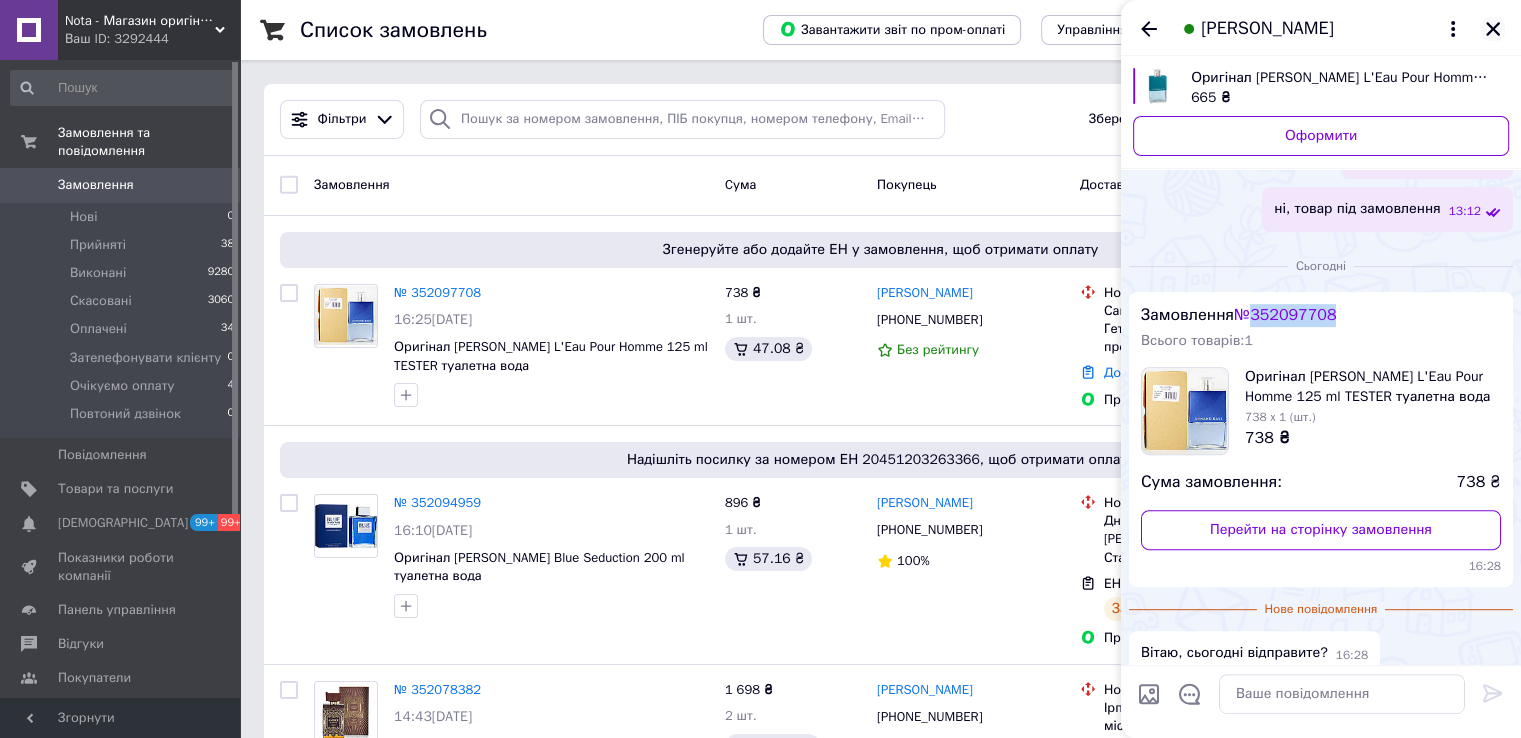 click 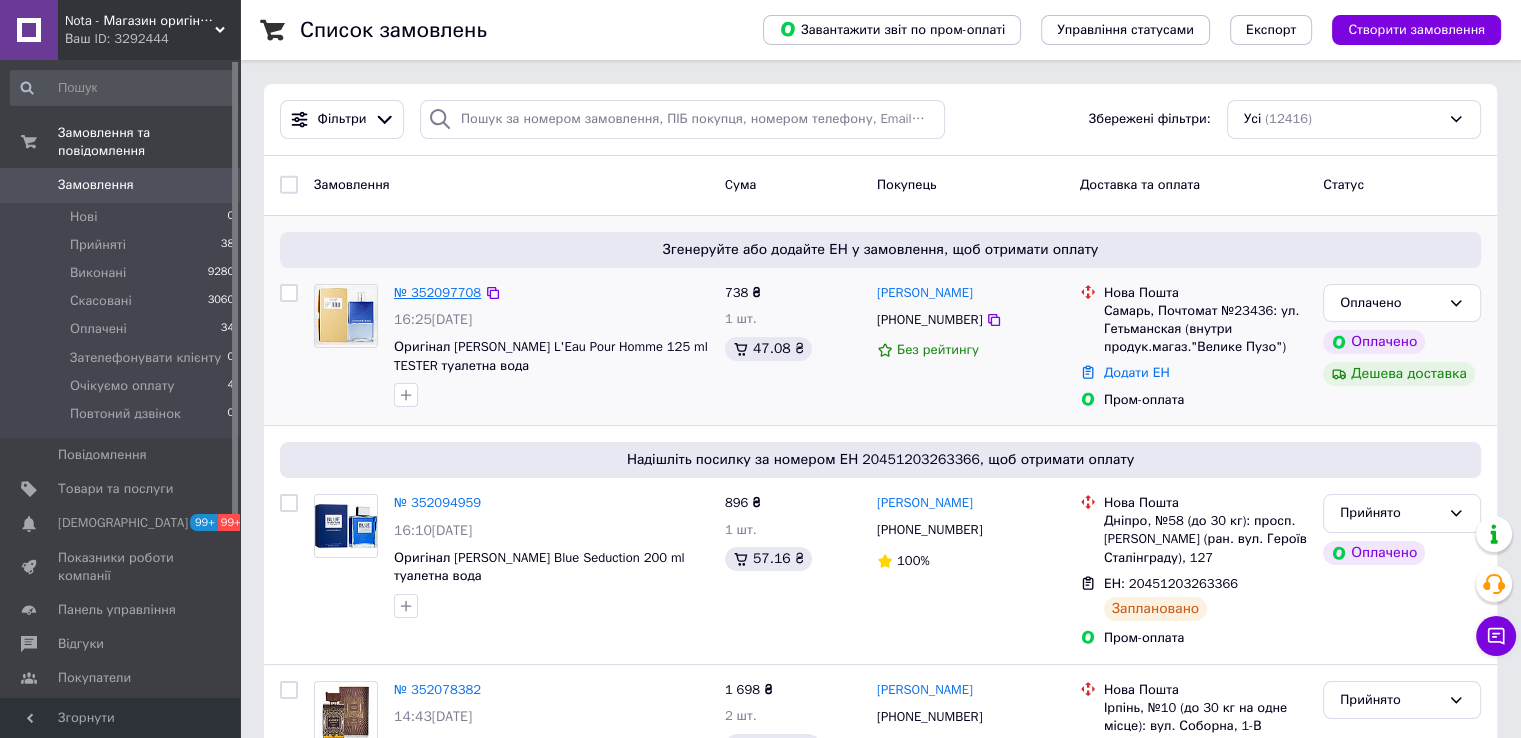 click on "№ 352097708" at bounding box center (437, 292) 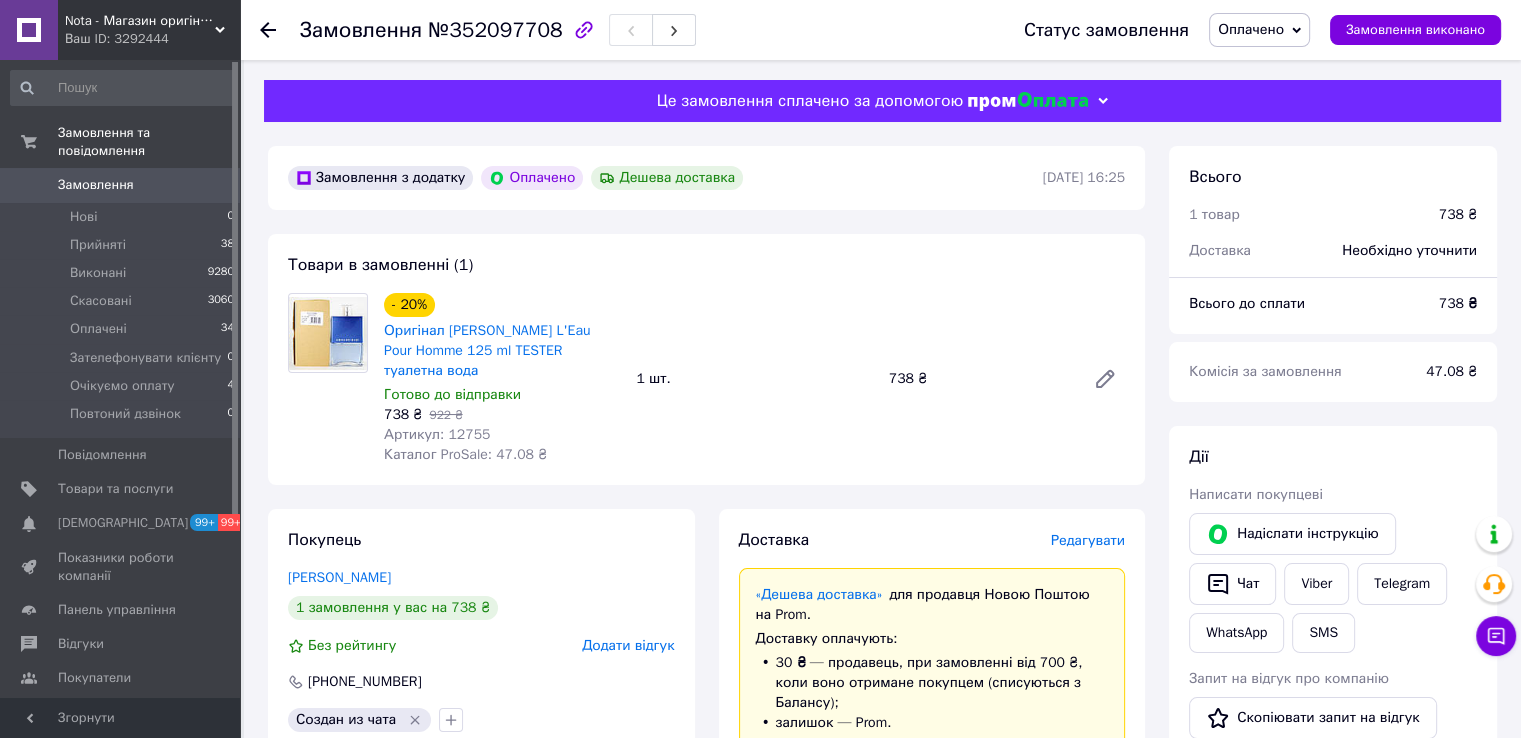 click on "Оплачено" at bounding box center (1251, 29) 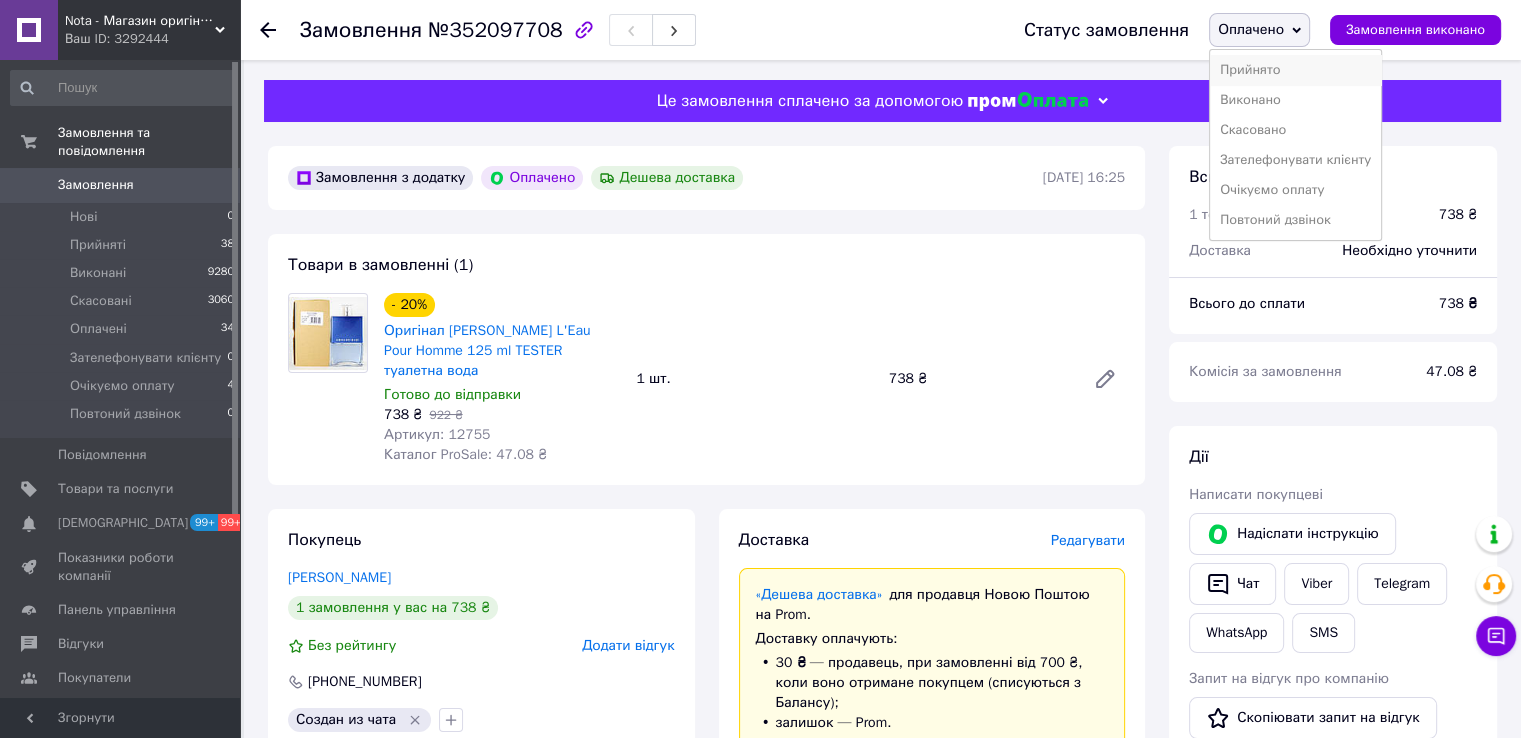 click on "Прийнято" at bounding box center [1295, 70] 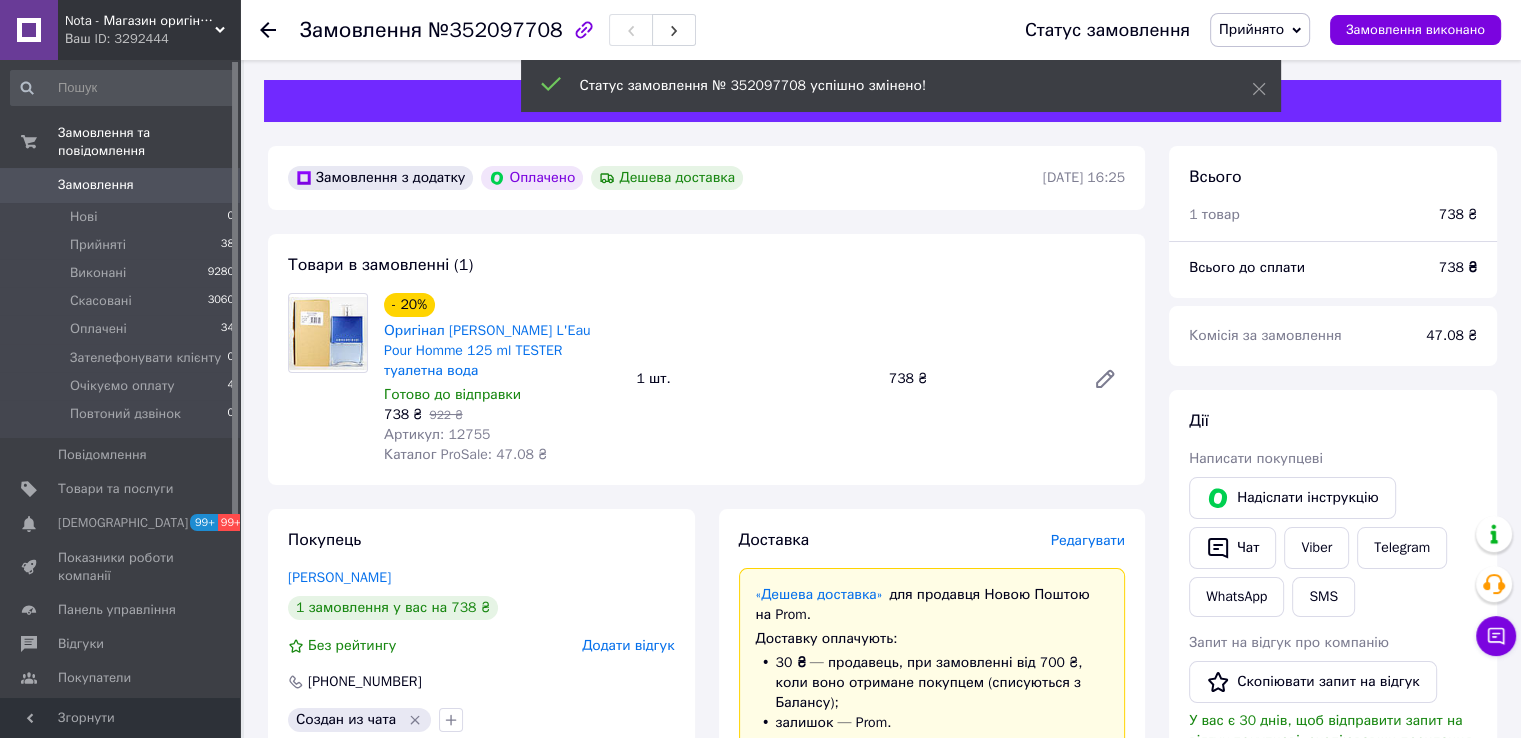 click on "Артикул: 12755" at bounding box center (437, 434) 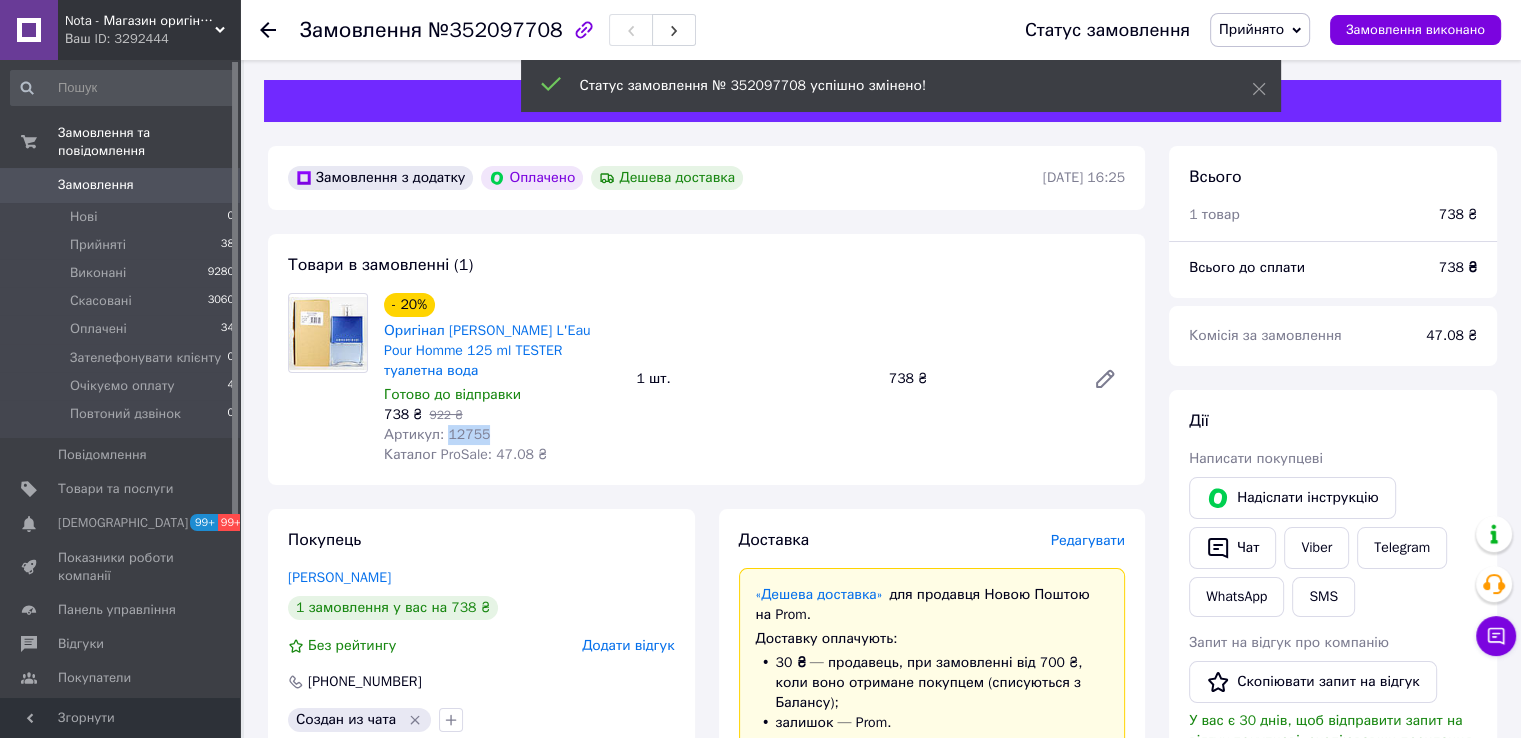 click on "Артикул: 12755" at bounding box center (437, 434) 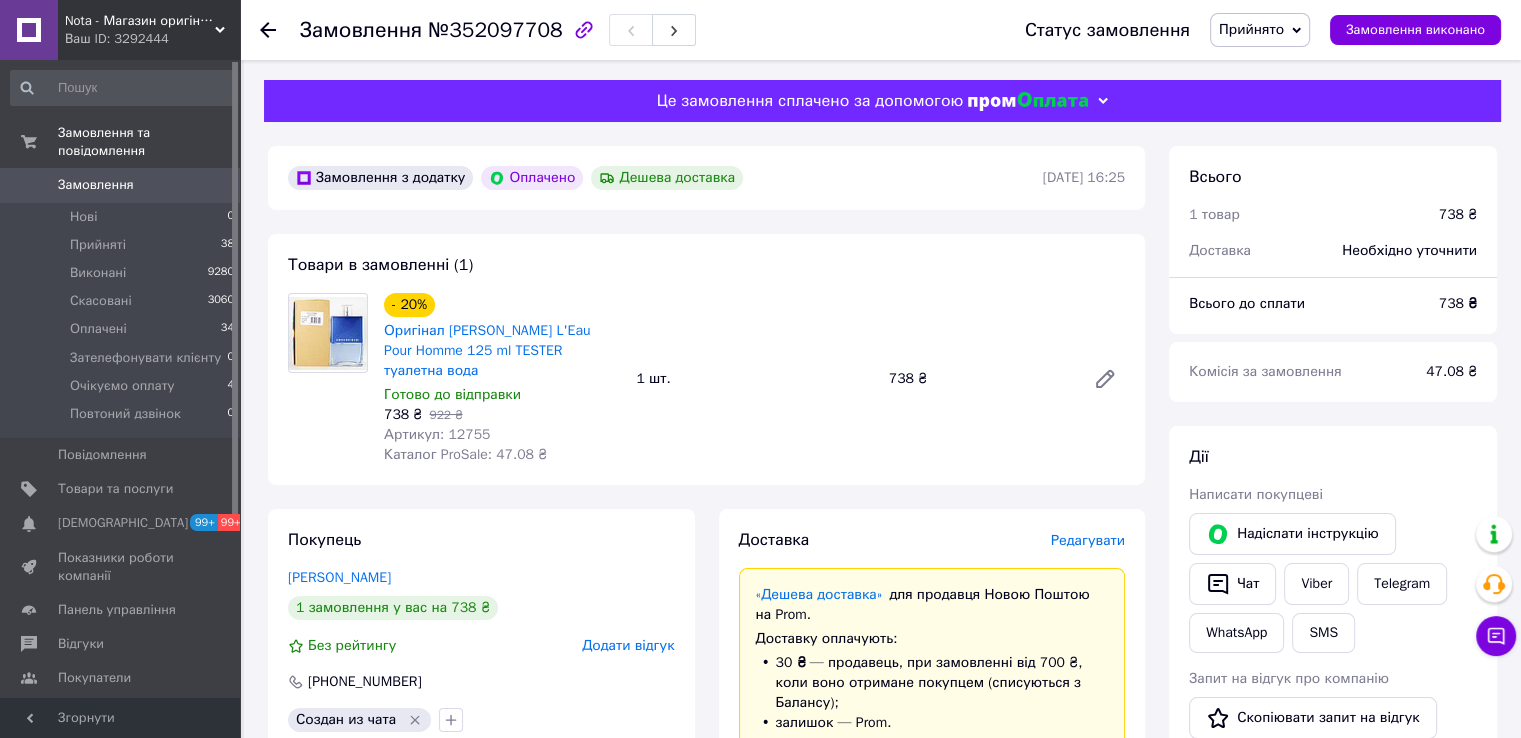 click on "Редагувати" at bounding box center [1088, 540] 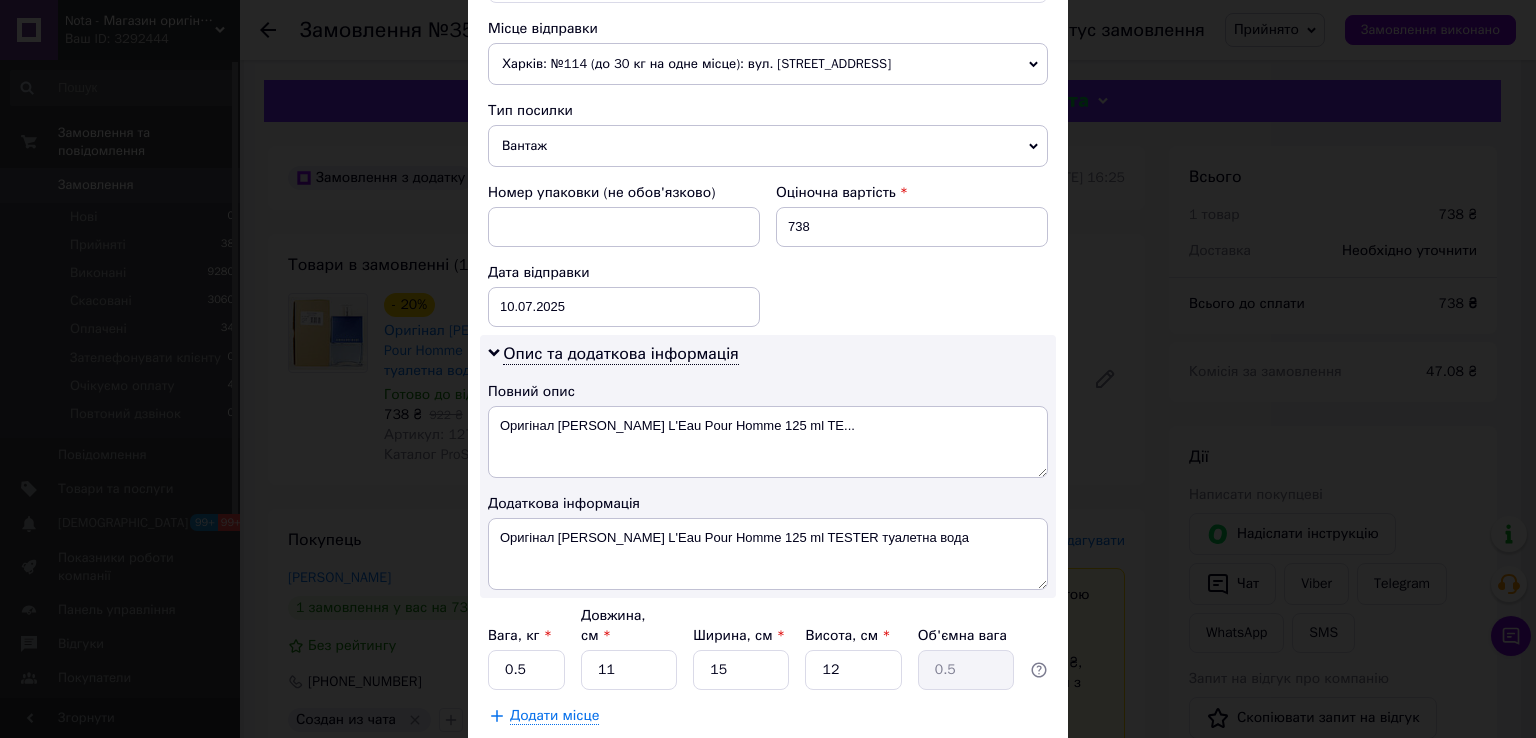 scroll, scrollTop: 830, scrollLeft: 0, axis: vertical 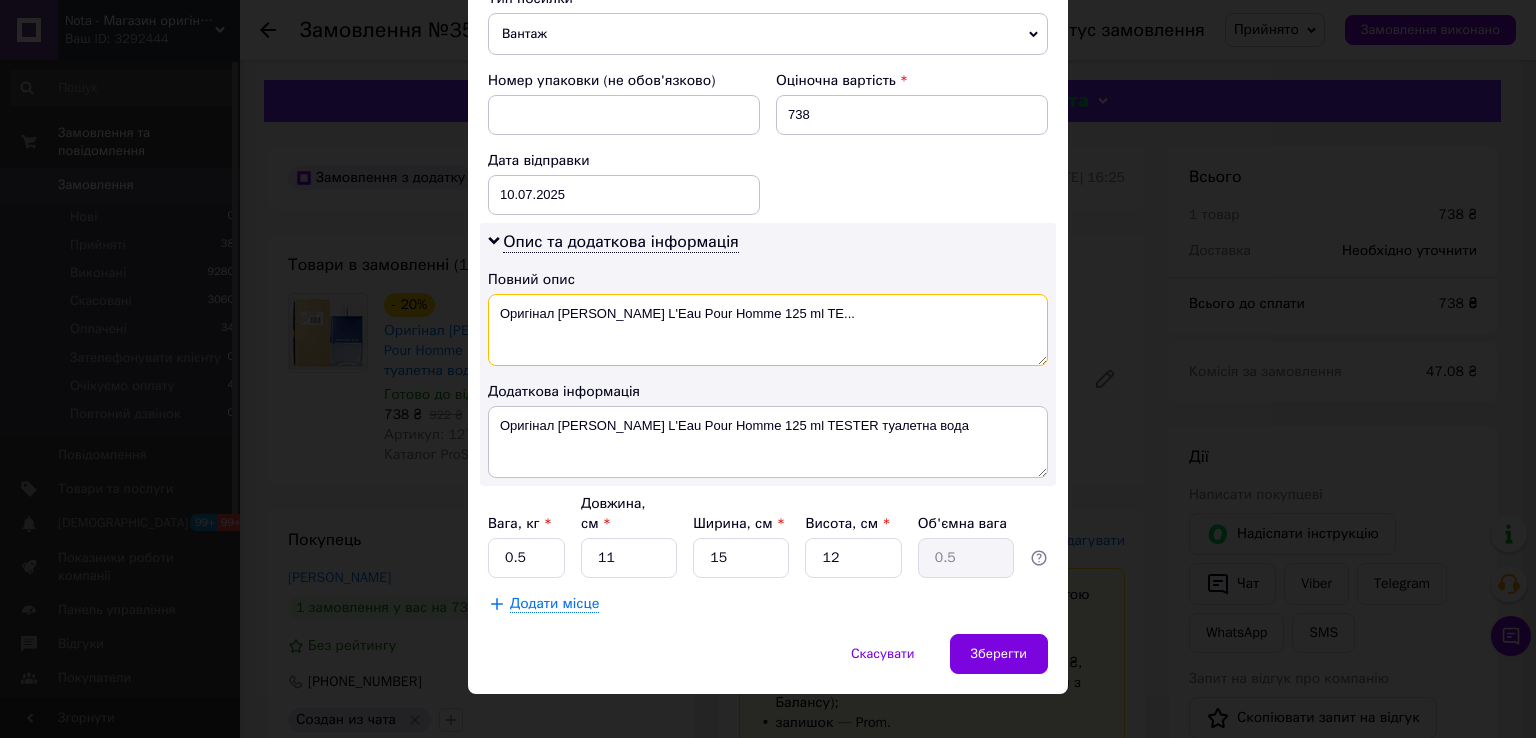 click on "Оригінал Armand Basi L'Eau Pour Homme 125 ml TE..." at bounding box center (768, 330) 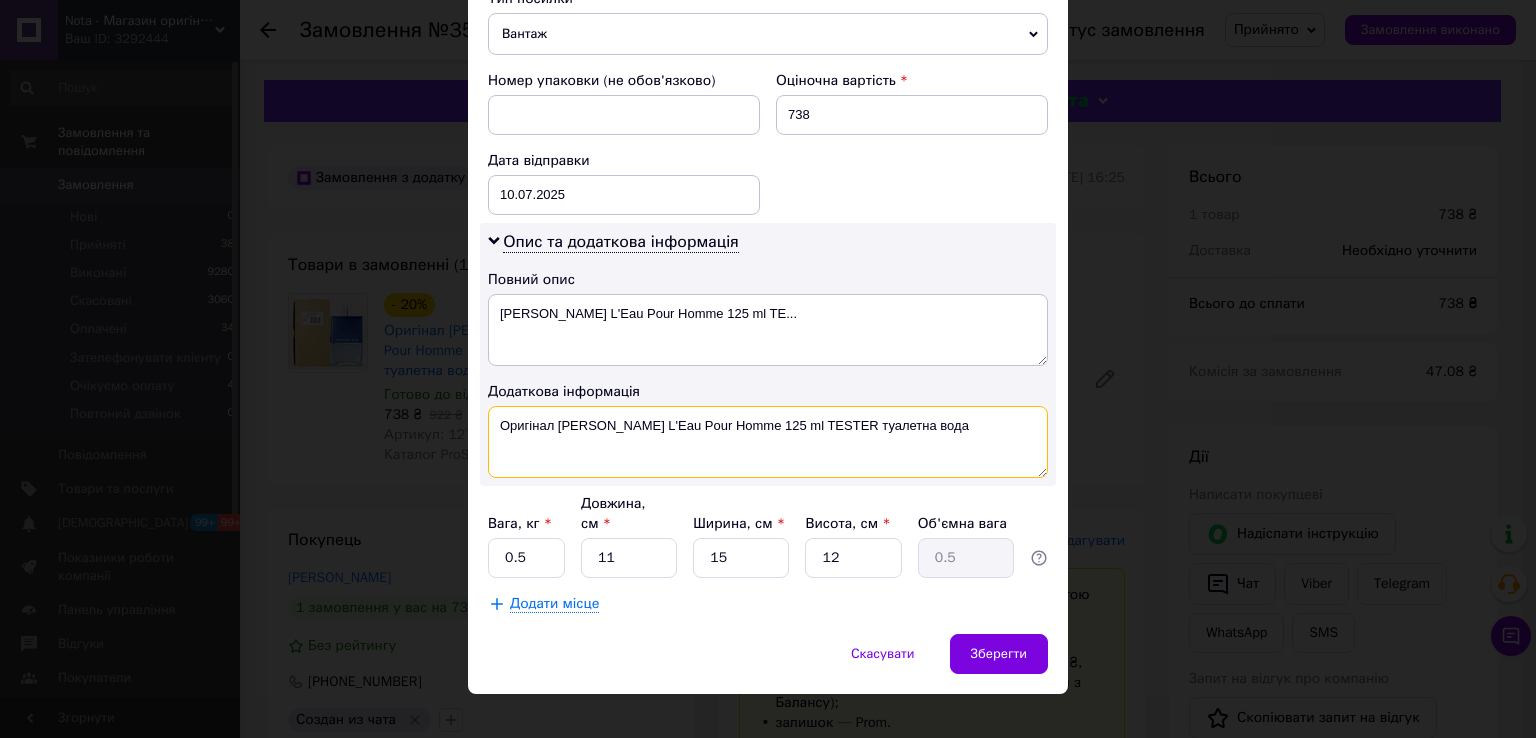 click on "Оригінал Armand Basi L'Eau Pour Homme 125 ml TESTER туалетна вода" at bounding box center (768, 442) 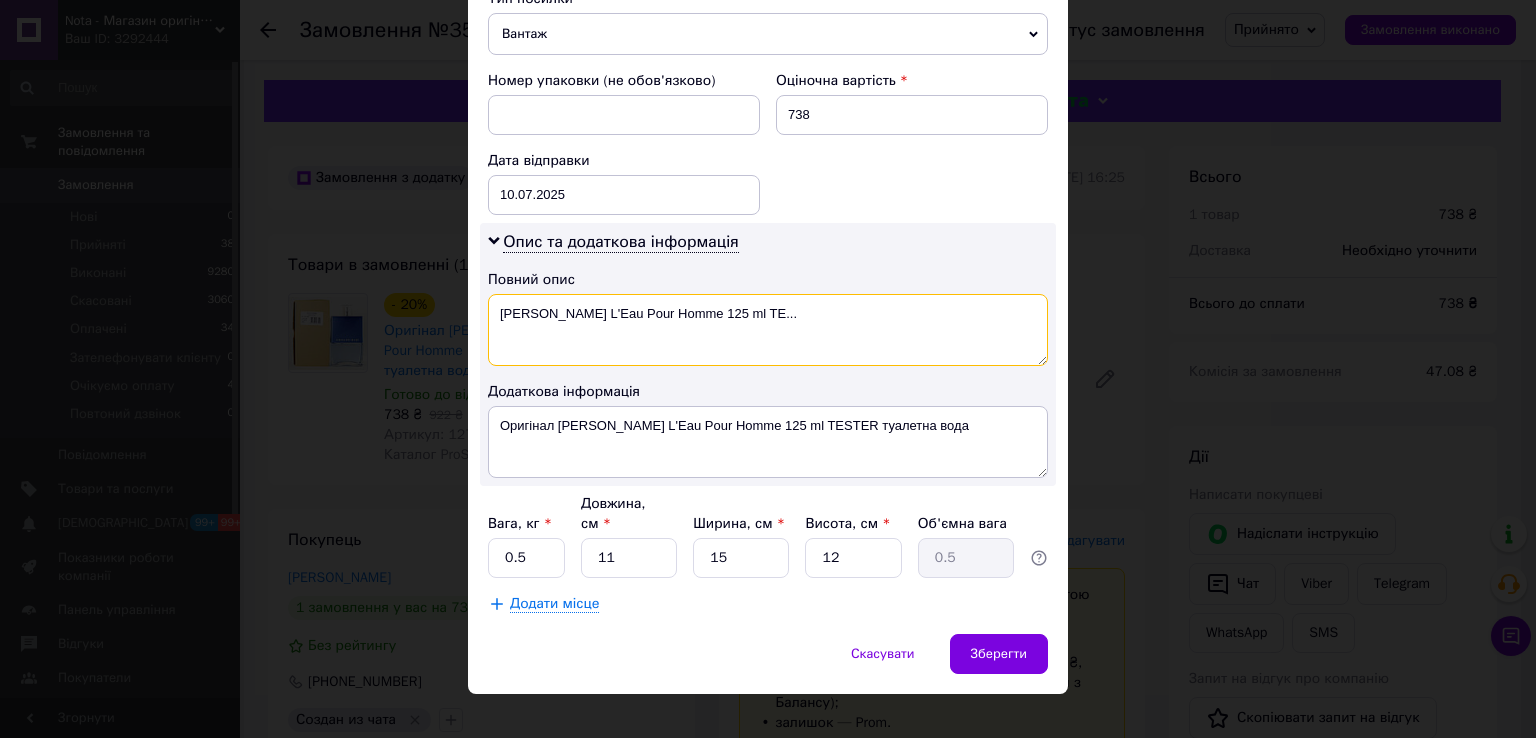 drag, startPoint x: 753, startPoint y: 301, endPoint x: 735, endPoint y: 298, distance: 18.248287 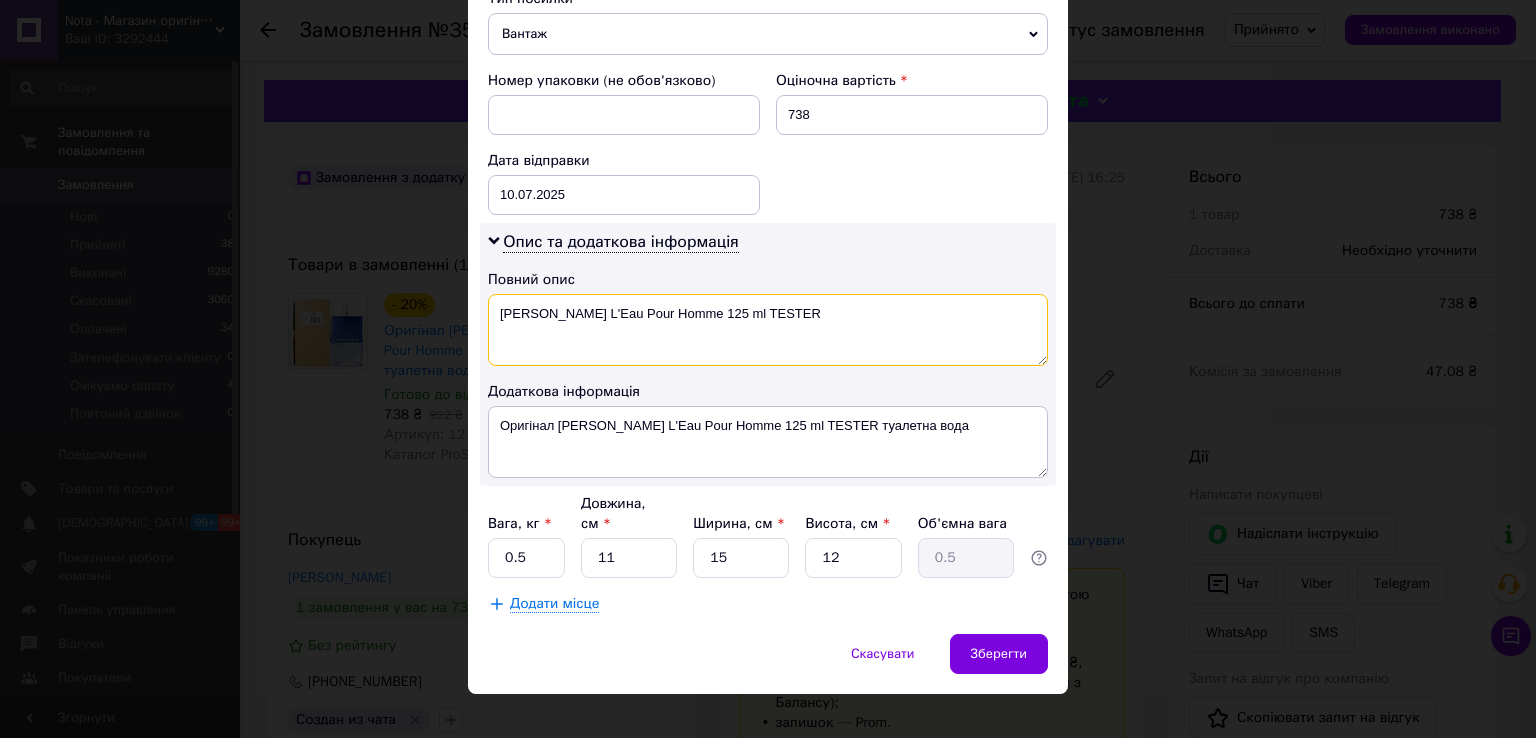 type on "Armand Basi L'Eau Pour Homme 125 ml TESTER" 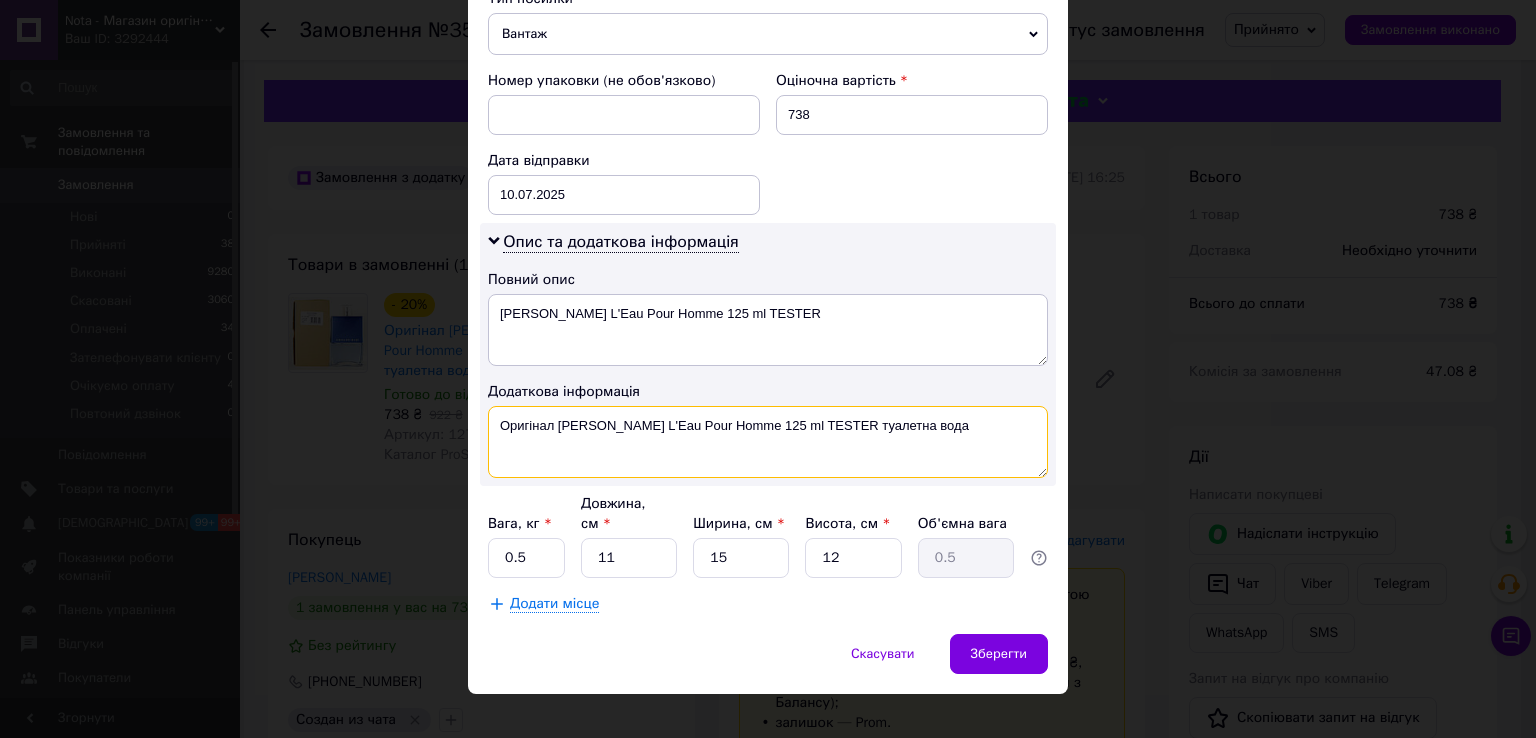 click on "Оригінал Armand Basi L'Eau Pour Homme 125 ml TESTER туалетна вода" at bounding box center (768, 442) 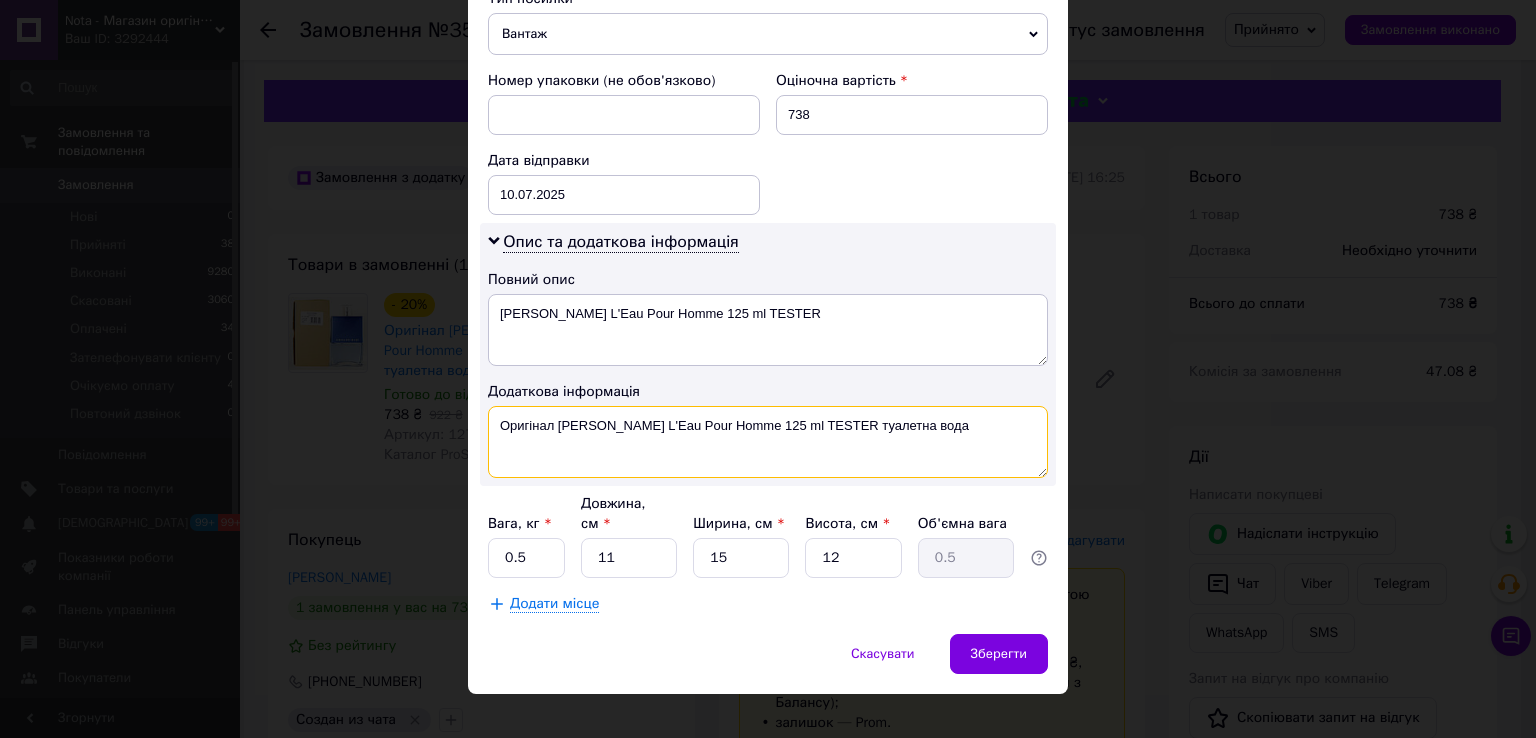 click on "Оригінал Armand Basi L'Eau Pour Homme 125 ml TESTER туалетна вода" at bounding box center [768, 442] 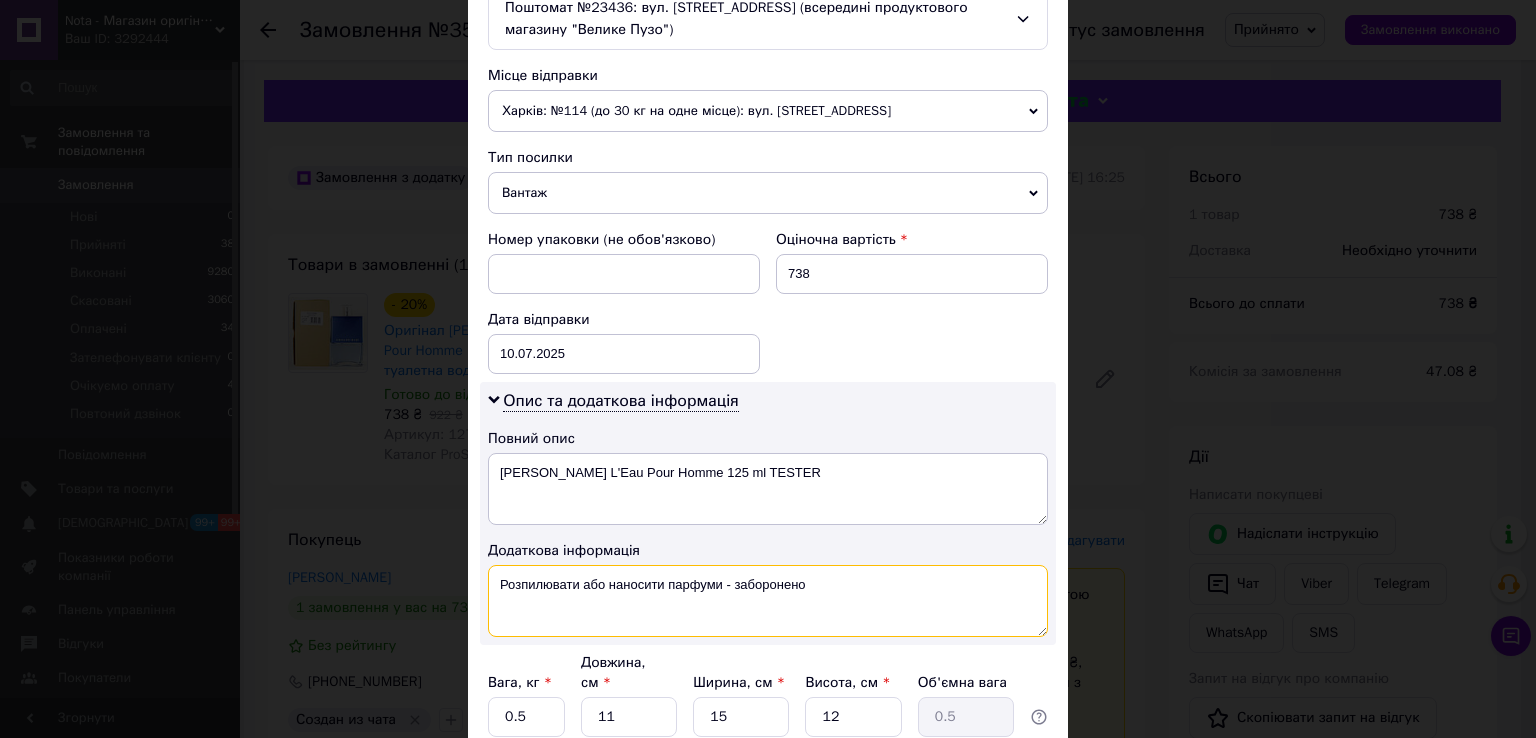 scroll, scrollTop: 496, scrollLeft: 0, axis: vertical 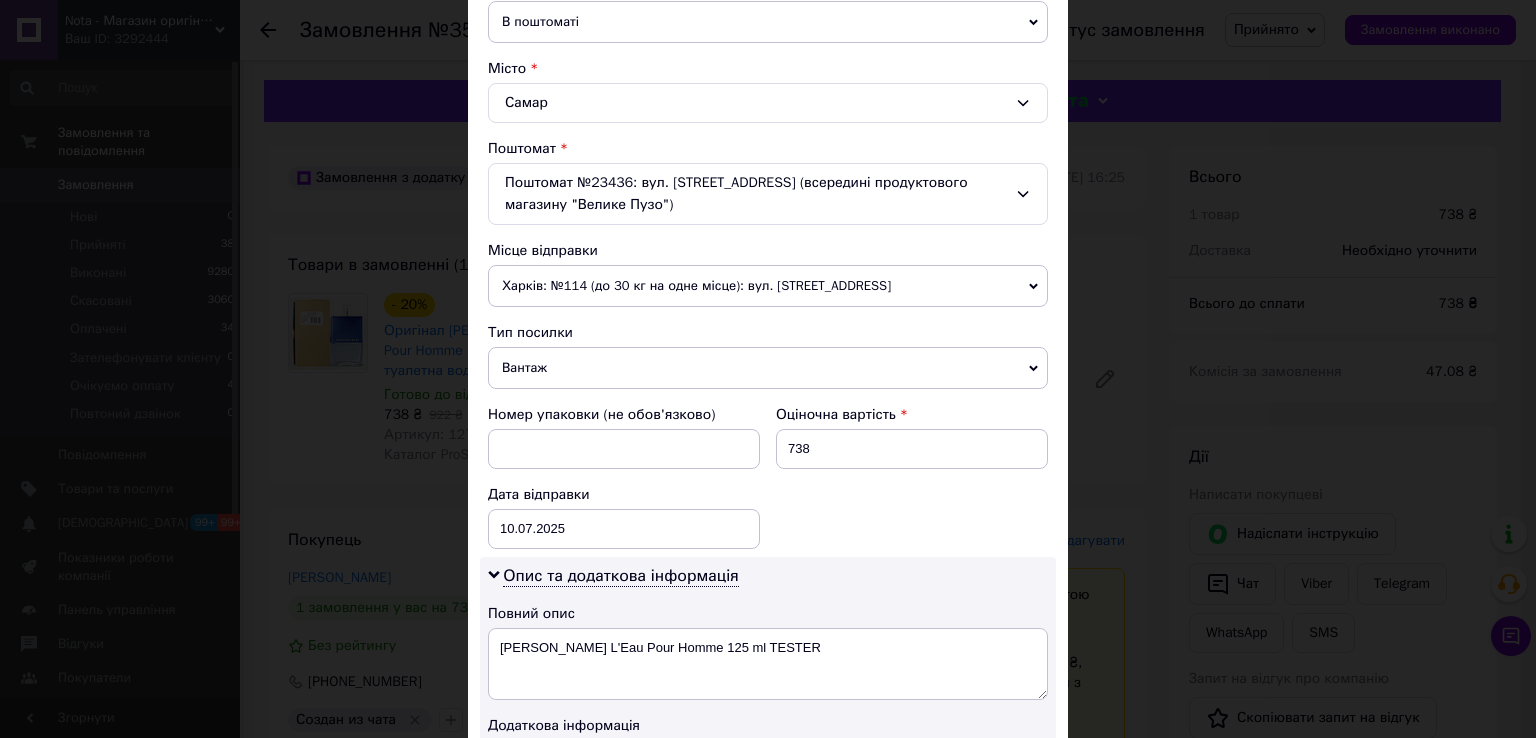 type on "Розпилювати або наносити парфуми - заборонено" 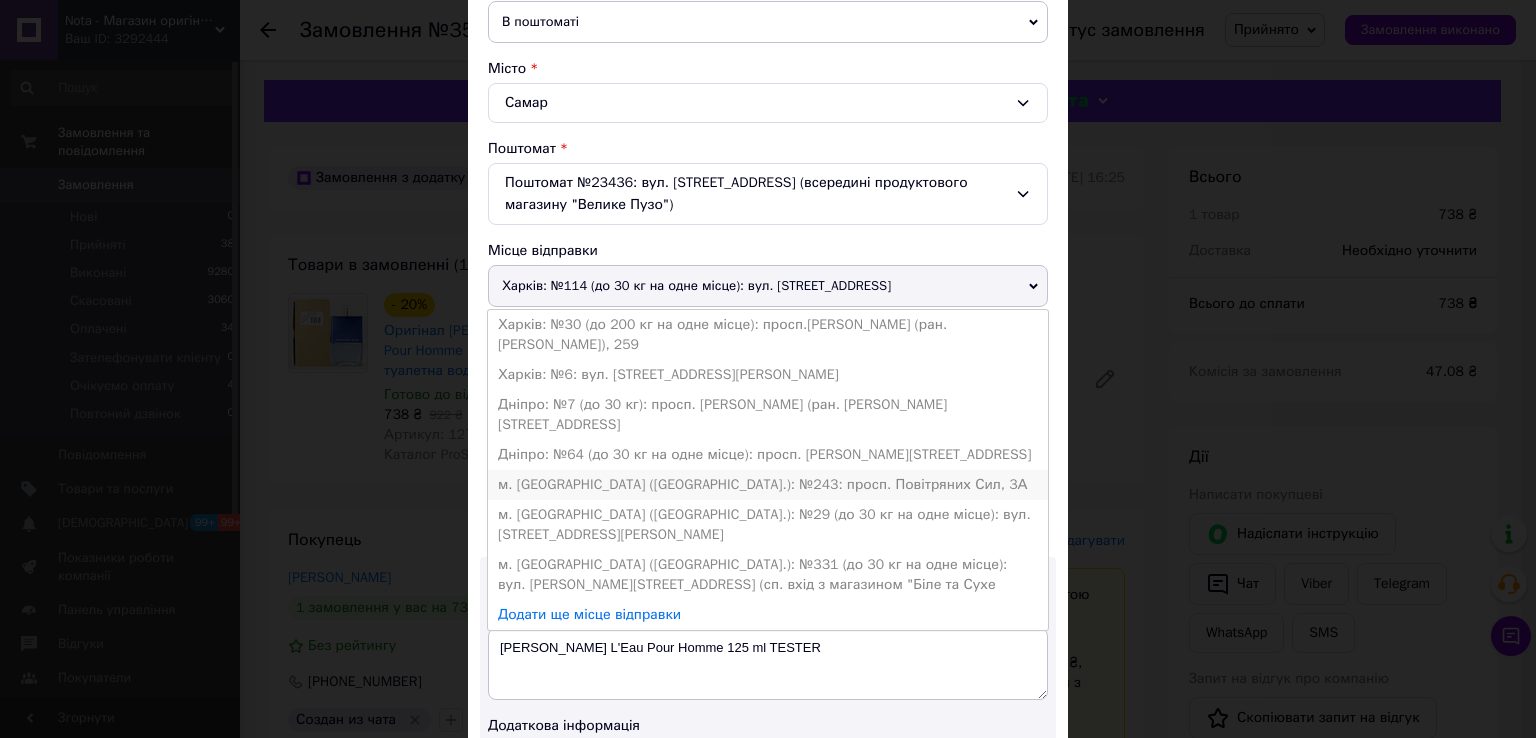 click on "м. Київ (Київська обл.): №243: просп. Повітряних Сил, 3А" at bounding box center (768, 485) 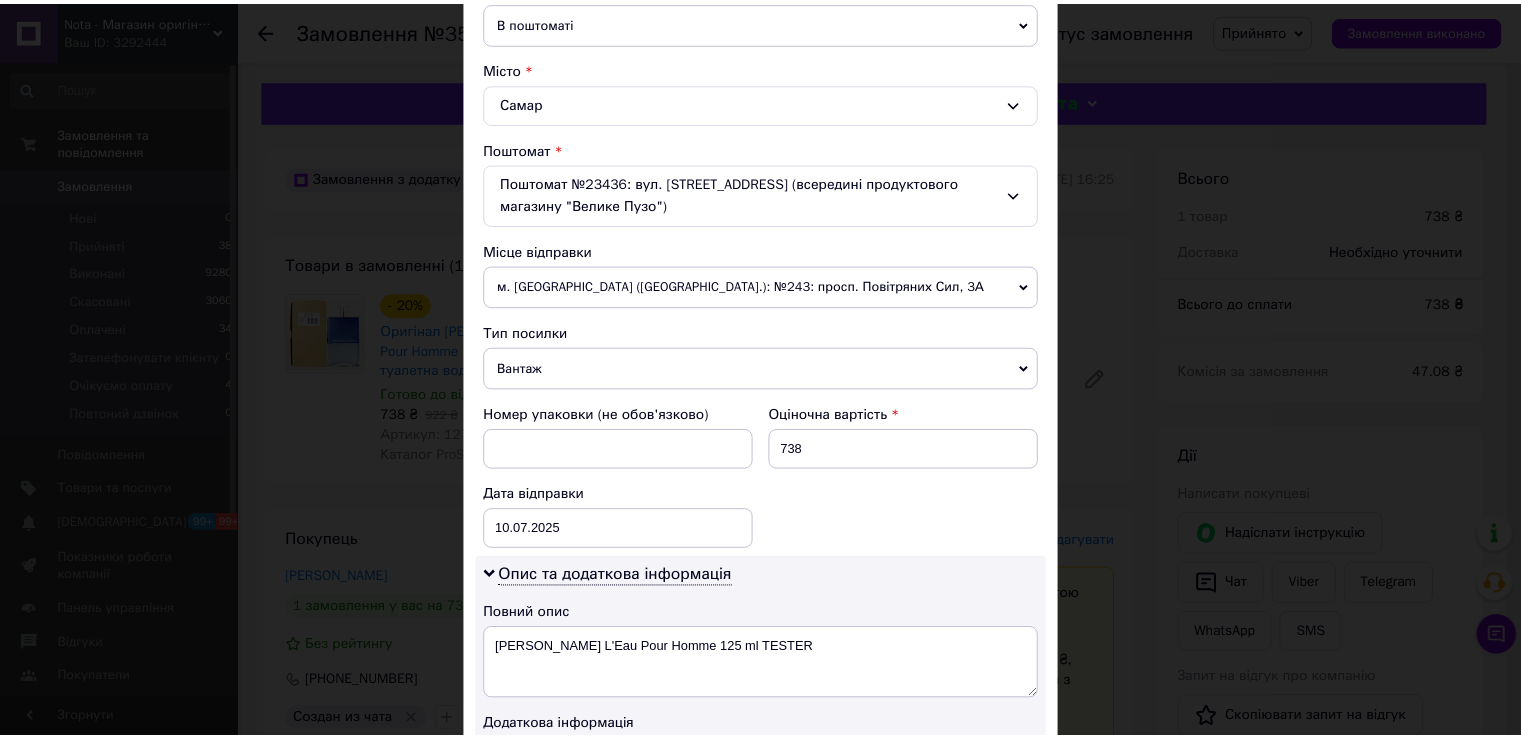 scroll, scrollTop: 830, scrollLeft: 0, axis: vertical 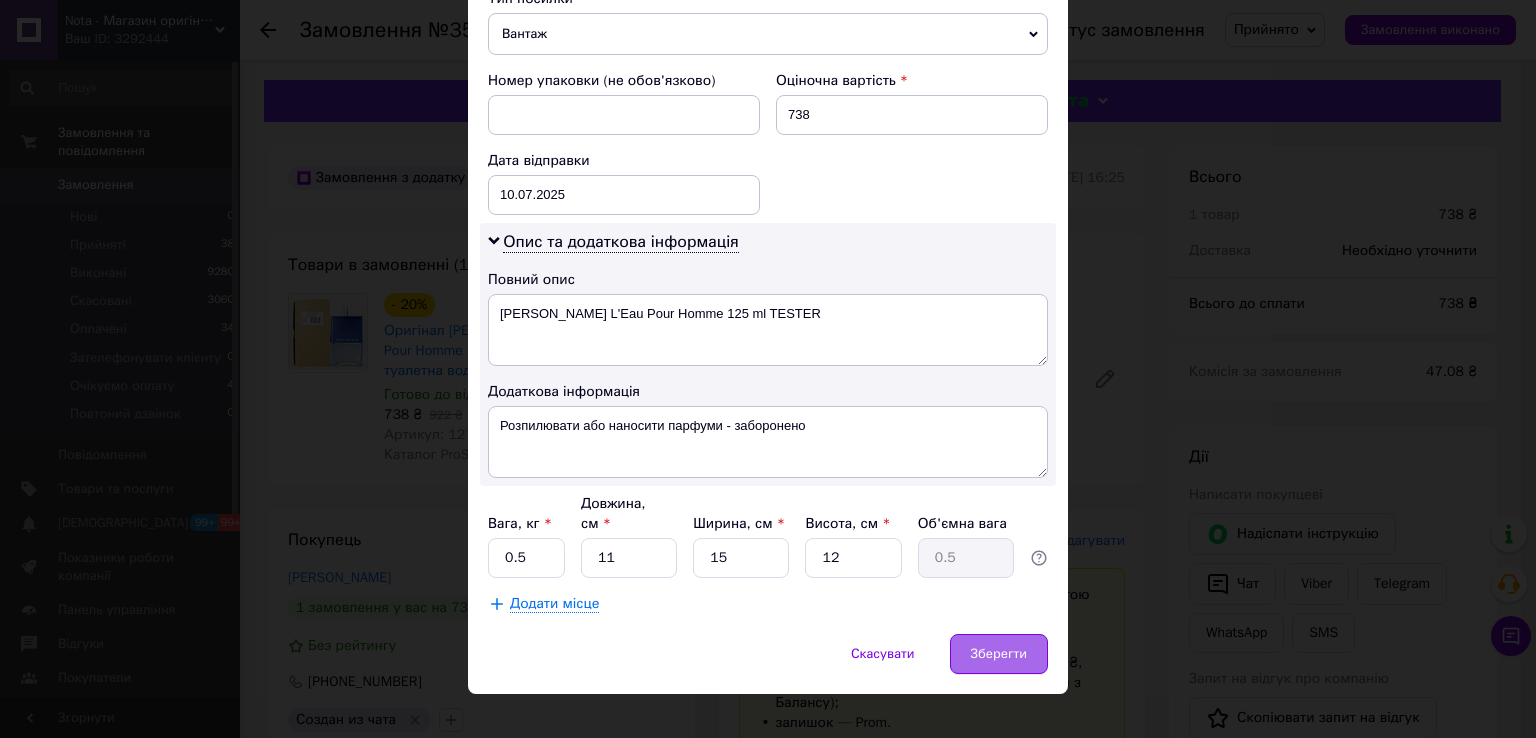 click on "Зберегти" at bounding box center (999, 654) 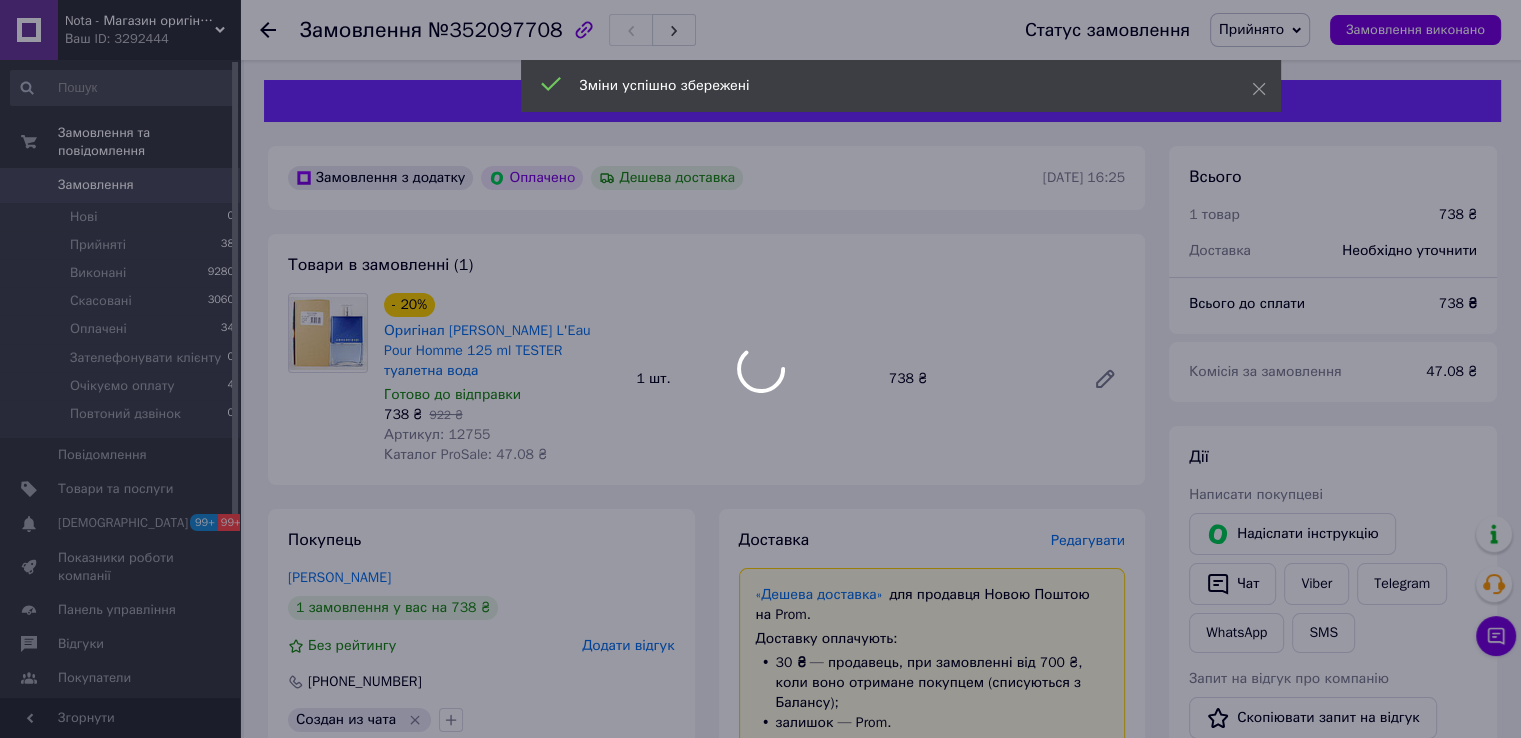 scroll, scrollTop: 666, scrollLeft: 0, axis: vertical 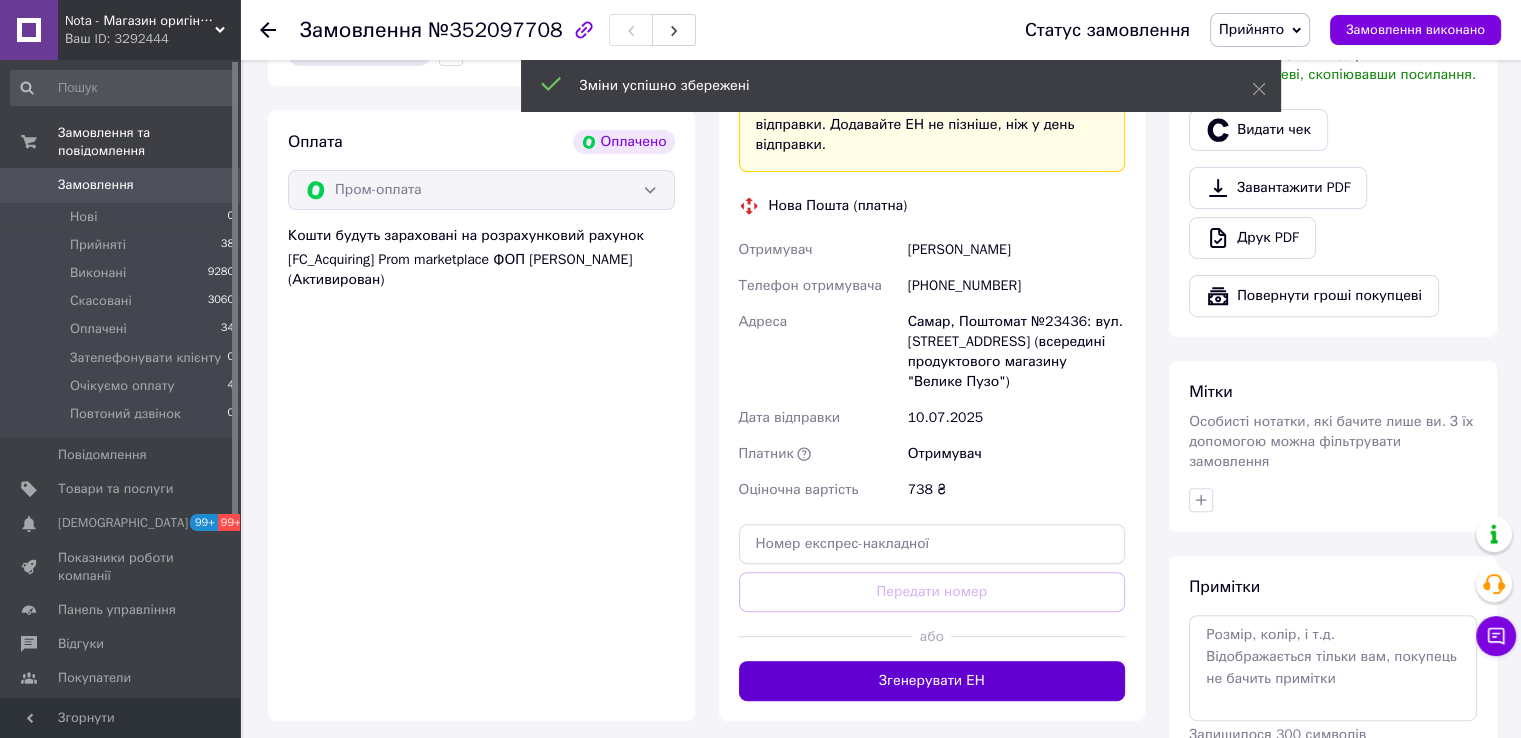 click on "Згенерувати ЕН" at bounding box center (932, 681) 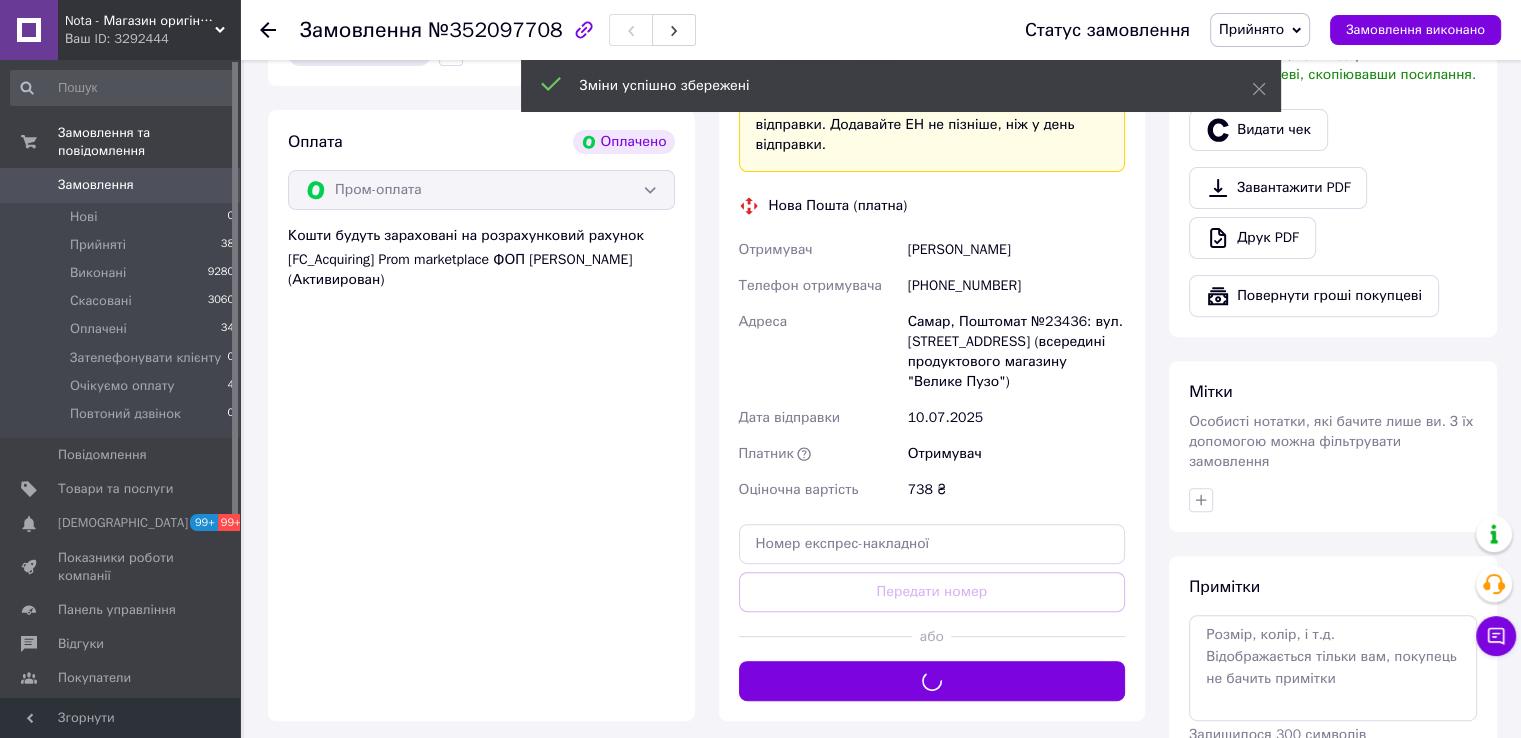 scroll, scrollTop: 500, scrollLeft: 0, axis: vertical 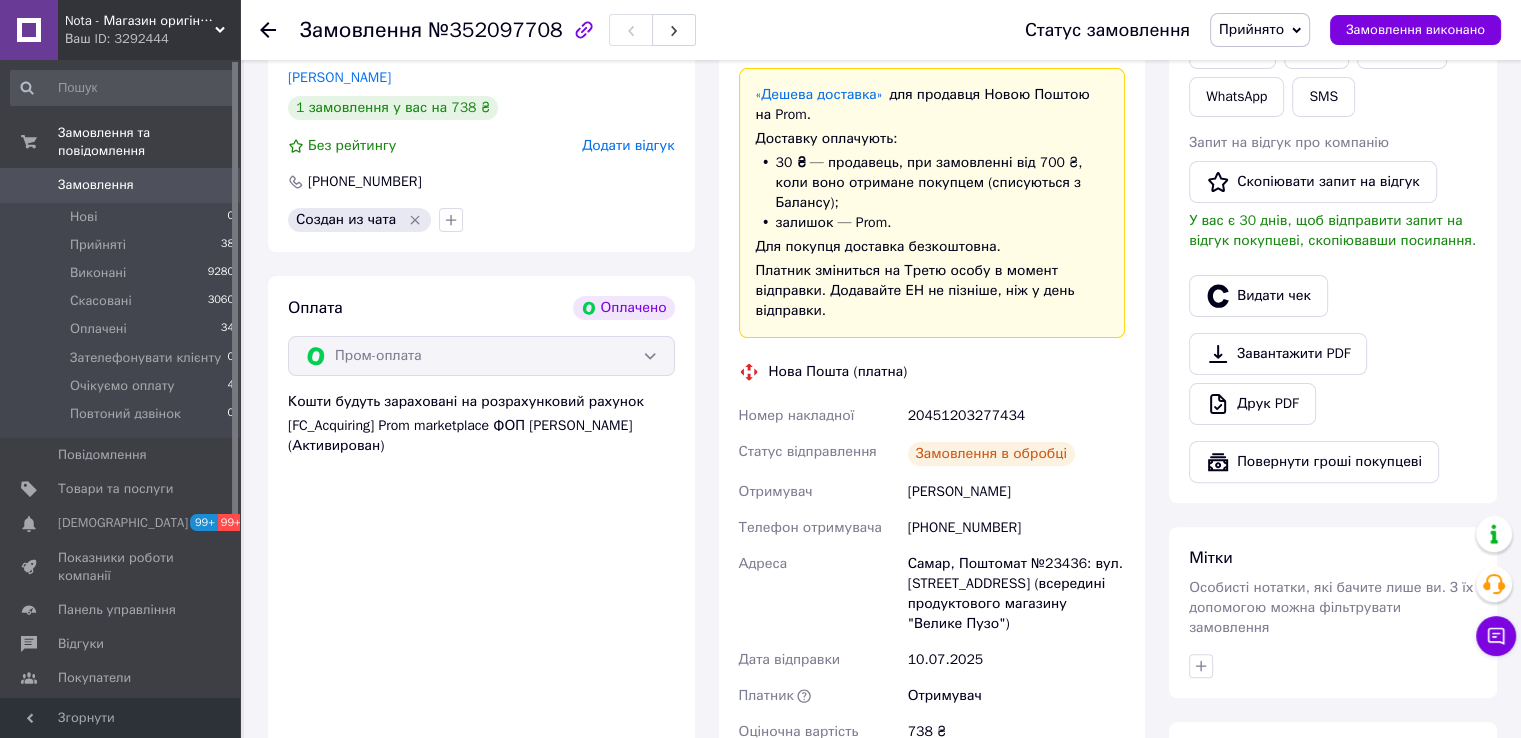 click on "20451203277434" at bounding box center (1016, 416) 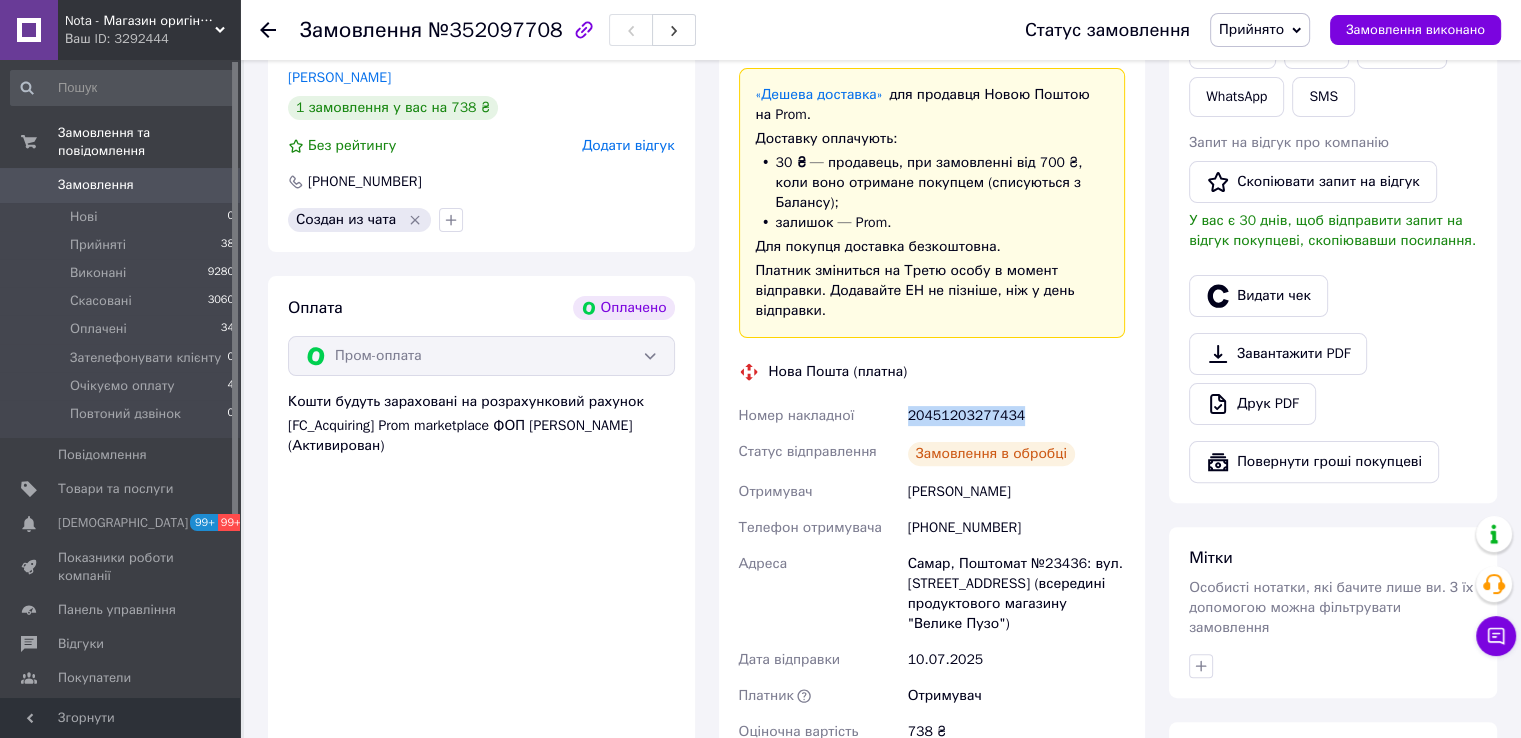 click on "20451203277434" at bounding box center [1016, 416] 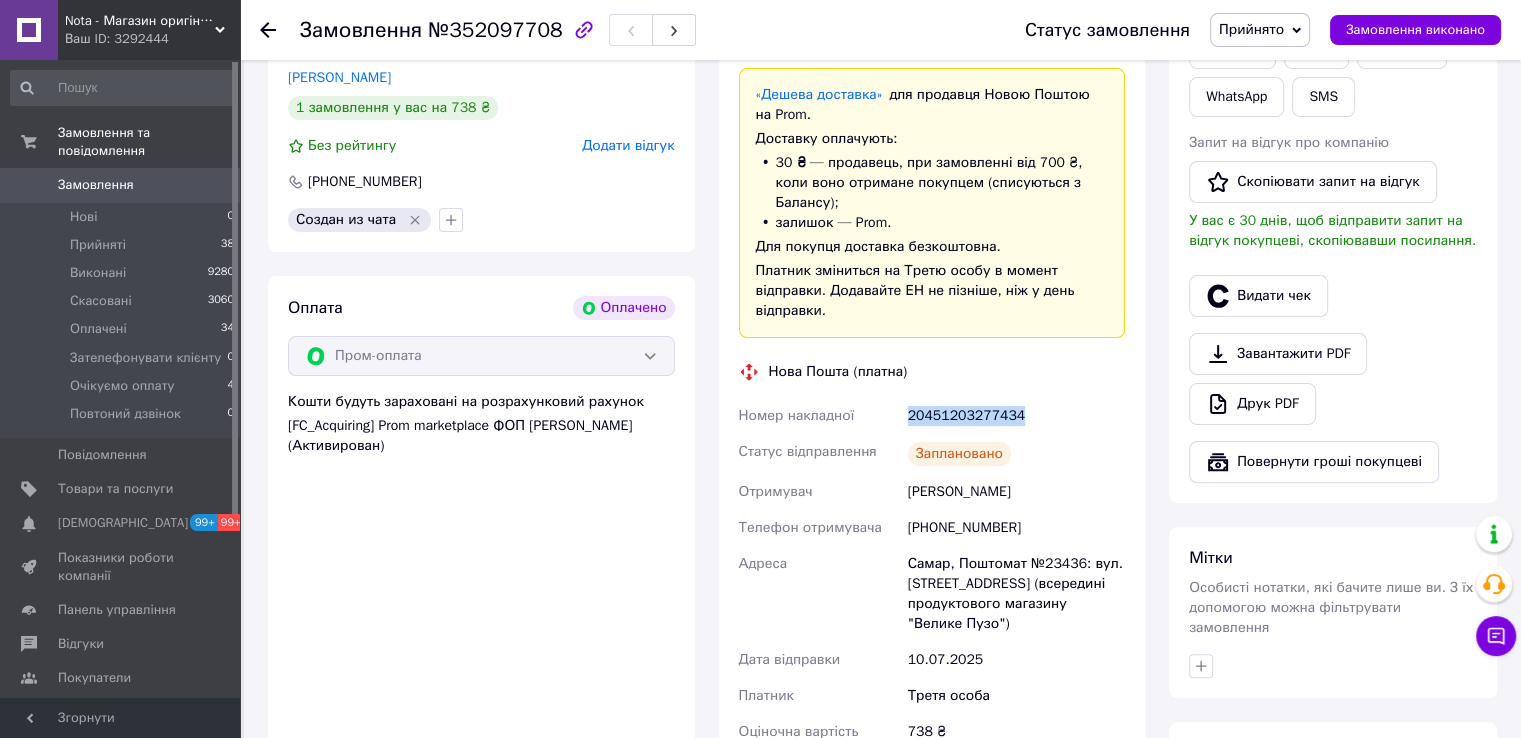 click on "№352097708" at bounding box center (495, 30) 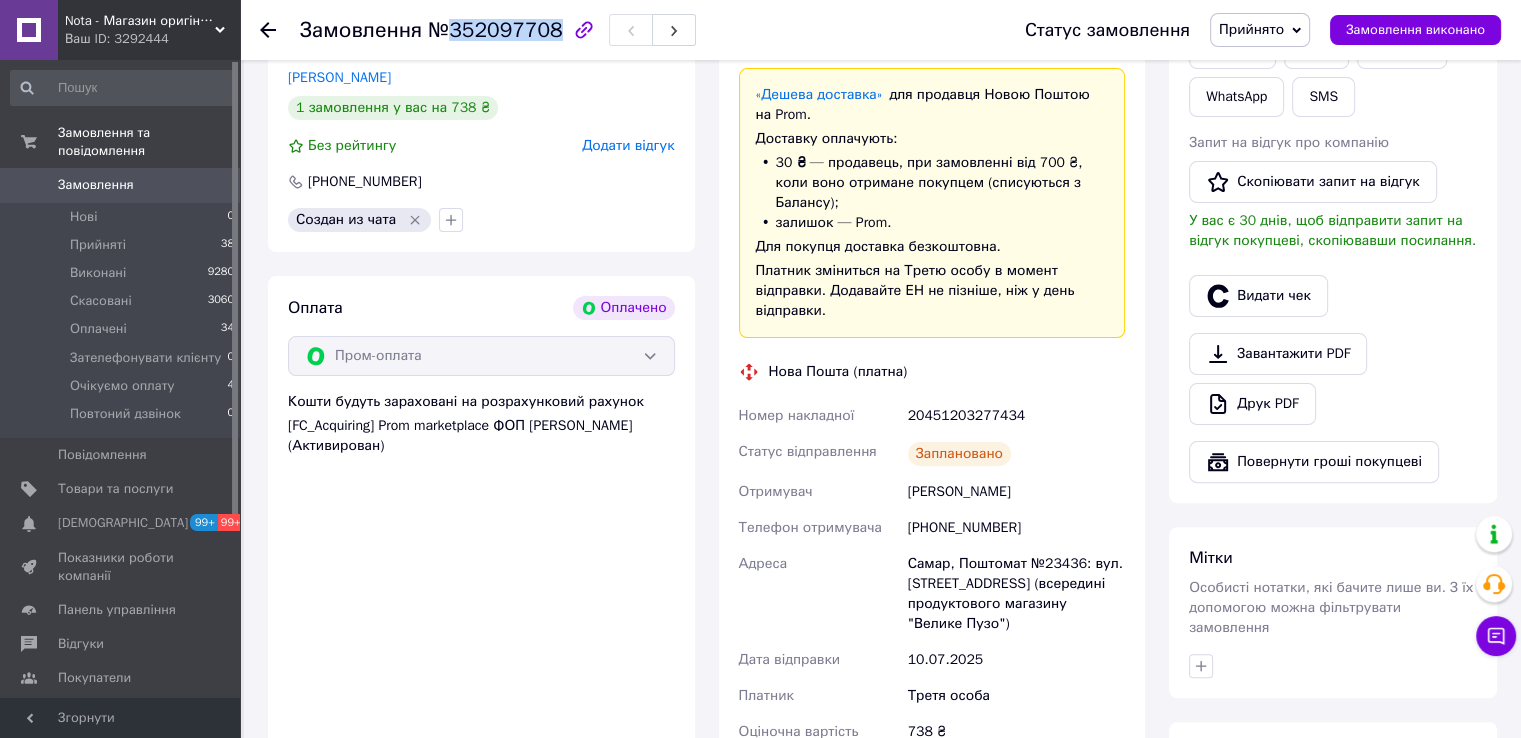click on "№352097708" at bounding box center (495, 30) 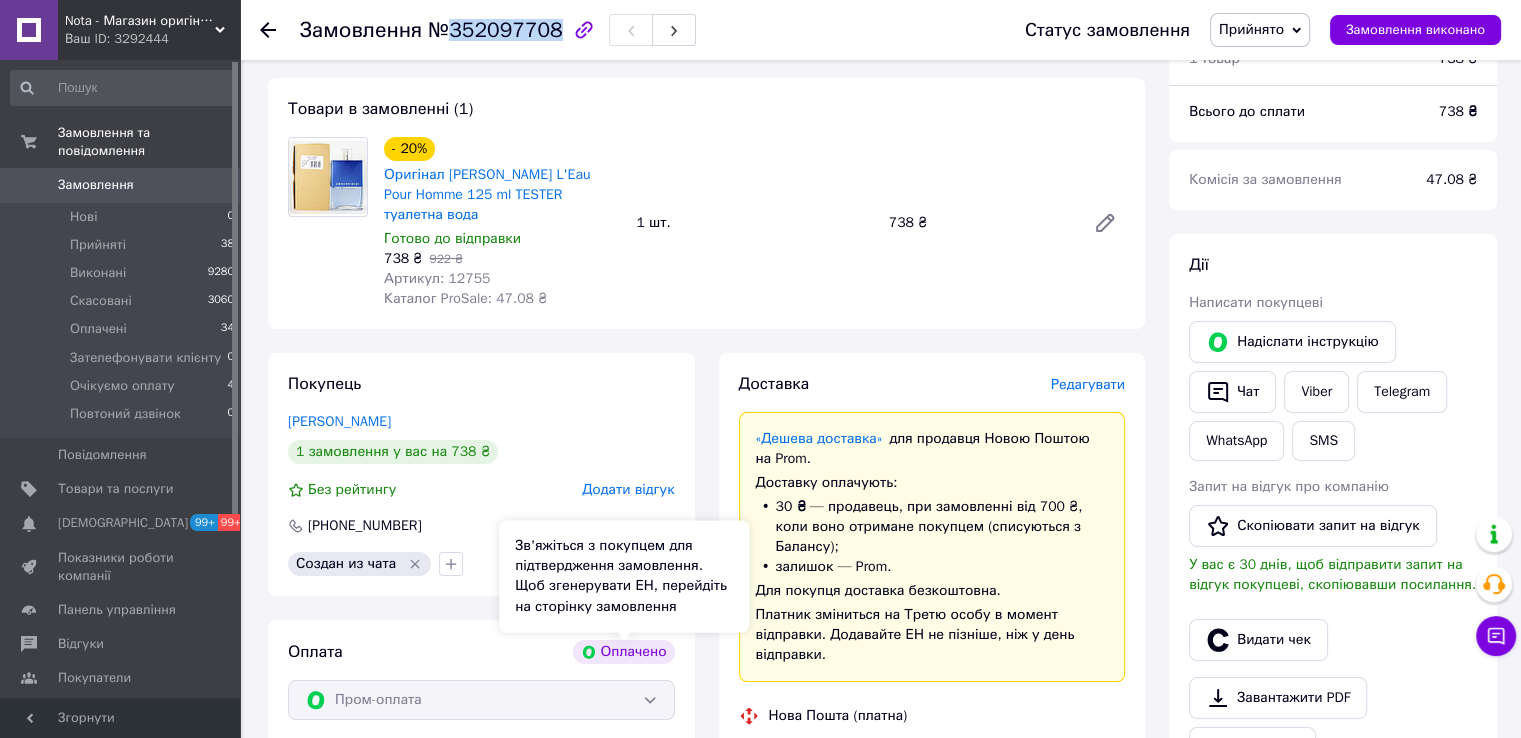 scroll, scrollTop: 0, scrollLeft: 0, axis: both 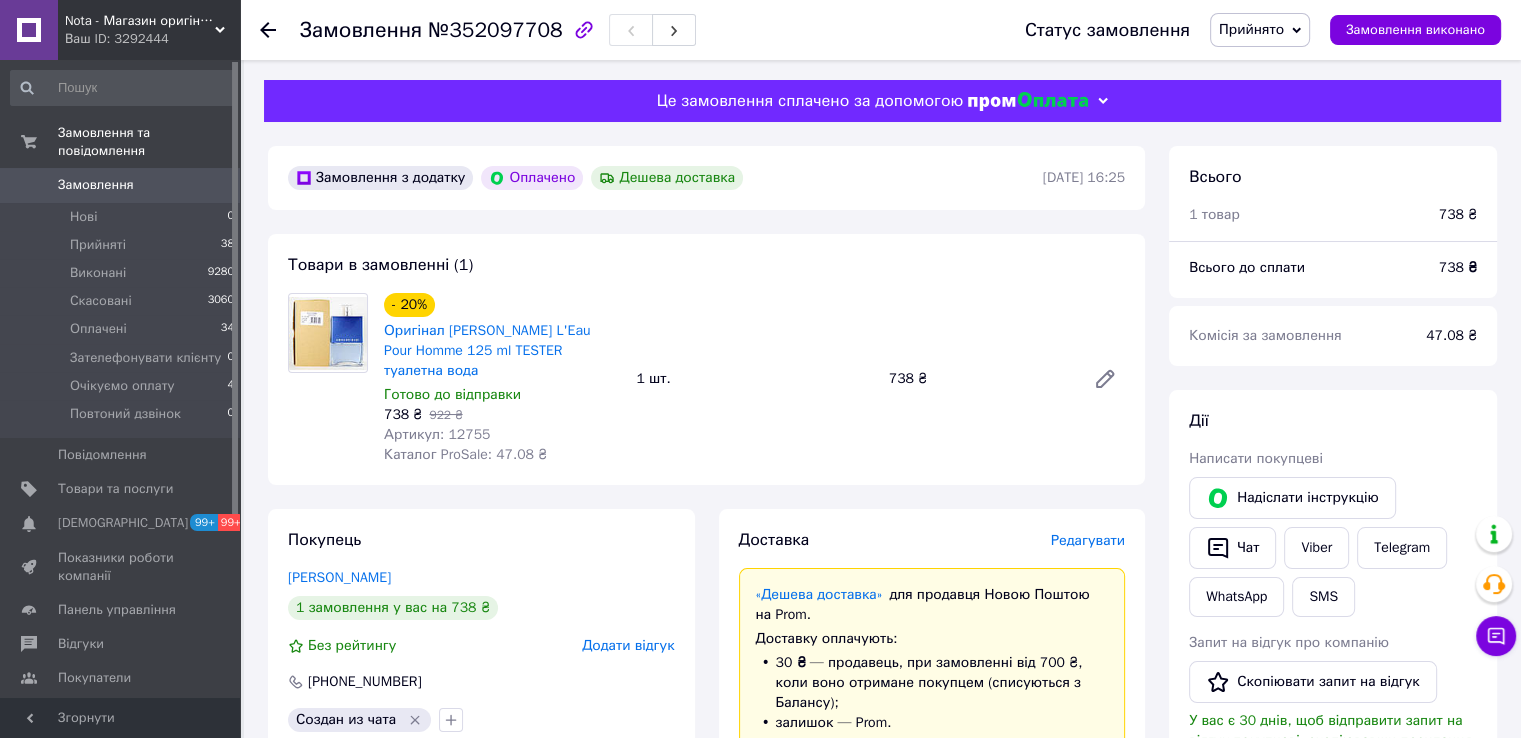 drag, startPoint x: 603, startPoint y: 354, endPoint x: 592, endPoint y: 354, distance: 11 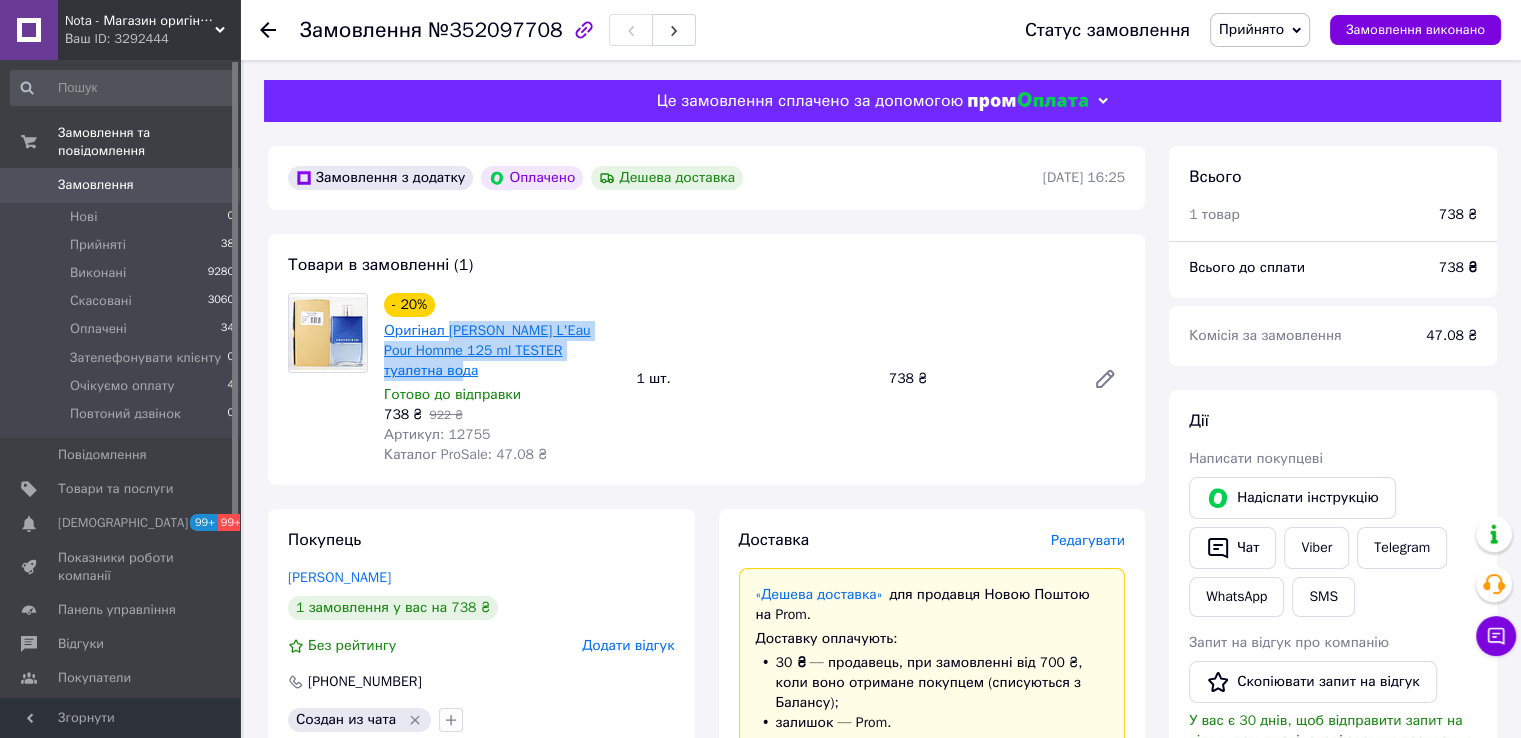 drag, startPoint x: 473, startPoint y: 369, endPoint x: 447, endPoint y: 326, distance: 50.24938 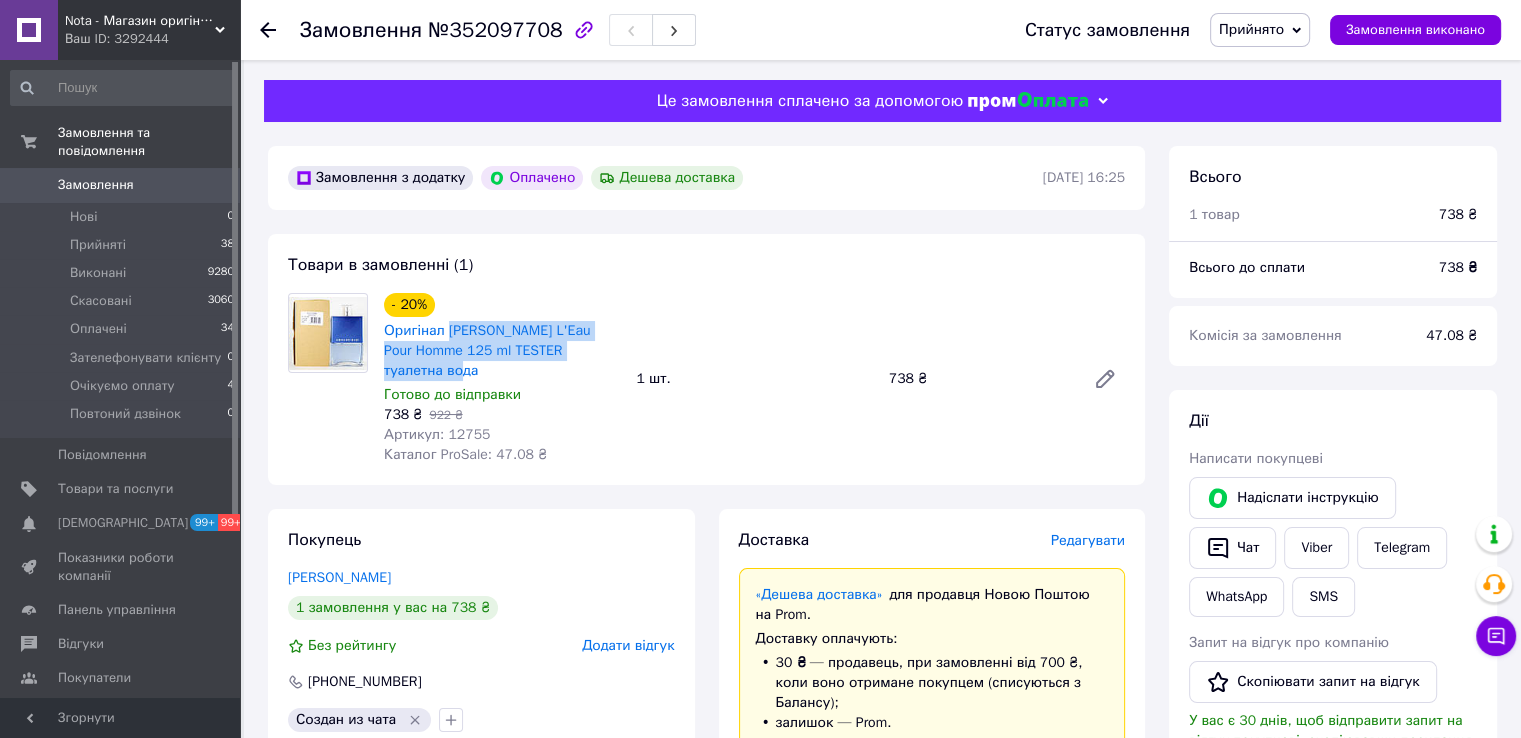 copy on "Armand Basi L'Eau Pour Homme 125 ml TESTER туалетна вода" 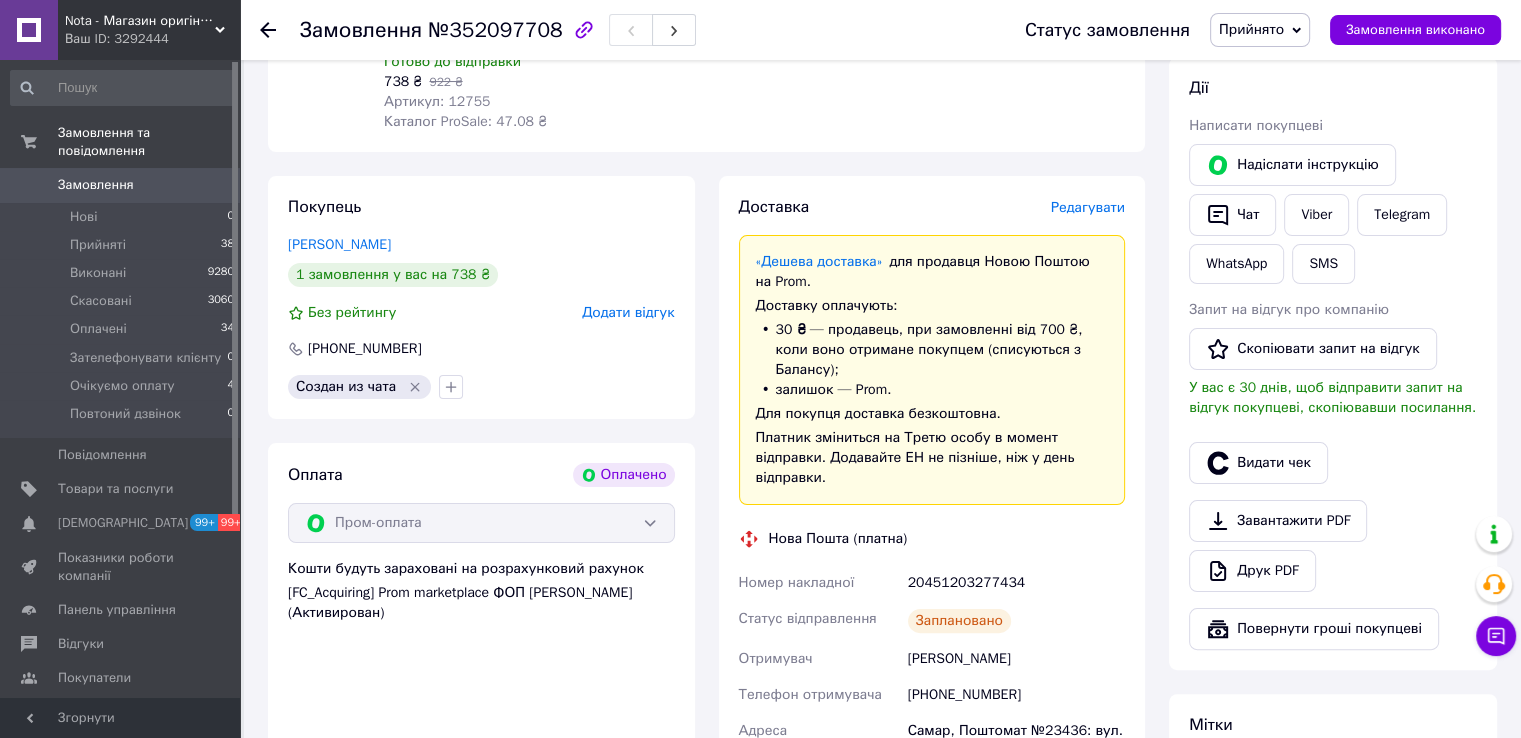 click on "Райчук Микита" at bounding box center [1016, 659] 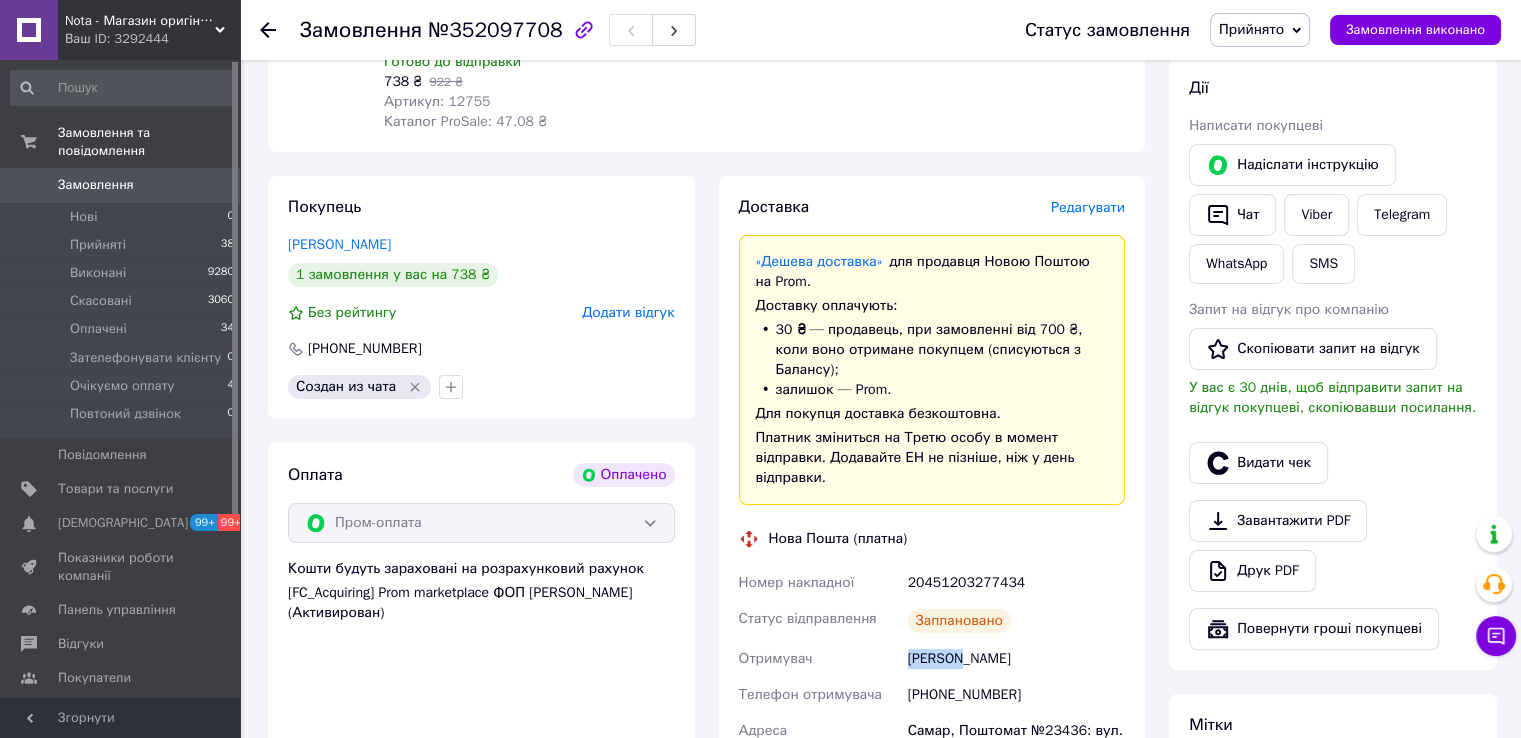 click on "Райчук Микита" at bounding box center [1016, 659] 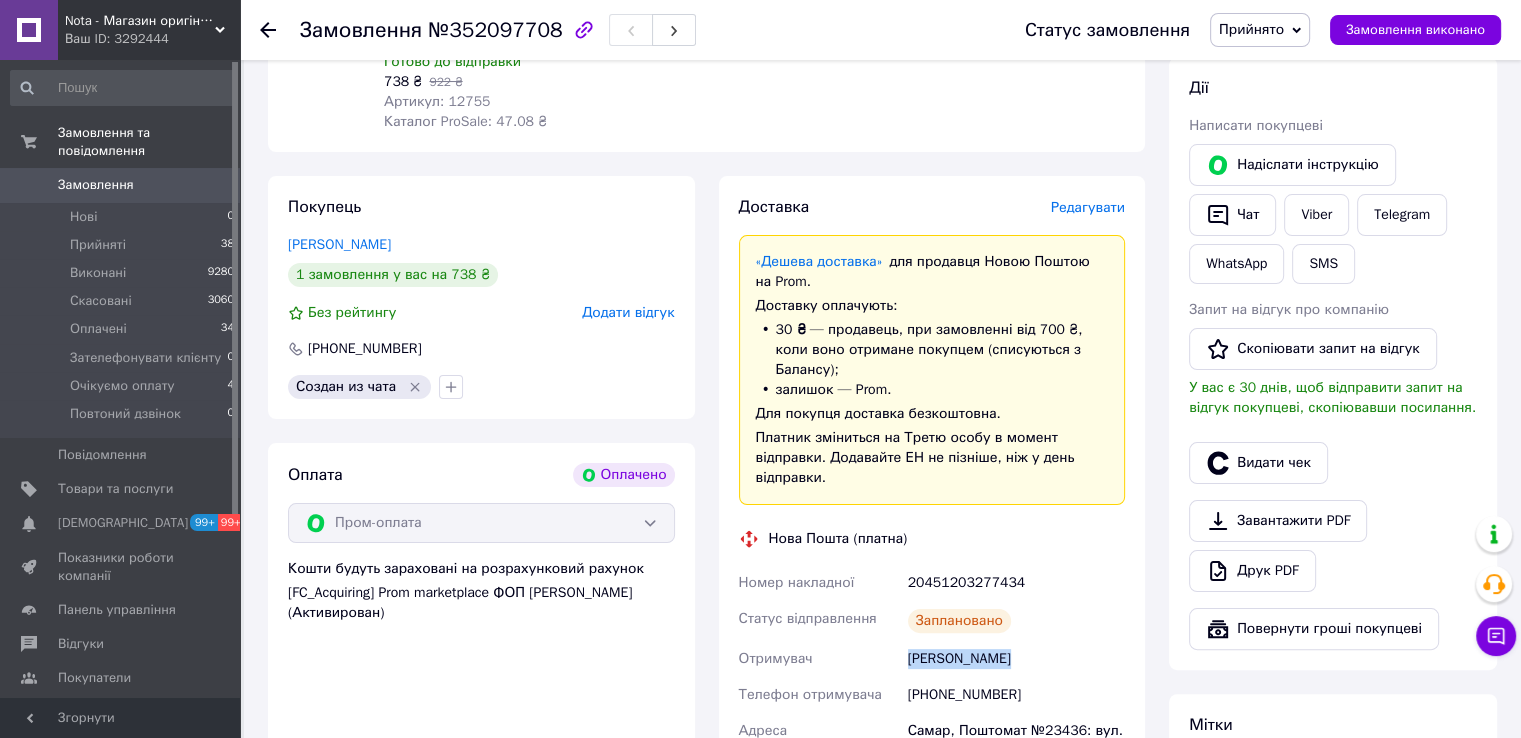 click on "Райчук Микита" at bounding box center (1016, 659) 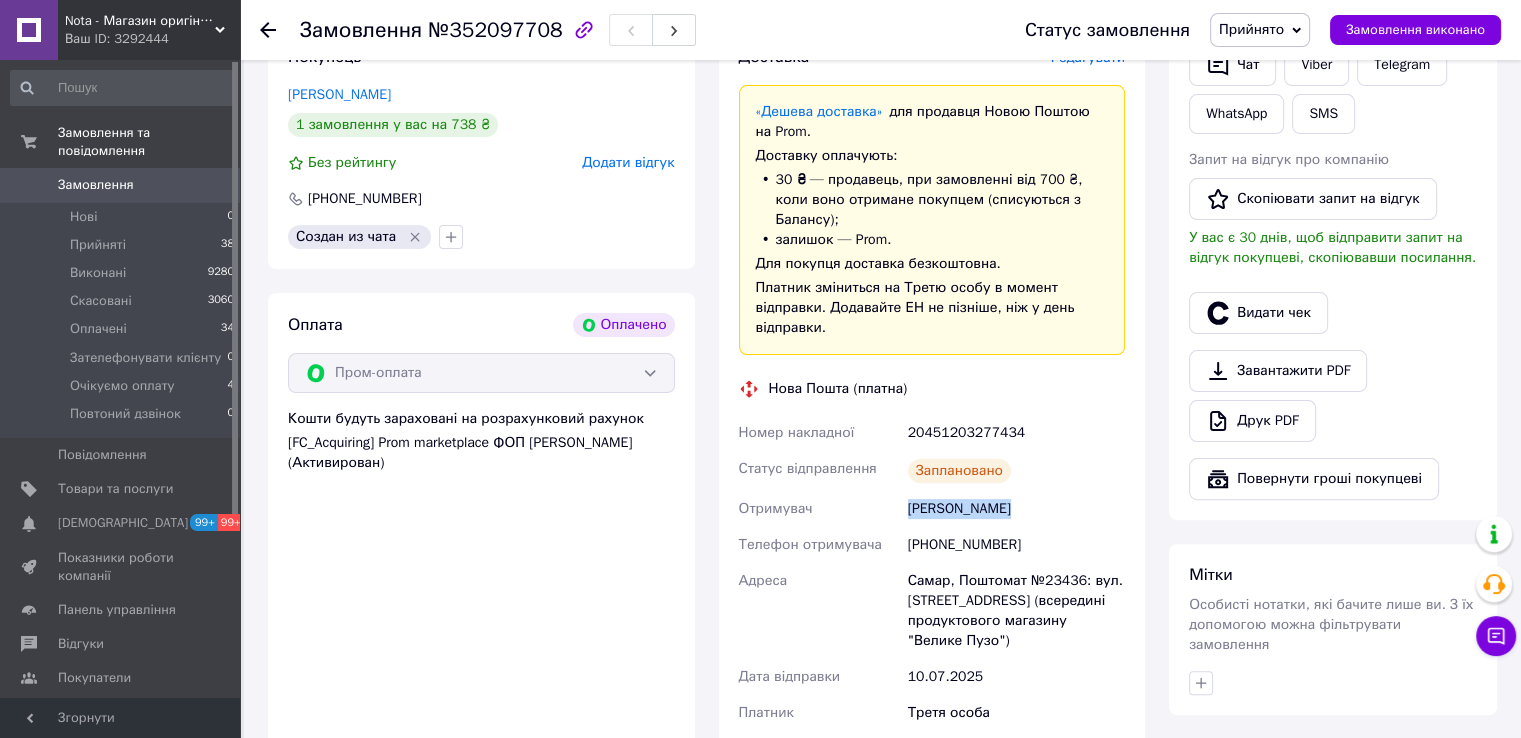 scroll, scrollTop: 500, scrollLeft: 0, axis: vertical 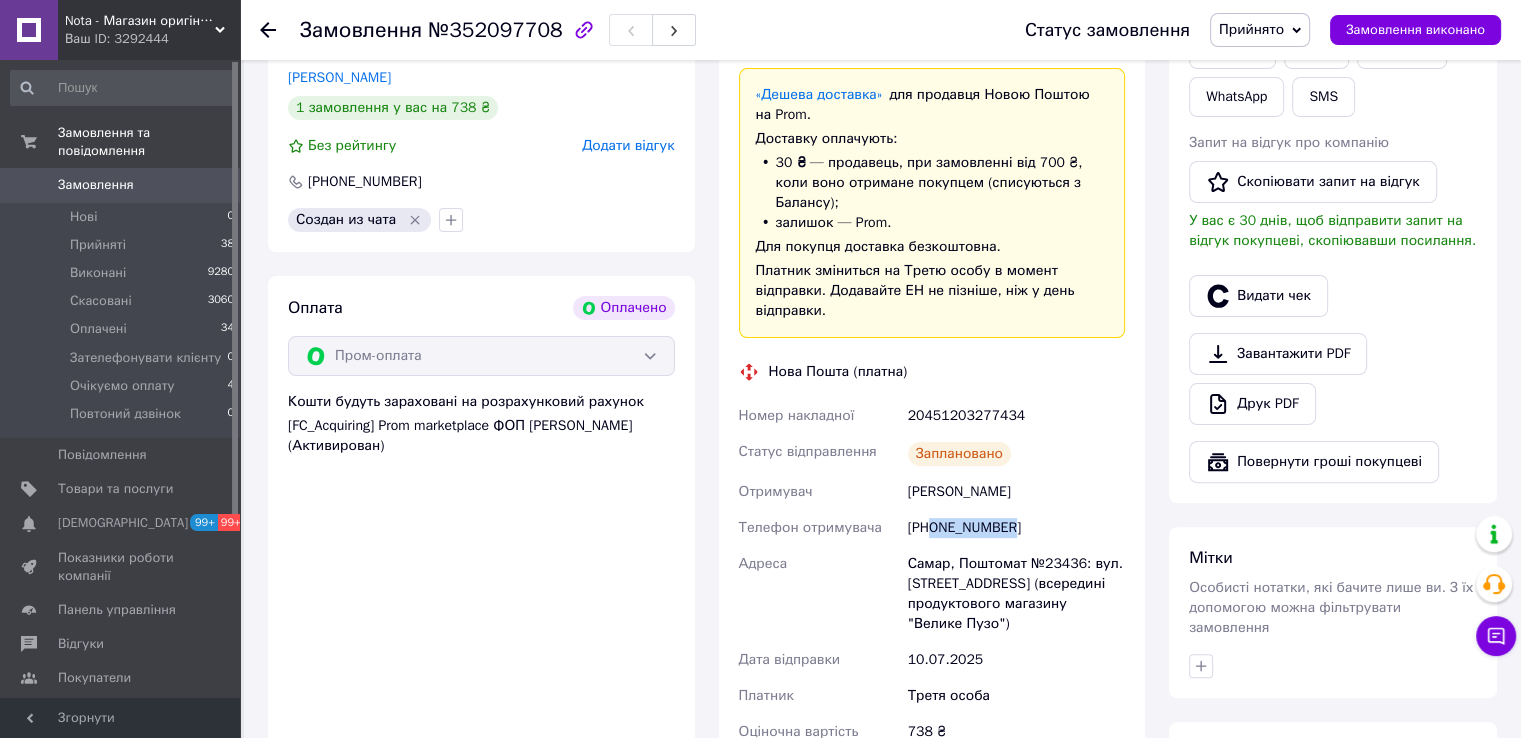drag, startPoint x: 973, startPoint y: 512, endPoint x: 932, endPoint y: 511, distance: 41.01219 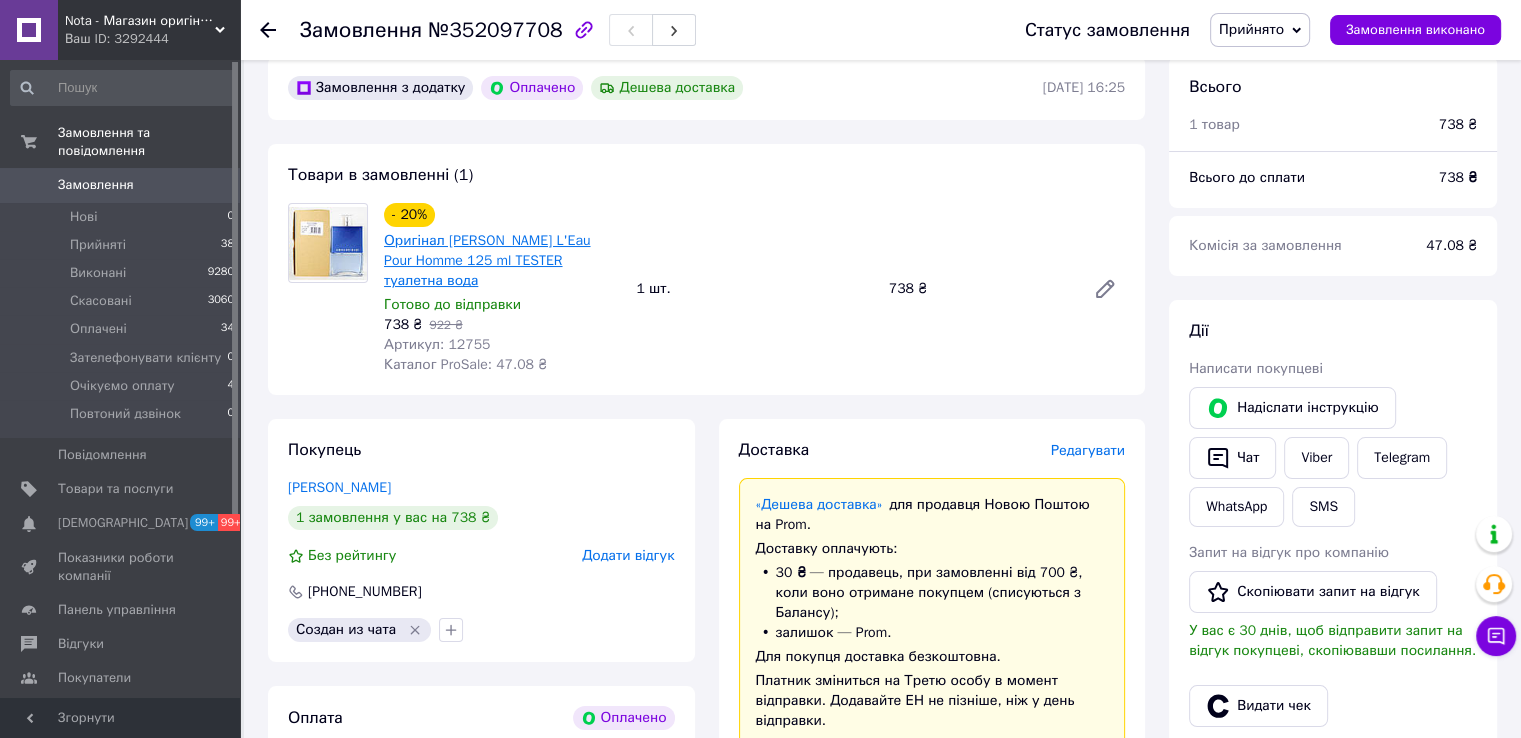 scroll, scrollTop: 0, scrollLeft: 0, axis: both 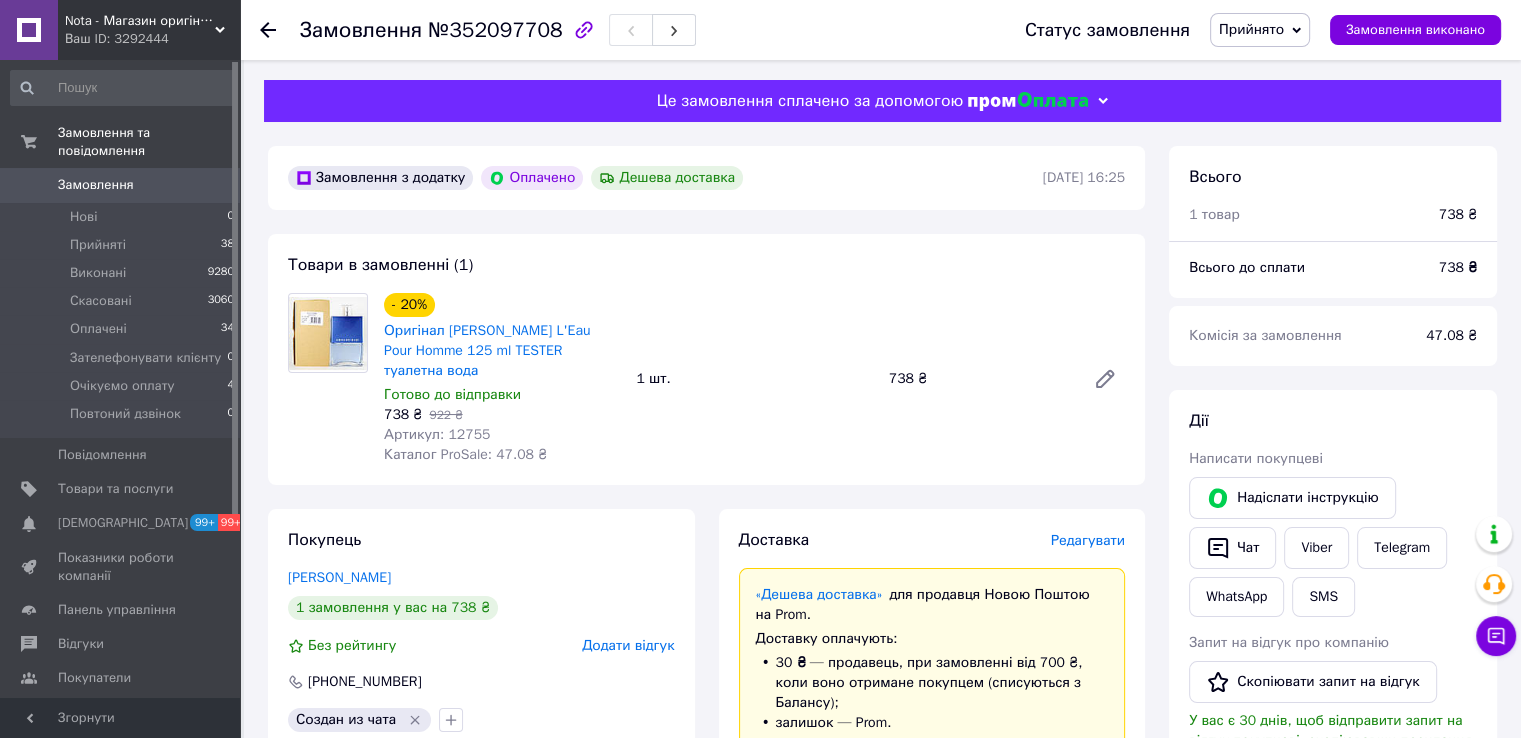 click on "Артикул: 12755" at bounding box center (437, 434) 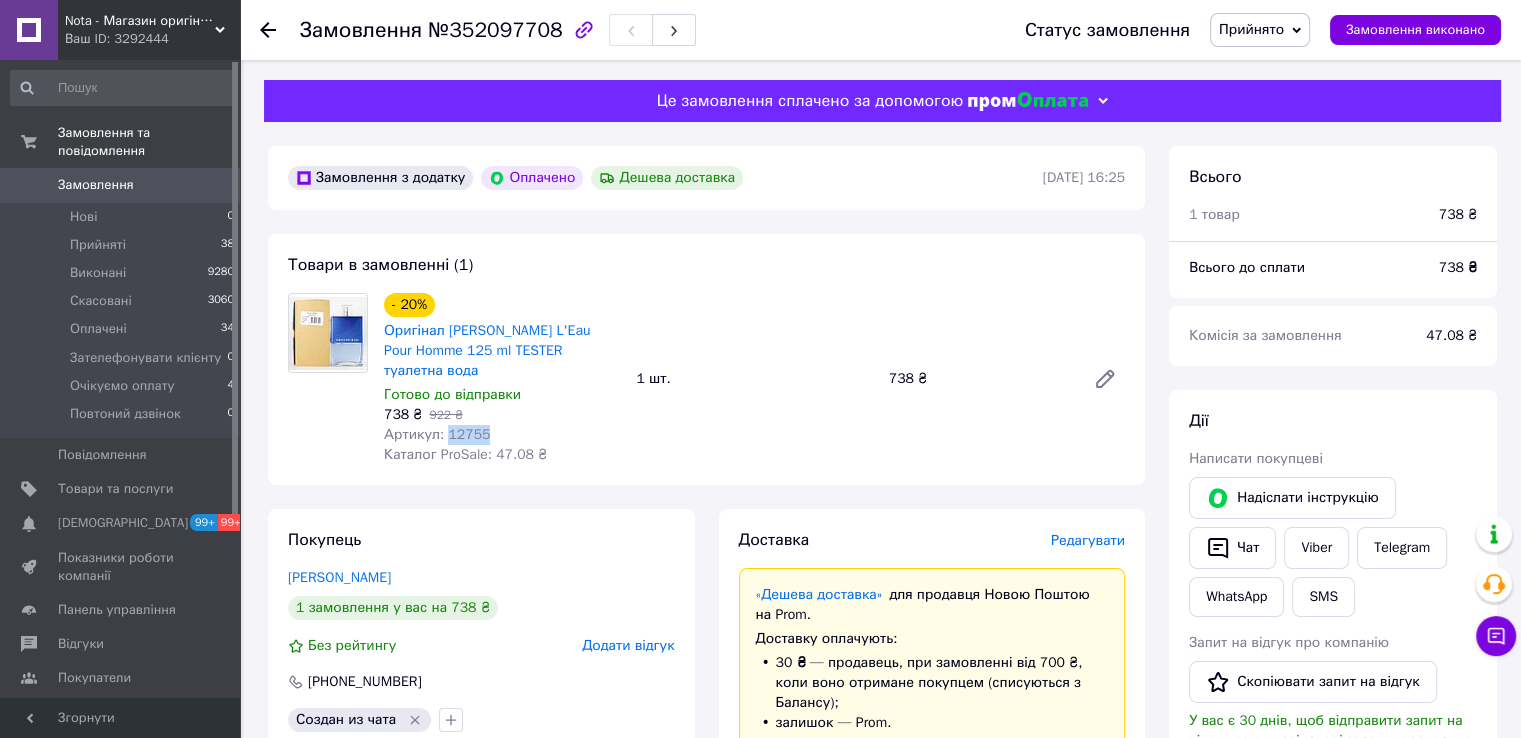 drag, startPoint x: 457, startPoint y: 435, endPoint x: 462, endPoint y: 492, distance: 57.21888 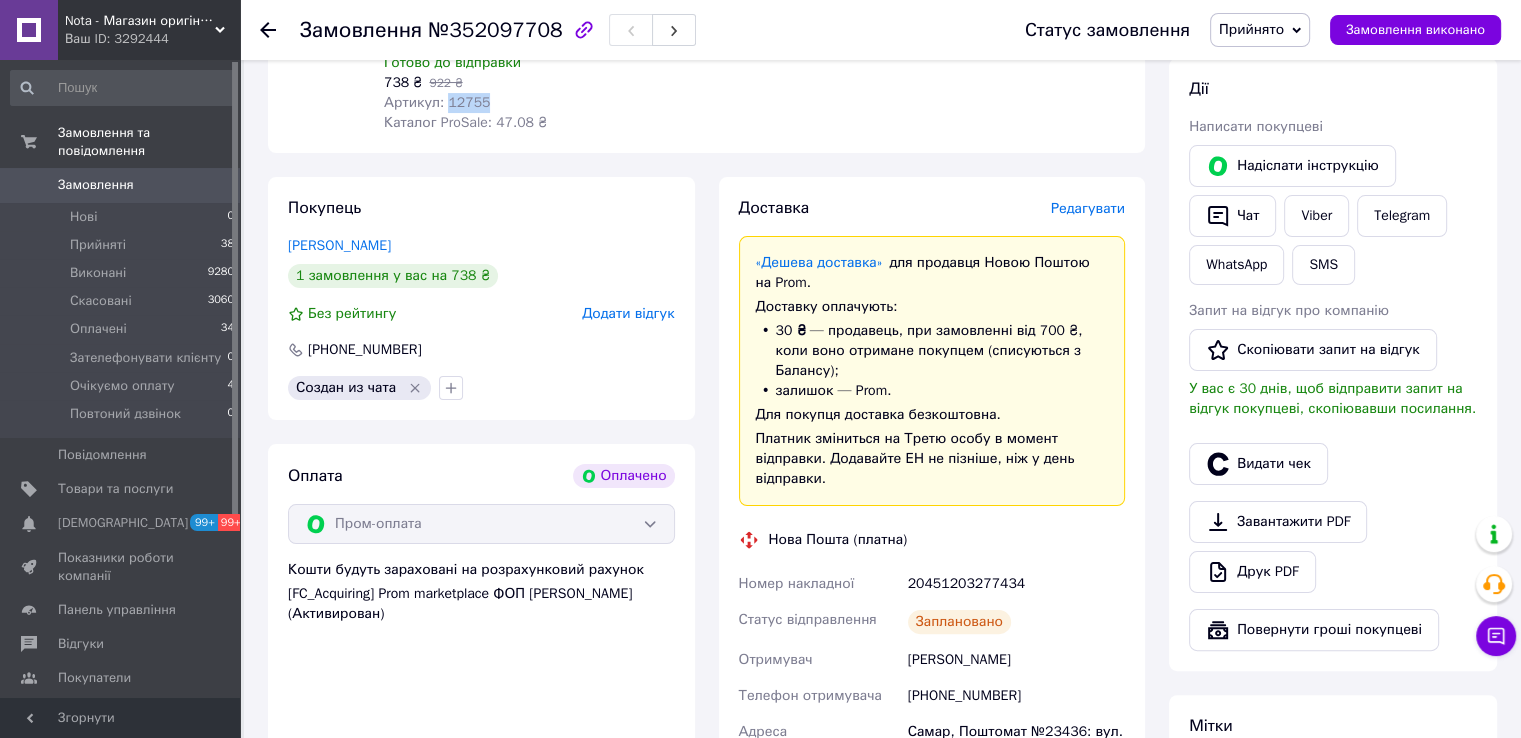 scroll, scrollTop: 333, scrollLeft: 0, axis: vertical 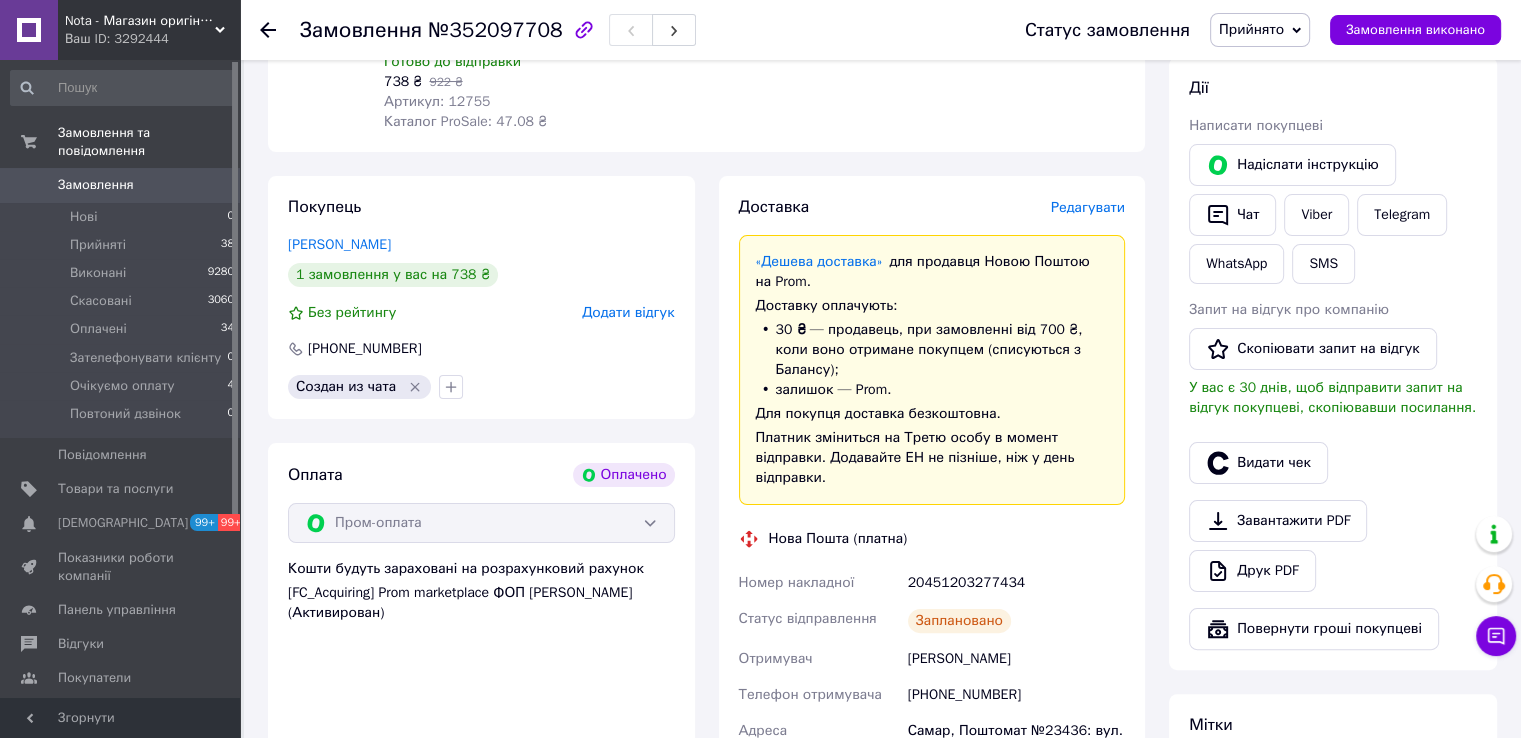 click on "20451203277434" at bounding box center (1016, 583) 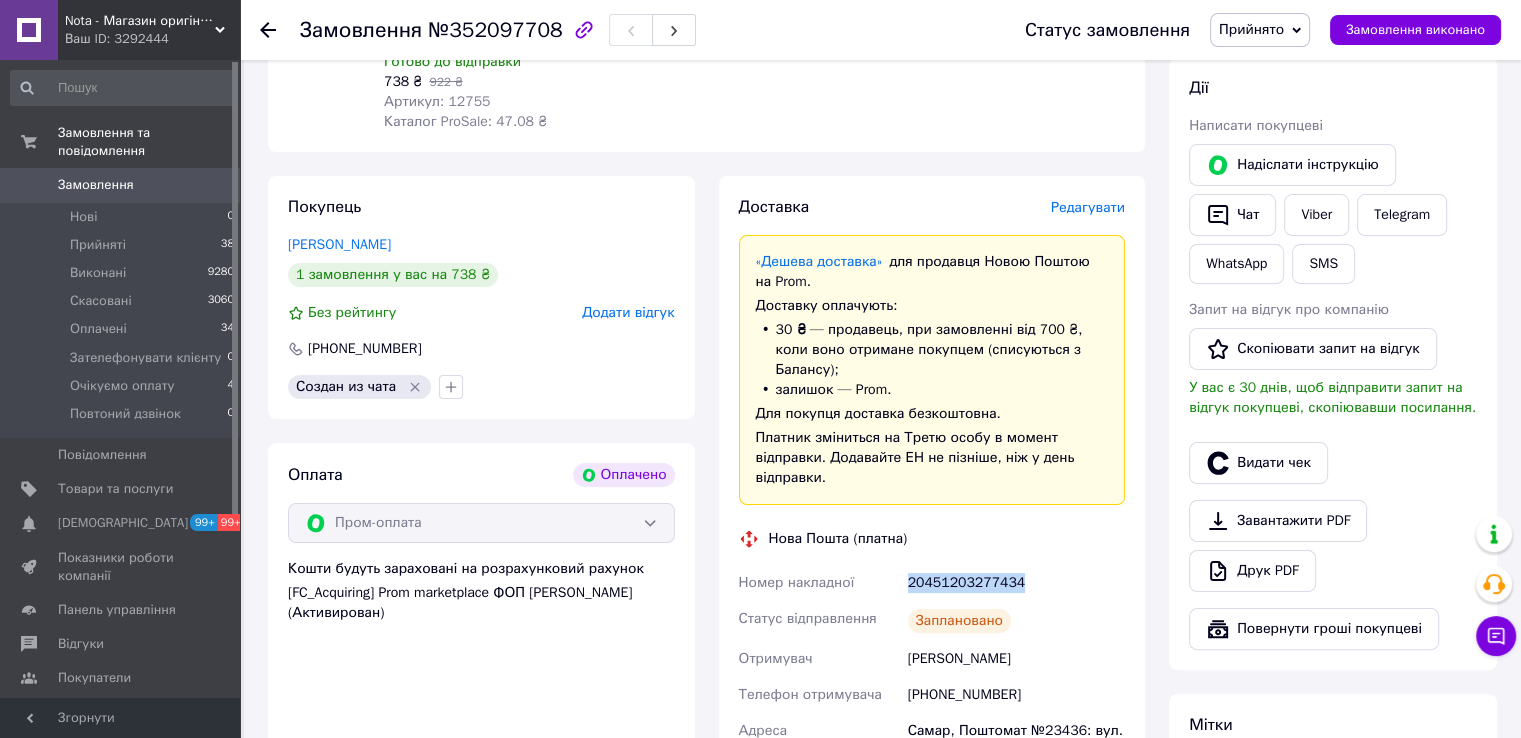 click on "20451203277434" at bounding box center [1016, 583] 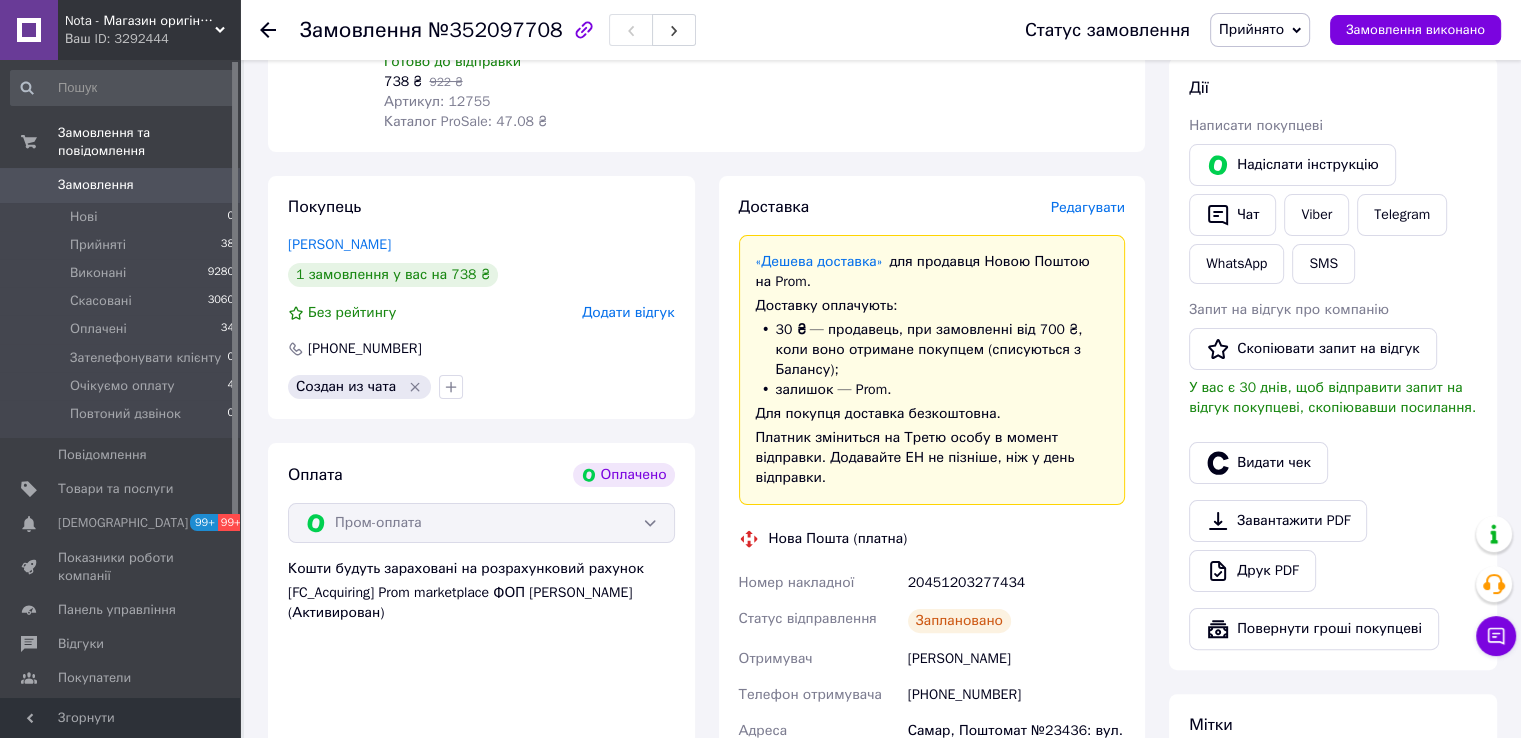 click on "Nota - Магазин оригінальної парфумерії оптом та в роздріб" at bounding box center [140, 21] 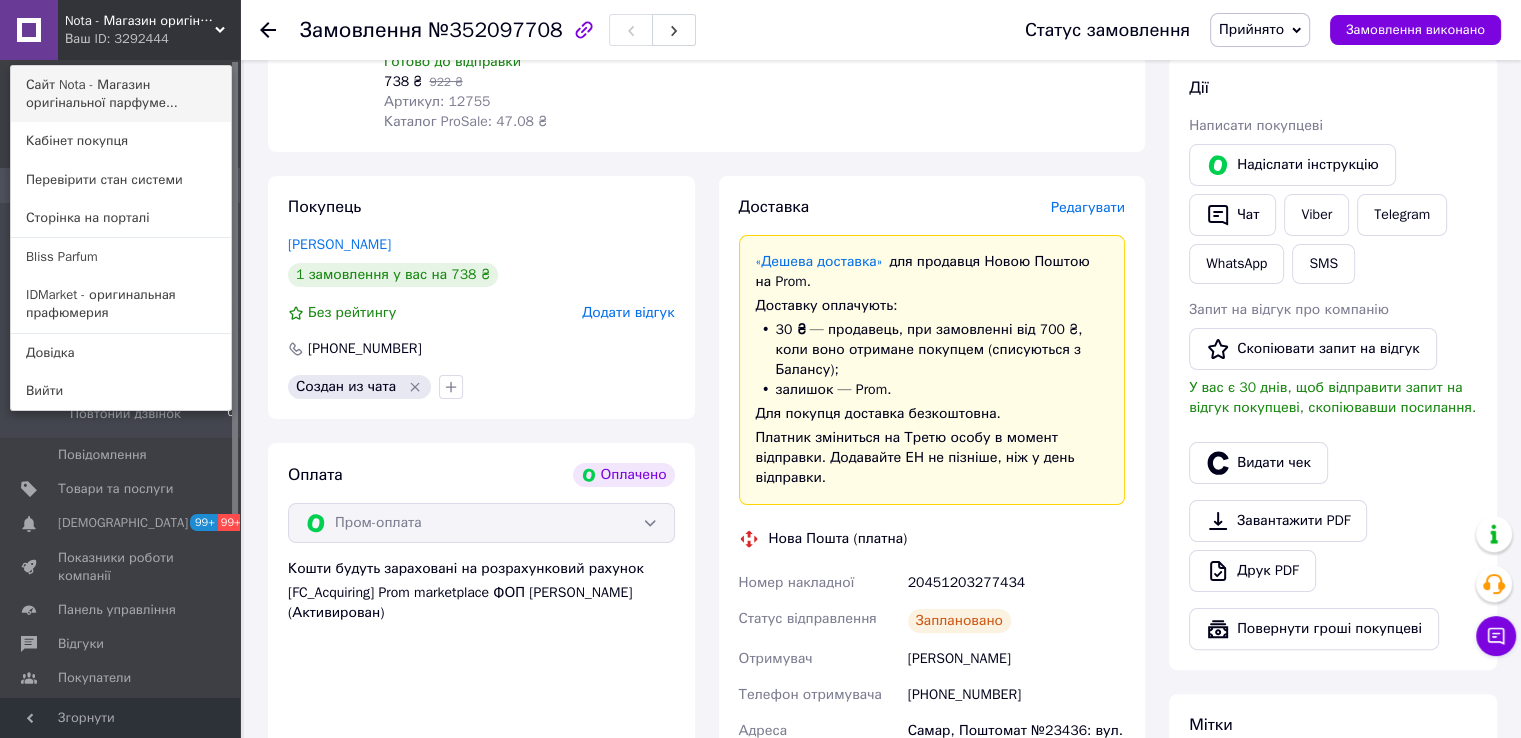 click on "Сайт Nota - Магазин оригінальної парфуме..." at bounding box center (121, 94) 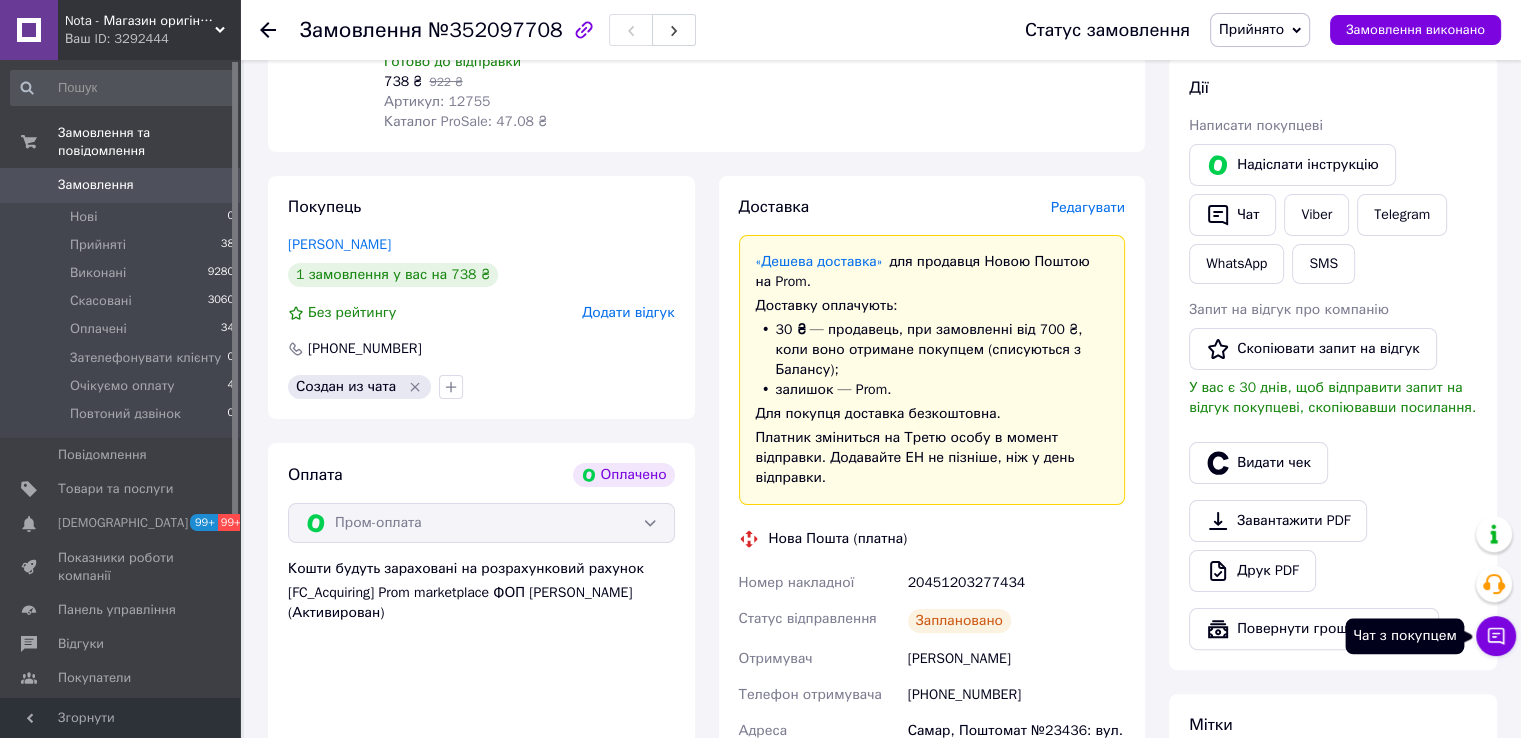 click on "Чат з покупцем" at bounding box center [1496, 636] 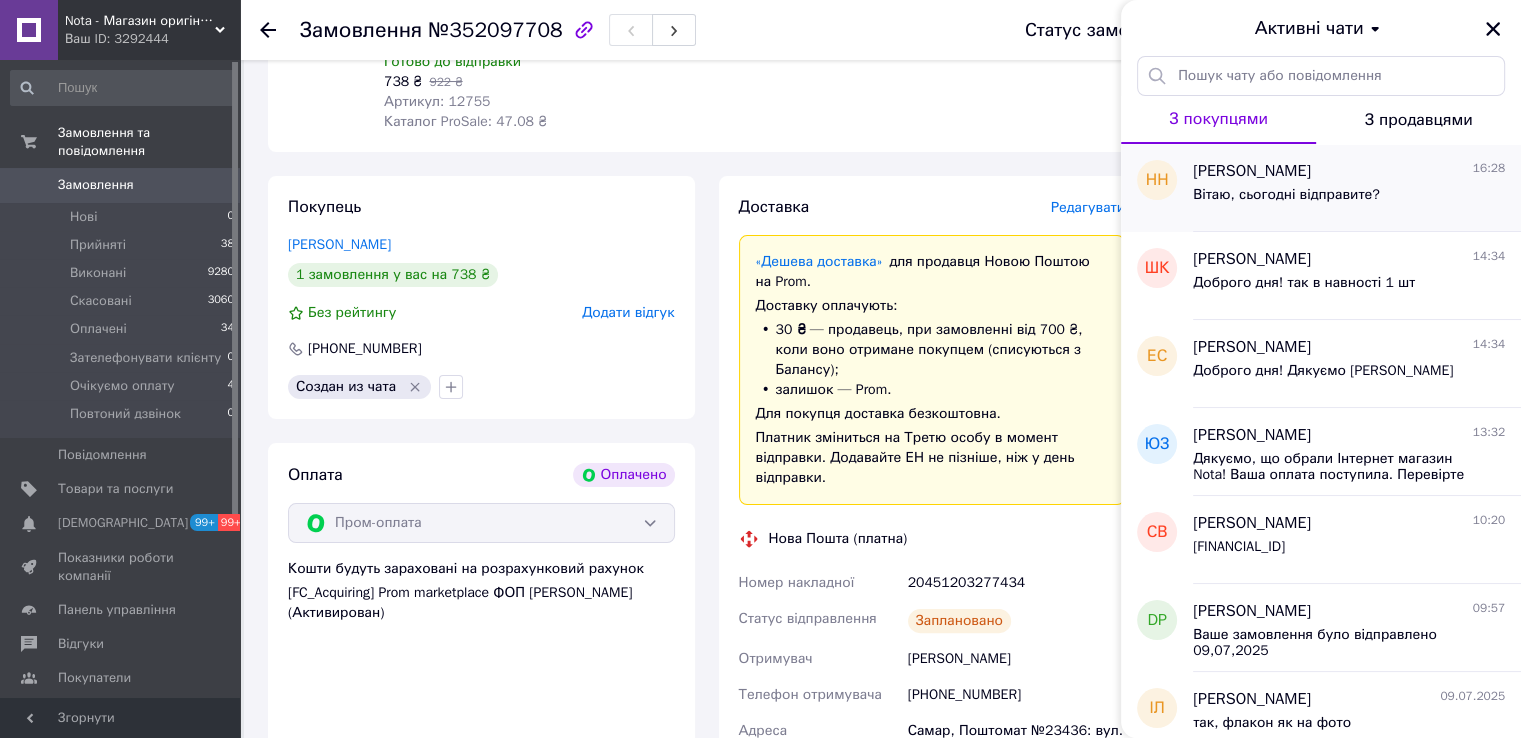 click on "Вітаю, сьогодні відправите?" at bounding box center [1286, 195] 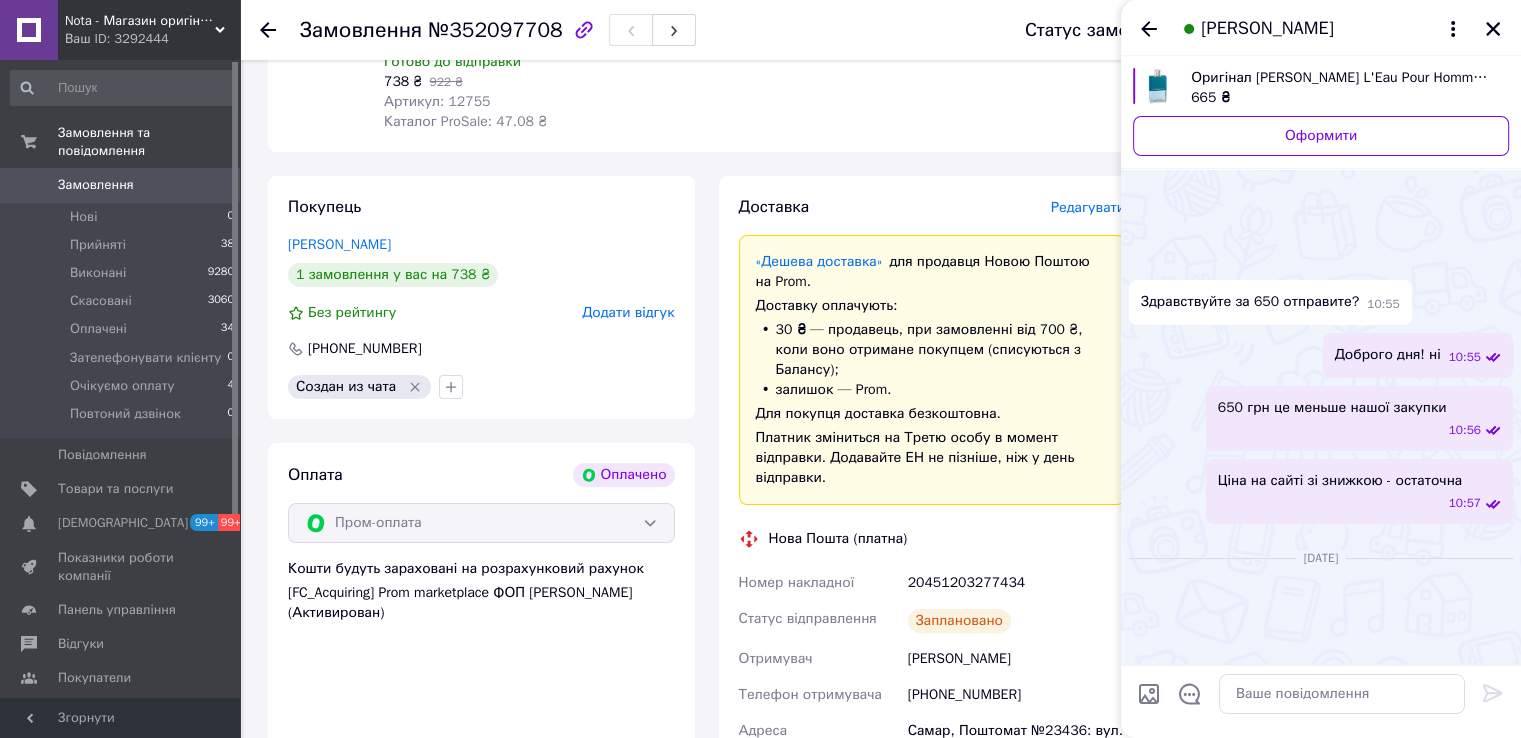 scroll, scrollTop: 752, scrollLeft: 0, axis: vertical 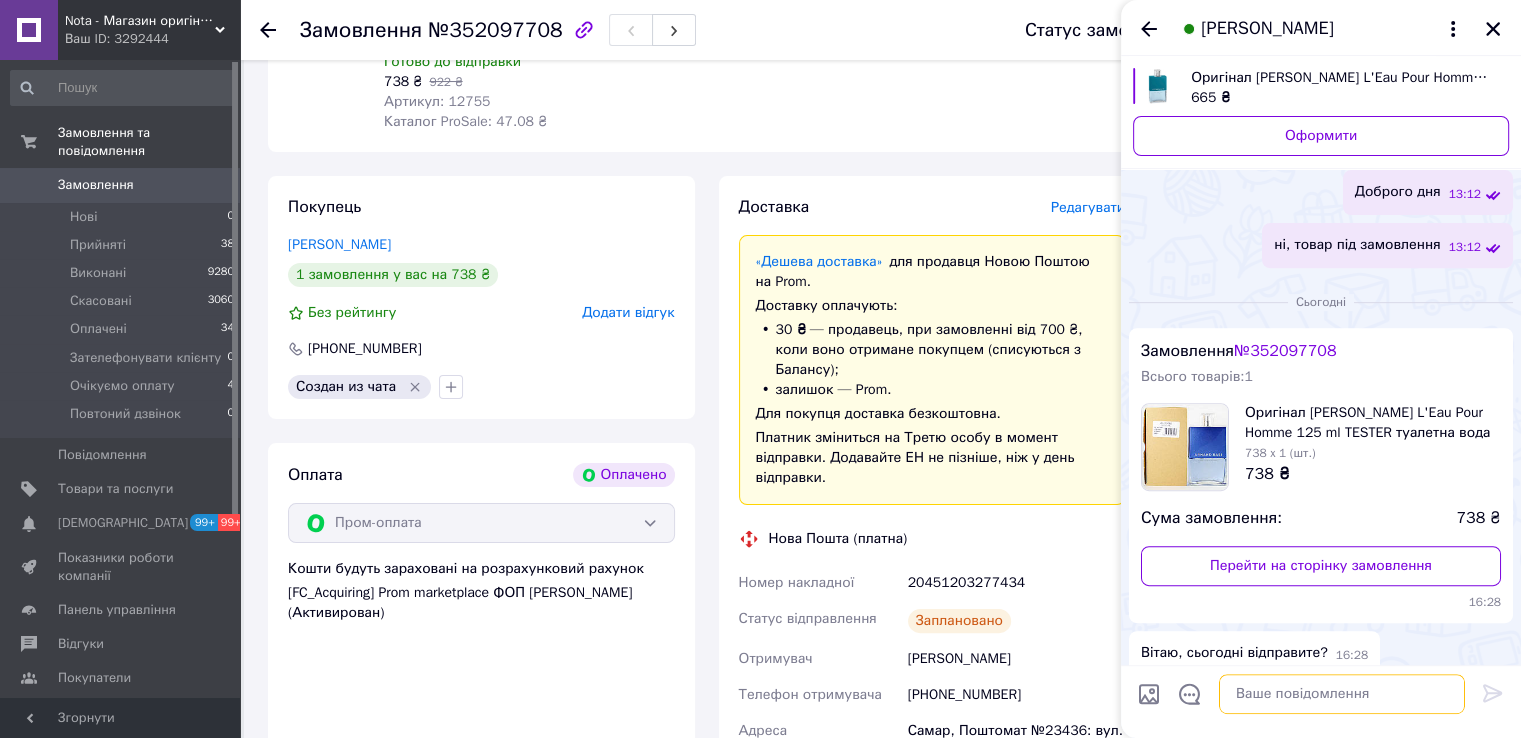 click at bounding box center [1342, 694] 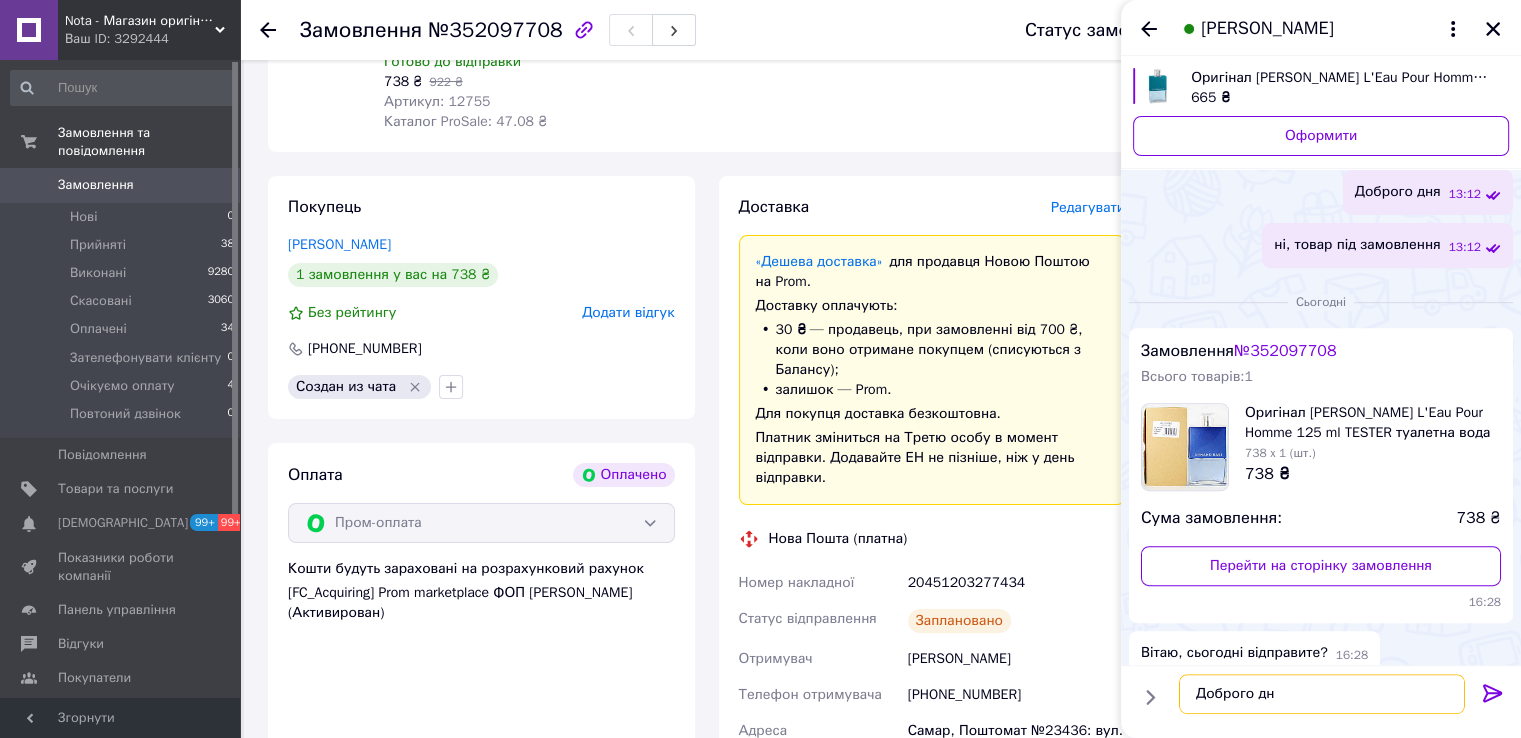 type on "Доброго дня" 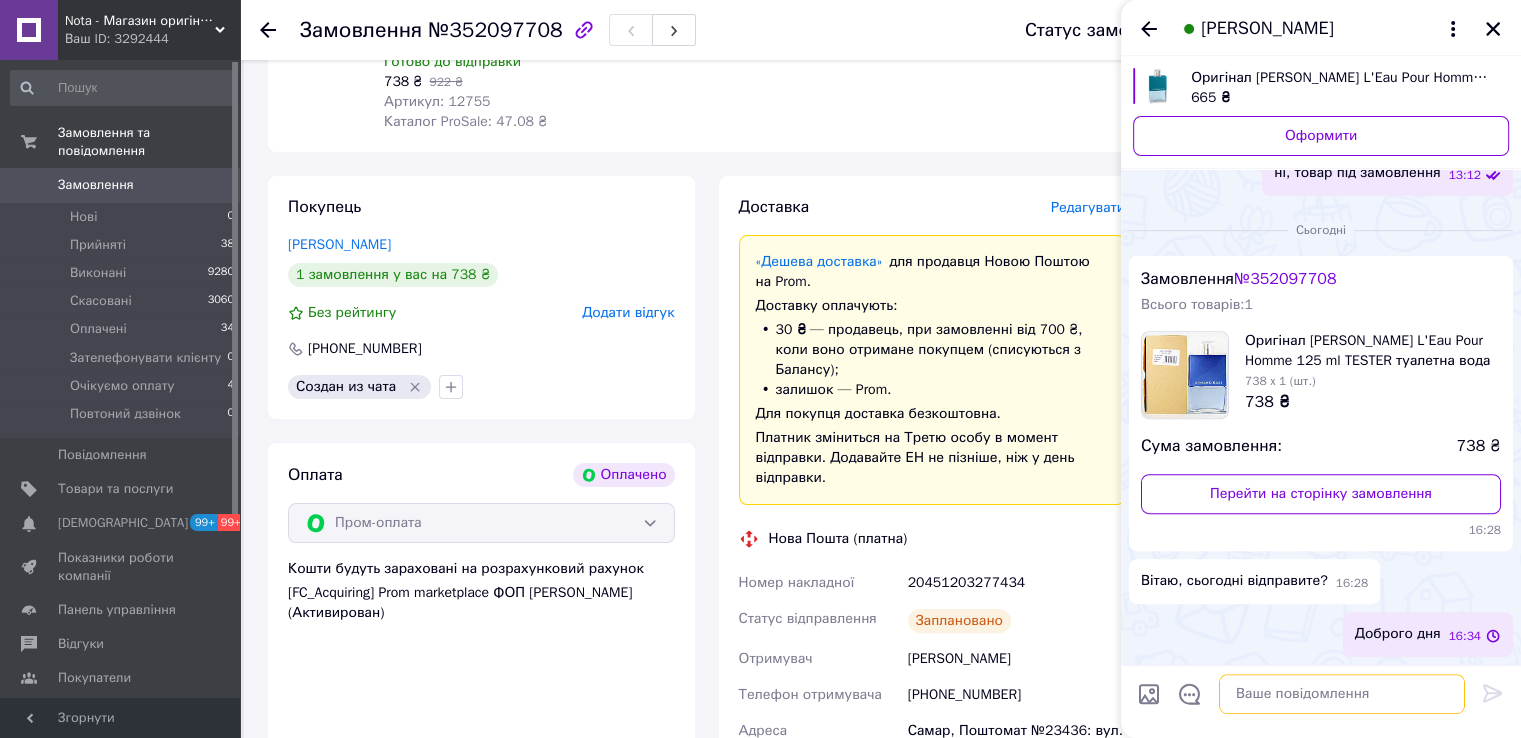 scroll, scrollTop: 703, scrollLeft: 0, axis: vertical 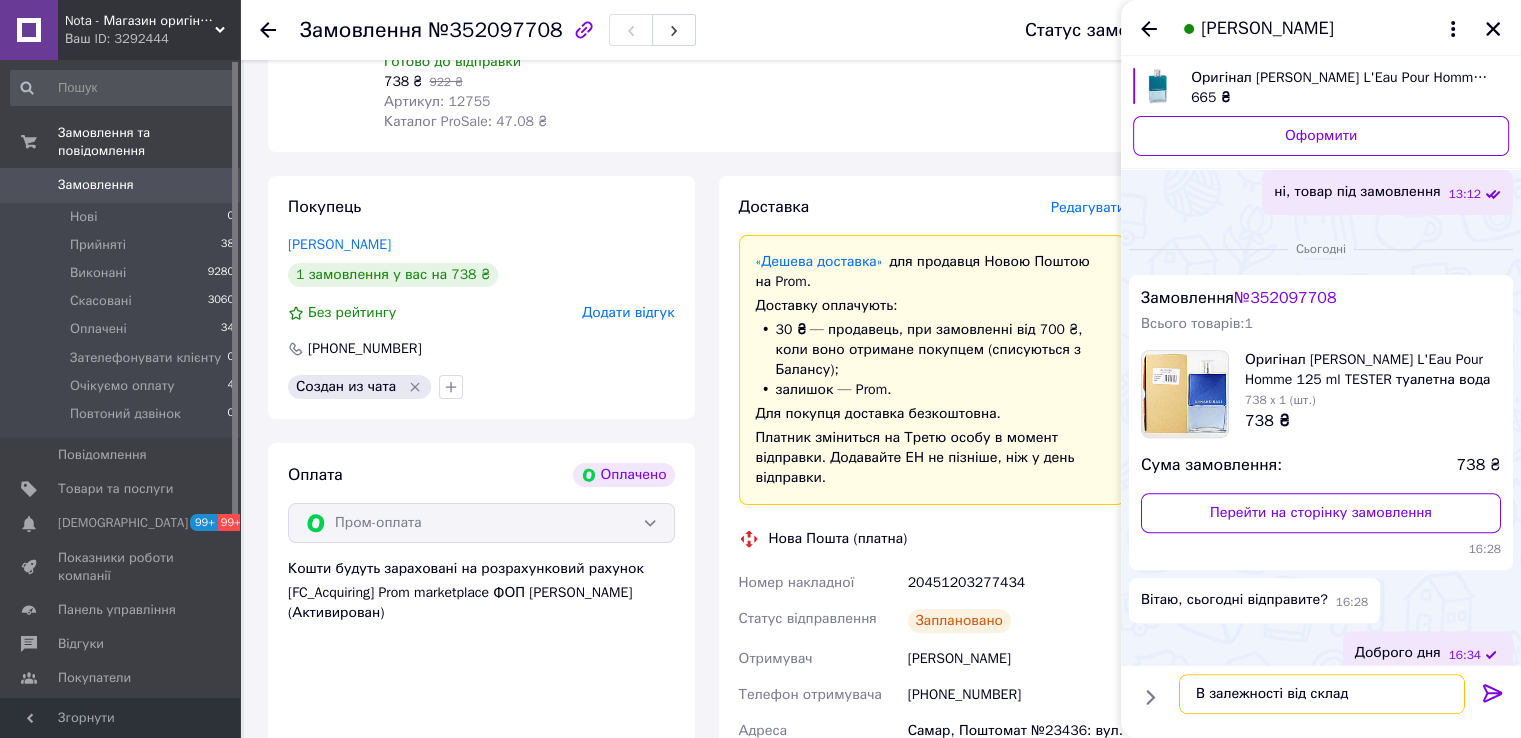 type on "В залежності від склада" 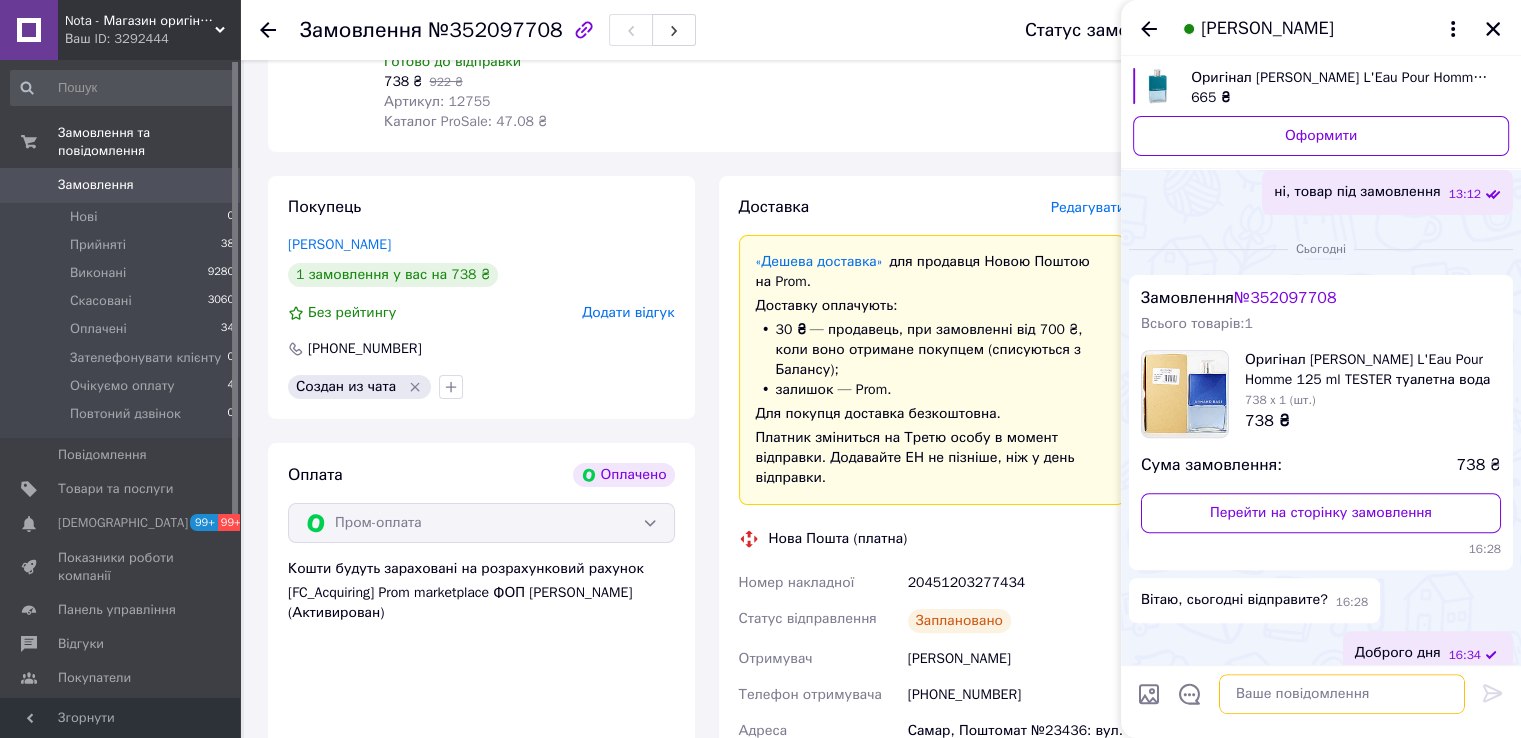 scroll, scrollTop: 756, scrollLeft: 0, axis: vertical 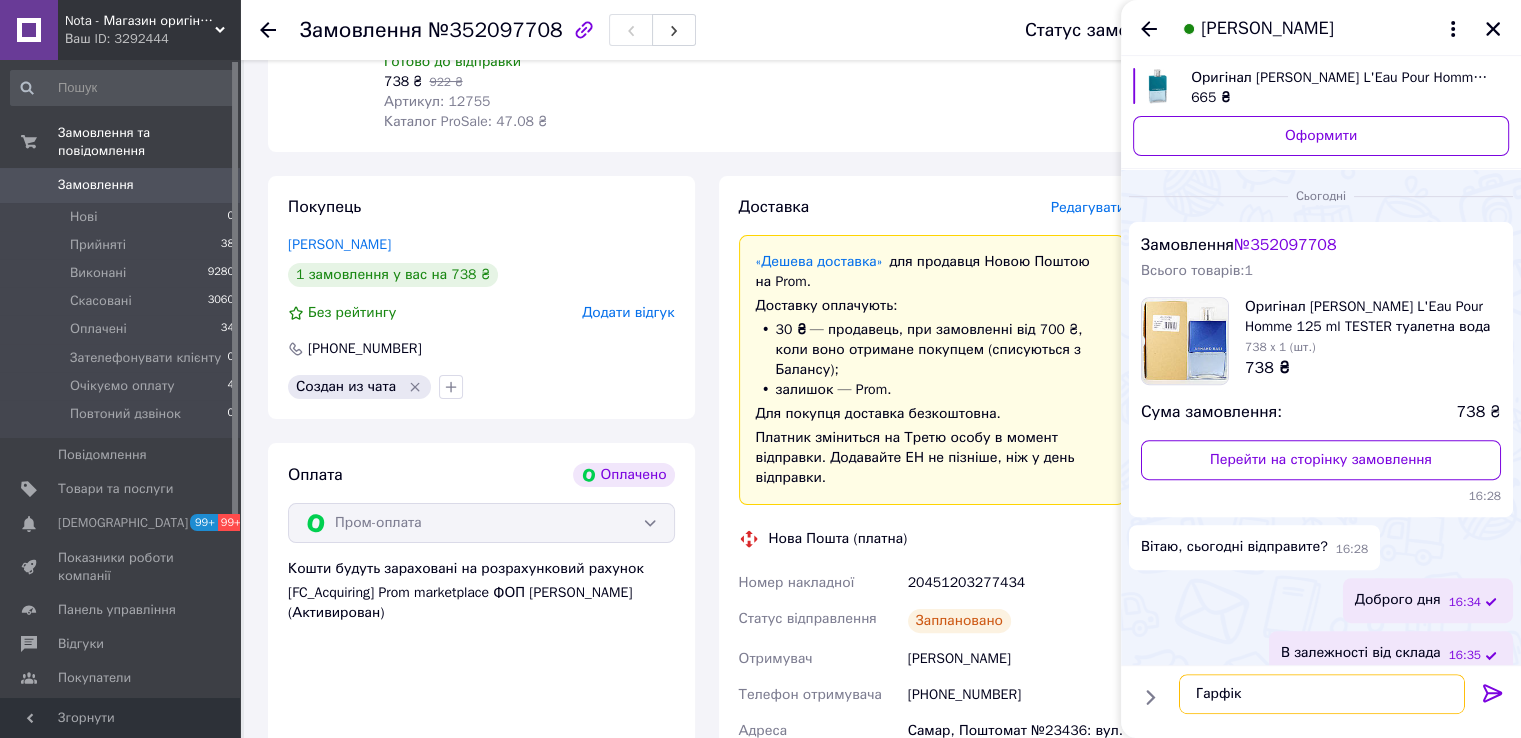 type on "Гарфік в" 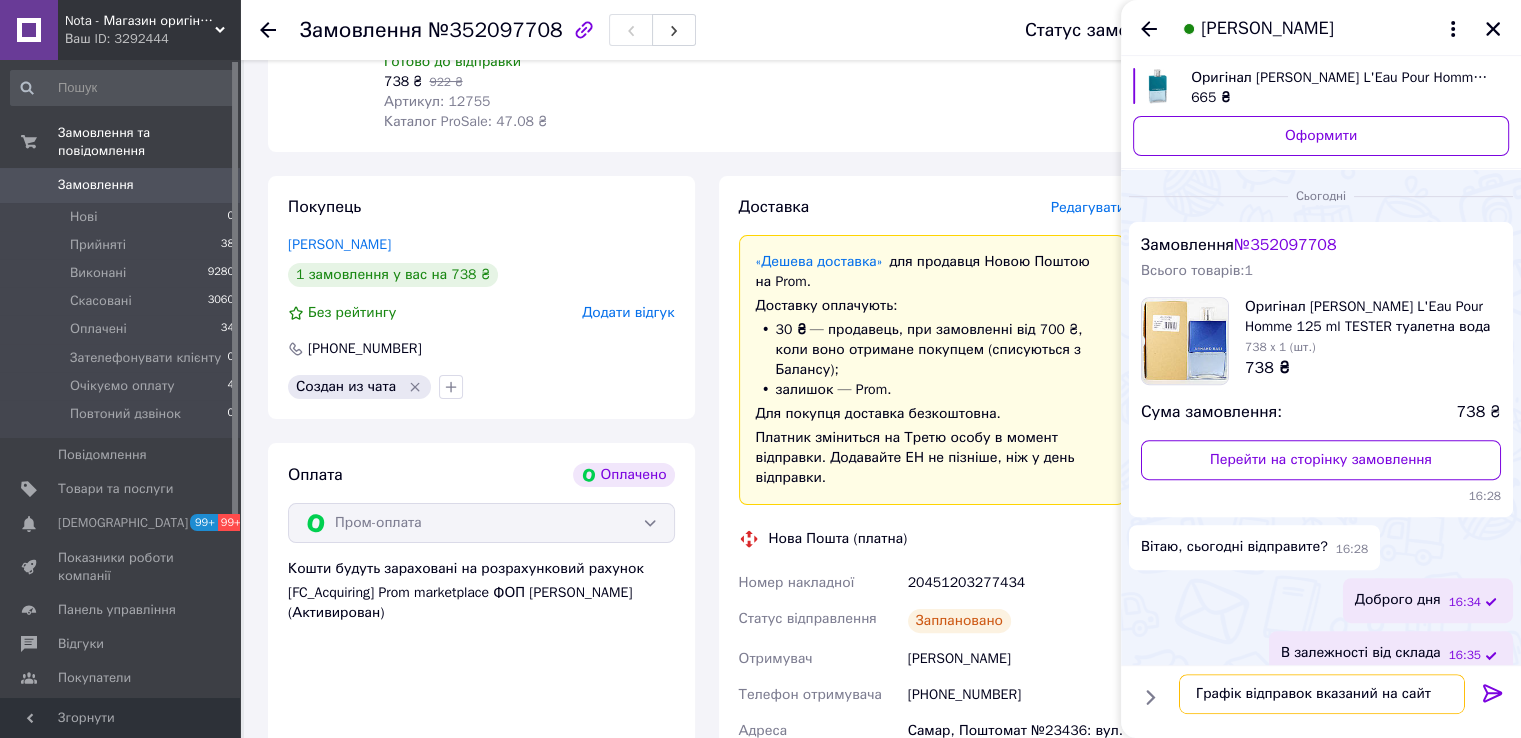 type on "Графік відправок вказаний на сайті" 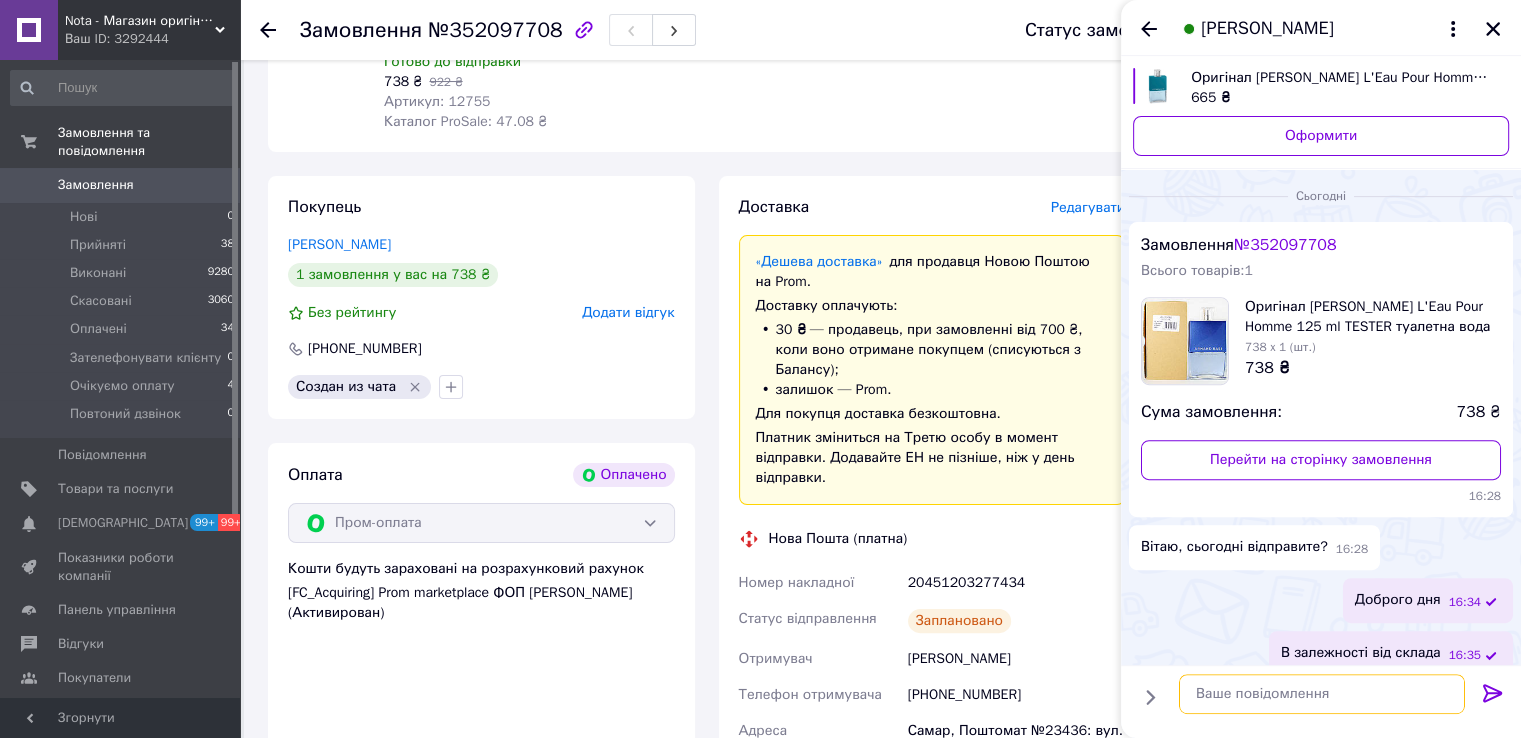 scroll, scrollTop: 829, scrollLeft: 0, axis: vertical 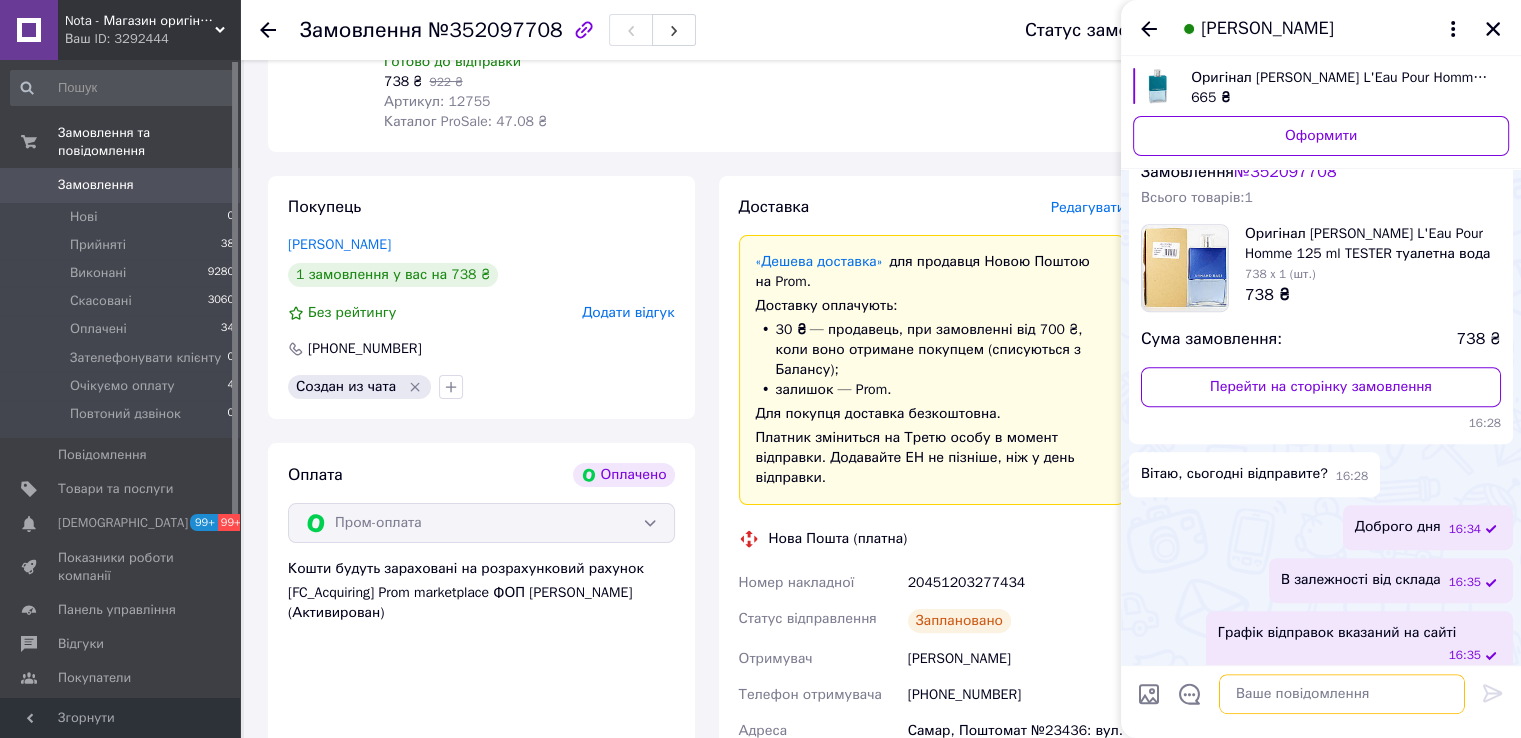 click at bounding box center [1342, 694] 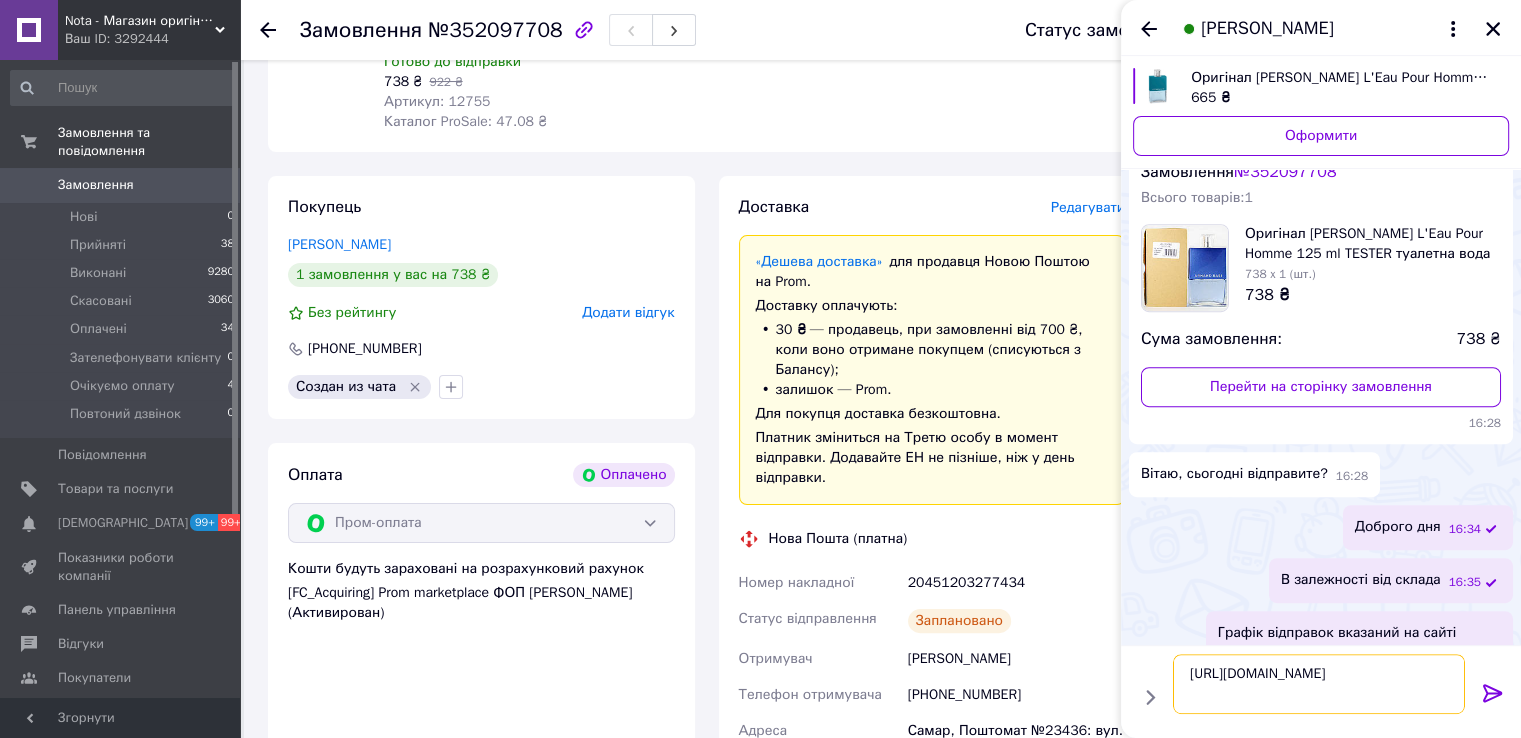 type 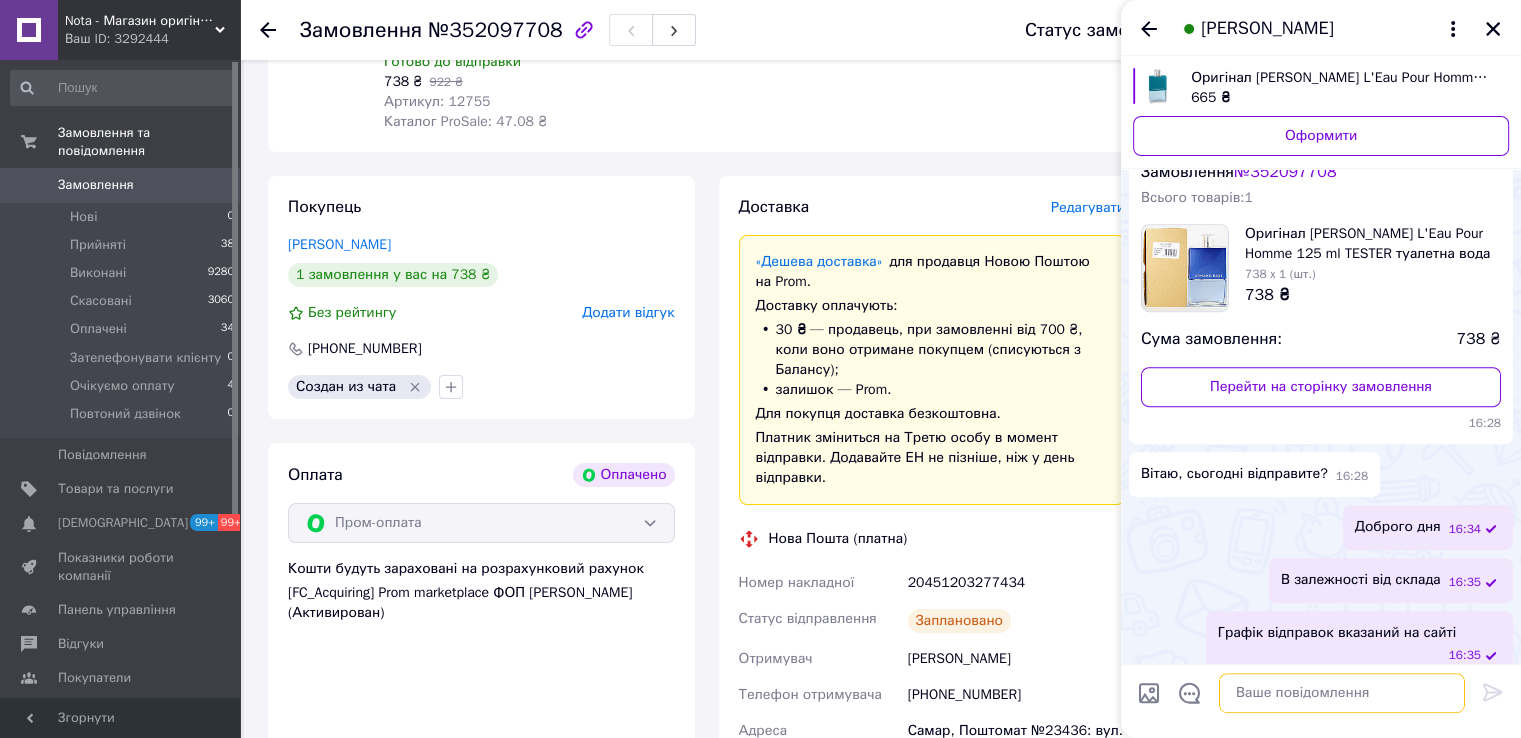 scroll, scrollTop: 1150, scrollLeft: 0, axis: vertical 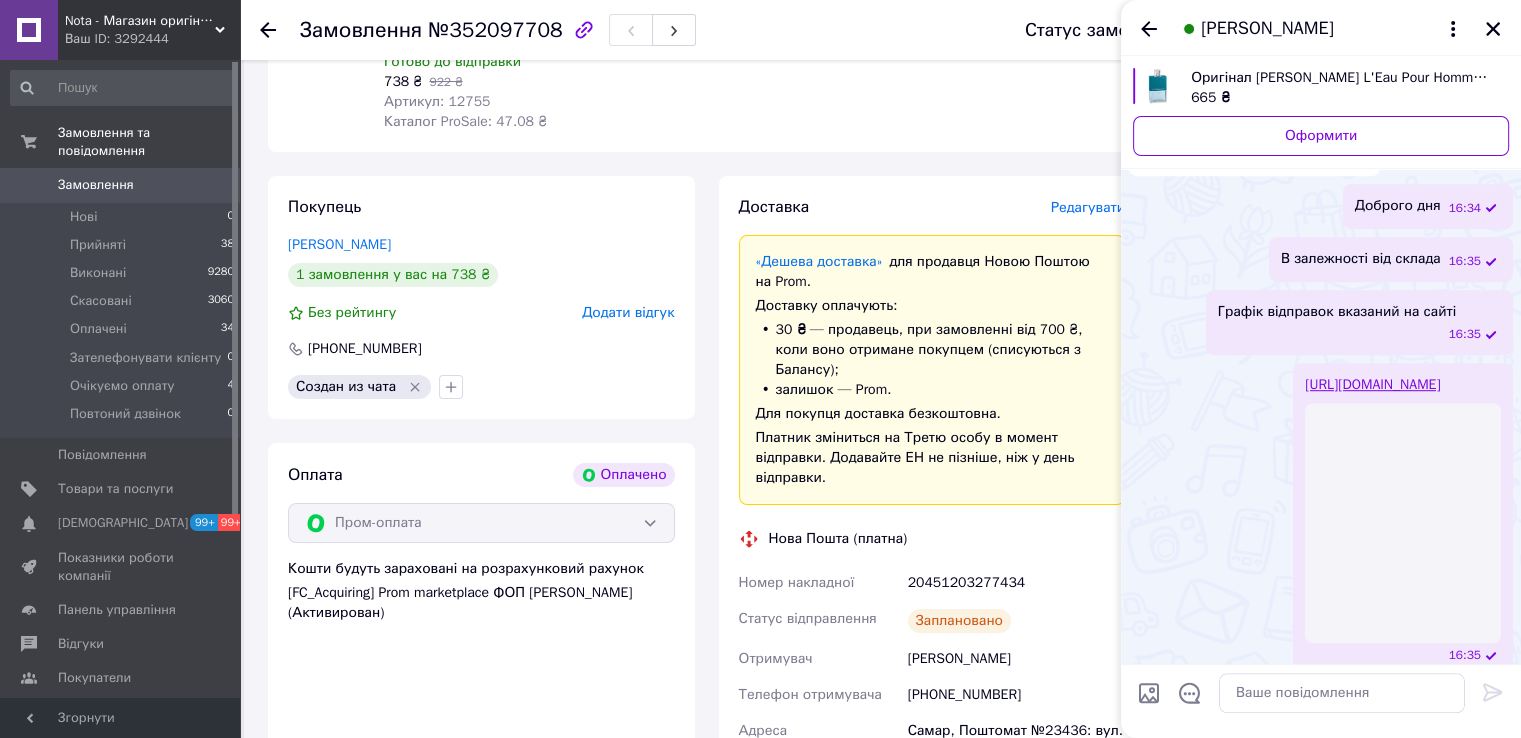 click 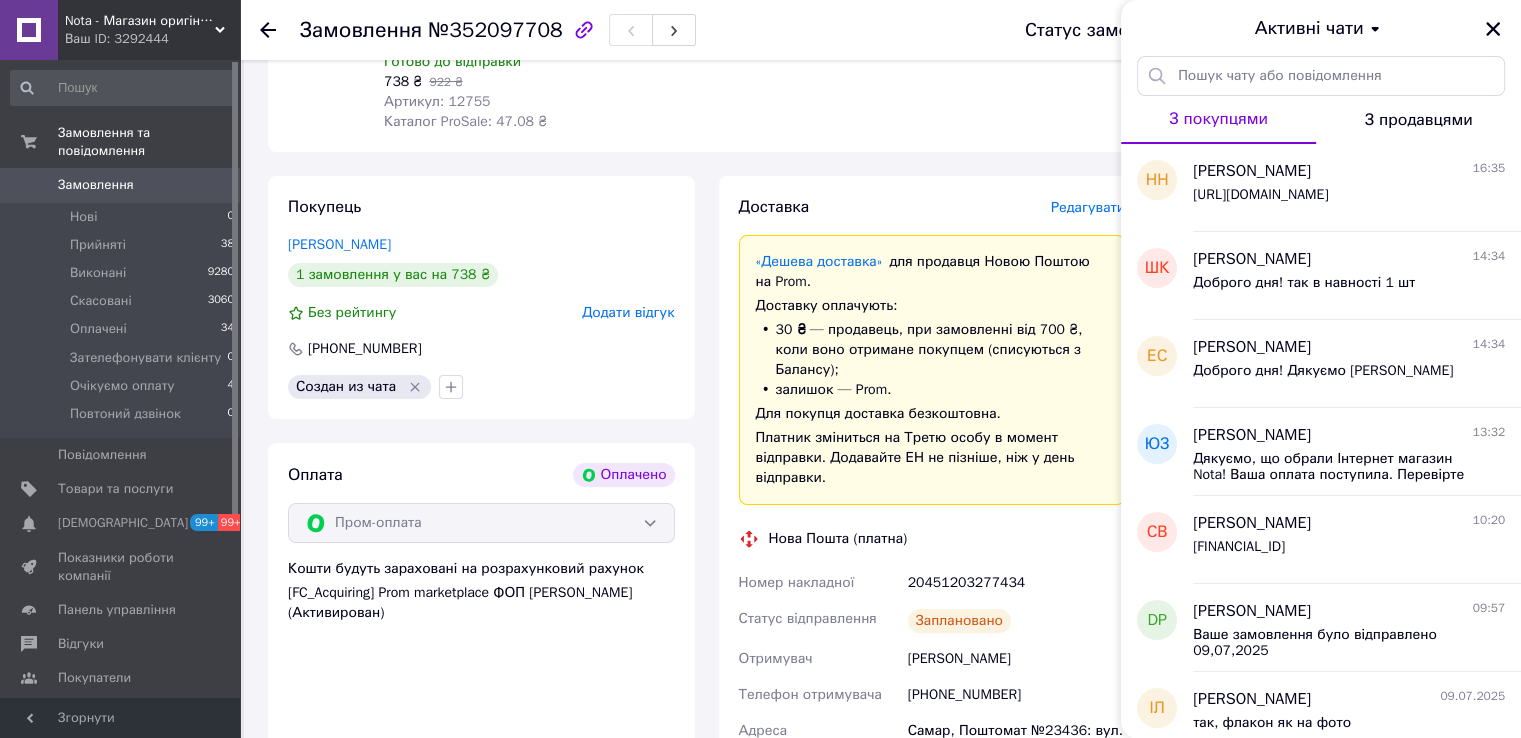 drag, startPoint x: 1494, startPoint y: 26, endPoint x: 624, endPoint y: 214, distance: 890.0809 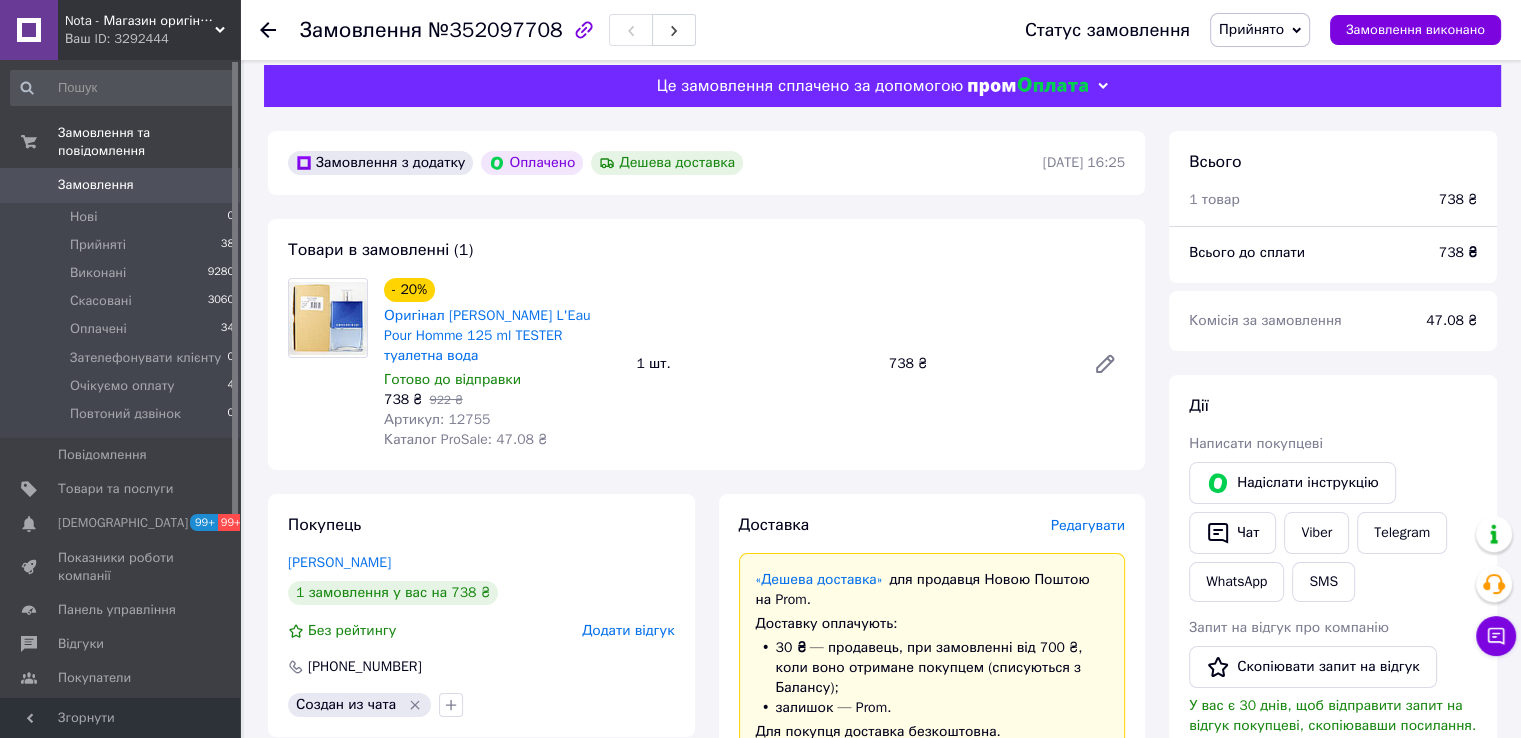 scroll, scrollTop: 0, scrollLeft: 0, axis: both 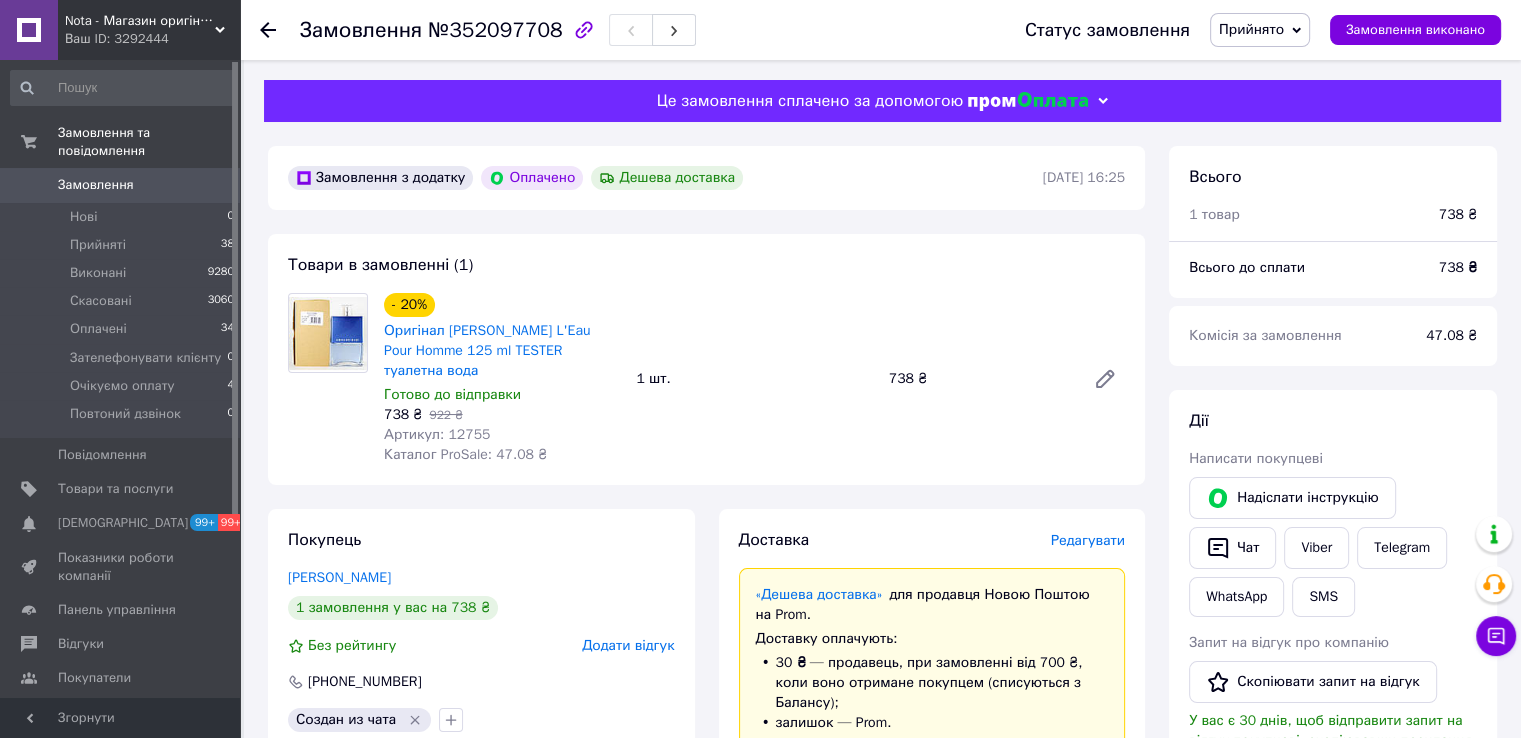 click on "Замовлення" at bounding box center (96, 185) 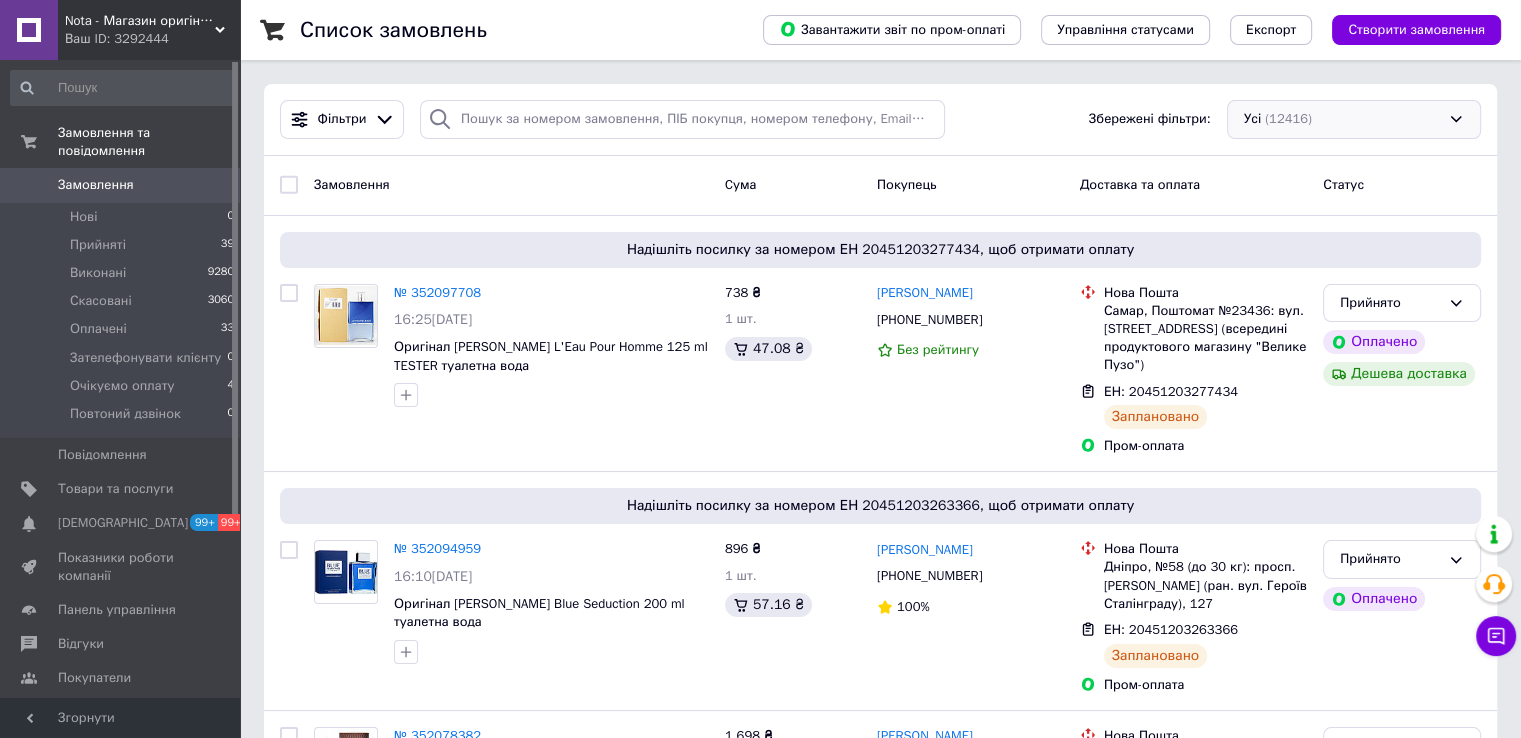 click on "Усі (12416)" at bounding box center [1354, 119] 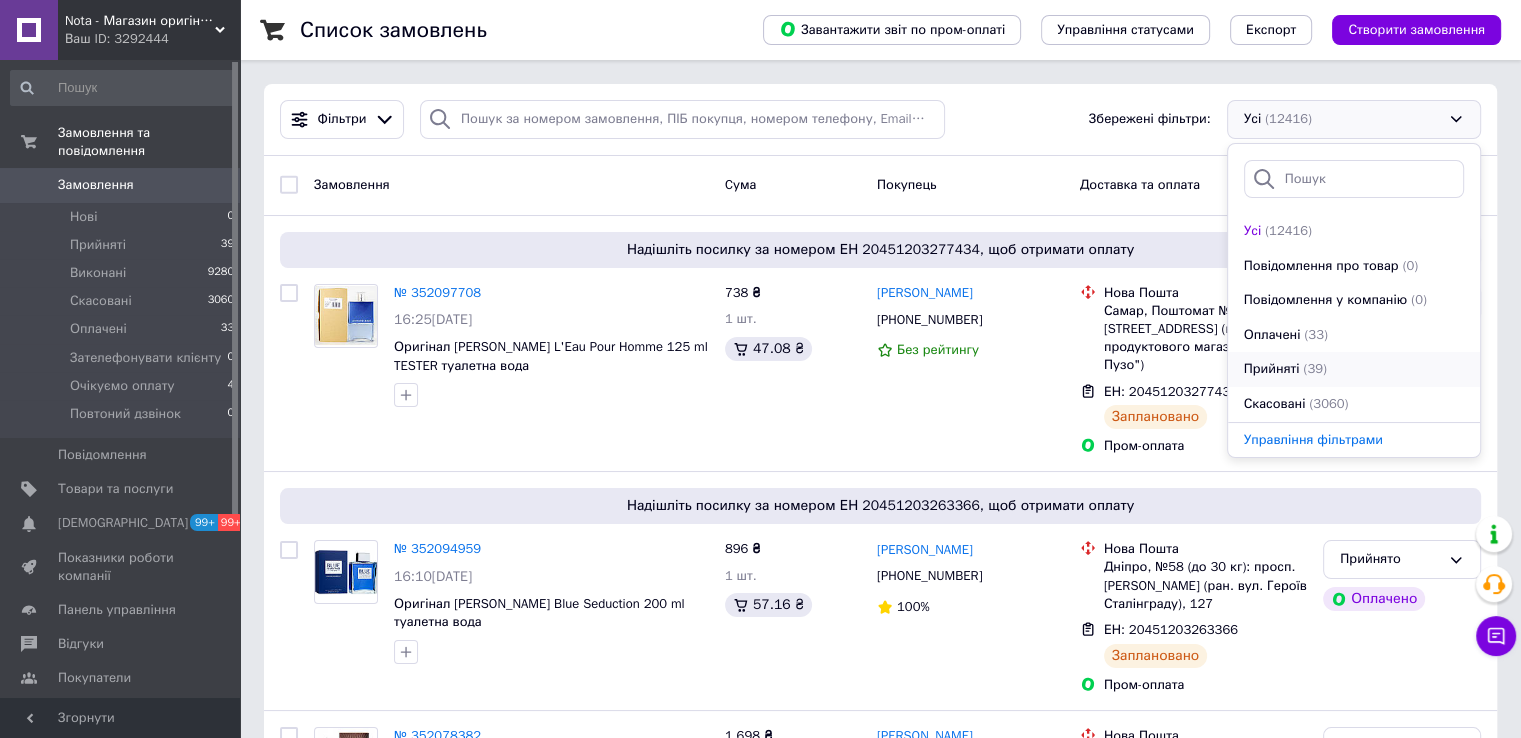 click on "(39)" at bounding box center [1314, 369] 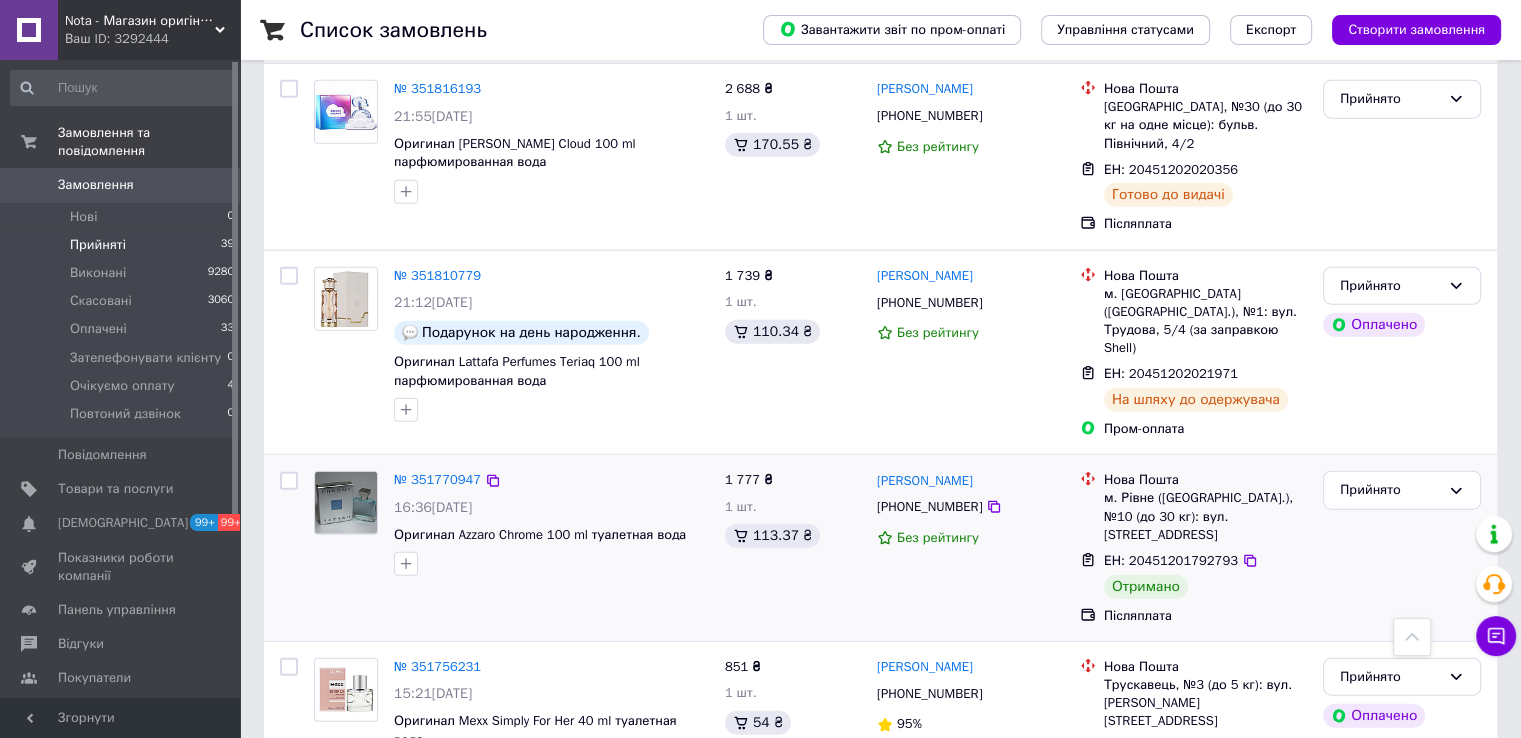 scroll, scrollTop: 4666, scrollLeft: 0, axis: vertical 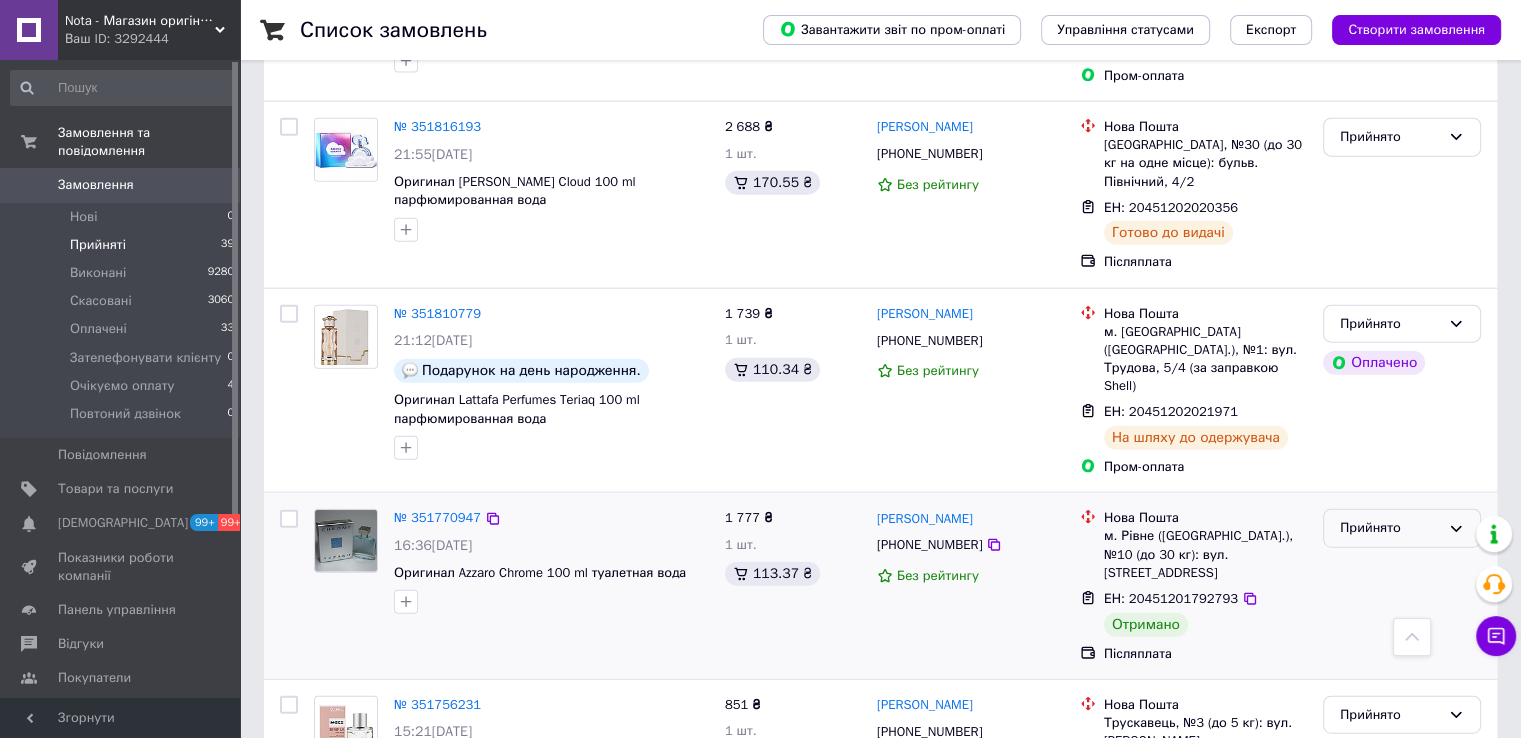 click on "Прийнято" at bounding box center (1390, 528) 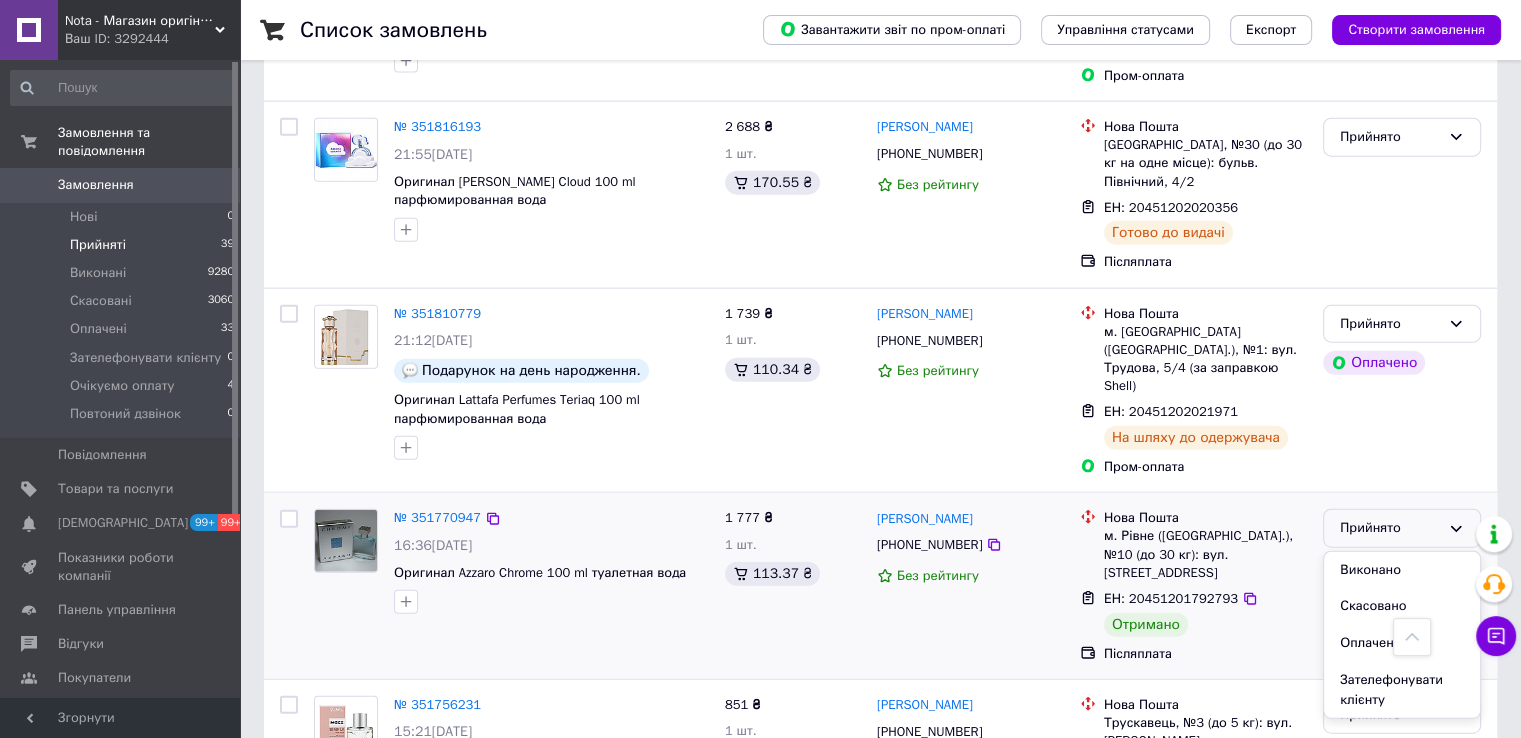 click on "Виконано" at bounding box center [1402, 570] 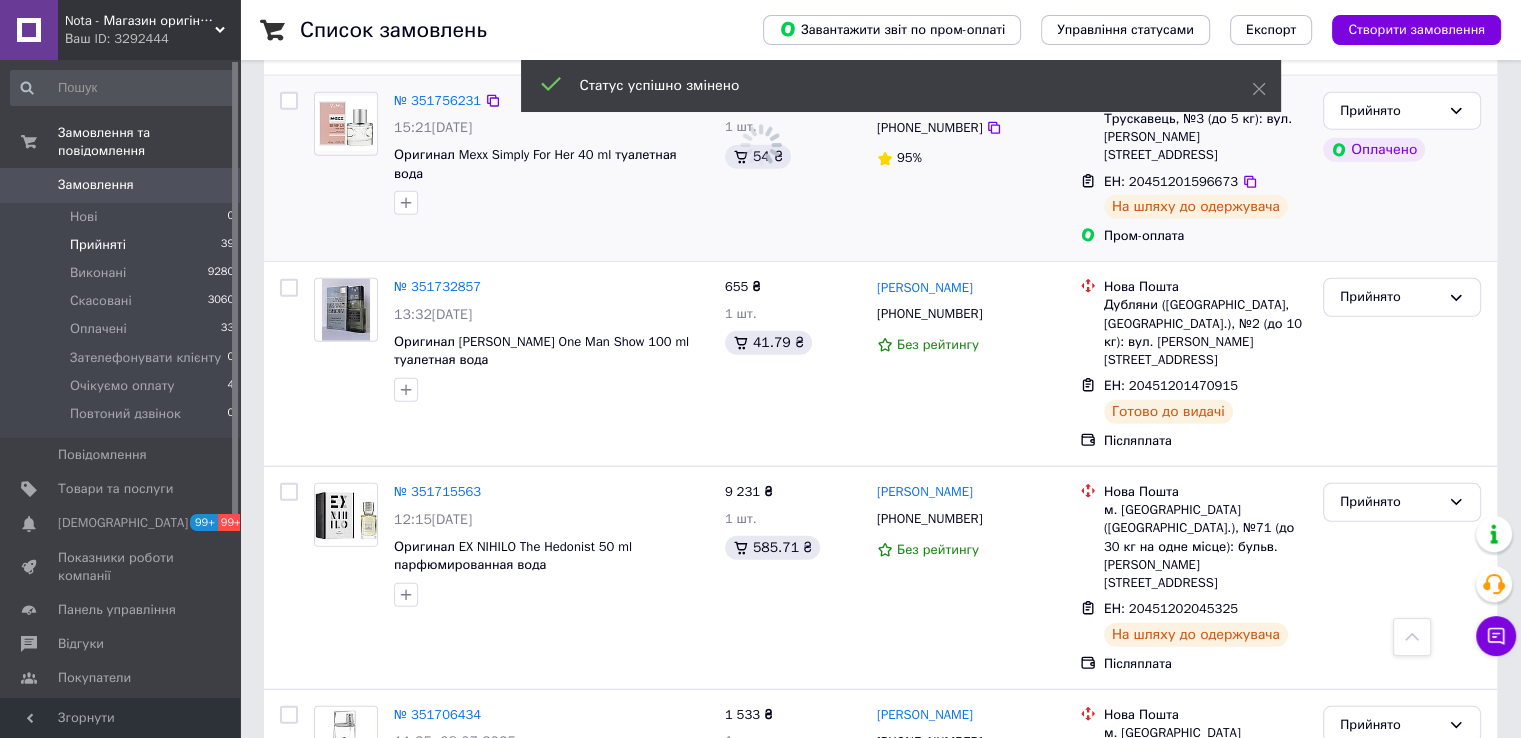 scroll, scrollTop: 5333, scrollLeft: 0, axis: vertical 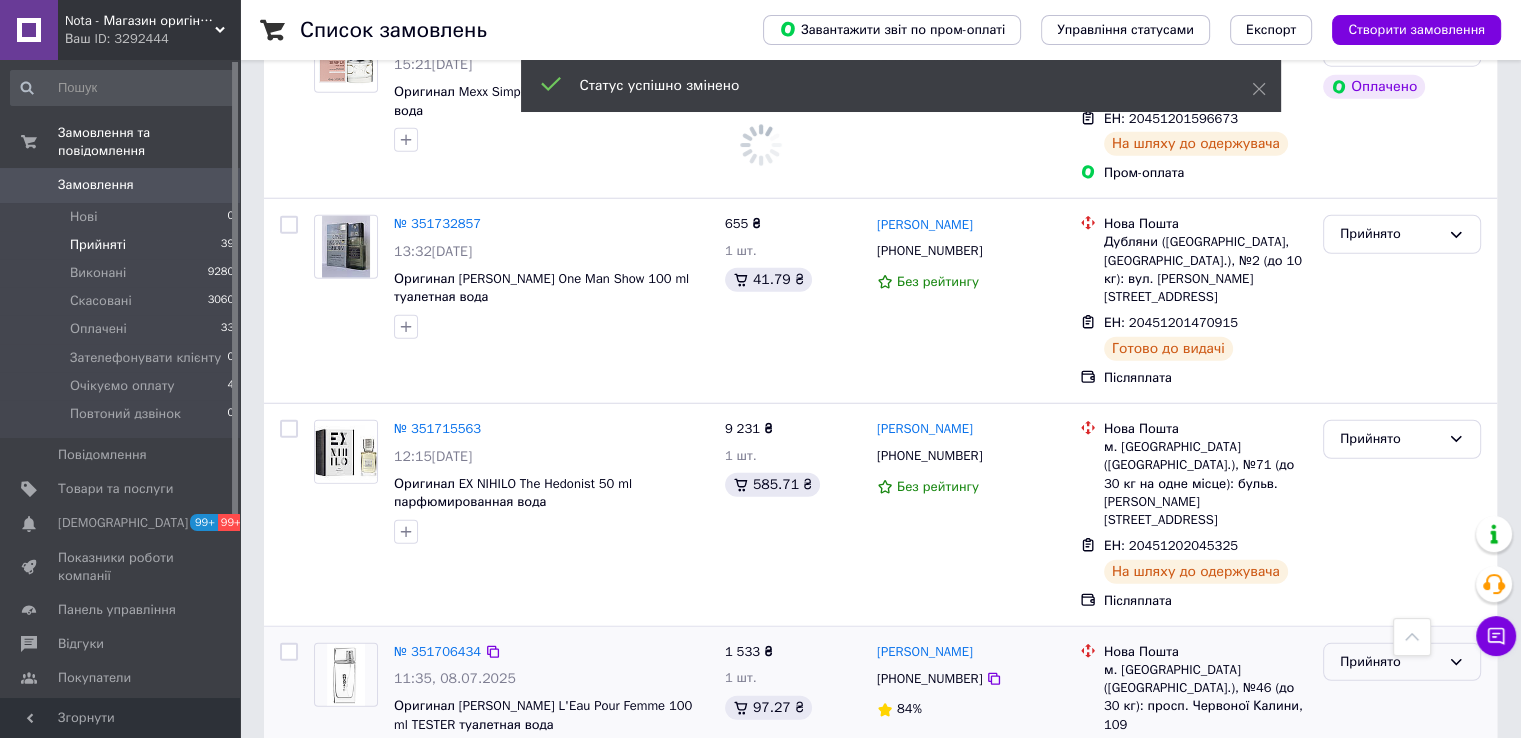 click on "Прийнято" at bounding box center [1390, 662] 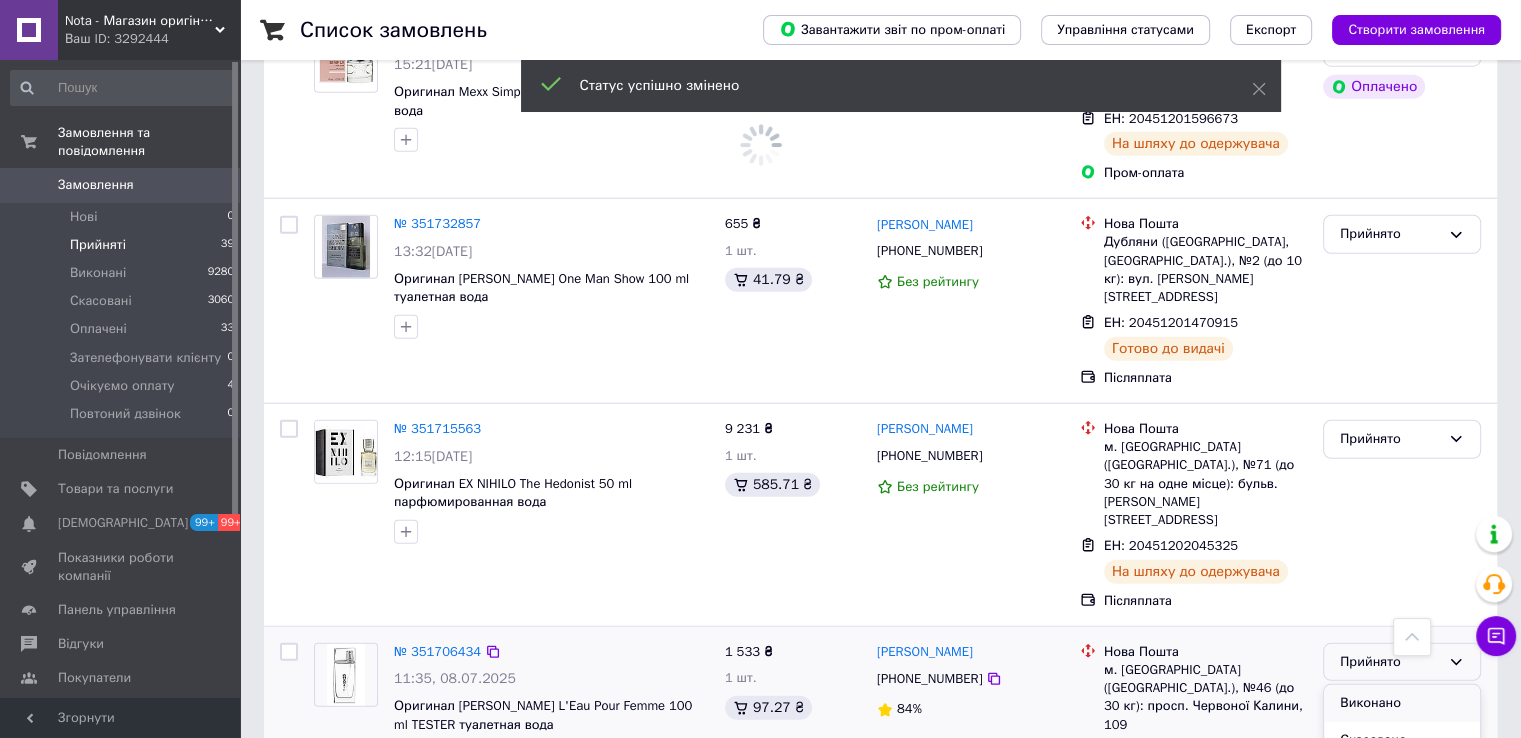 click on "Виконано" at bounding box center [1402, 703] 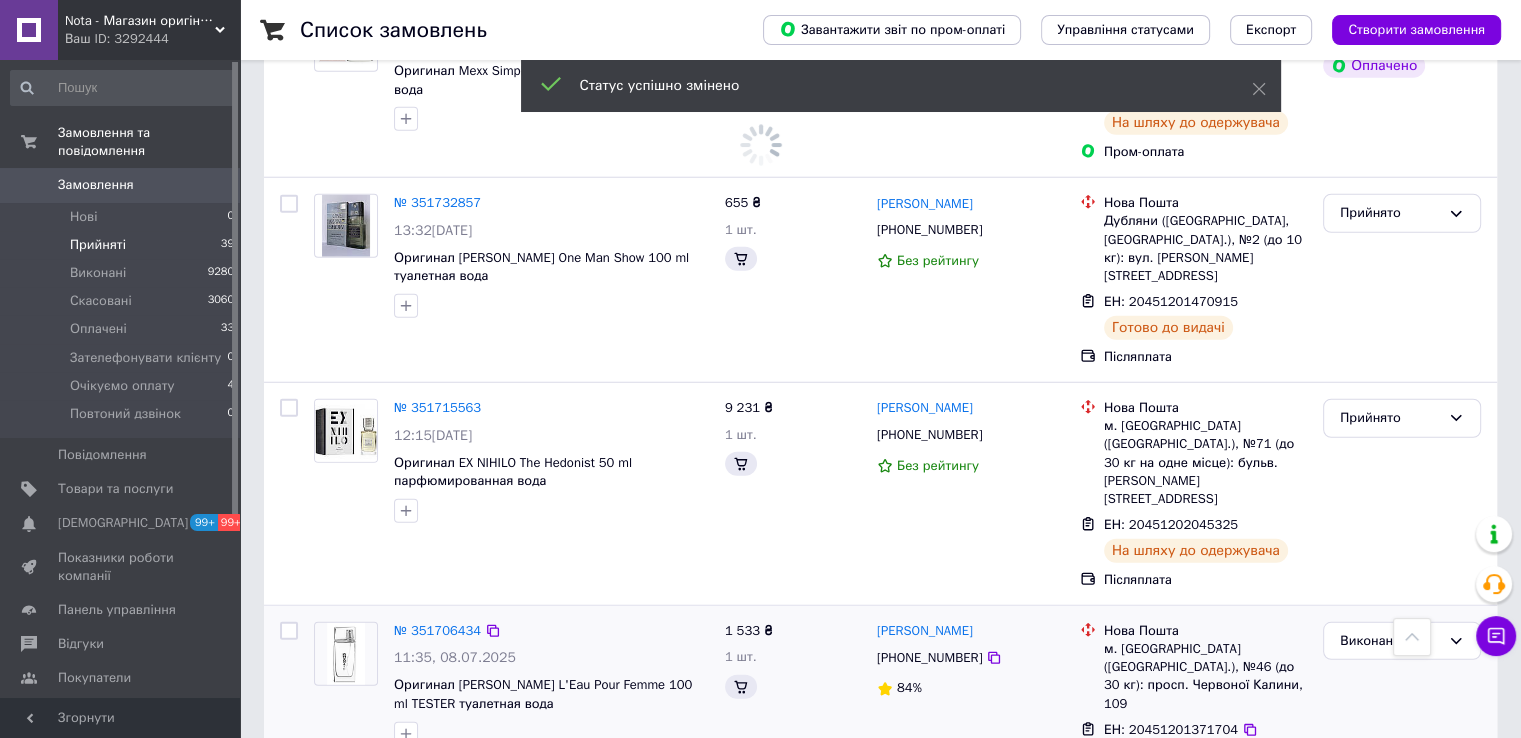 scroll, scrollTop: 6000, scrollLeft: 0, axis: vertical 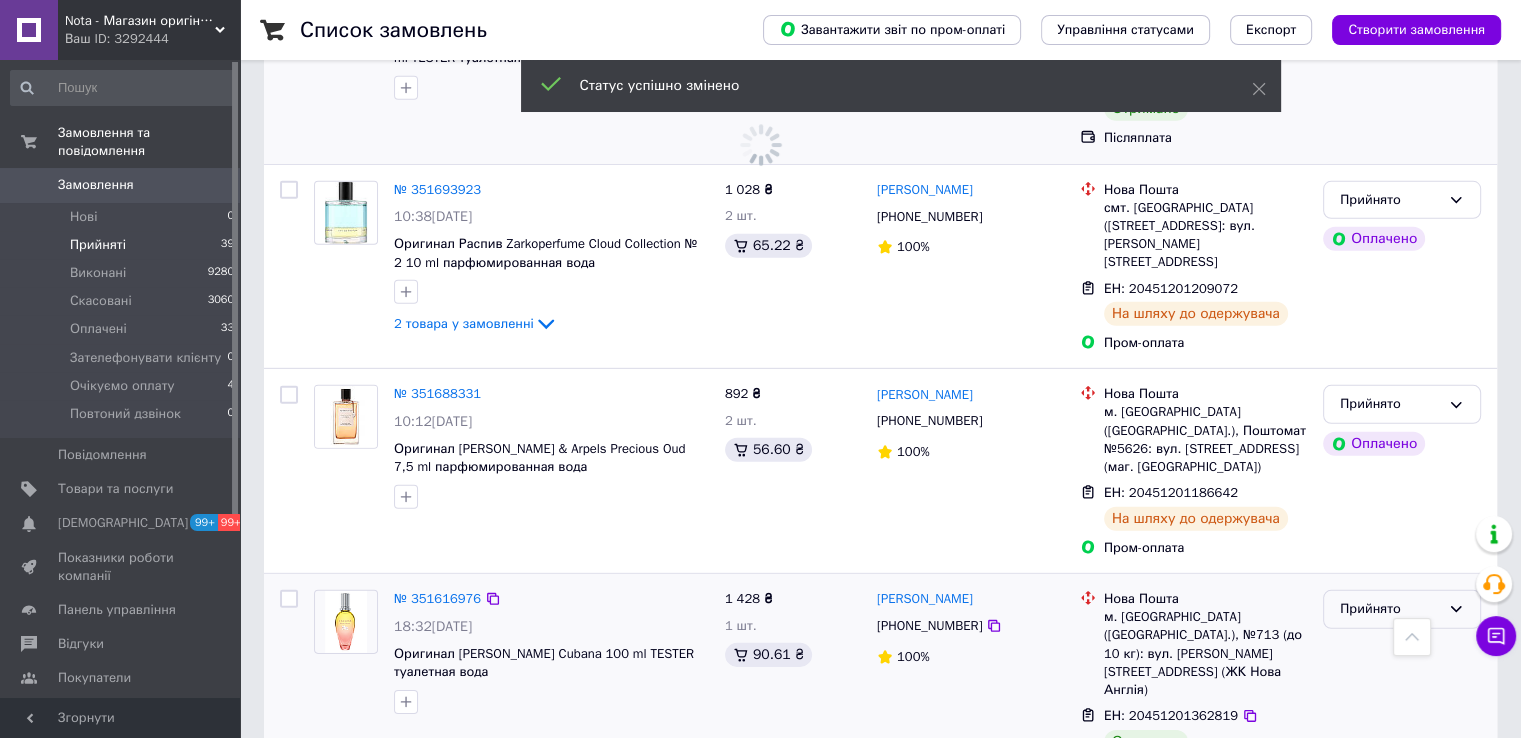 click on "Прийнято" at bounding box center (1390, 609) 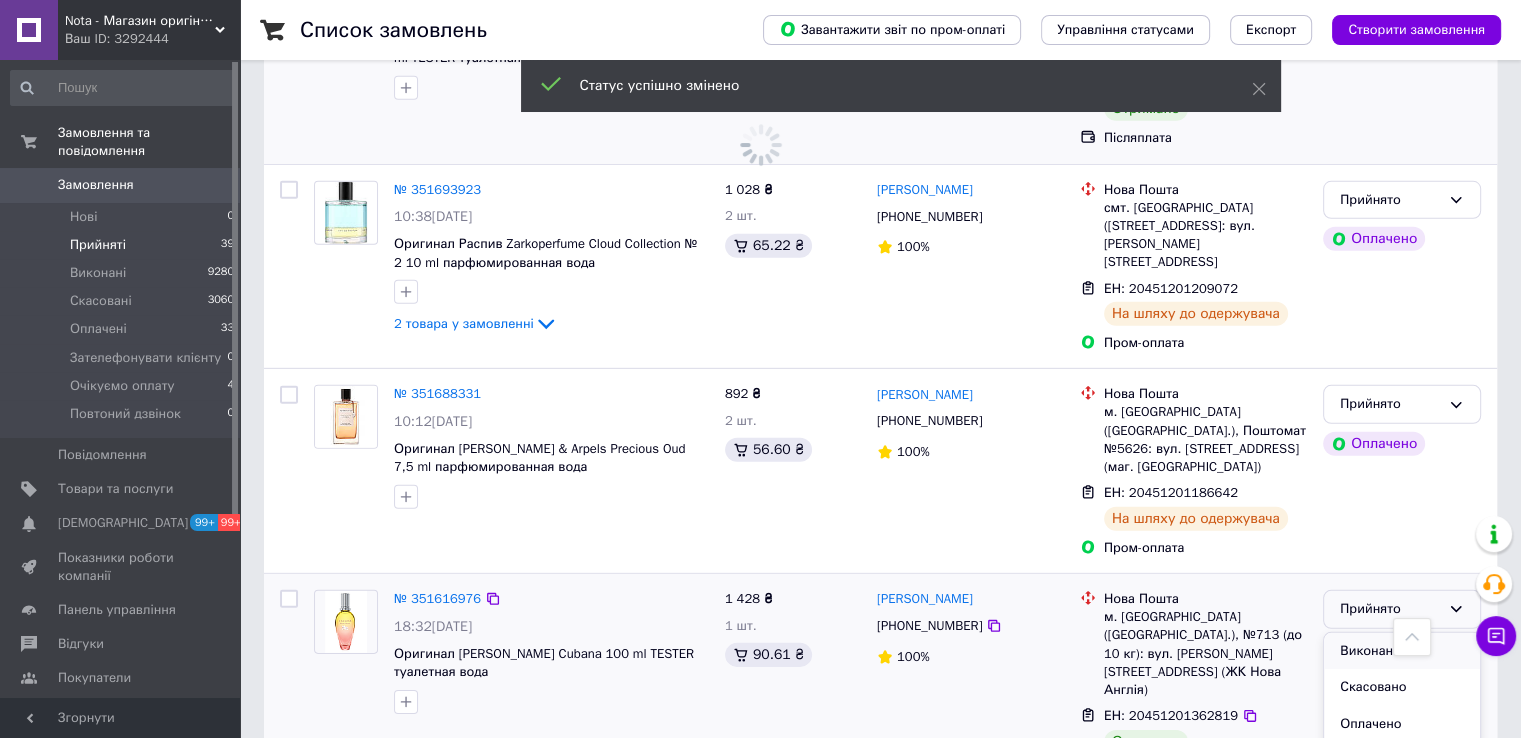 click on "Виконано" at bounding box center (1402, 651) 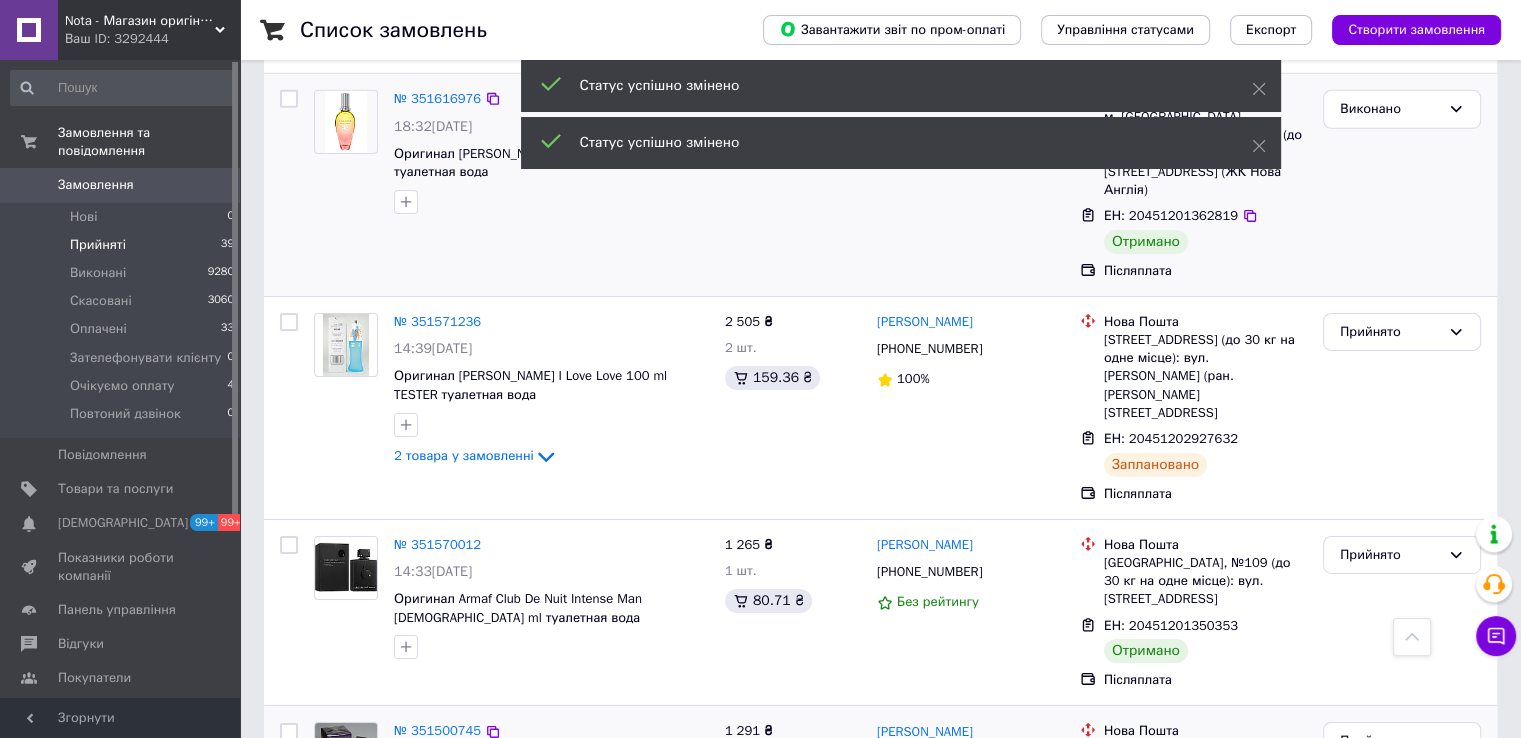 scroll, scrollTop: 6333, scrollLeft: 0, axis: vertical 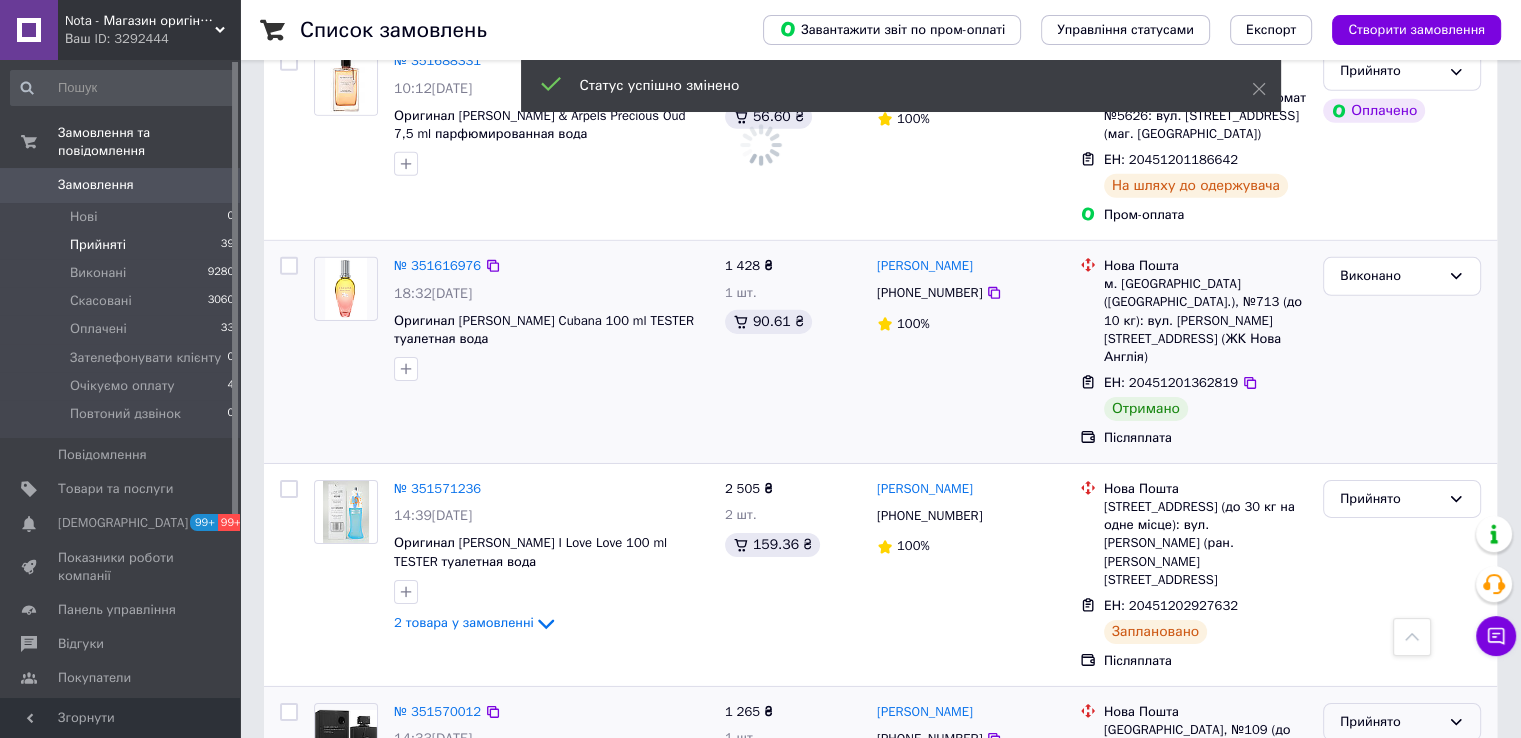 click on "Прийнято" at bounding box center [1390, 722] 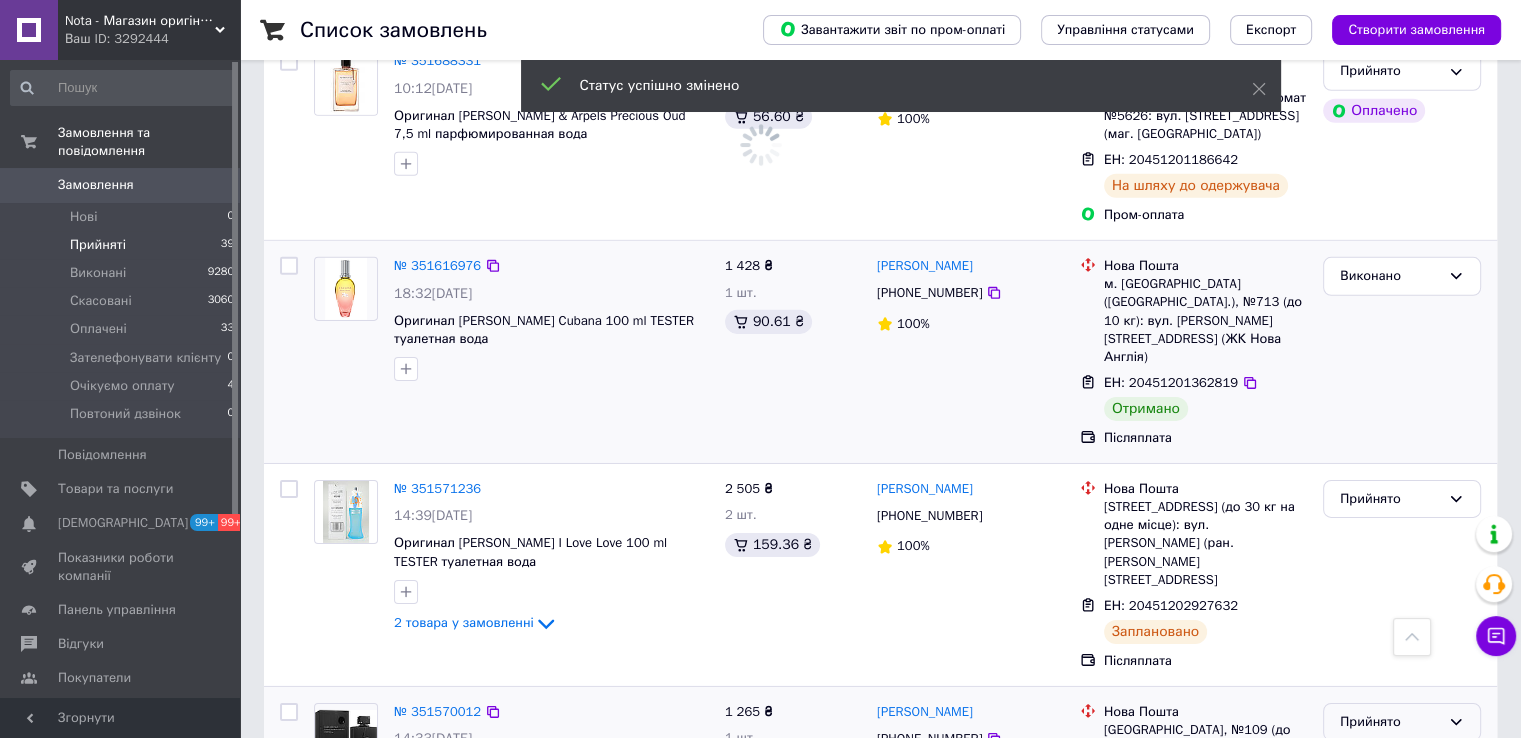 drag, startPoint x: 1369, startPoint y: 331, endPoint x: 1364, endPoint y: 342, distance: 12.083046 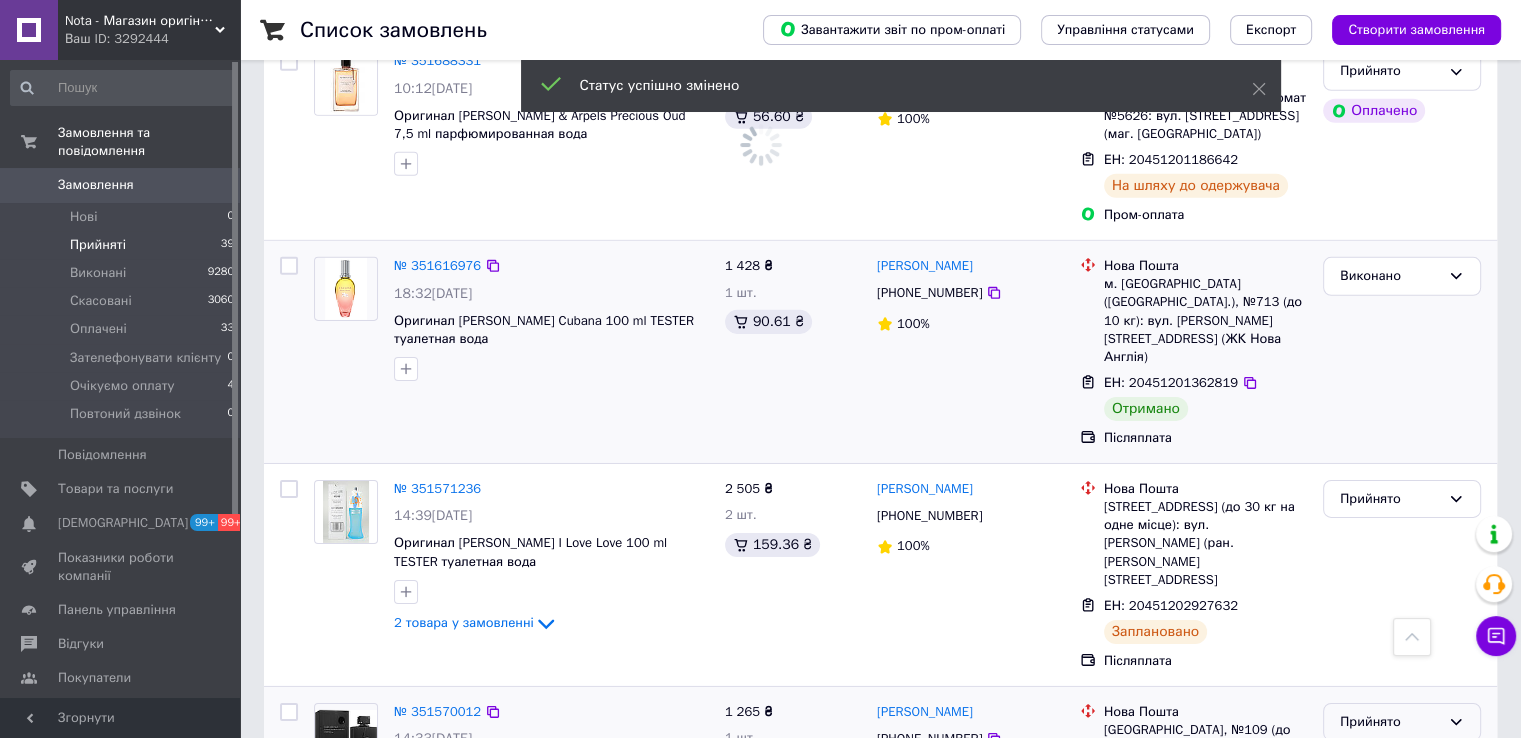 click on "Виконано" at bounding box center [1402, 763] 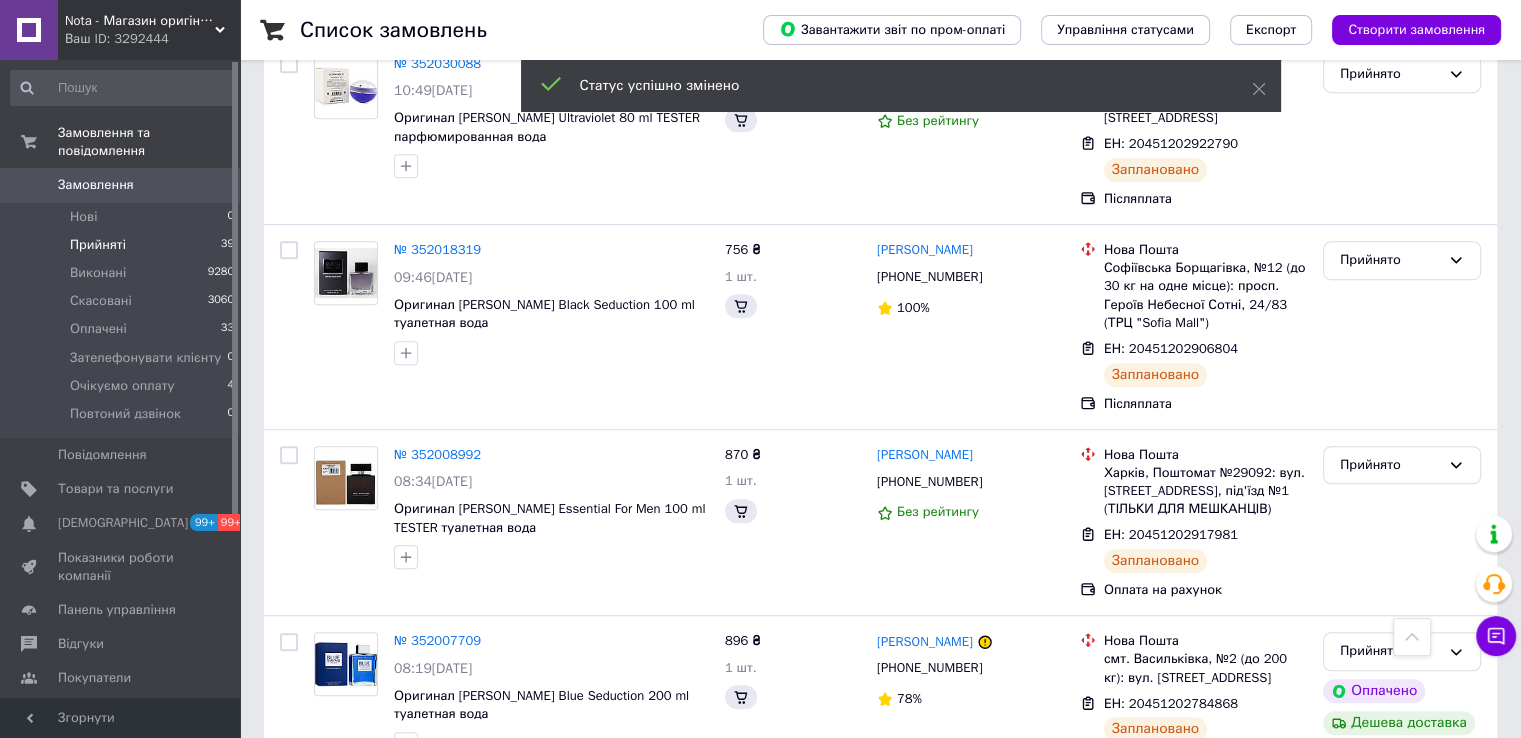 scroll, scrollTop: 0, scrollLeft: 0, axis: both 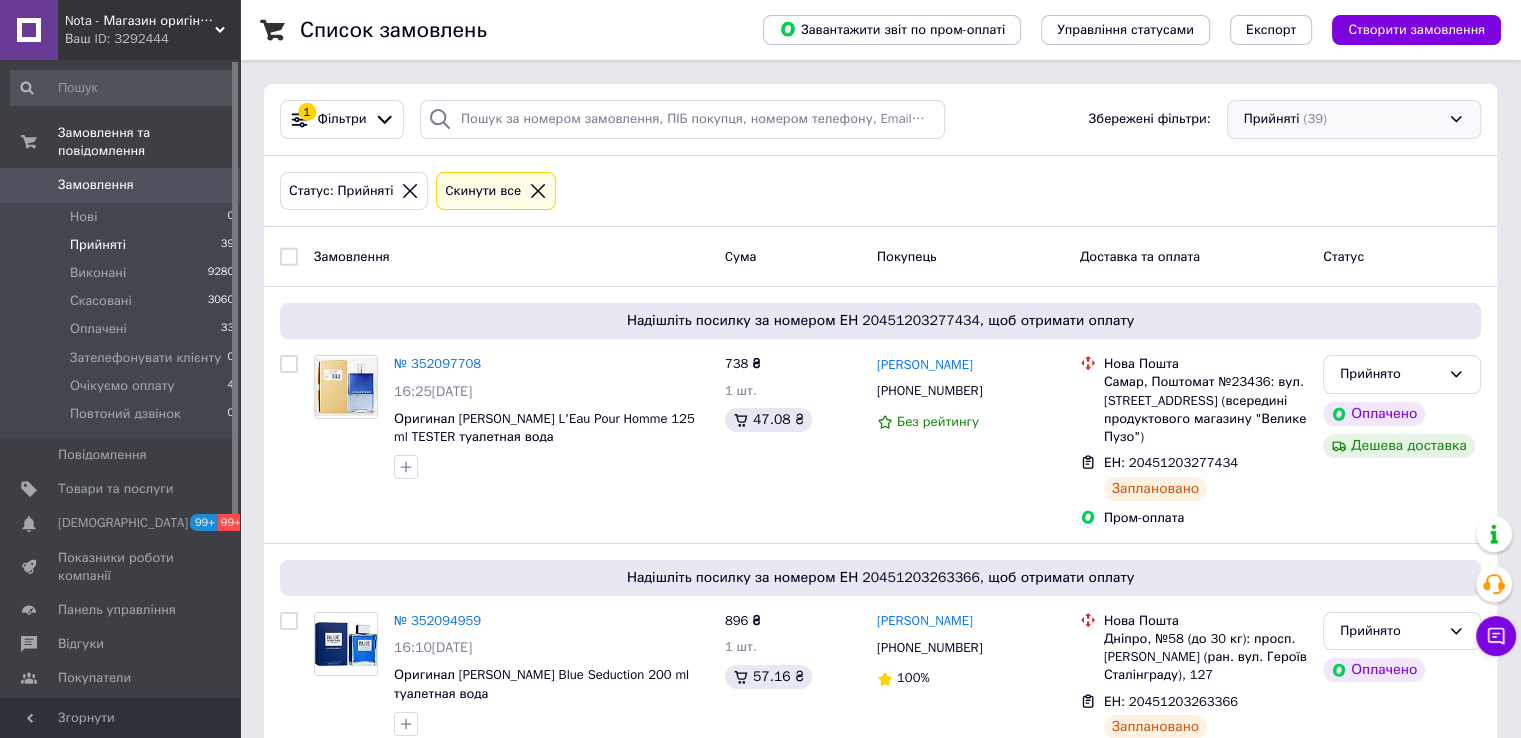 click on "Прийняті (39)" at bounding box center [1354, 119] 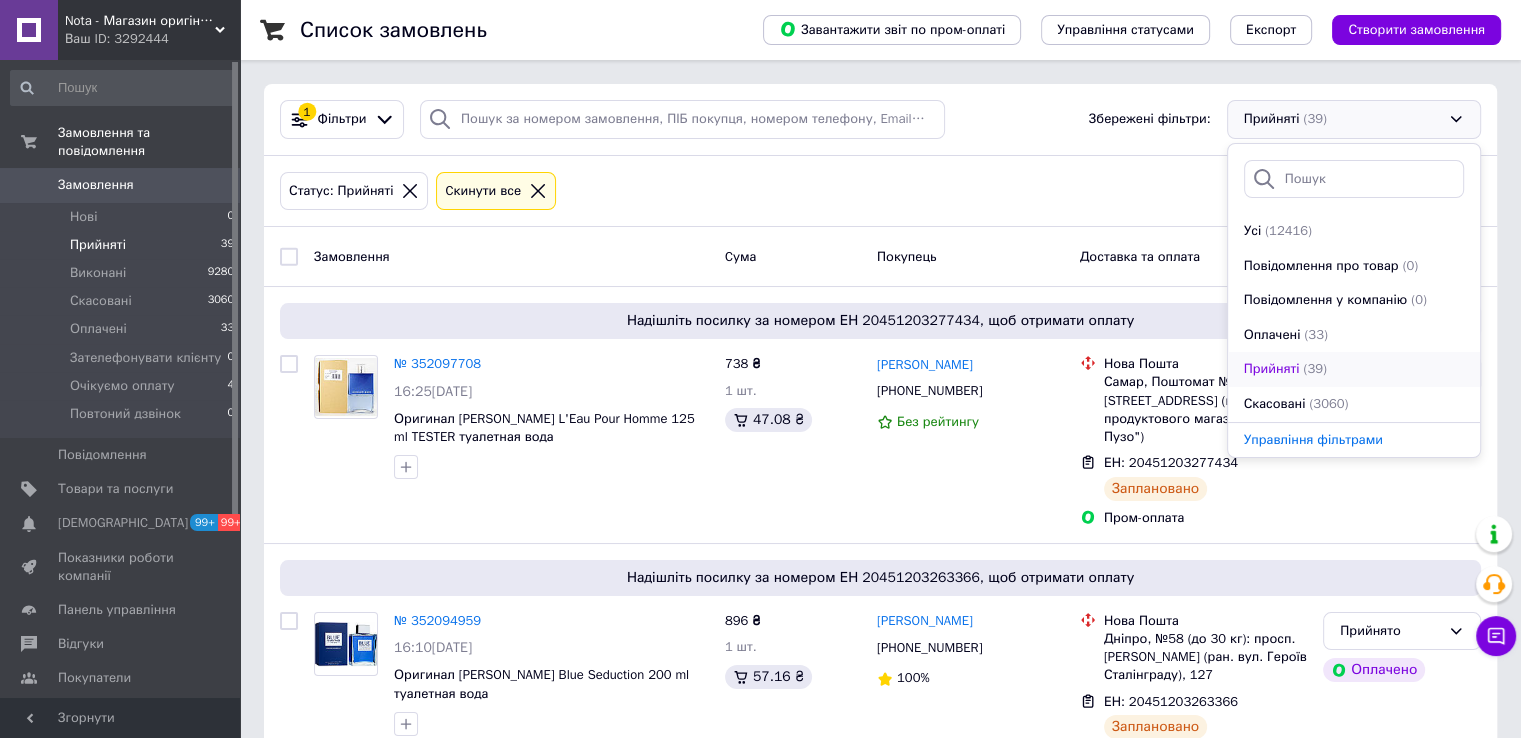 scroll, scrollTop: 103, scrollLeft: 0, axis: vertical 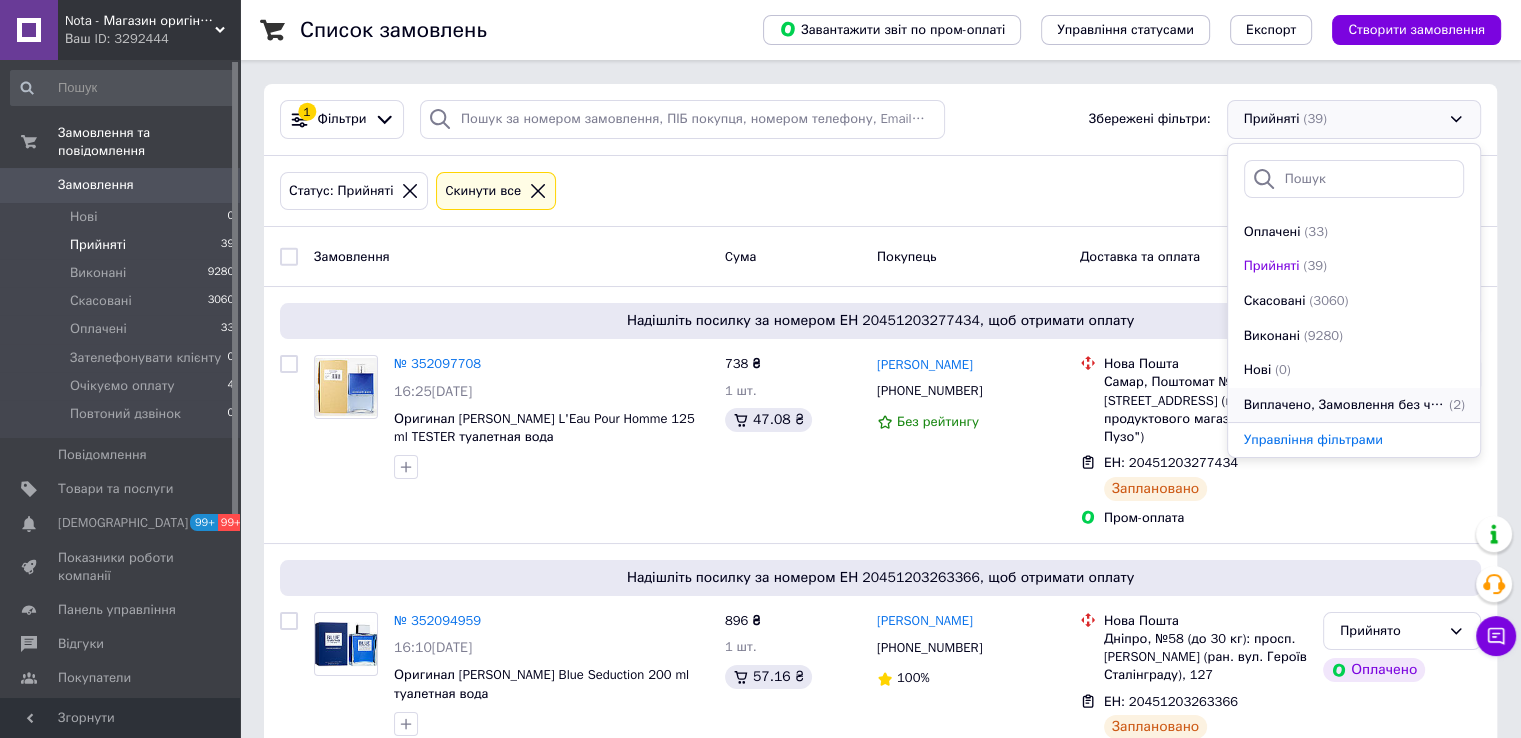 click on "Виплачено, Замовлення без чеків" at bounding box center (1345, 405) 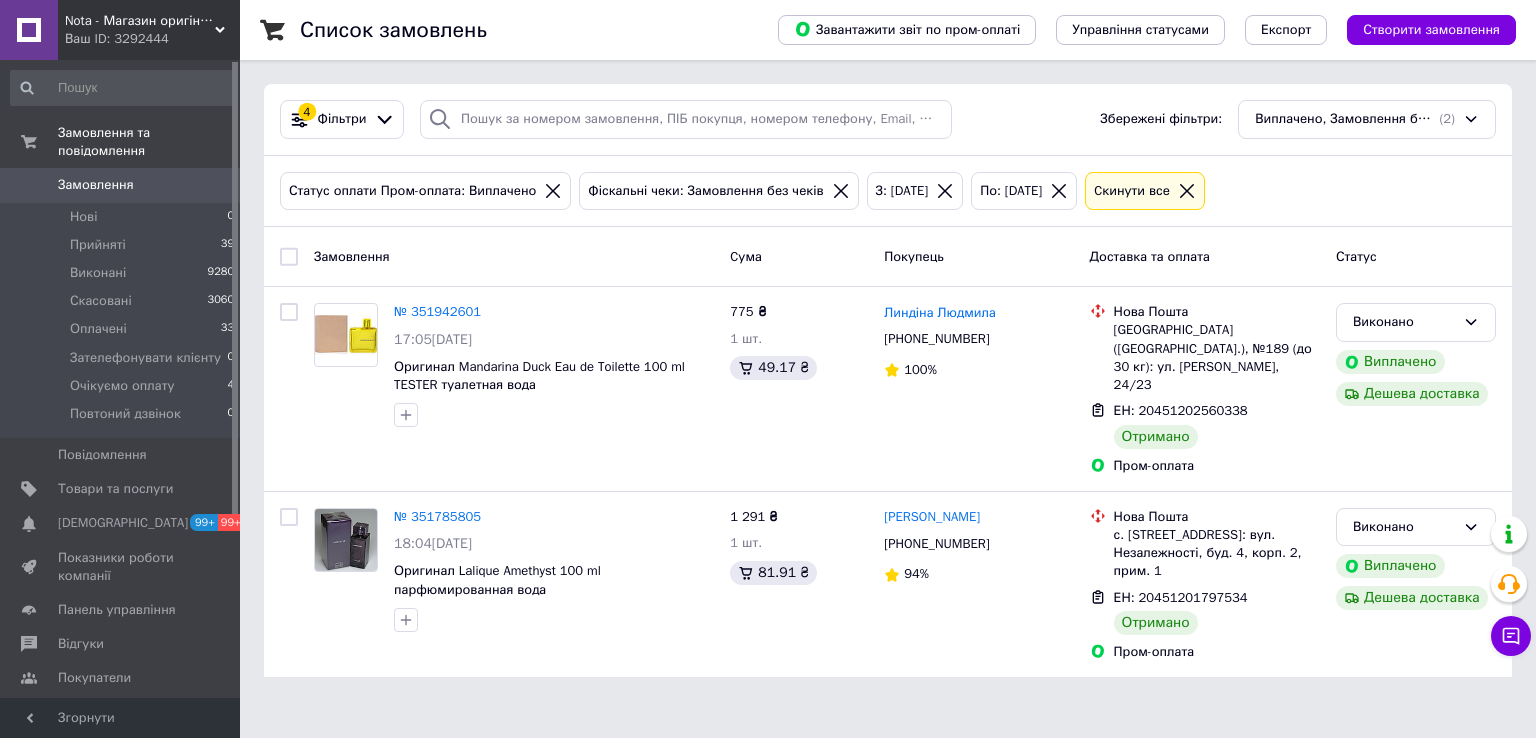 click on "Замовлення" at bounding box center [121, 185] 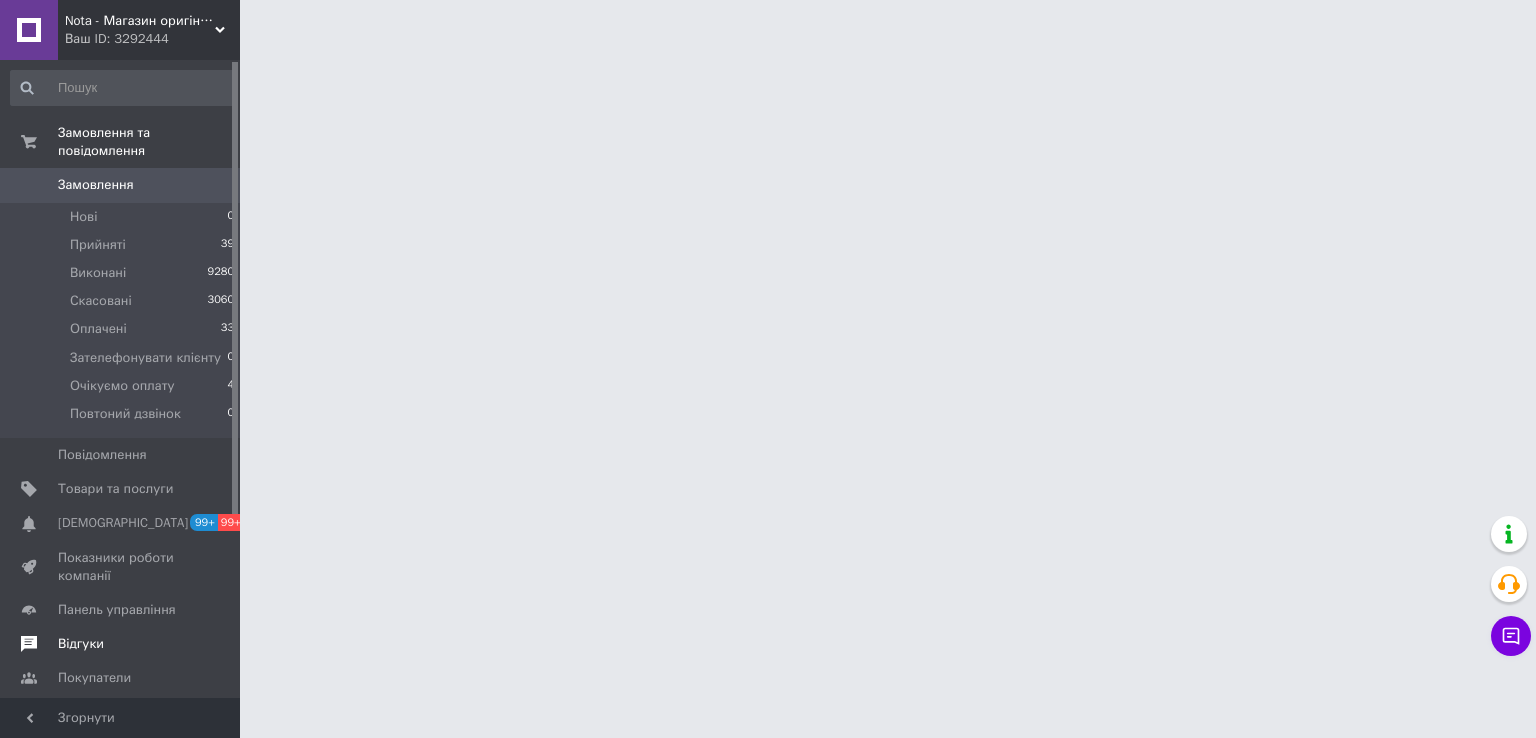 click on "Відгуки" at bounding box center (81, 644) 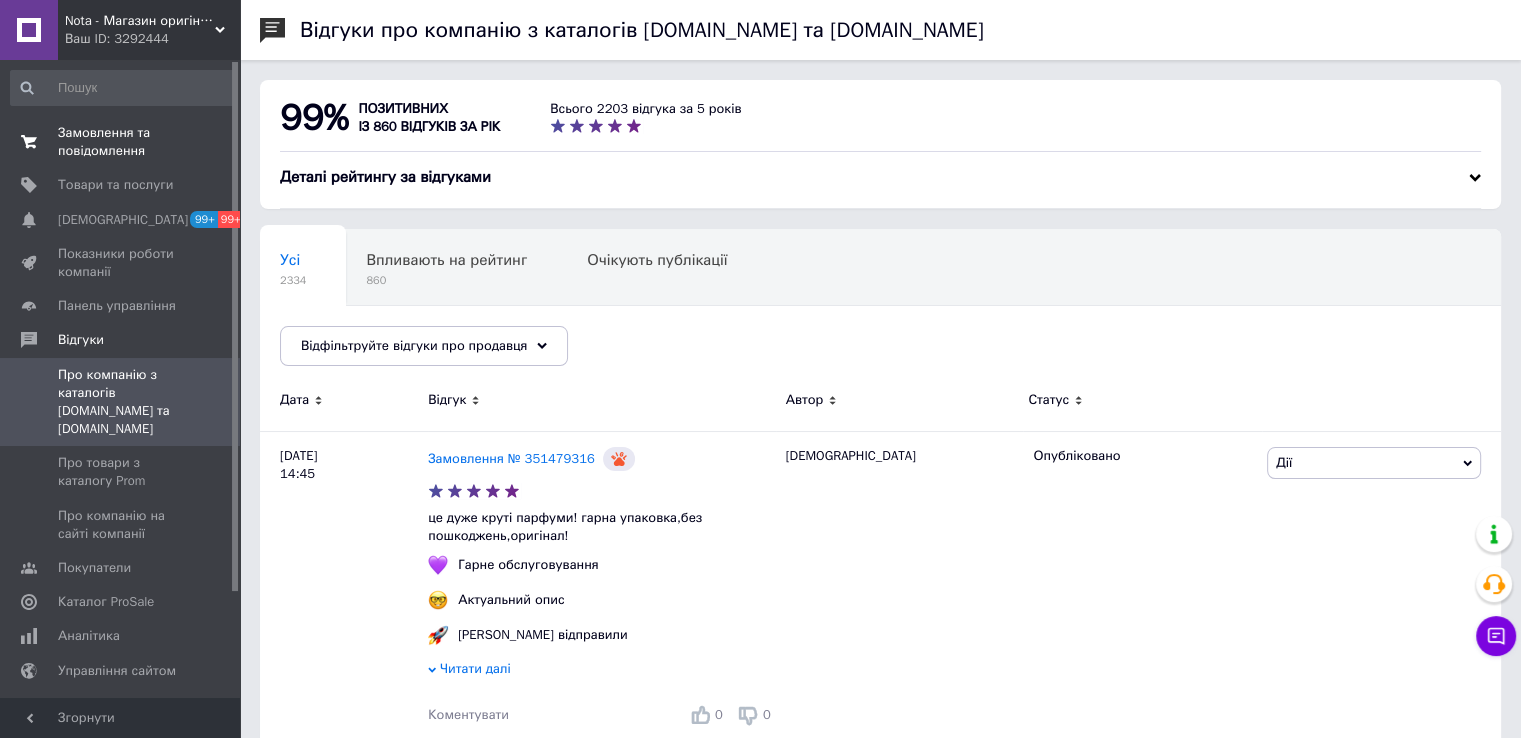 click on "Замовлення та повідомлення" at bounding box center (121, 142) 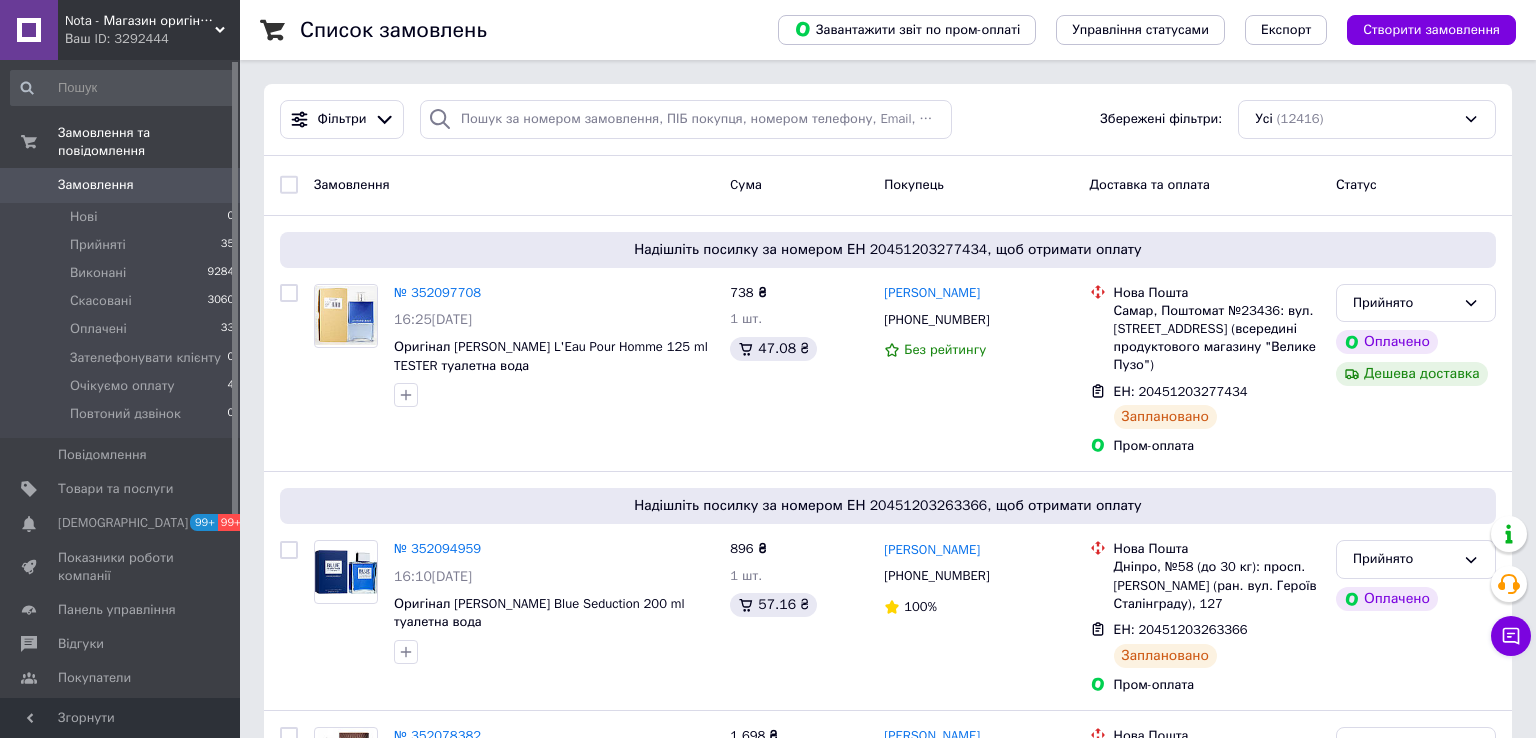 click on "Відгуки" at bounding box center (81, 644) 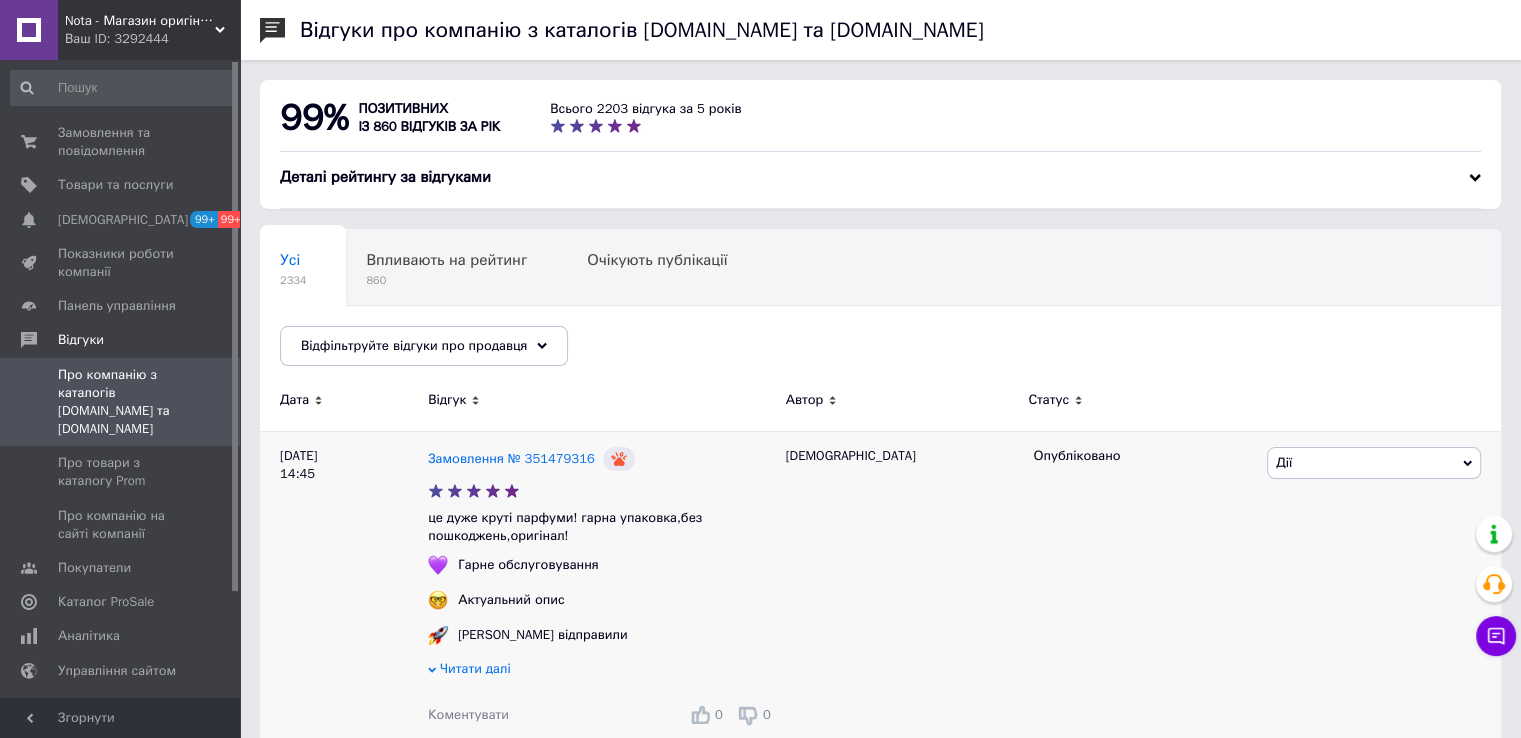scroll, scrollTop: 500, scrollLeft: 0, axis: vertical 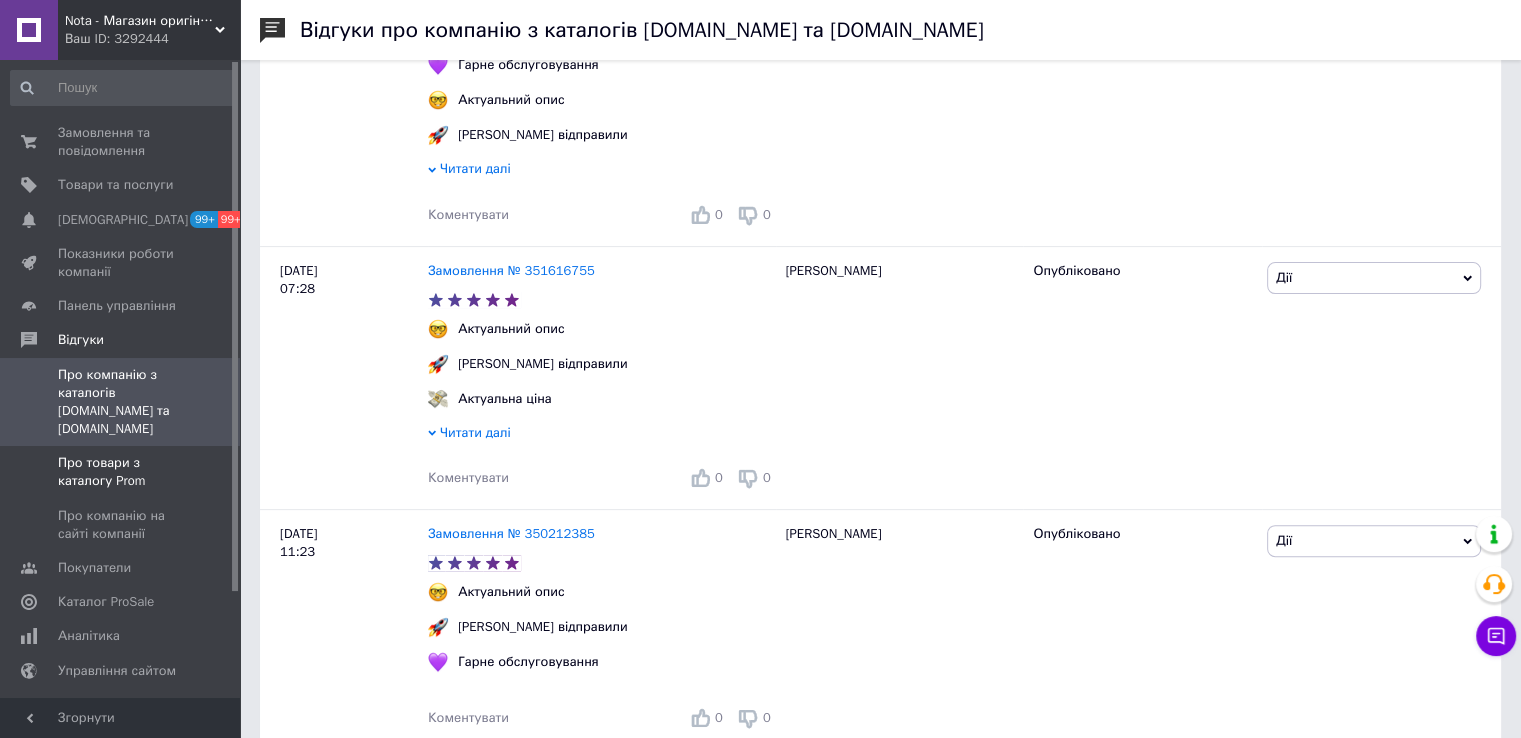 click on "Про товари з каталогу Prom" at bounding box center (121, 472) 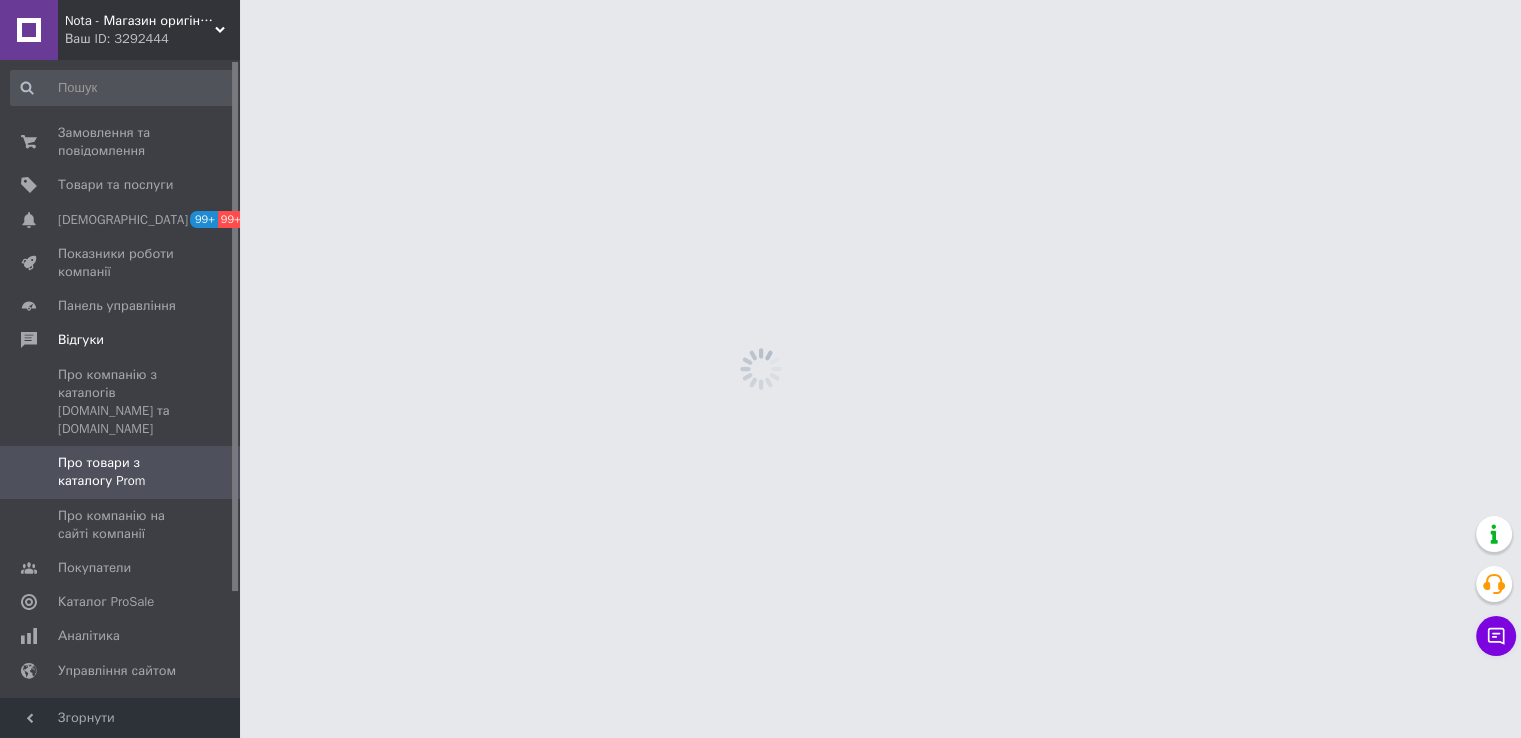 scroll, scrollTop: 0, scrollLeft: 0, axis: both 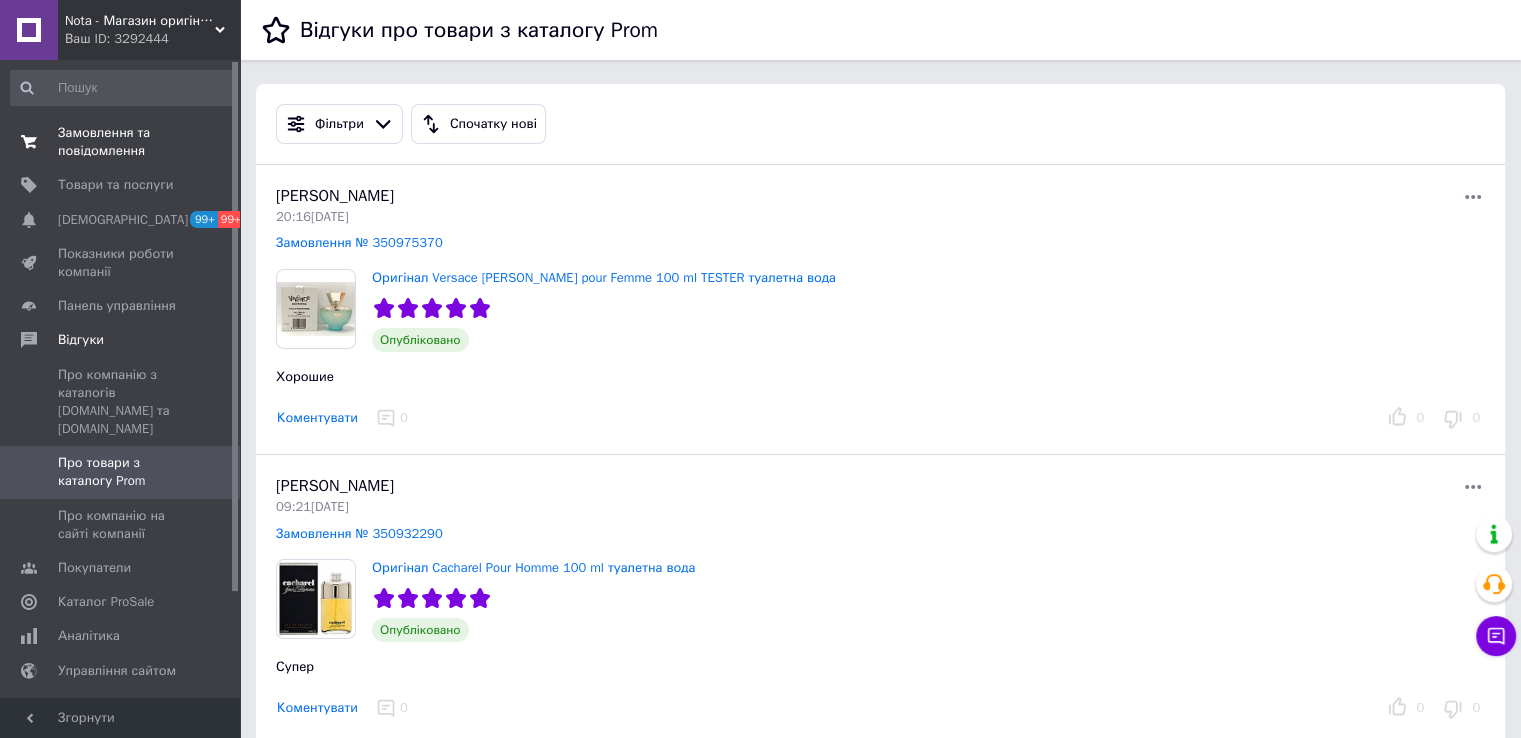 click on "Замовлення та повідомлення" at bounding box center [121, 142] 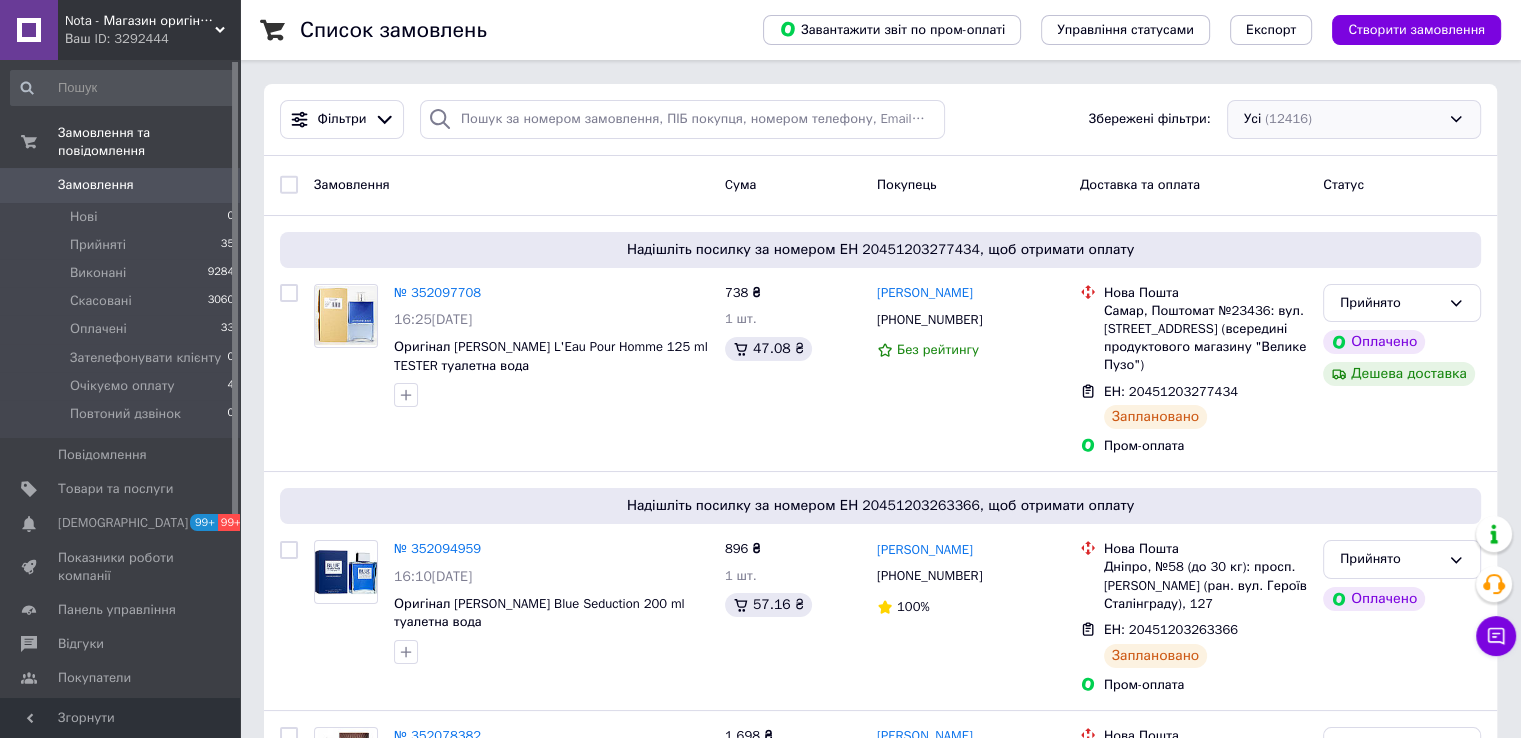 click on "Усі (12416)" at bounding box center (1354, 119) 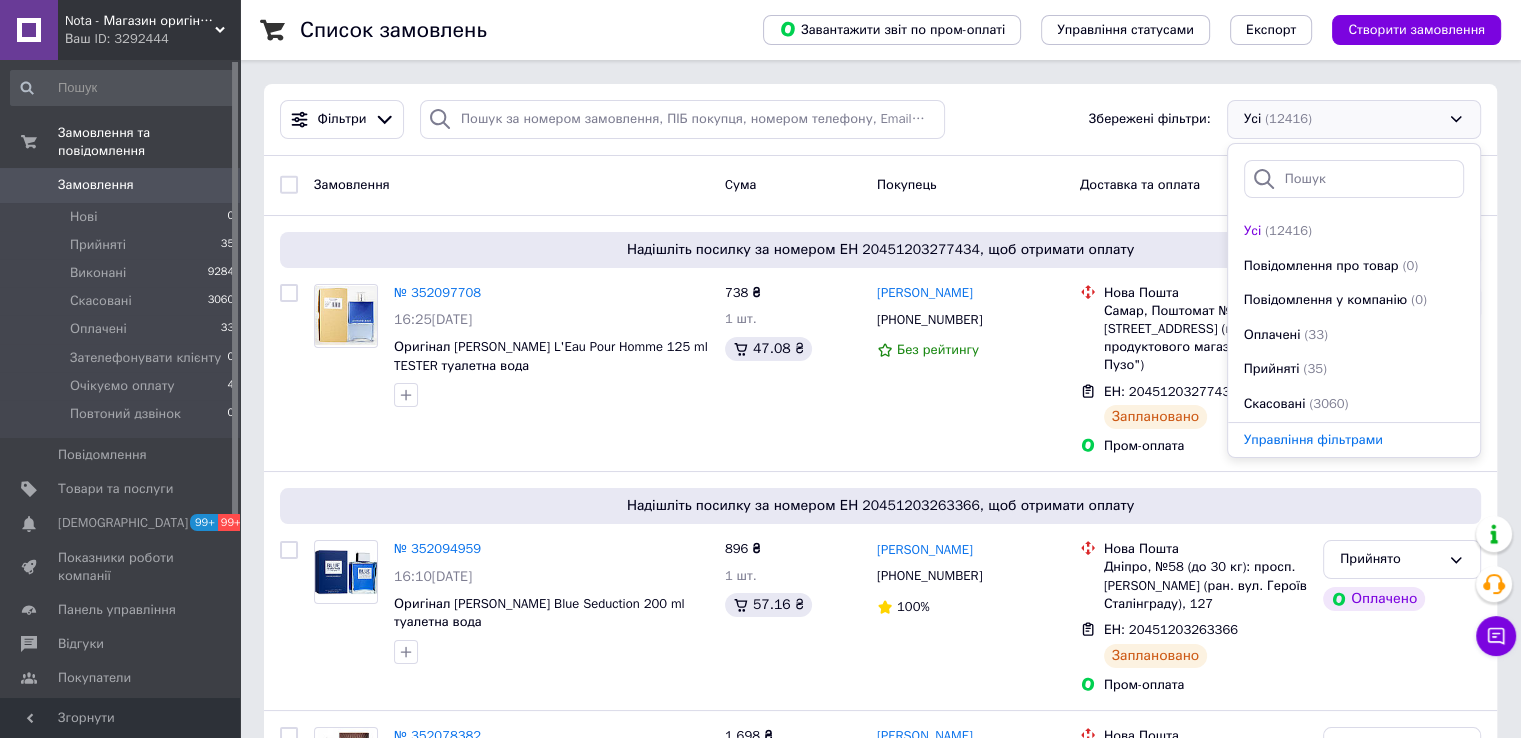 click on "Усі (12416)" at bounding box center [1354, 119] 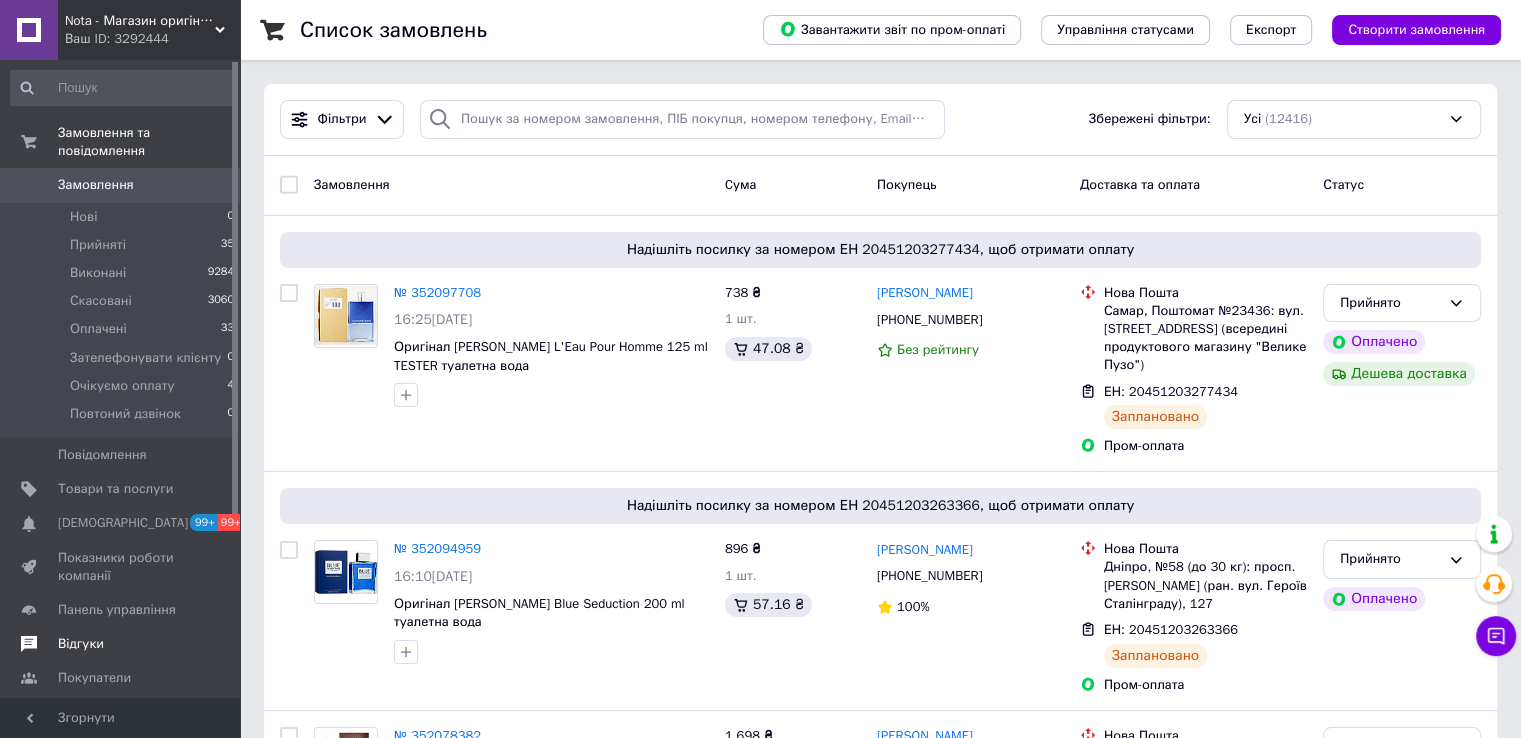 click on "Відгуки" at bounding box center [121, 644] 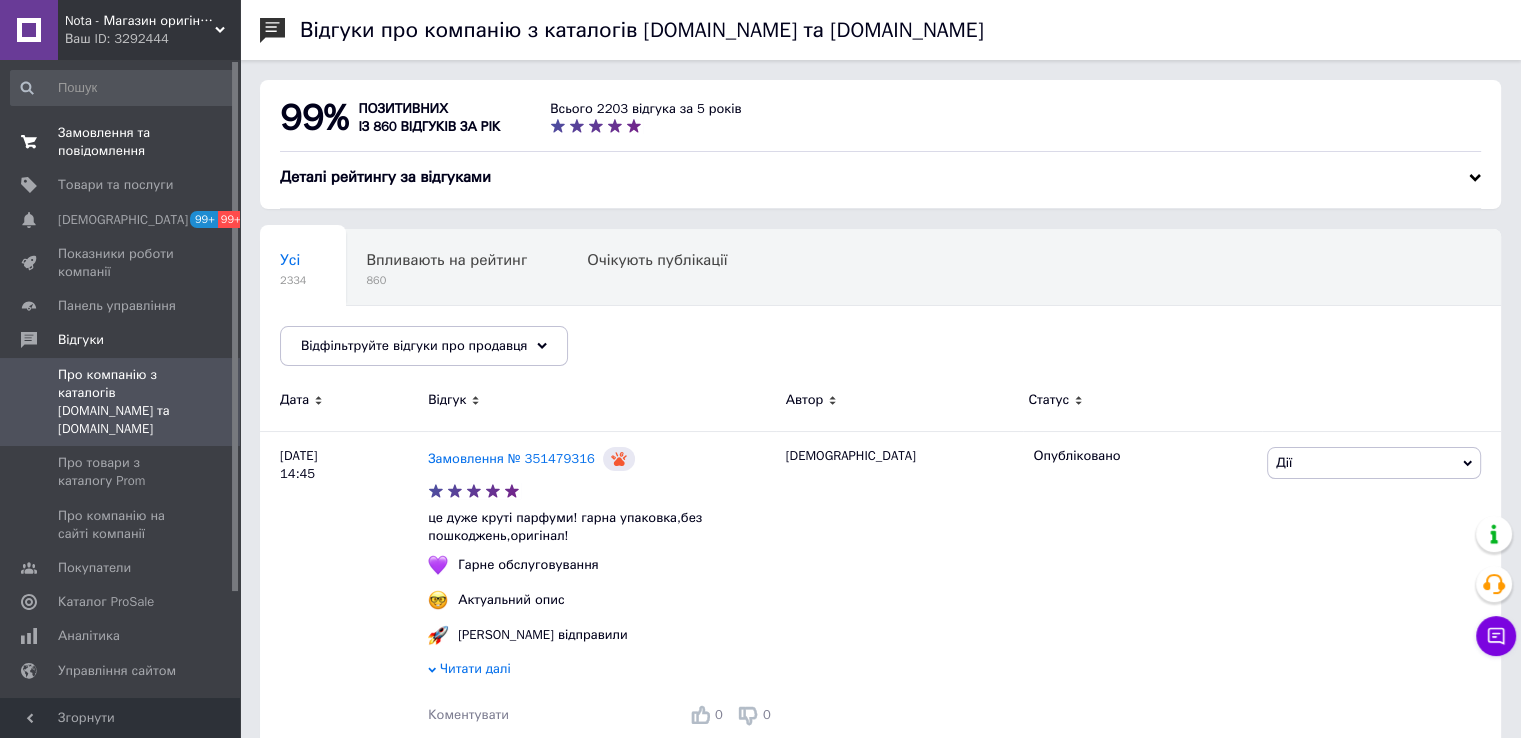 click on "Замовлення та повідомлення" at bounding box center [121, 142] 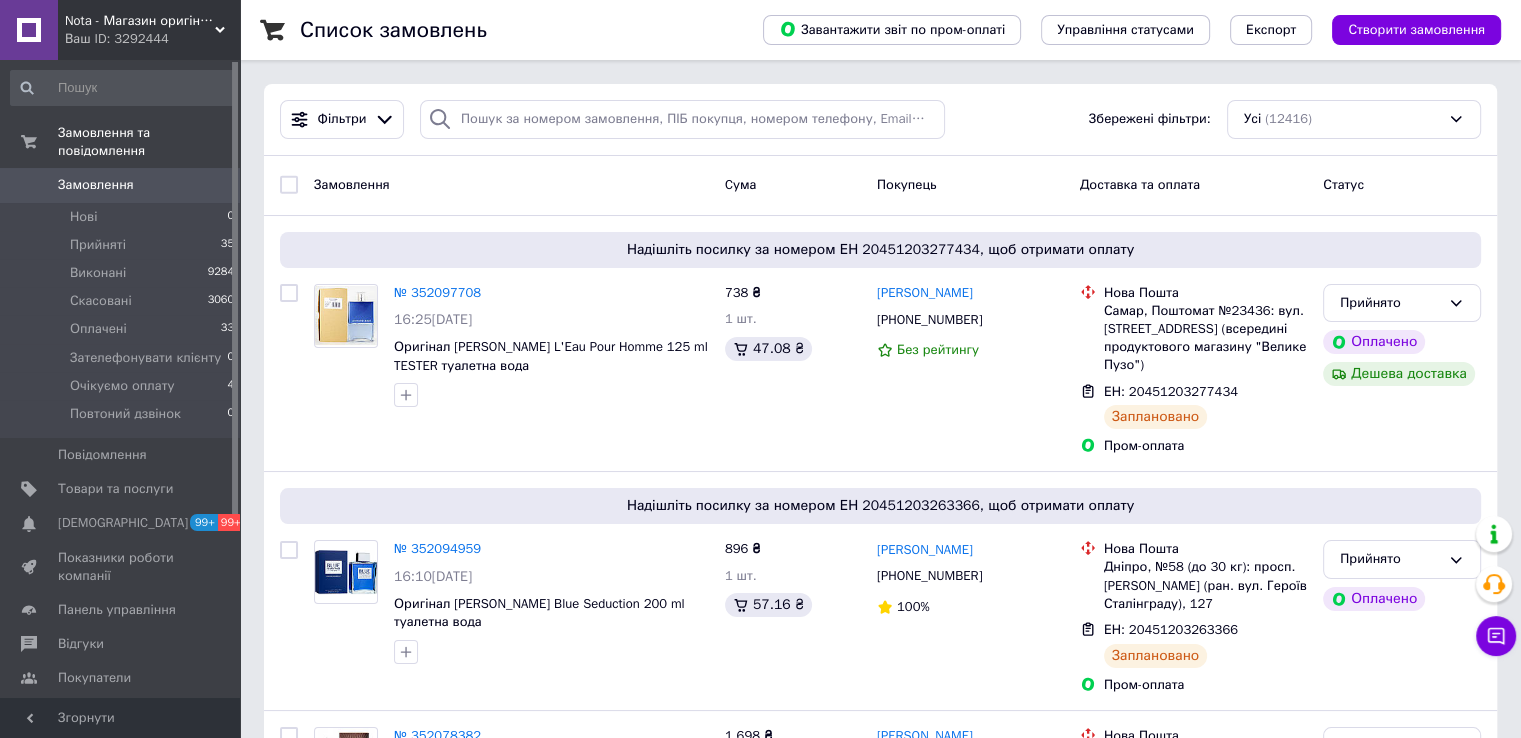 click on "Відгуки" at bounding box center [81, 644] 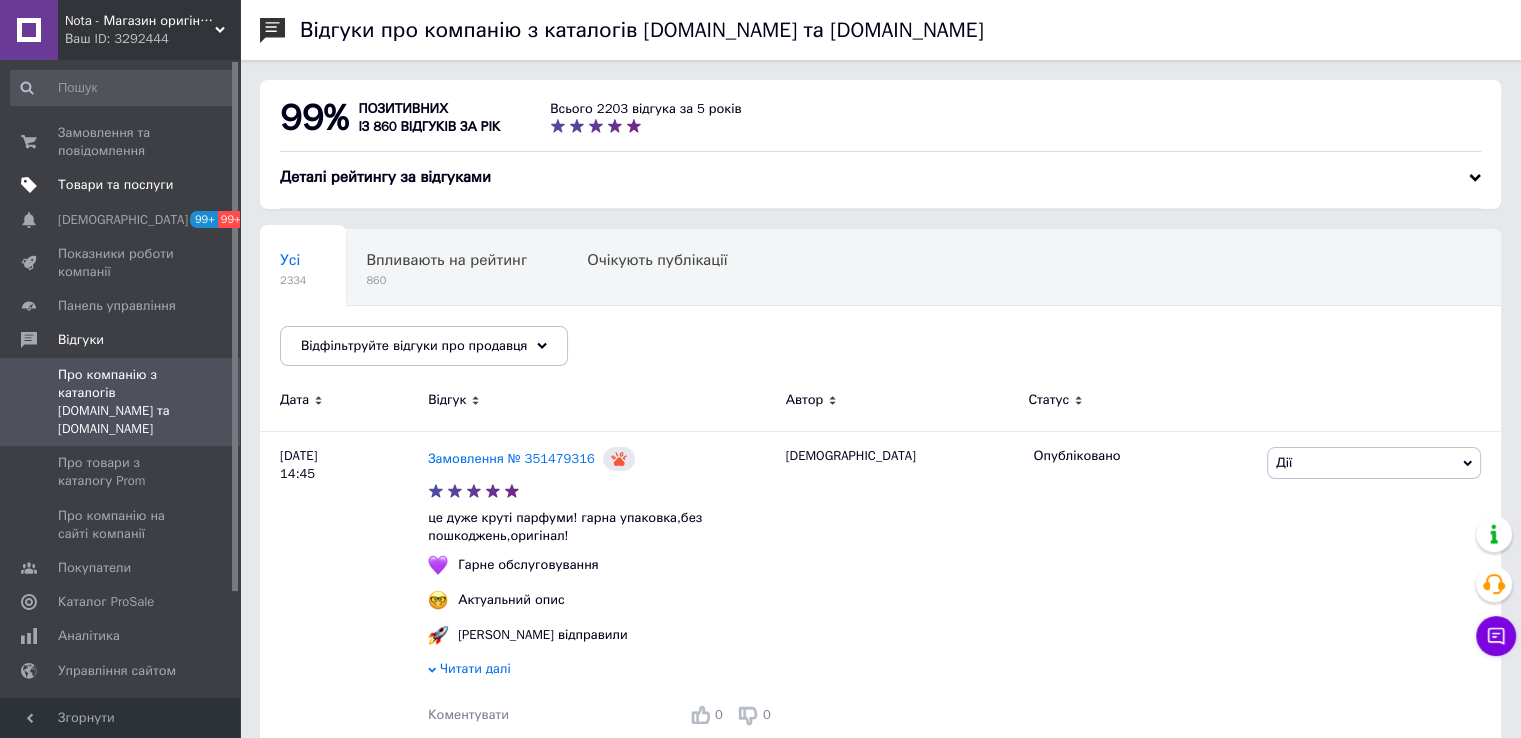 click on "Товари та послуги" at bounding box center [115, 185] 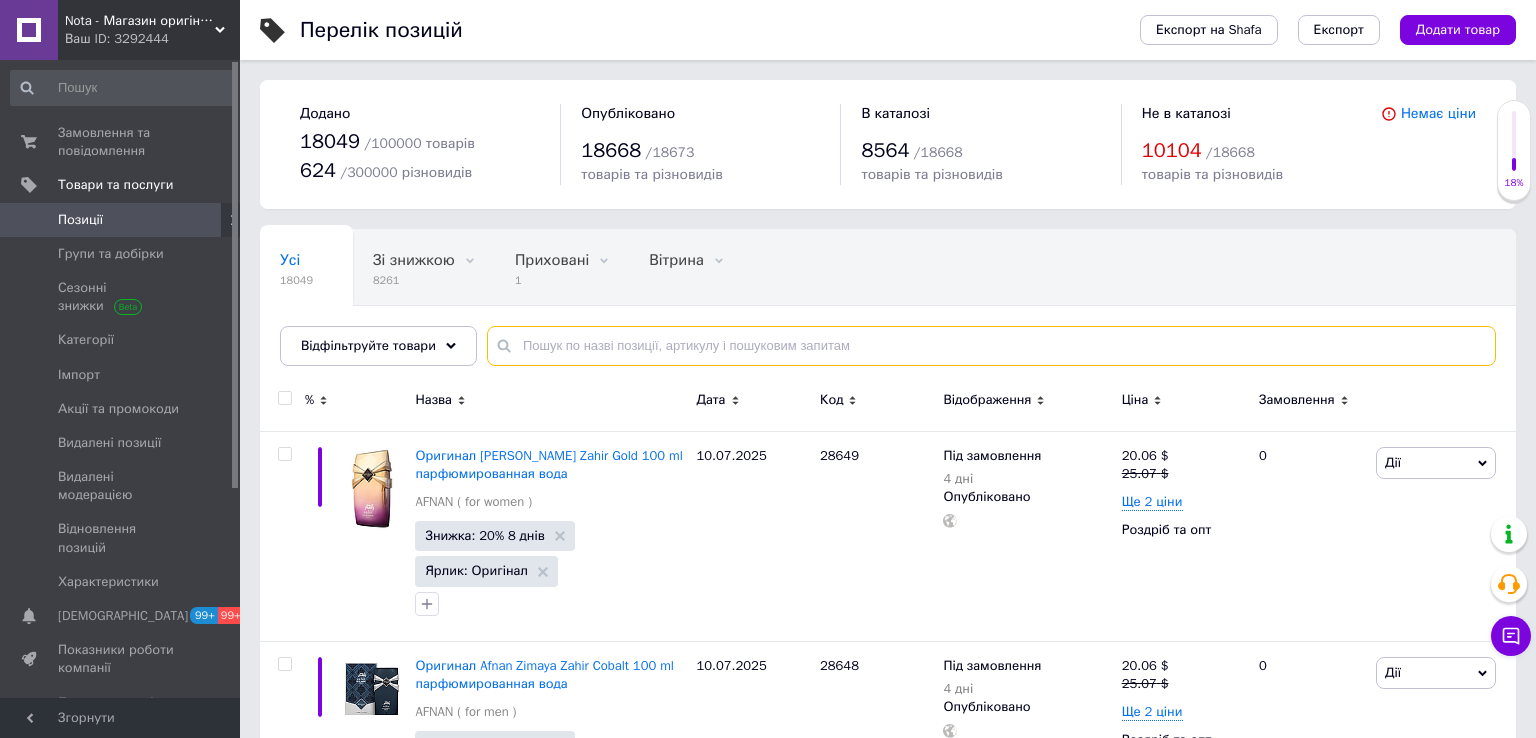 click at bounding box center (991, 346) 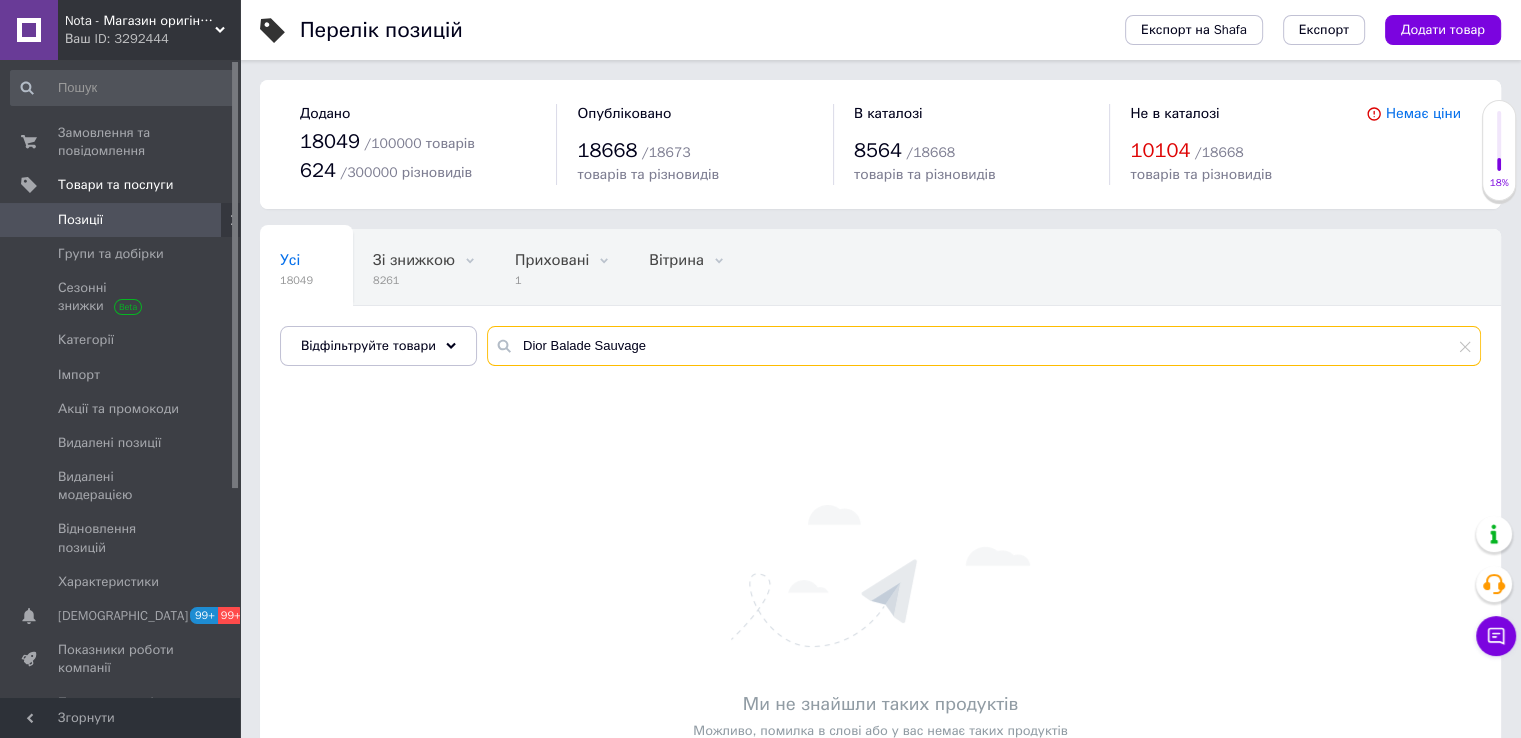 type on "Dior Balade Sauvage" 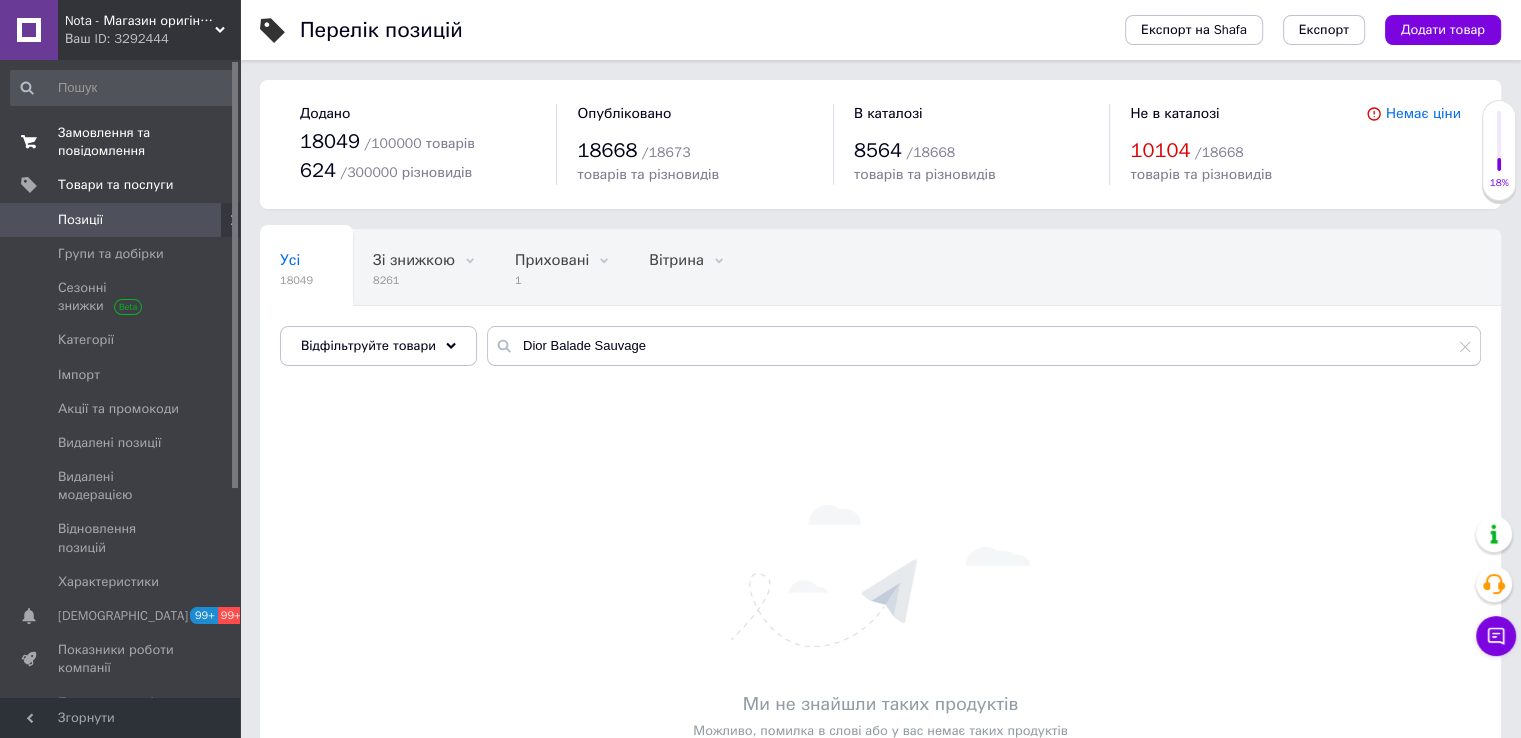 click on "Замовлення та повідомлення" at bounding box center (121, 142) 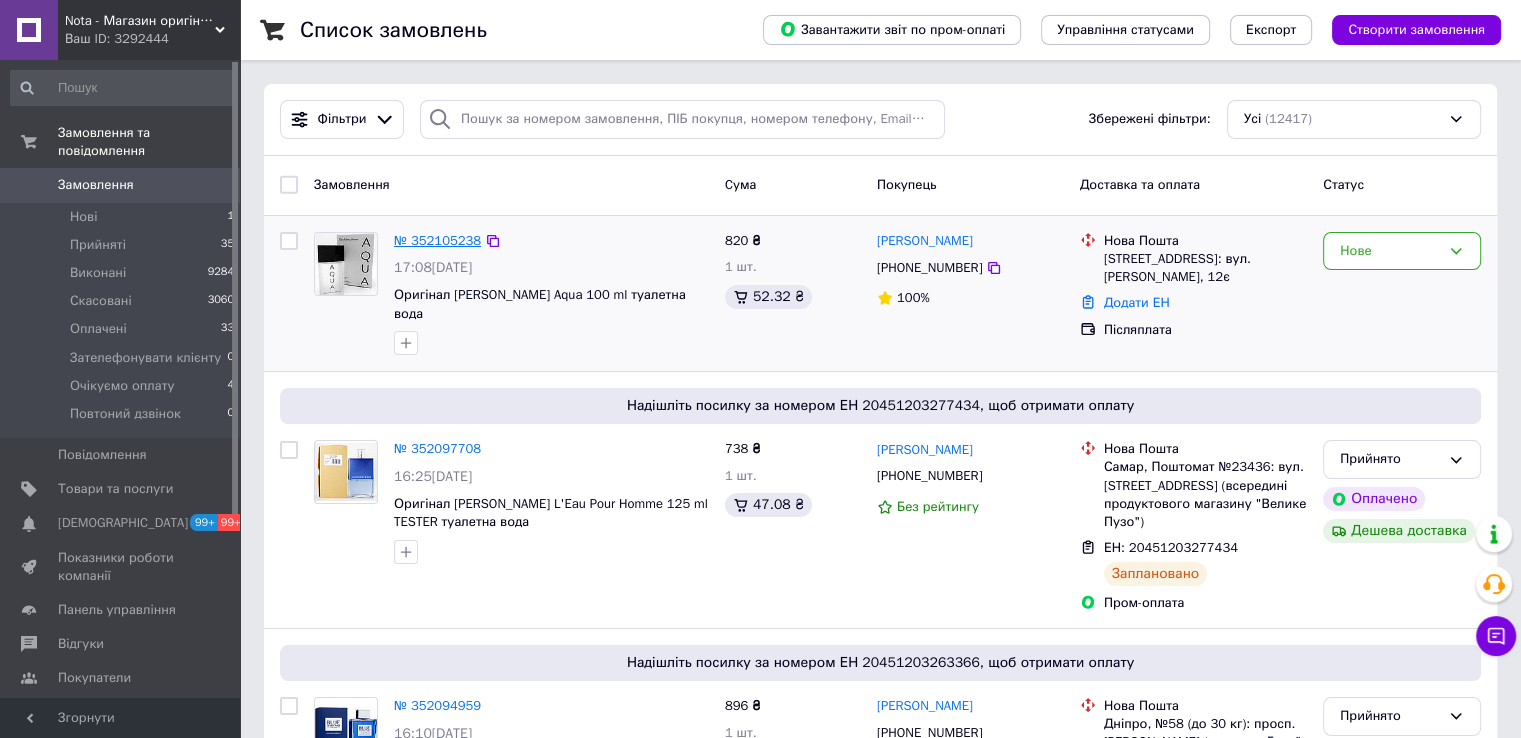 click on "№ 352105238" at bounding box center [437, 240] 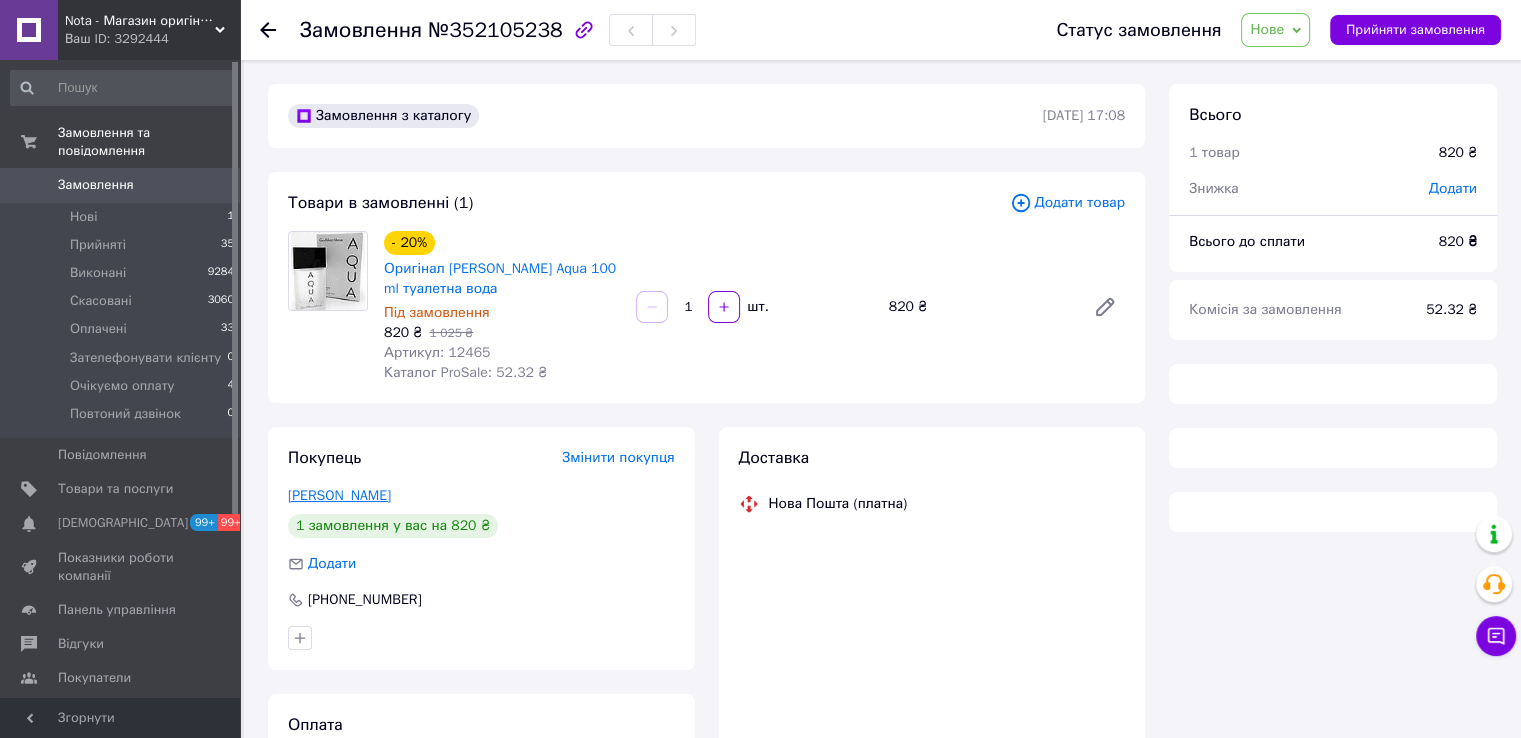 click on "Донченко Євгеній" at bounding box center [339, 495] 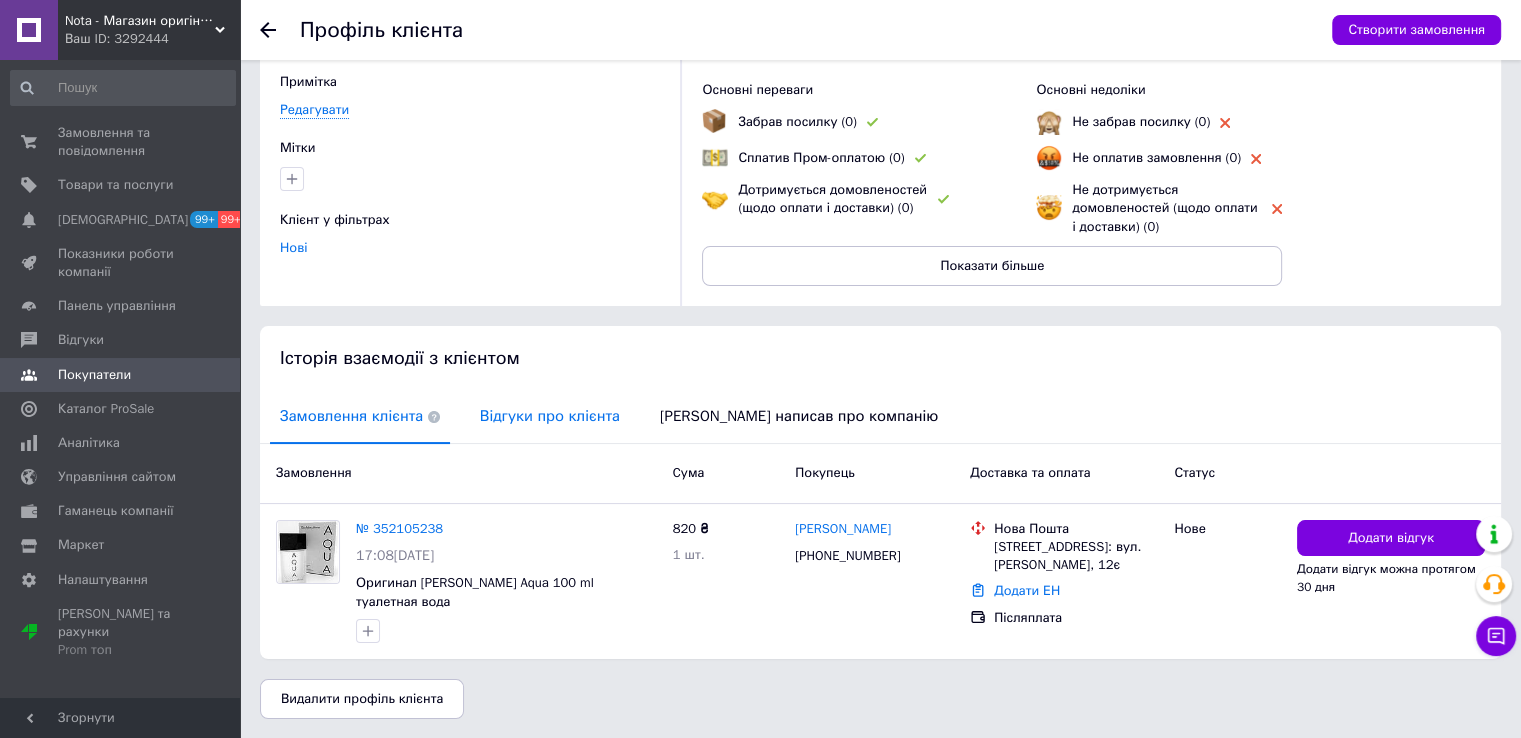 click on "Відгуки про клієнта" at bounding box center [550, 416] 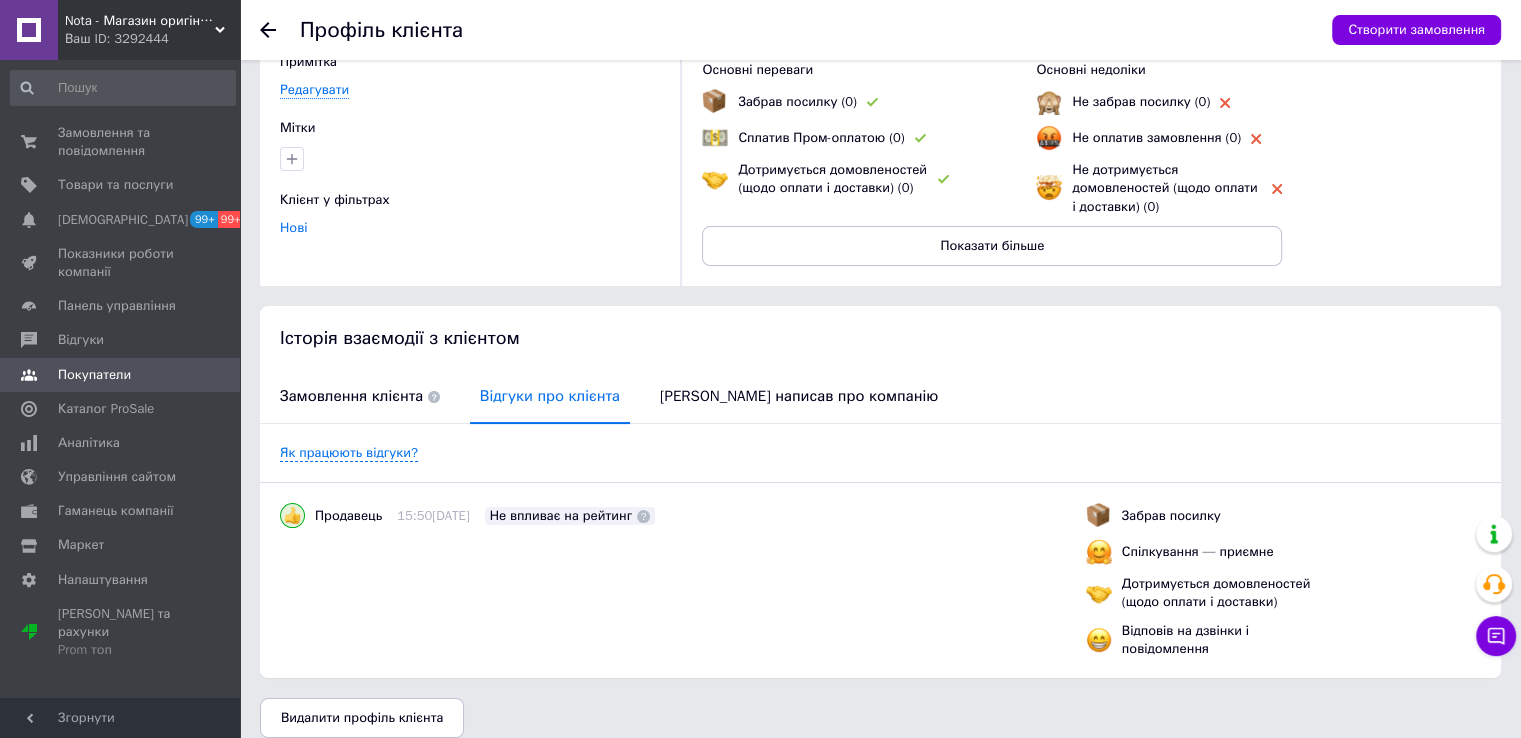 scroll, scrollTop: 168, scrollLeft: 0, axis: vertical 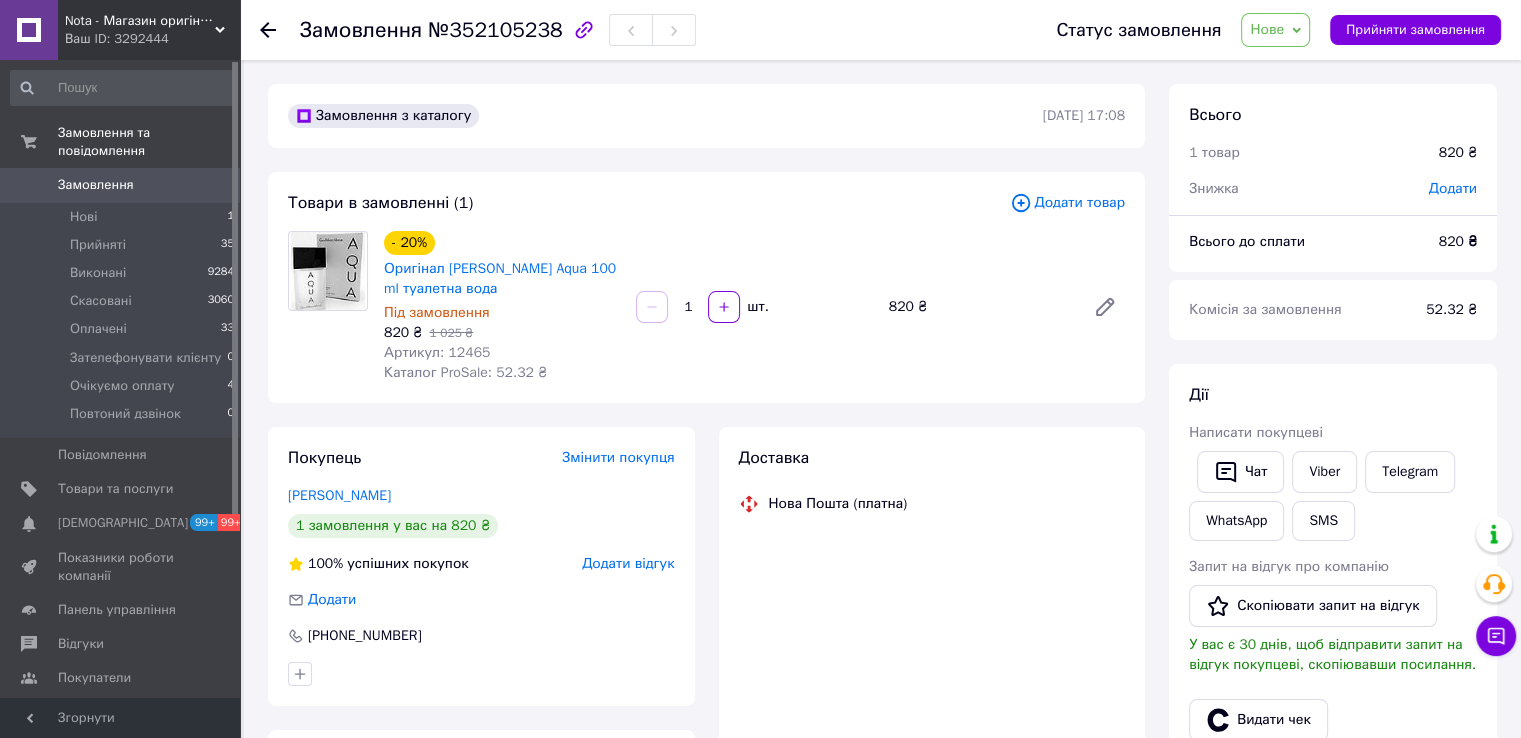 click on "Артикул: 12465" at bounding box center [437, 352] 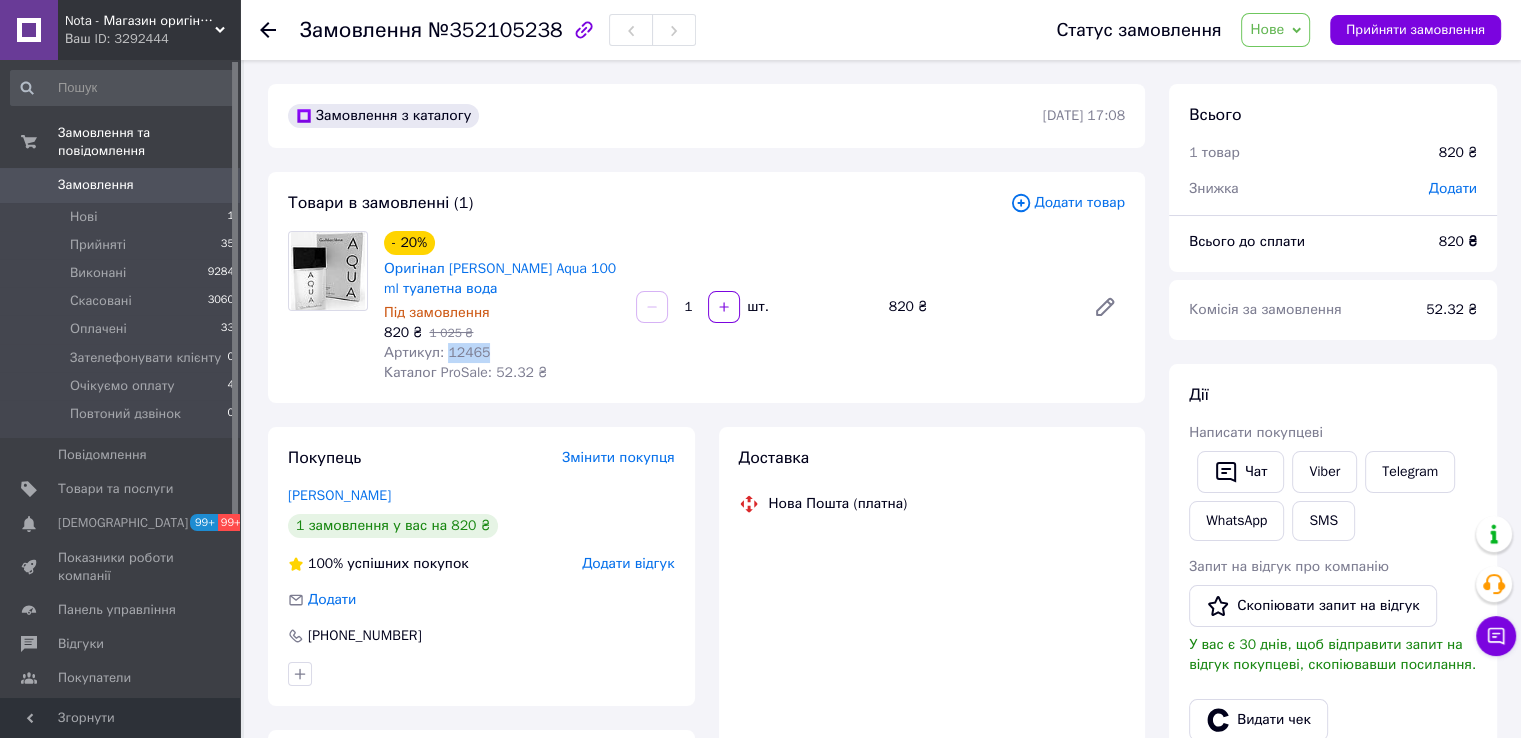 click on "Артикул: 12465" at bounding box center [437, 352] 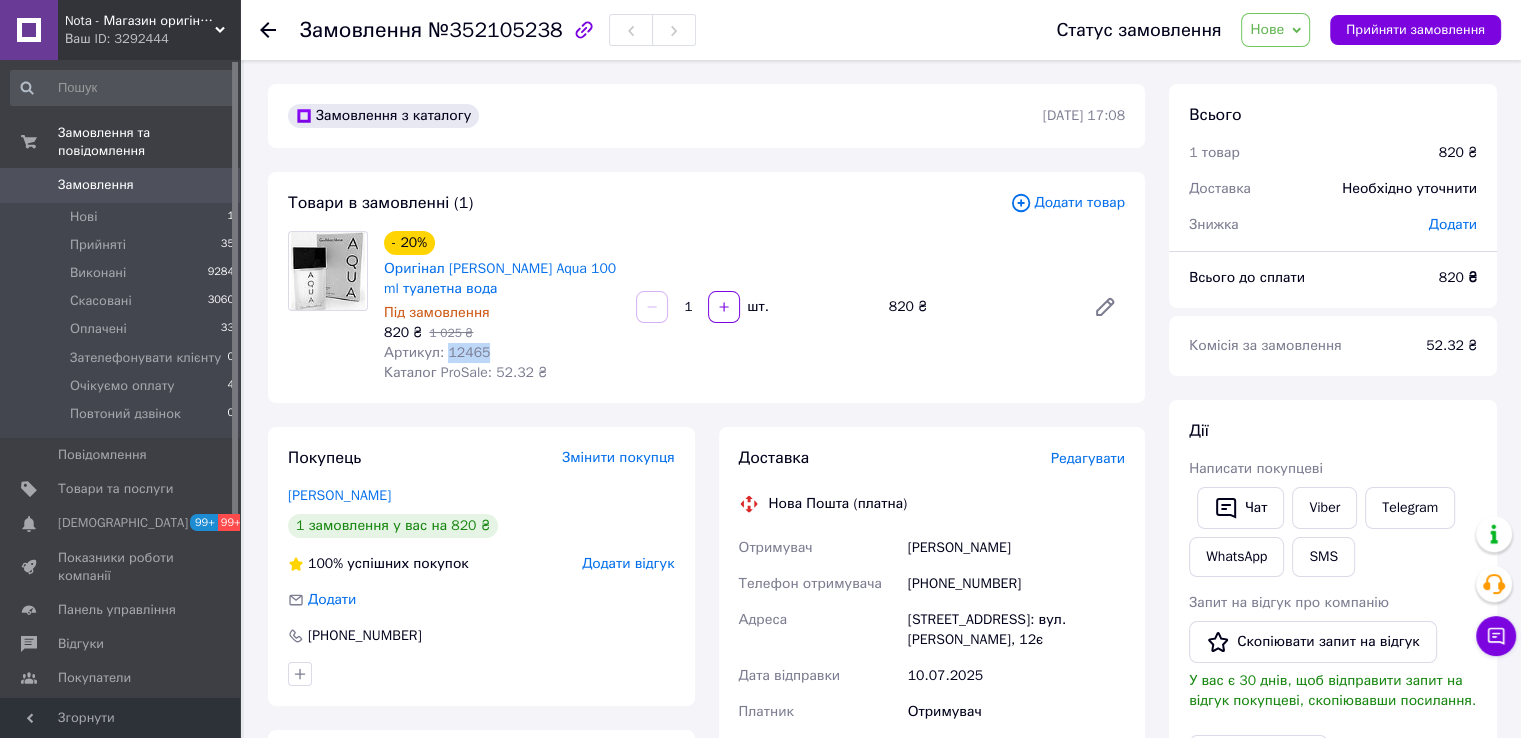 copy on "12465" 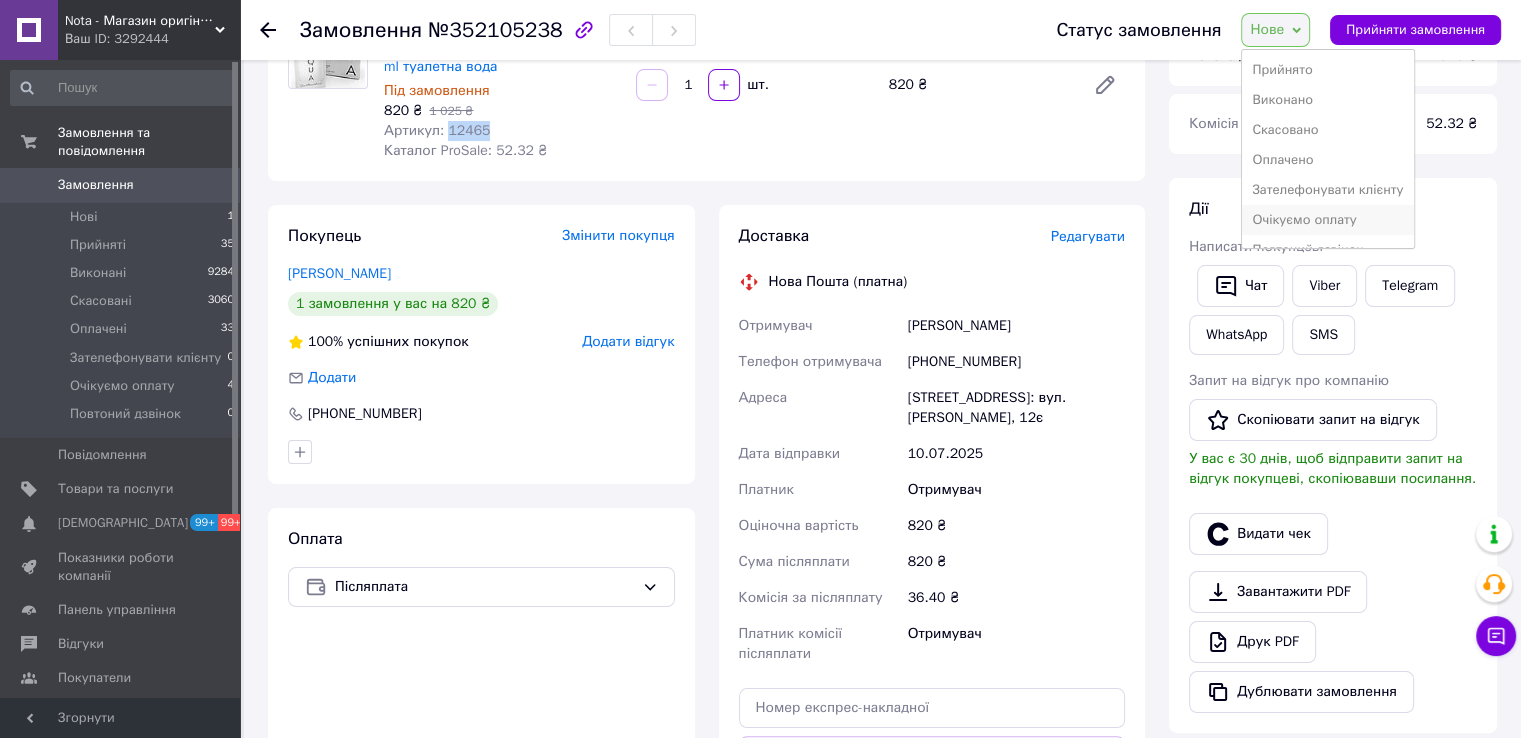 scroll, scrollTop: 666, scrollLeft: 0, axis: vertical 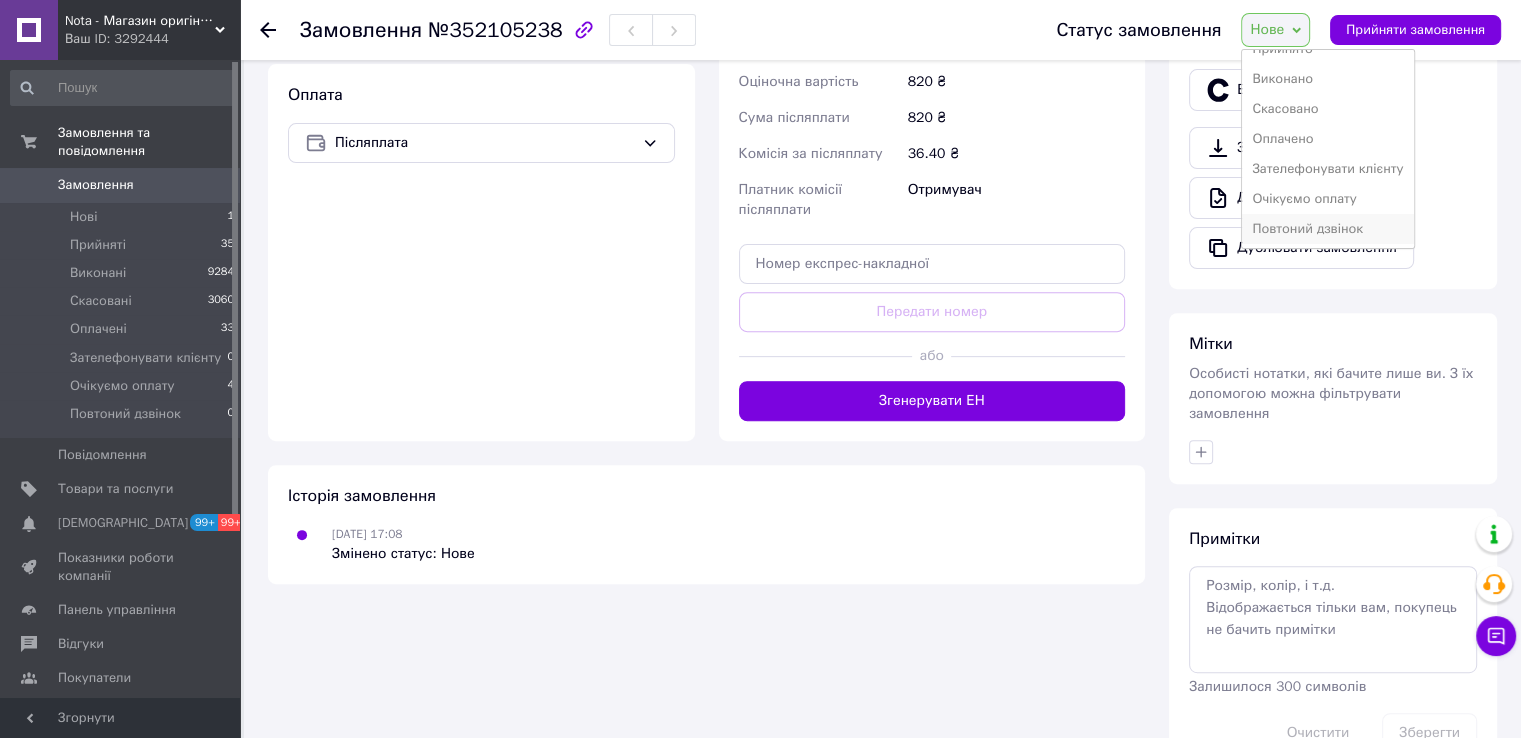 click on "Повтоний дзвінок" at bounding box center (1327, 229) 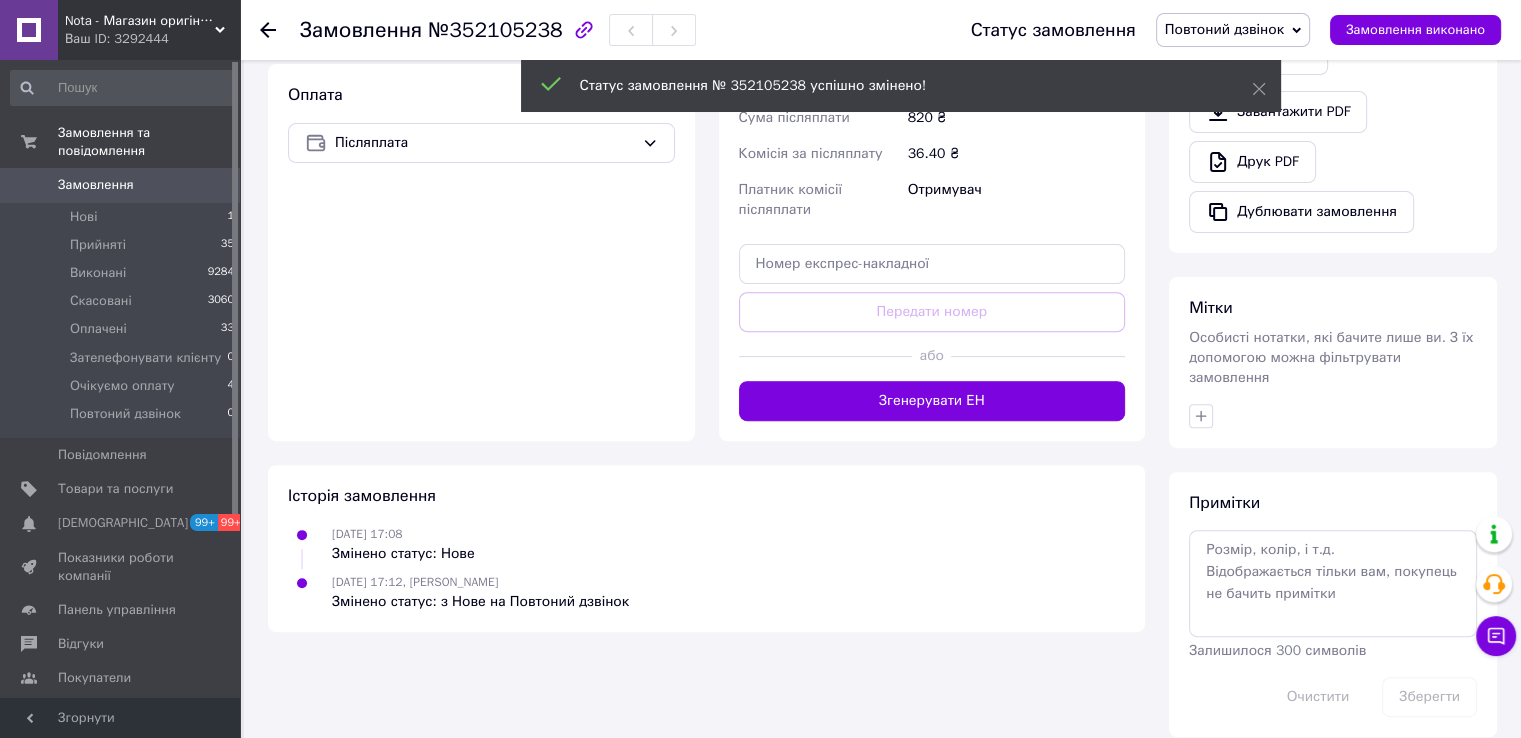 click on "Повтоний дзвінок" at bounding box center (1233, 30) 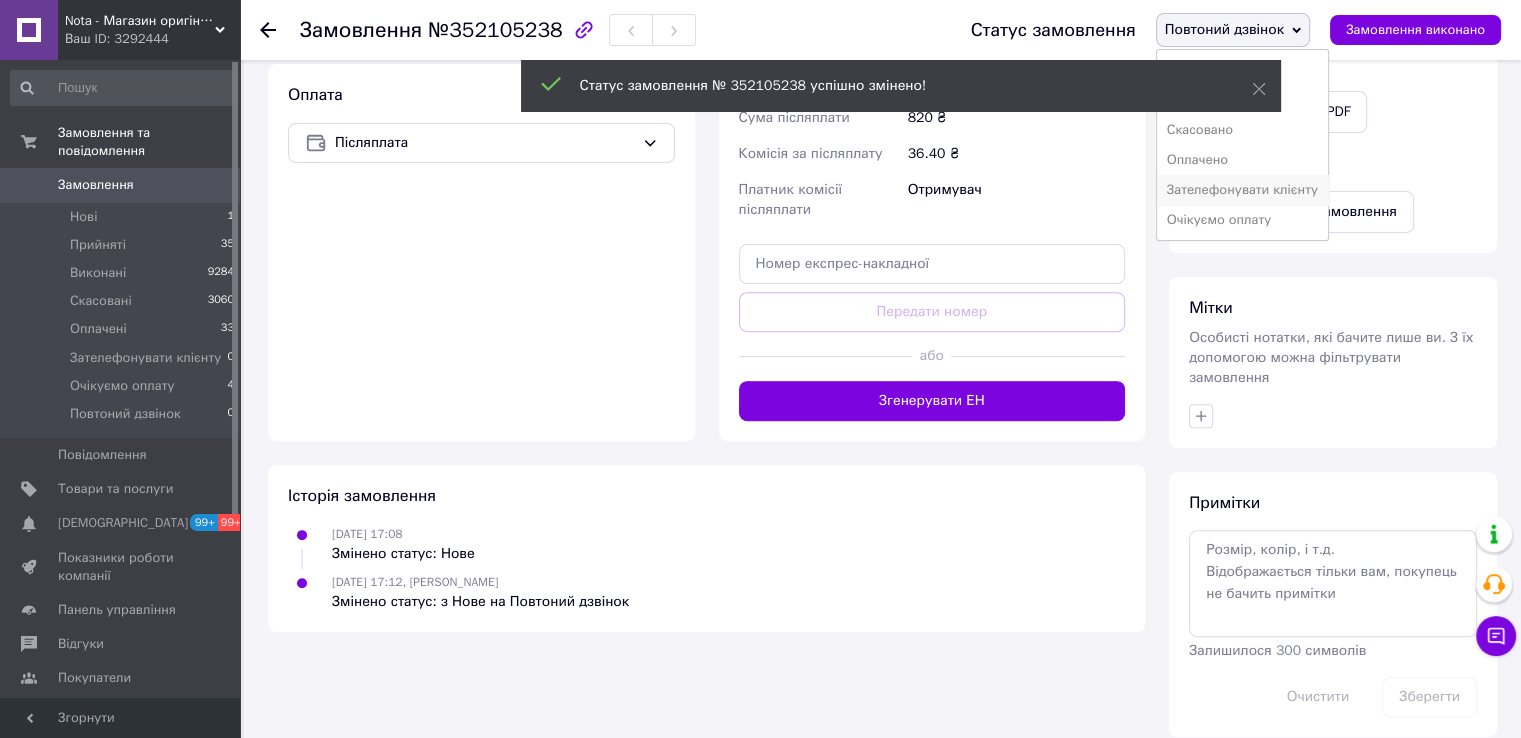 click on "Зателефонувати клієнту" at bounding box center [1242, 190] 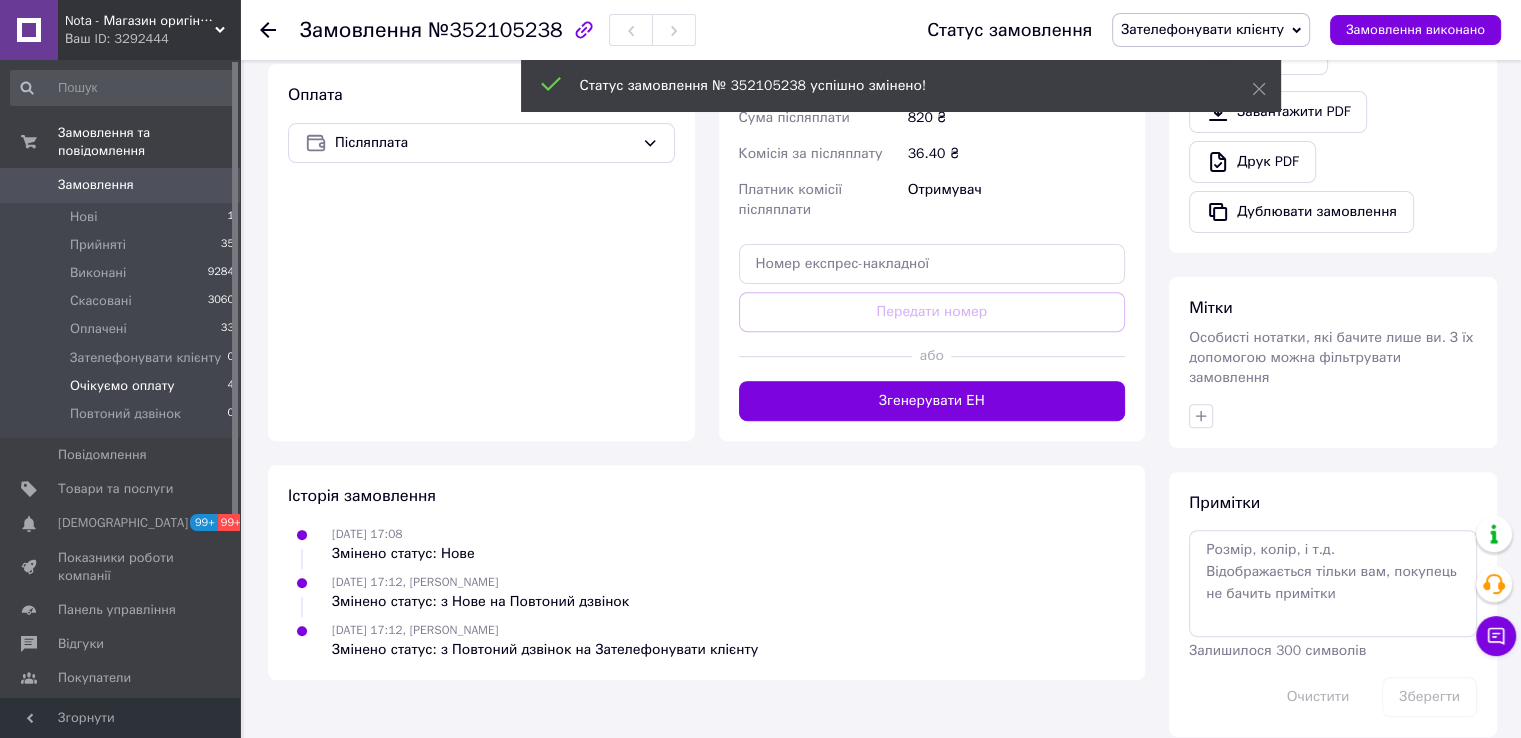 click on "Очікуємо оплату" at bounding box center [122, 386] 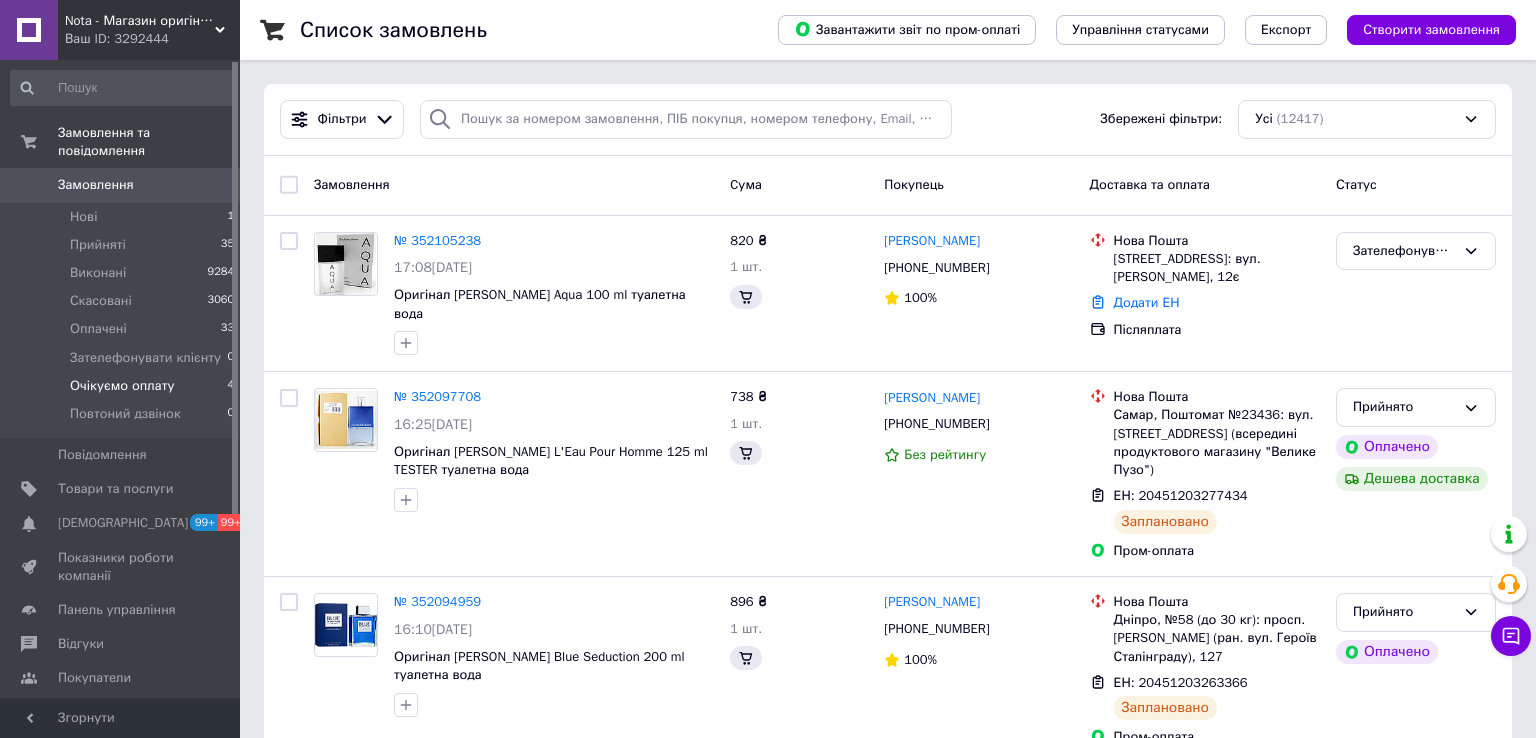 click on "Очікуємо оплату 4" at bounding box center (123, 386) 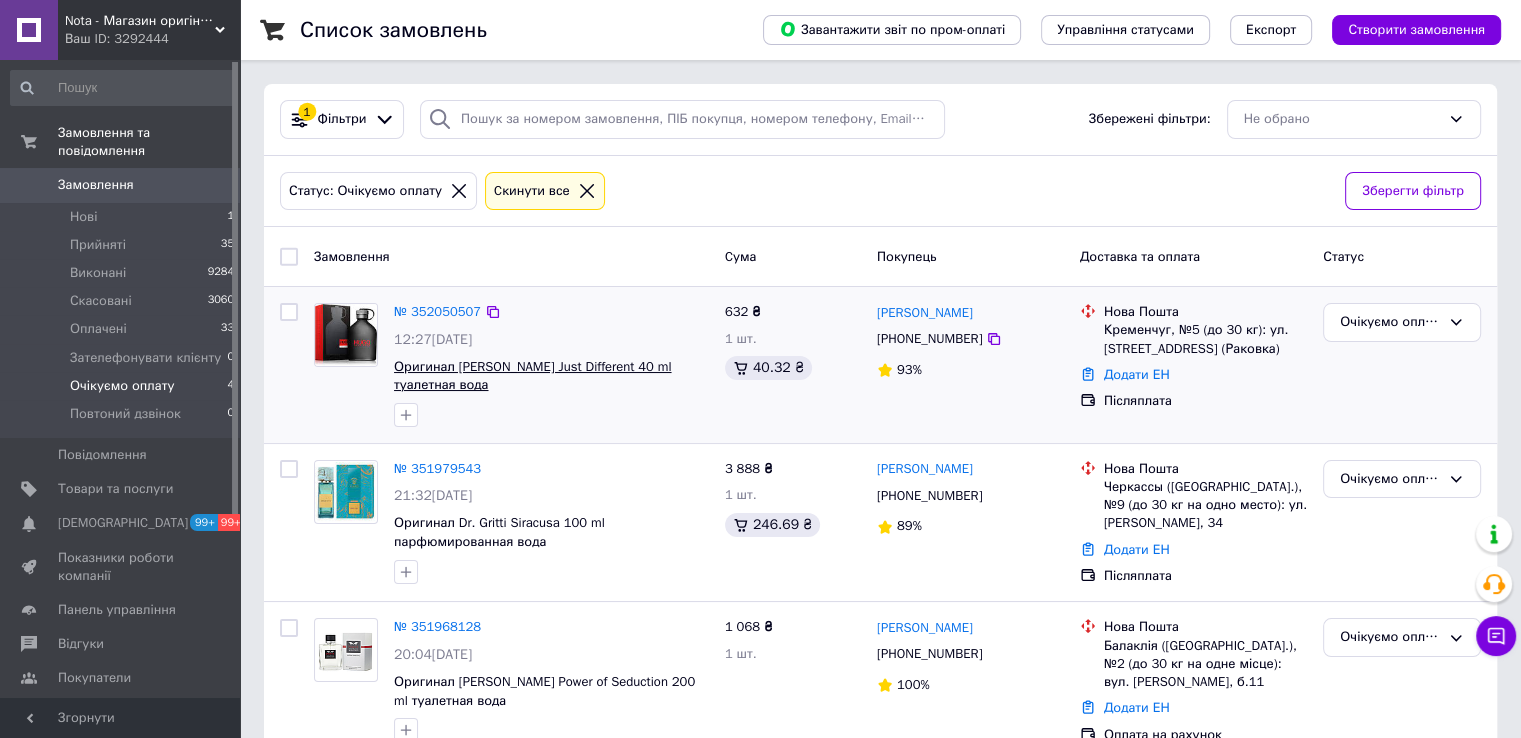 scroll, scrollTop: 203, scrollLeft: 0, axis: vertical 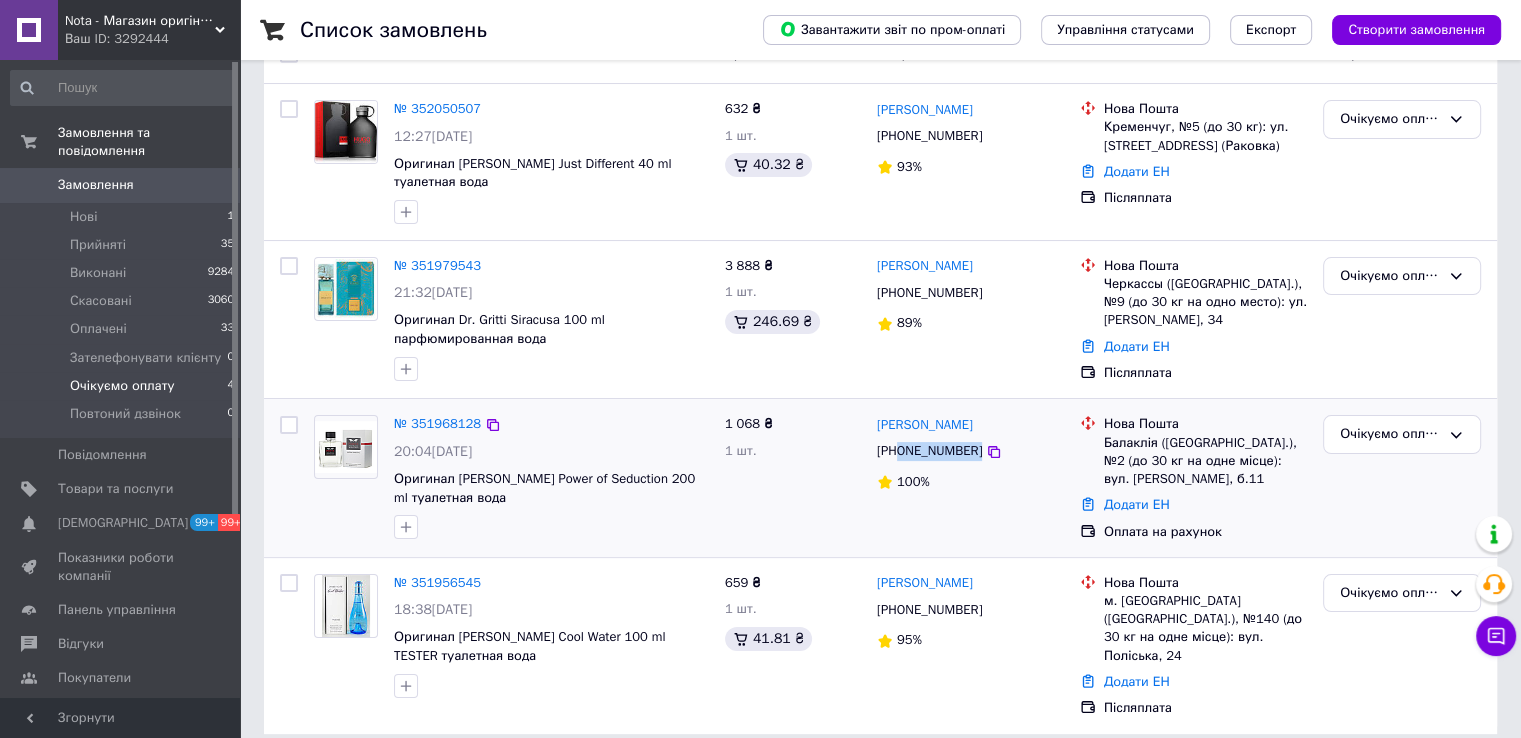 drag, startPoint x: 1008, startPoint y: 446, endPoint x: 900, endPoint y: 453, distance: 108.226616 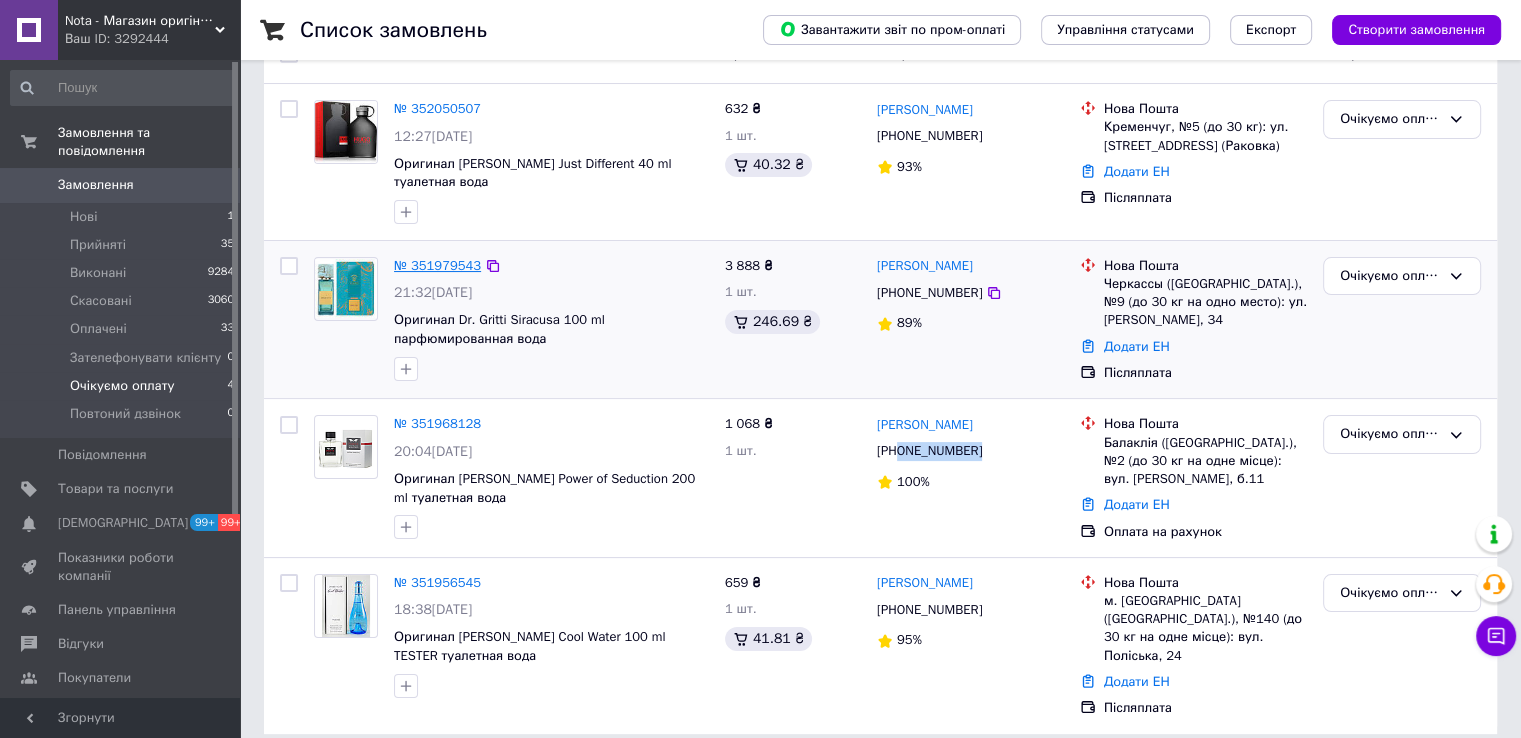 click on "№ 351979543" at bounding box center (437, 265) 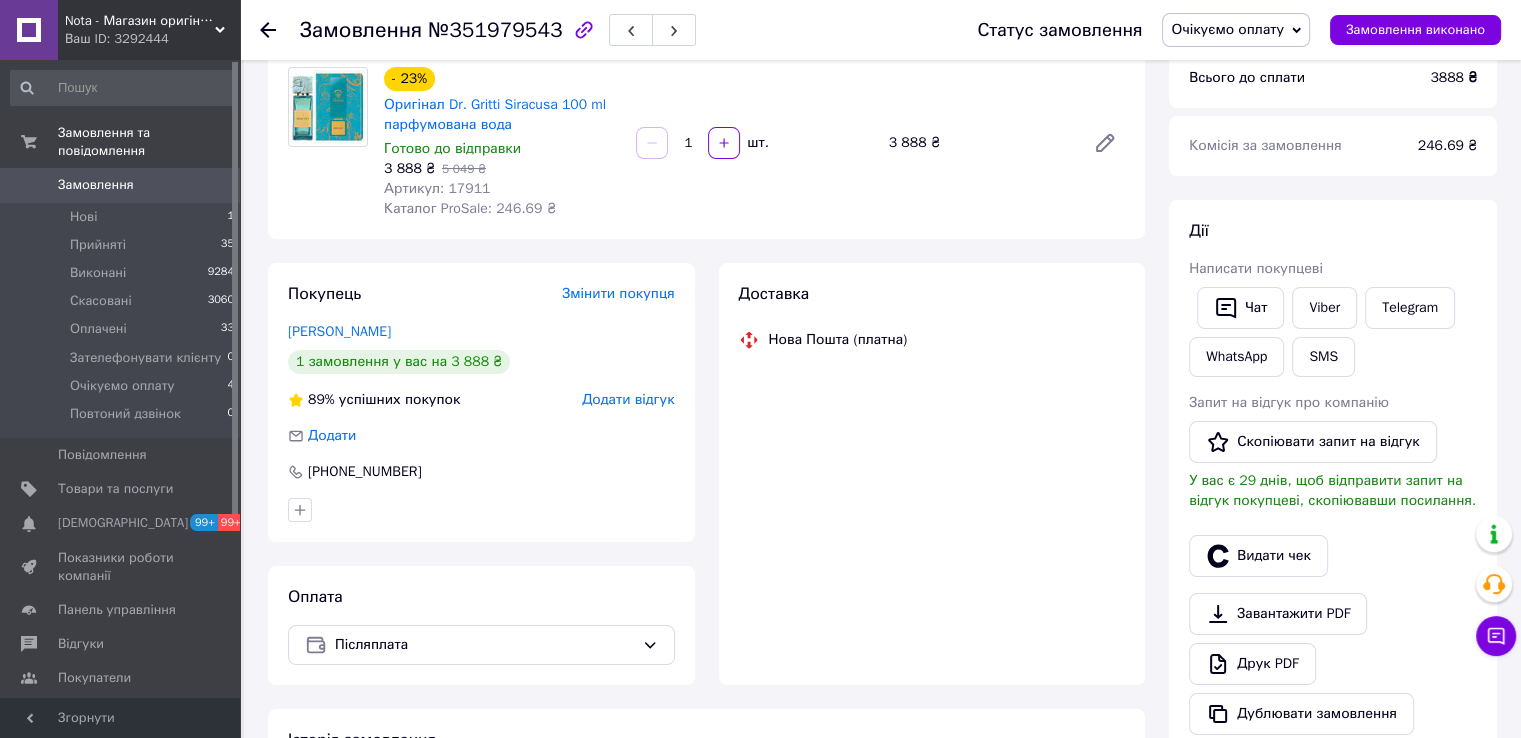 scroll, scrollTop: 203, scrollLeft: 0, axis: vertical 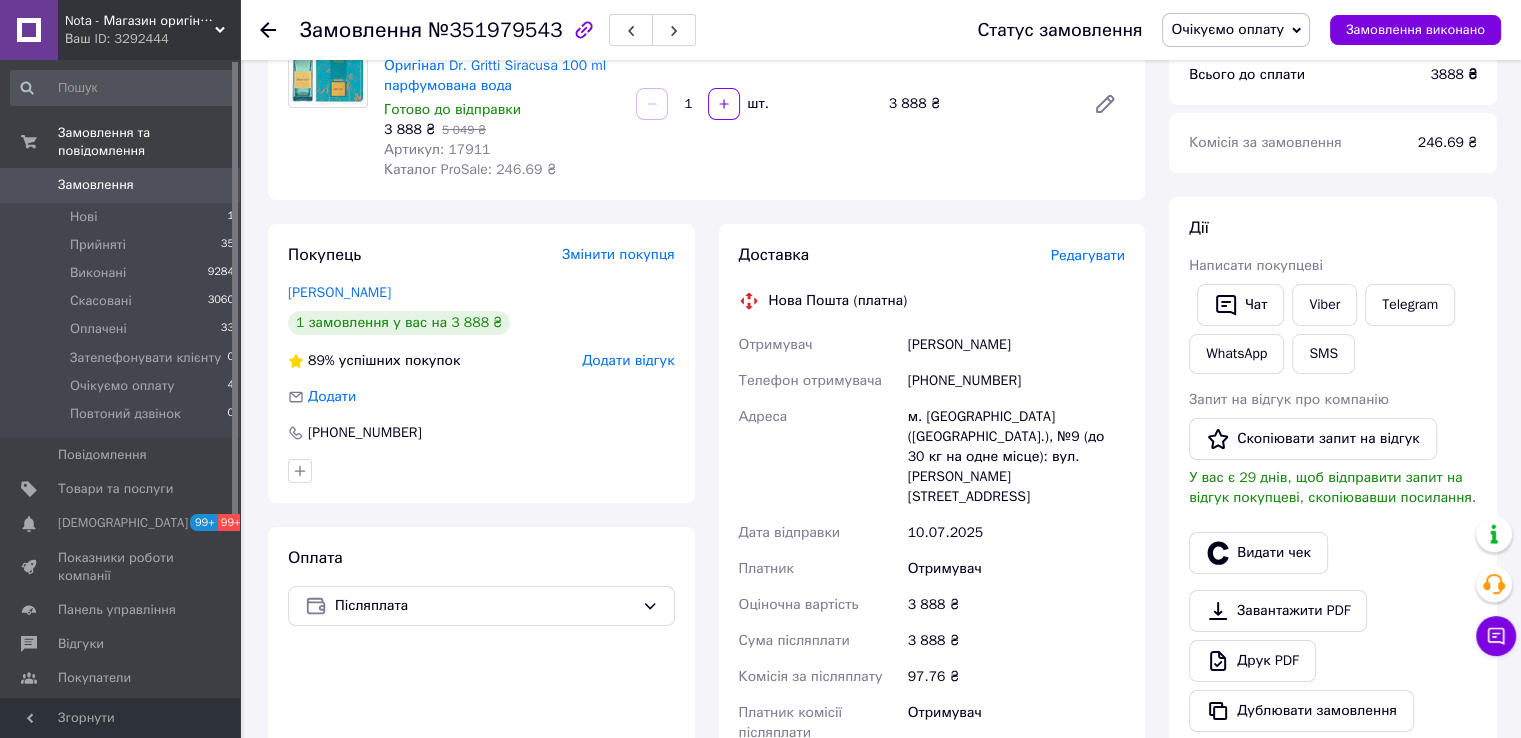 click on "Артикул: 17911" at bounding box center (437, 149) 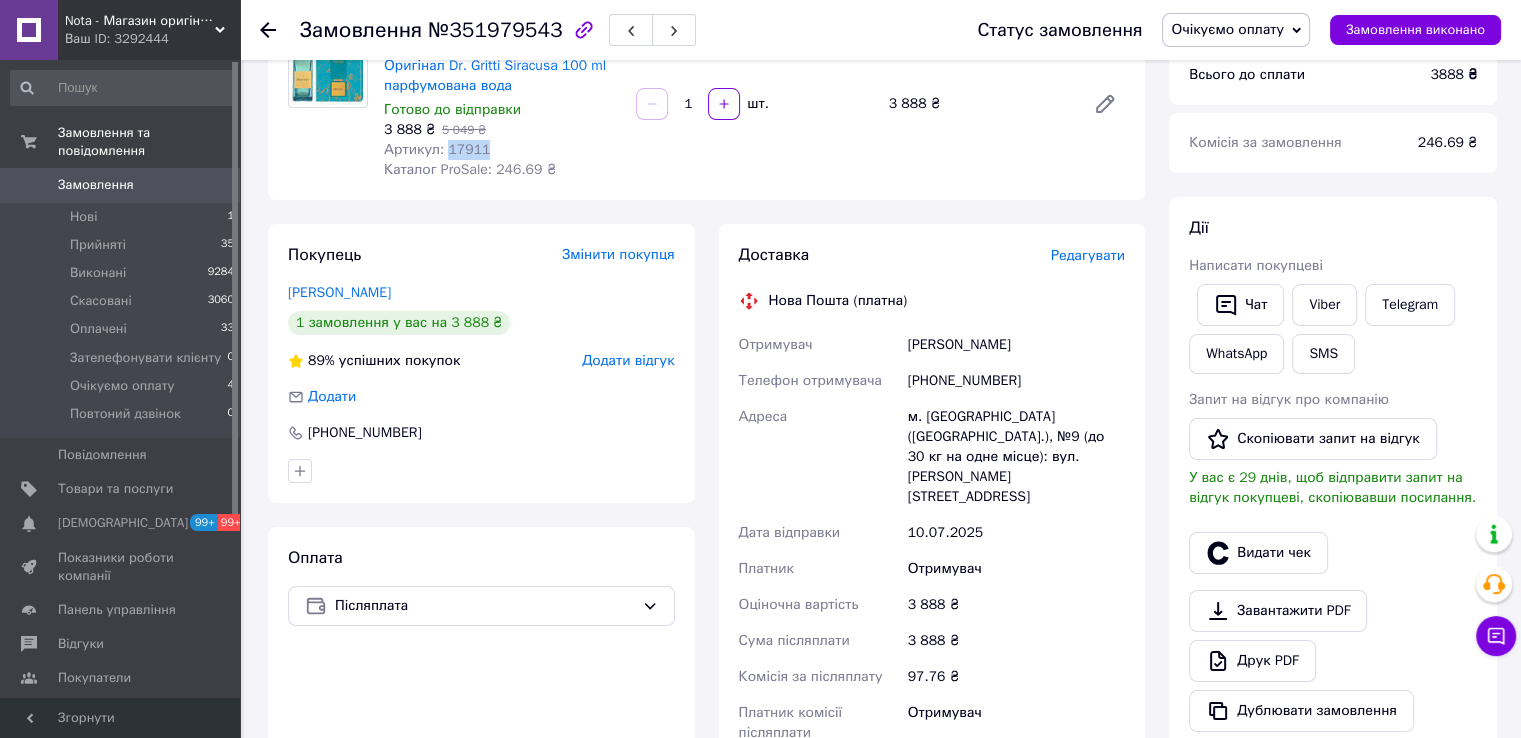 click on "Артикул: 17911" at bounding box center [437, 149] 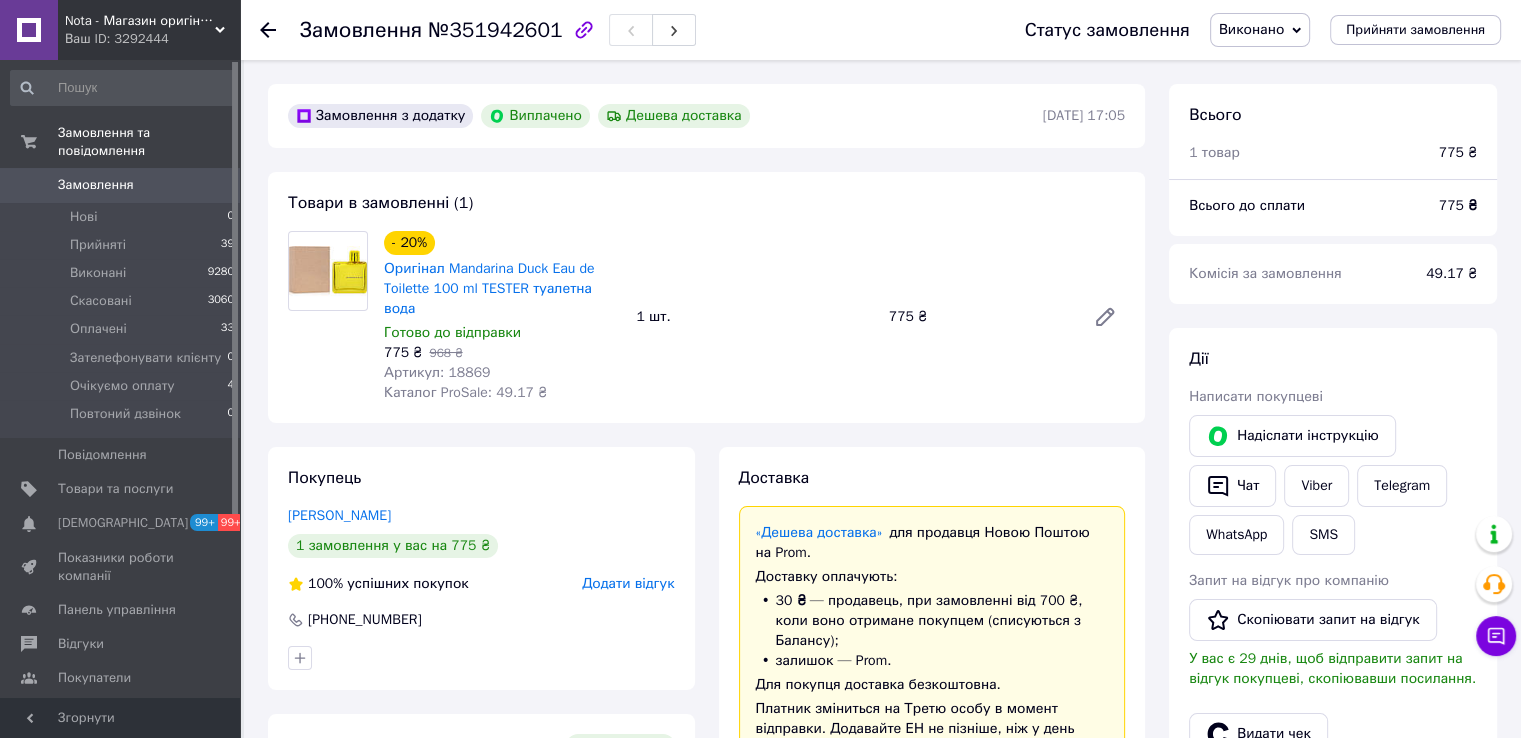 scroll, scrollTop: 271, scrollLeft: 0, axis: vertical 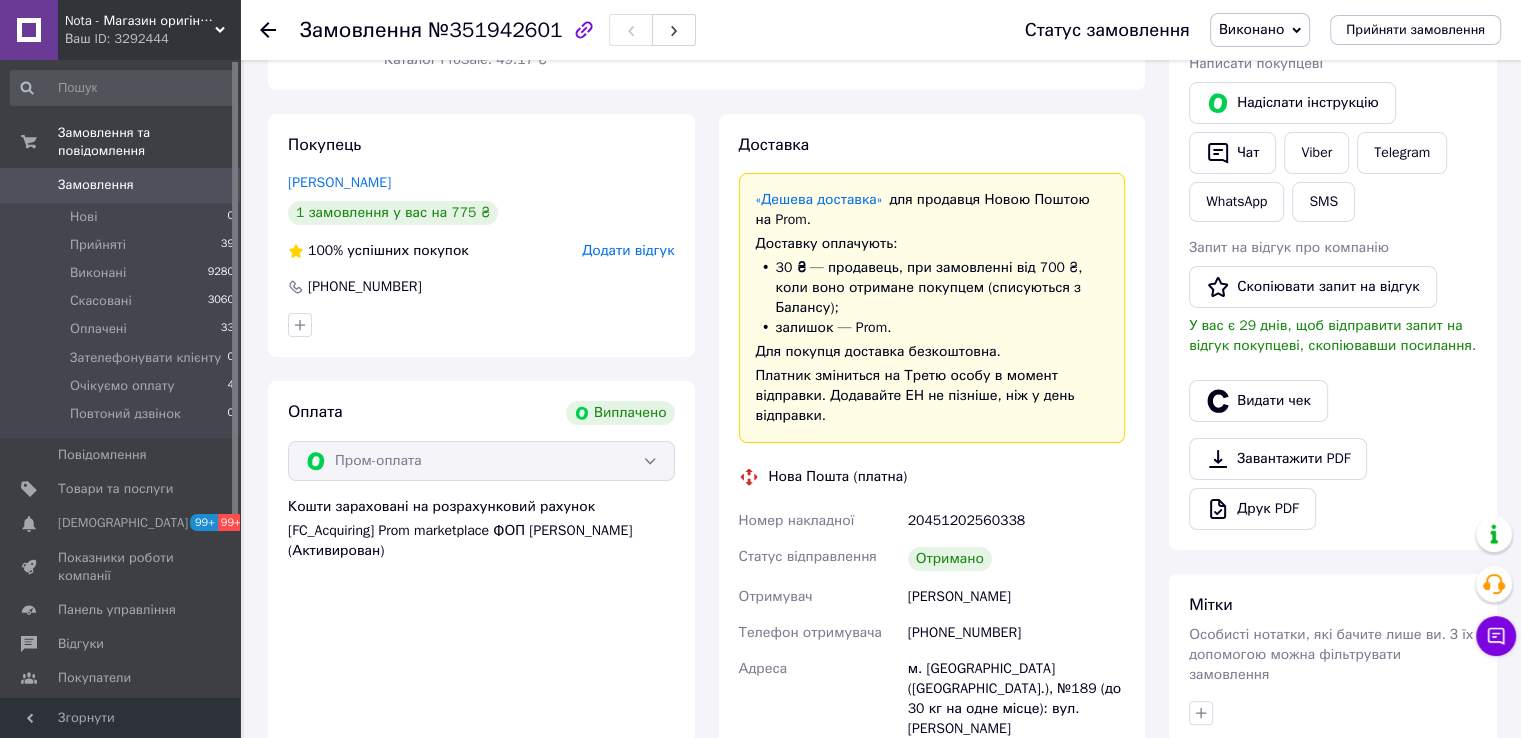 click on "Видати чек" at bounding box center [1258, 401] 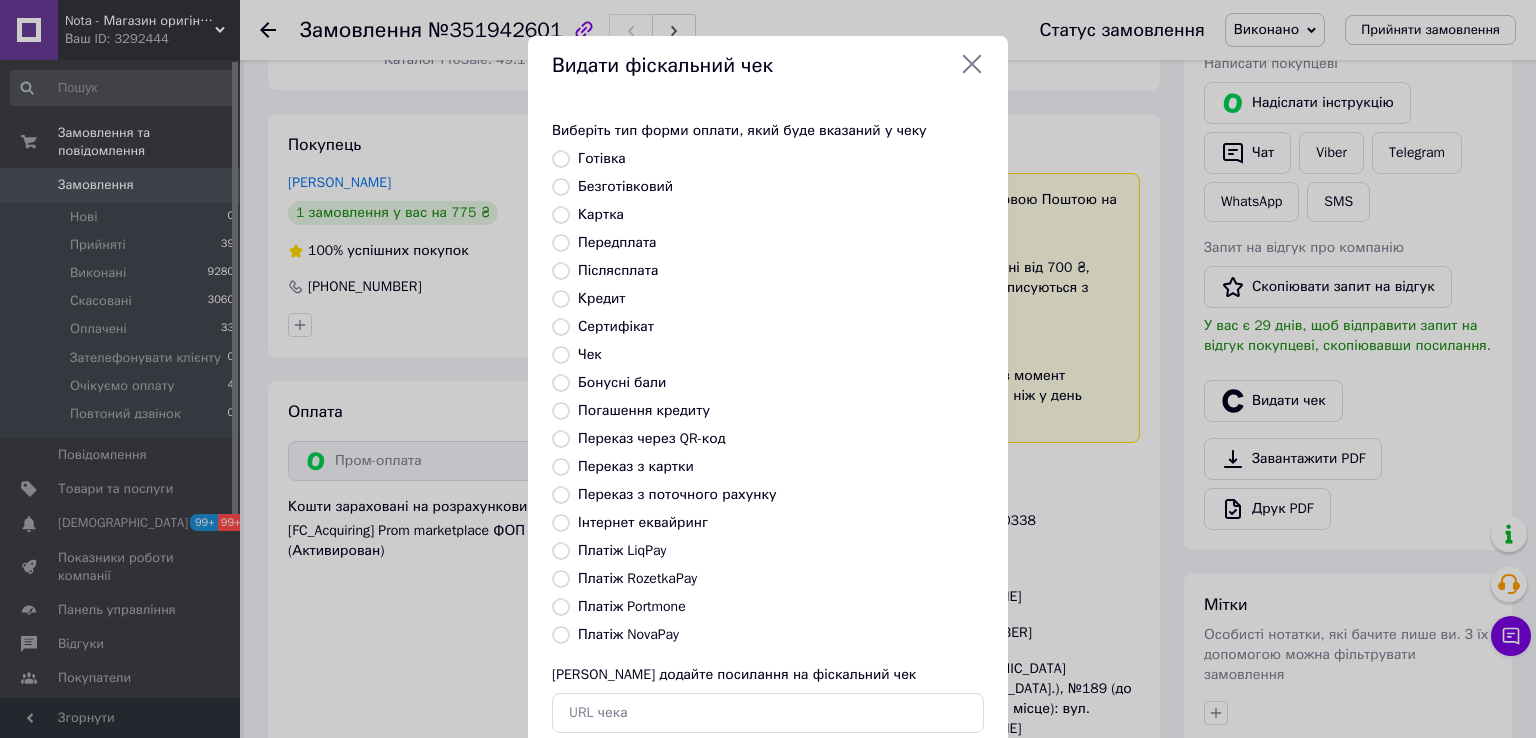 click on "Платіж RozetkaPay" at bounding box center [561, 579] 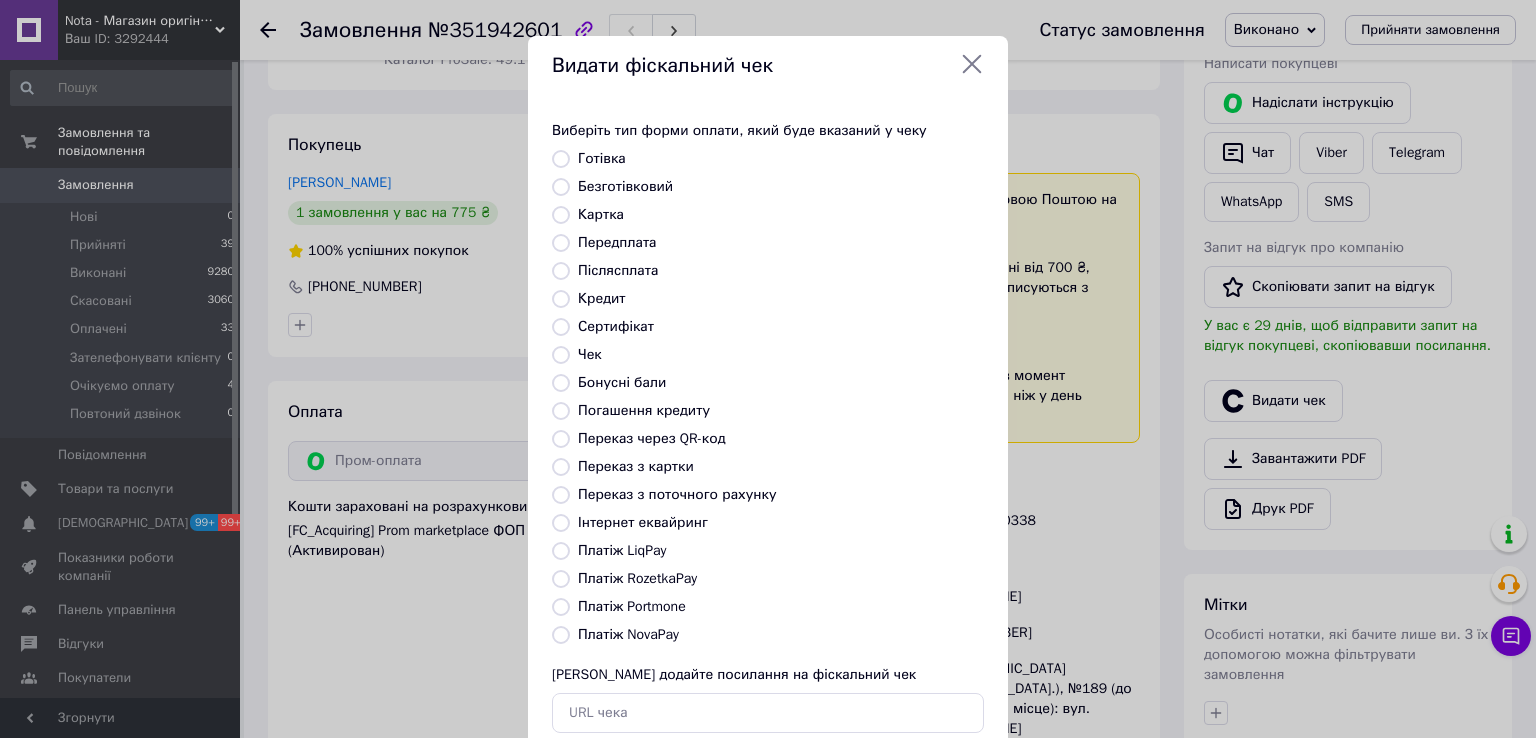radio on "true" 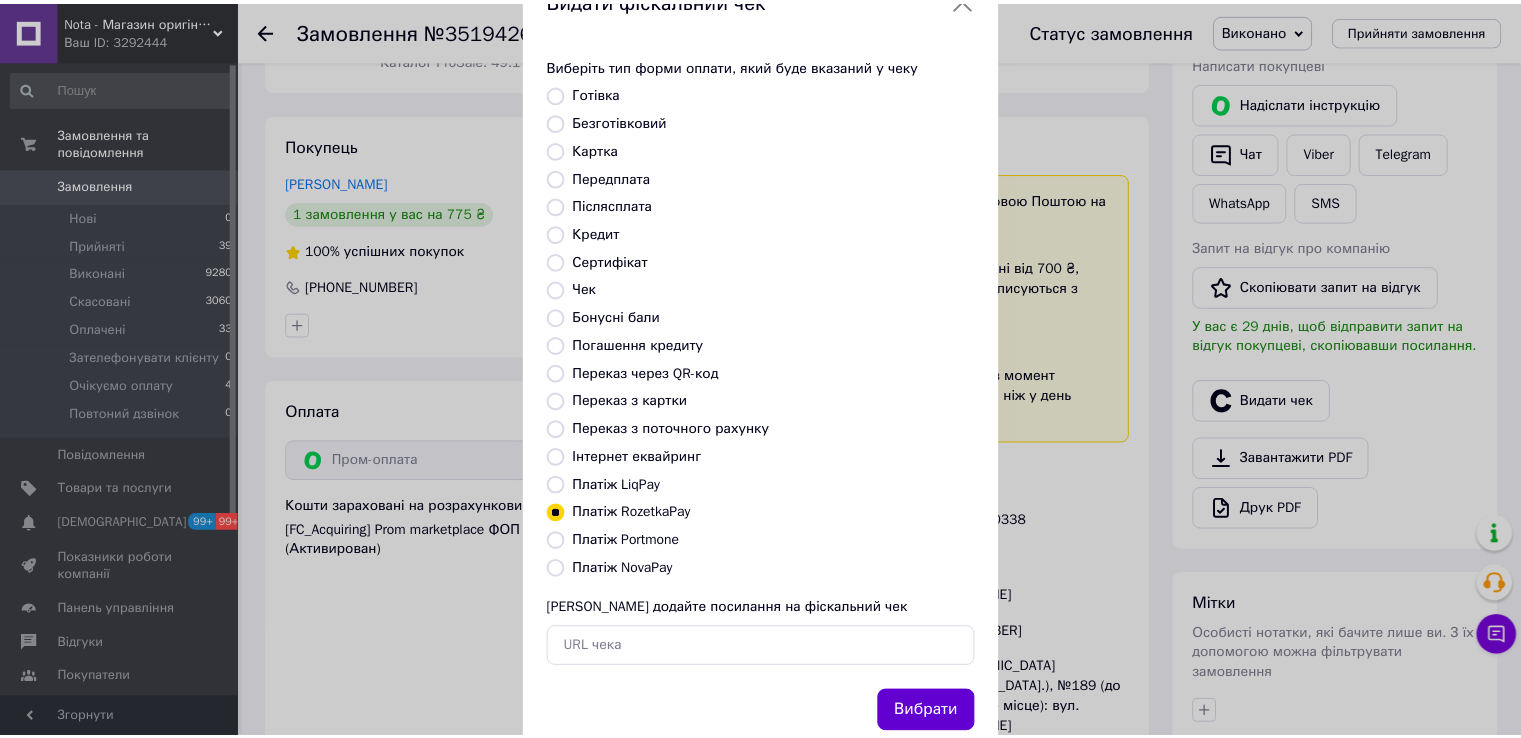 scroll, scrollTop: 120, scrollLeft: 0, axis: vertical 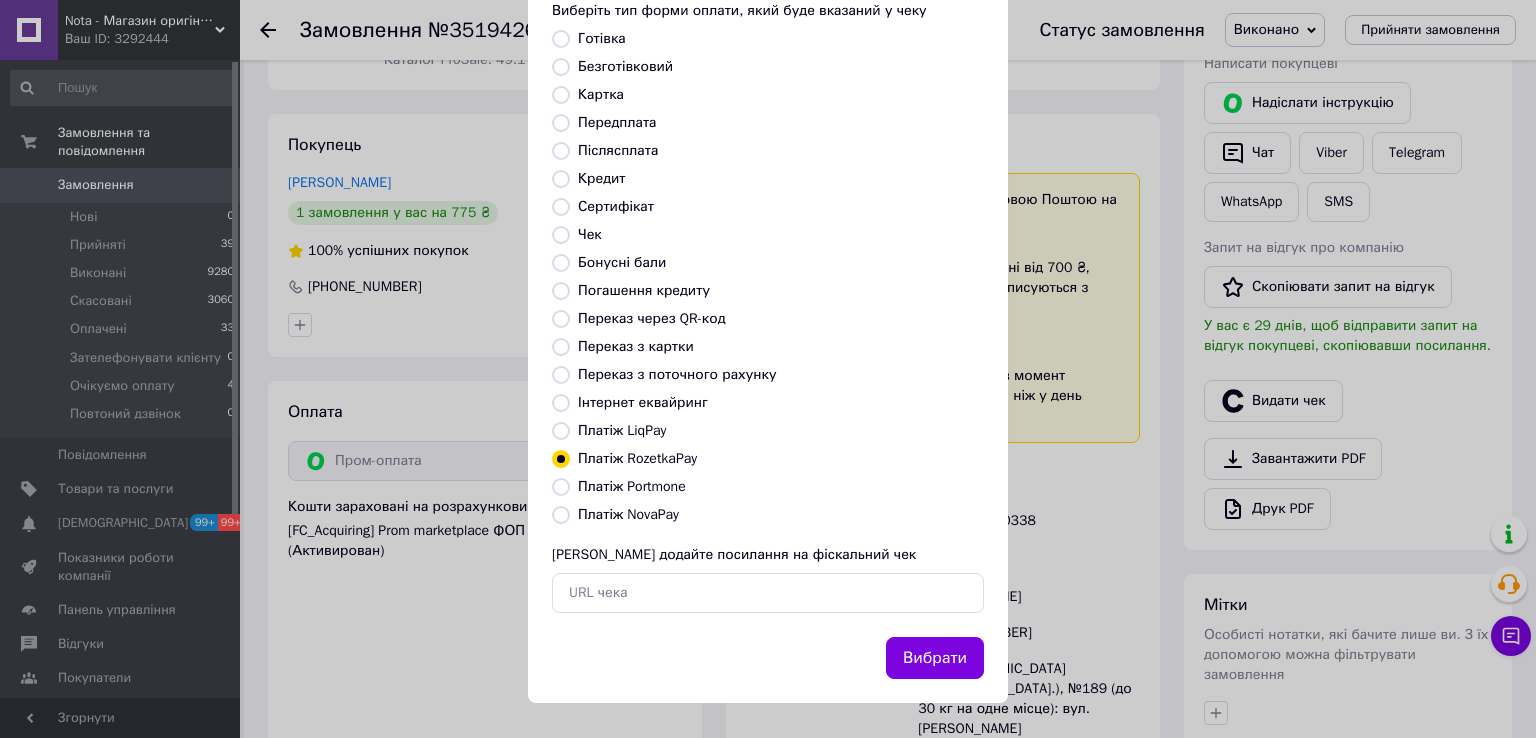 drag, startPoint x: 929, startPoint y: 655, endPoint x: 912, endPoint y: 643, distance: 20.808653 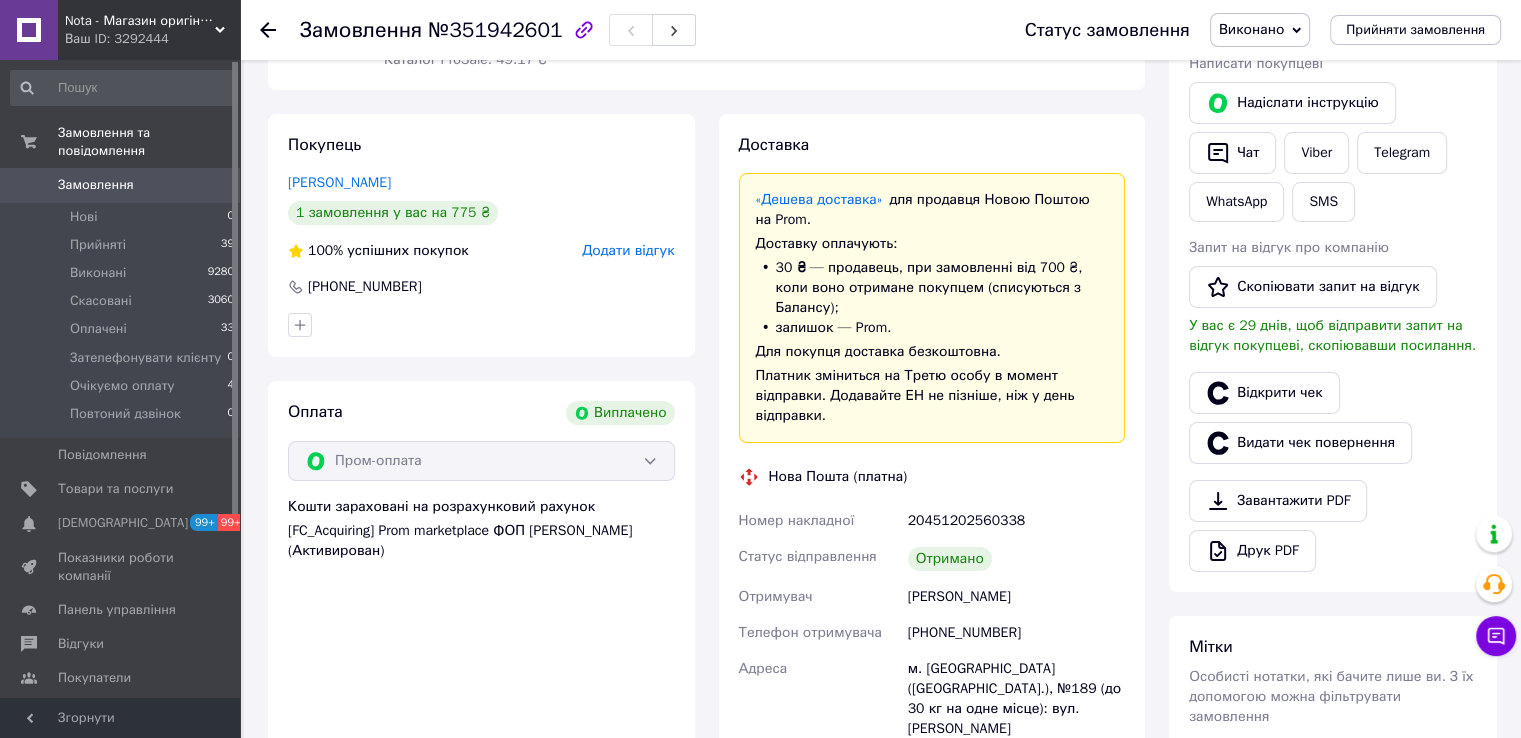 scroll, scrollTop: 0, scrollLeft: 0, axis: both 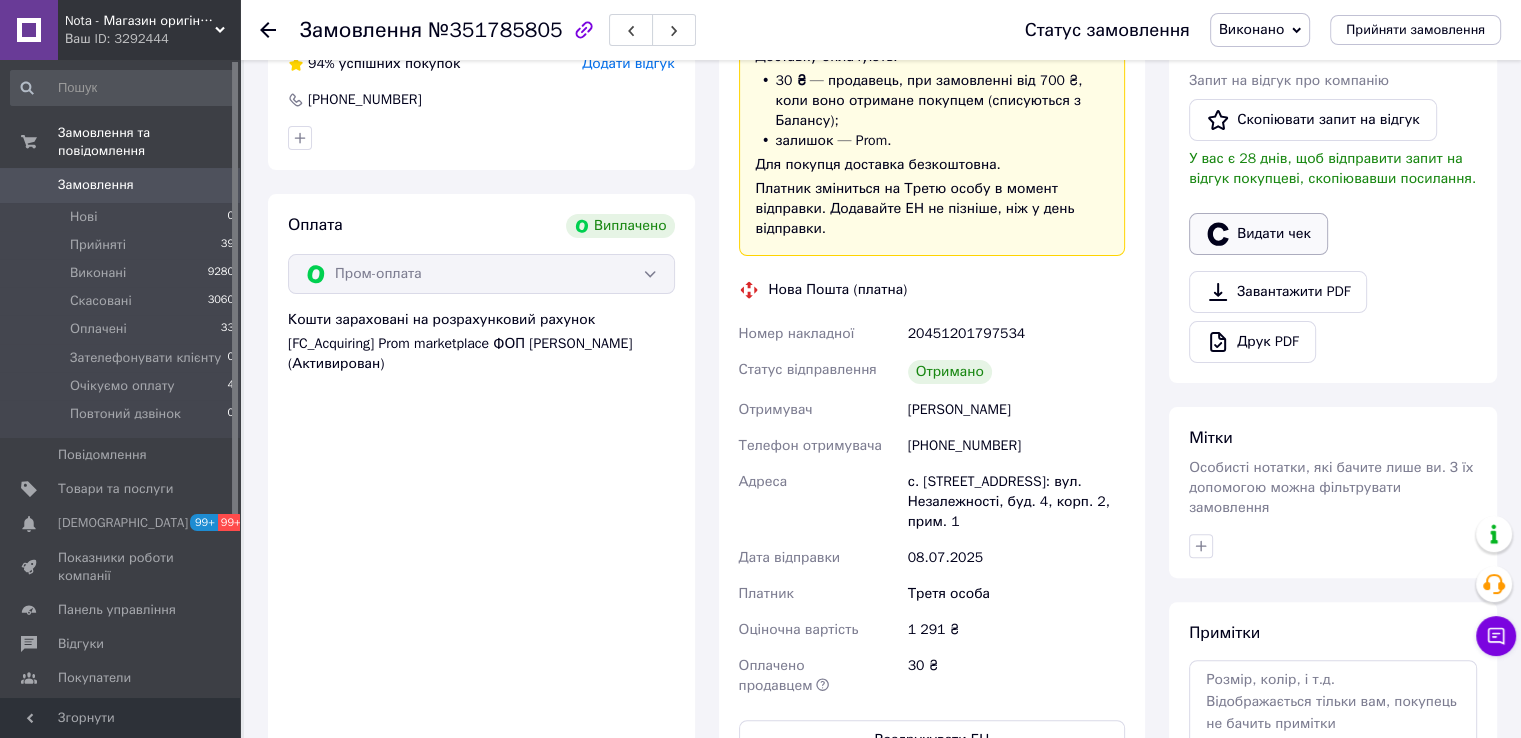 click on "Видати чек" at bounding box center [1258, 234] 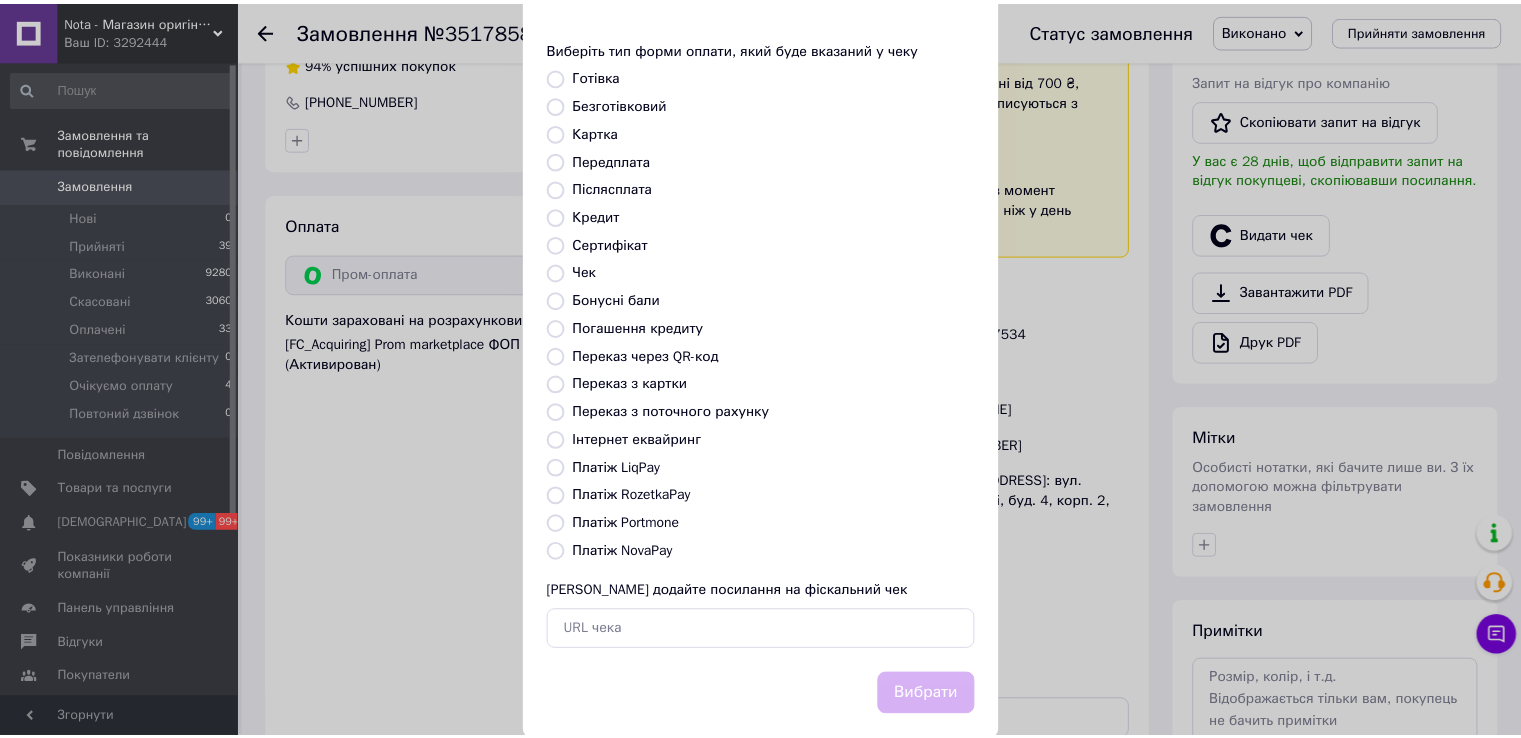 scroll, scrollTop: 120, scrollLeft: 0, axis: vertical 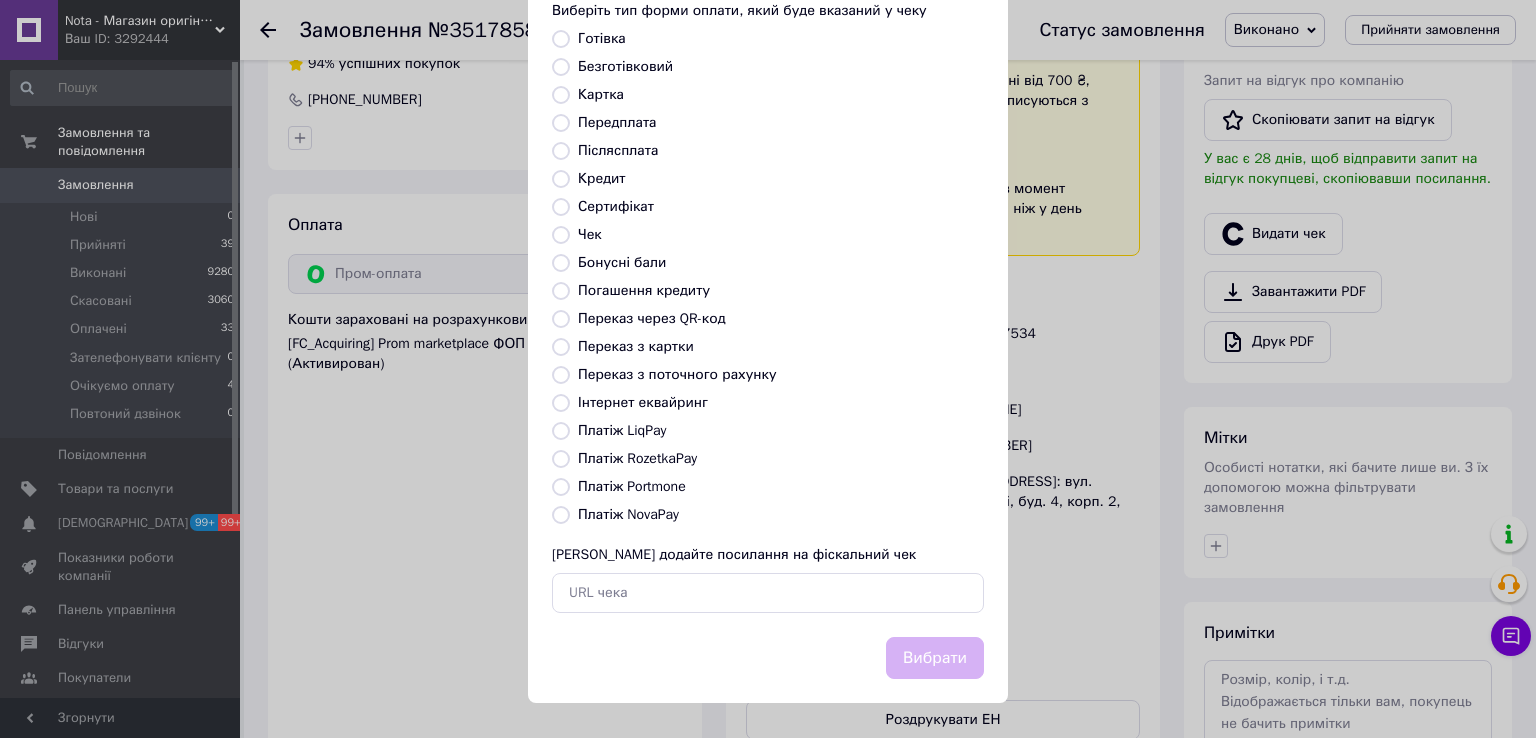 click on "Платіж RozetkaPay" at bounding box center (561, 459) 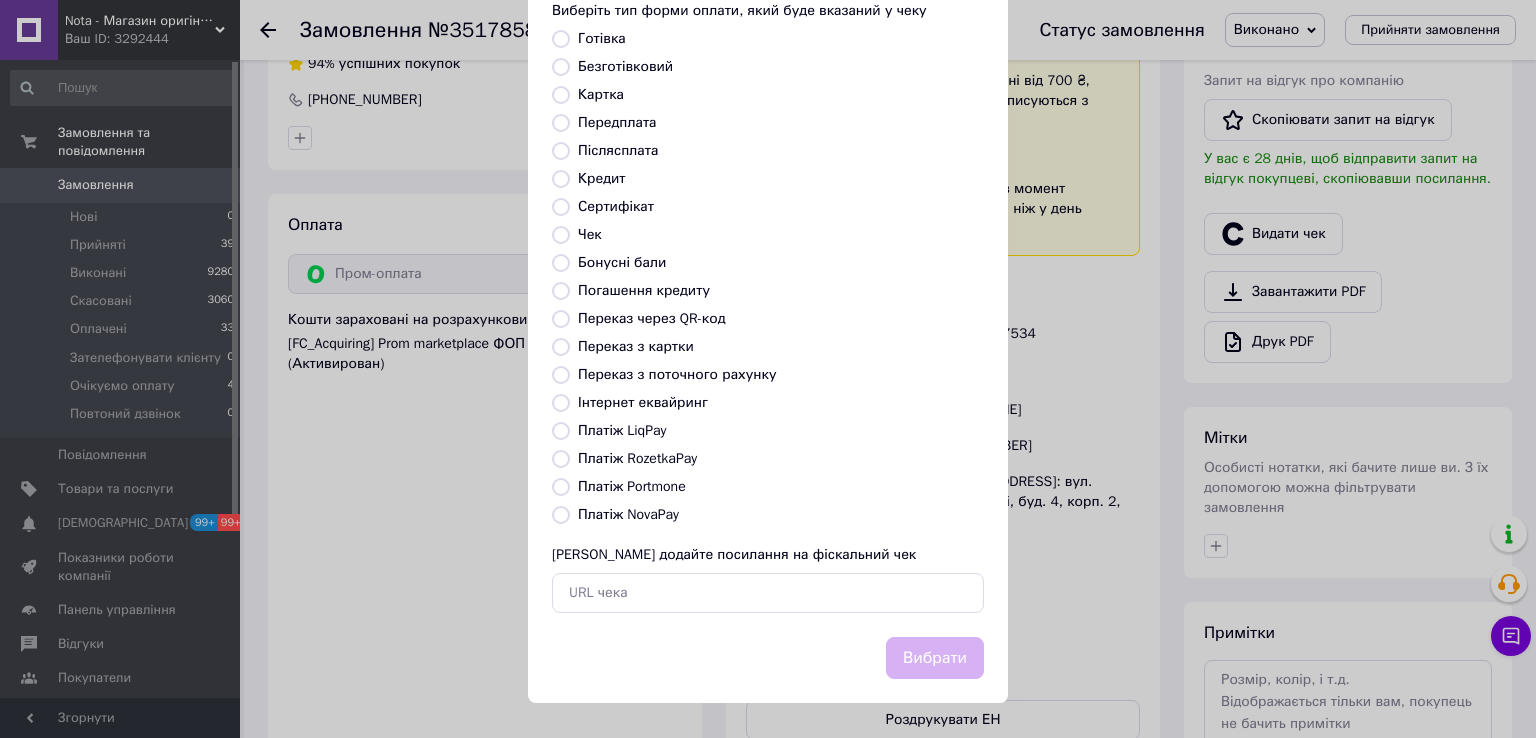 radio on "true" 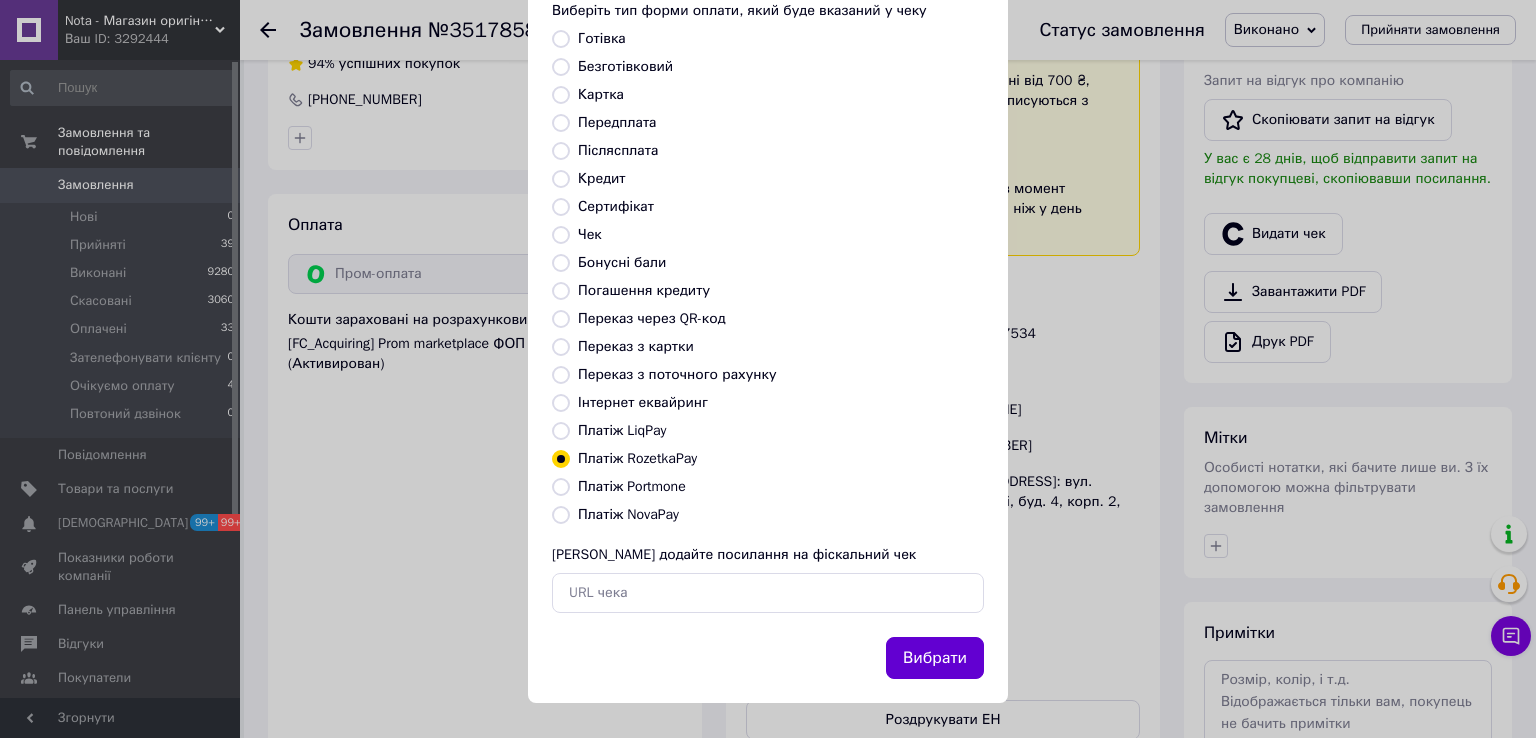 click on "Вибрати" at bounding box center [935, 658] 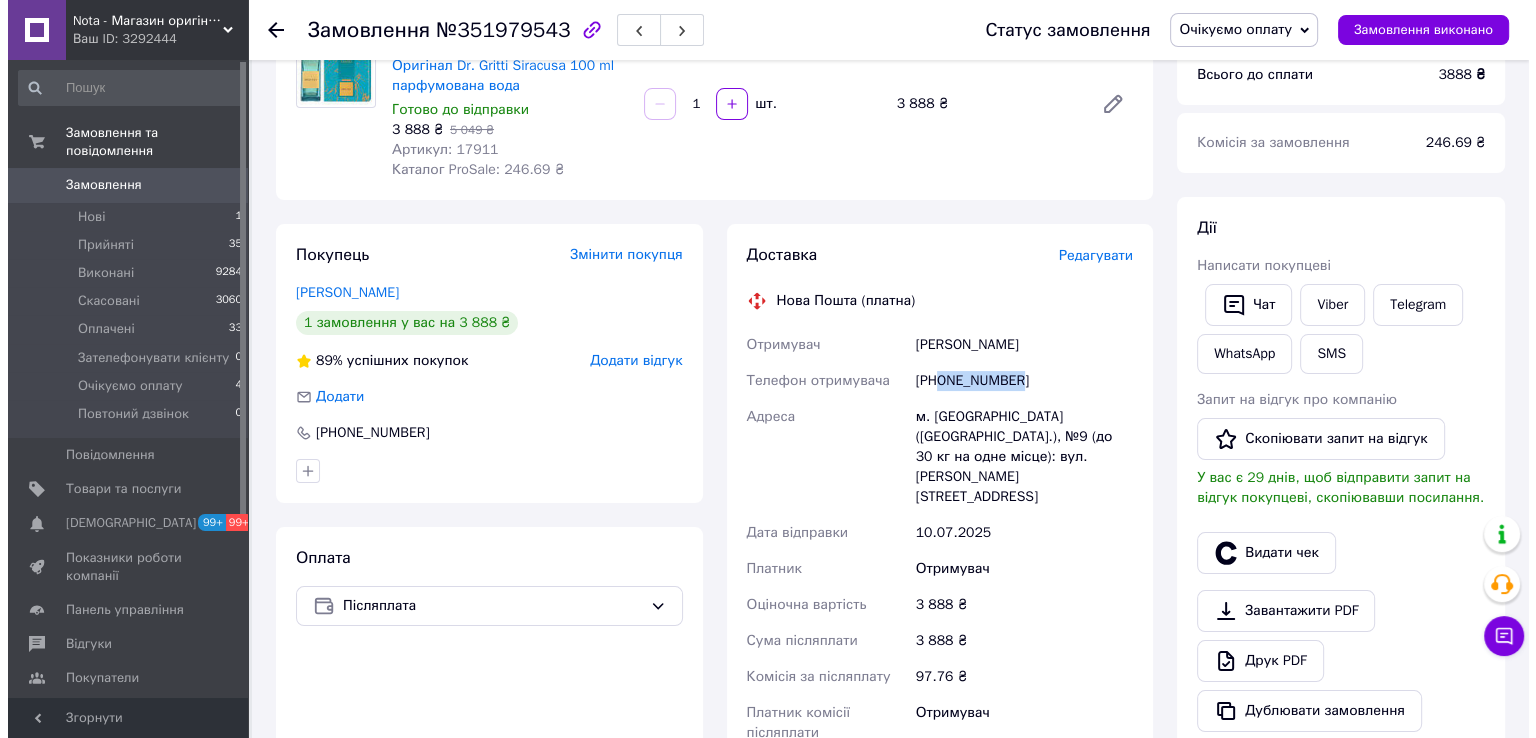 scroll, scrollTop: 203, scrollLeft: 0, axis: vertical 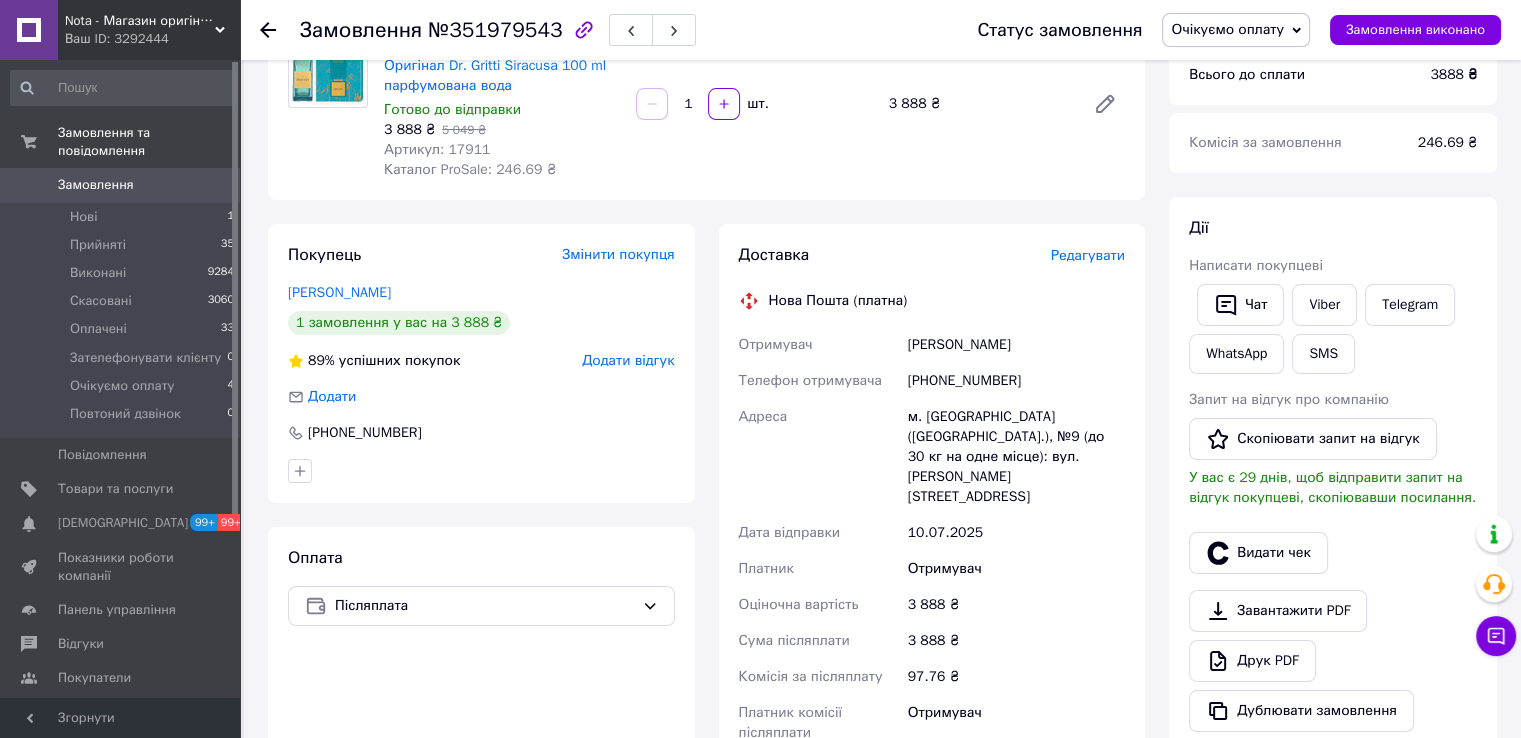 click on "Додати відгук" at bounding box center [628, 360] 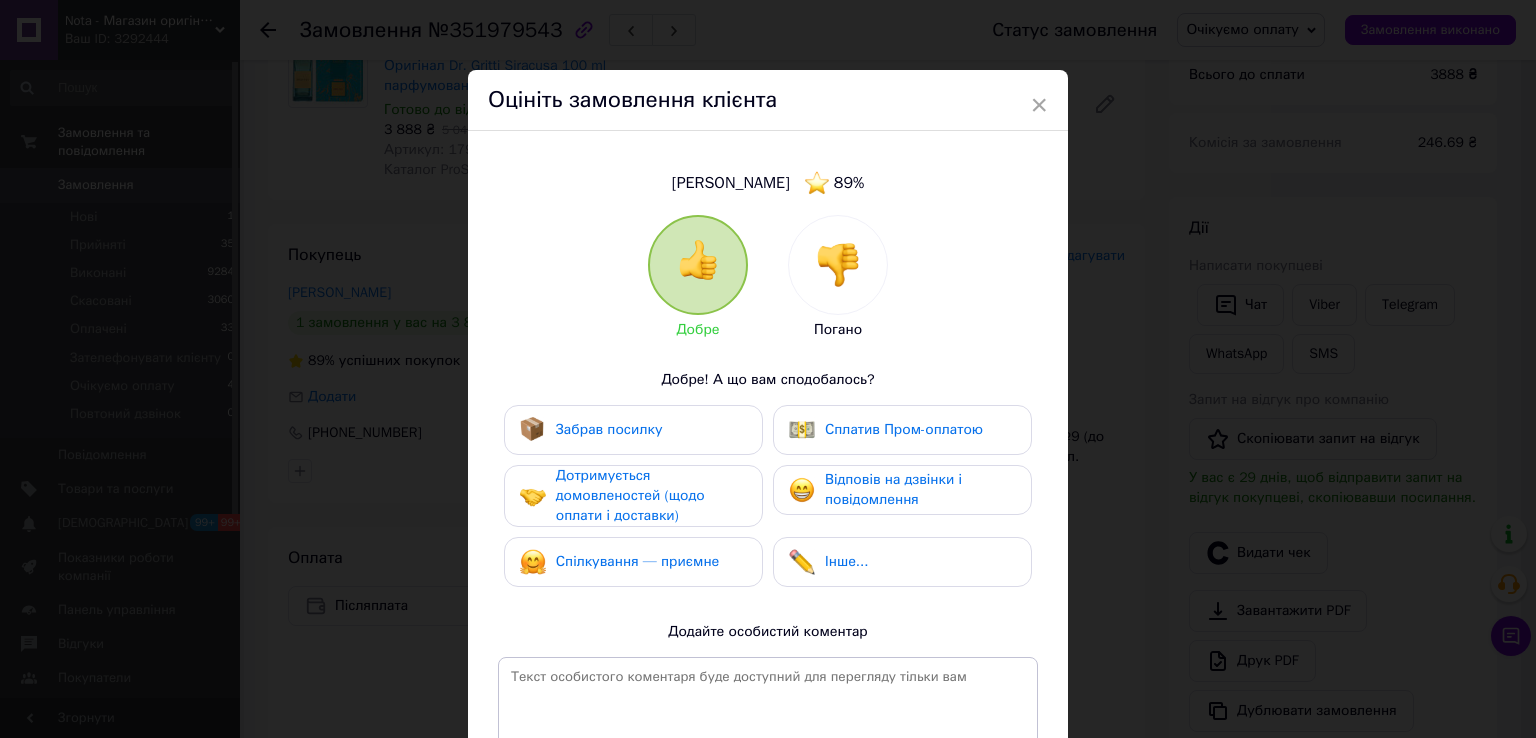 click at bounding box center (838, 265) 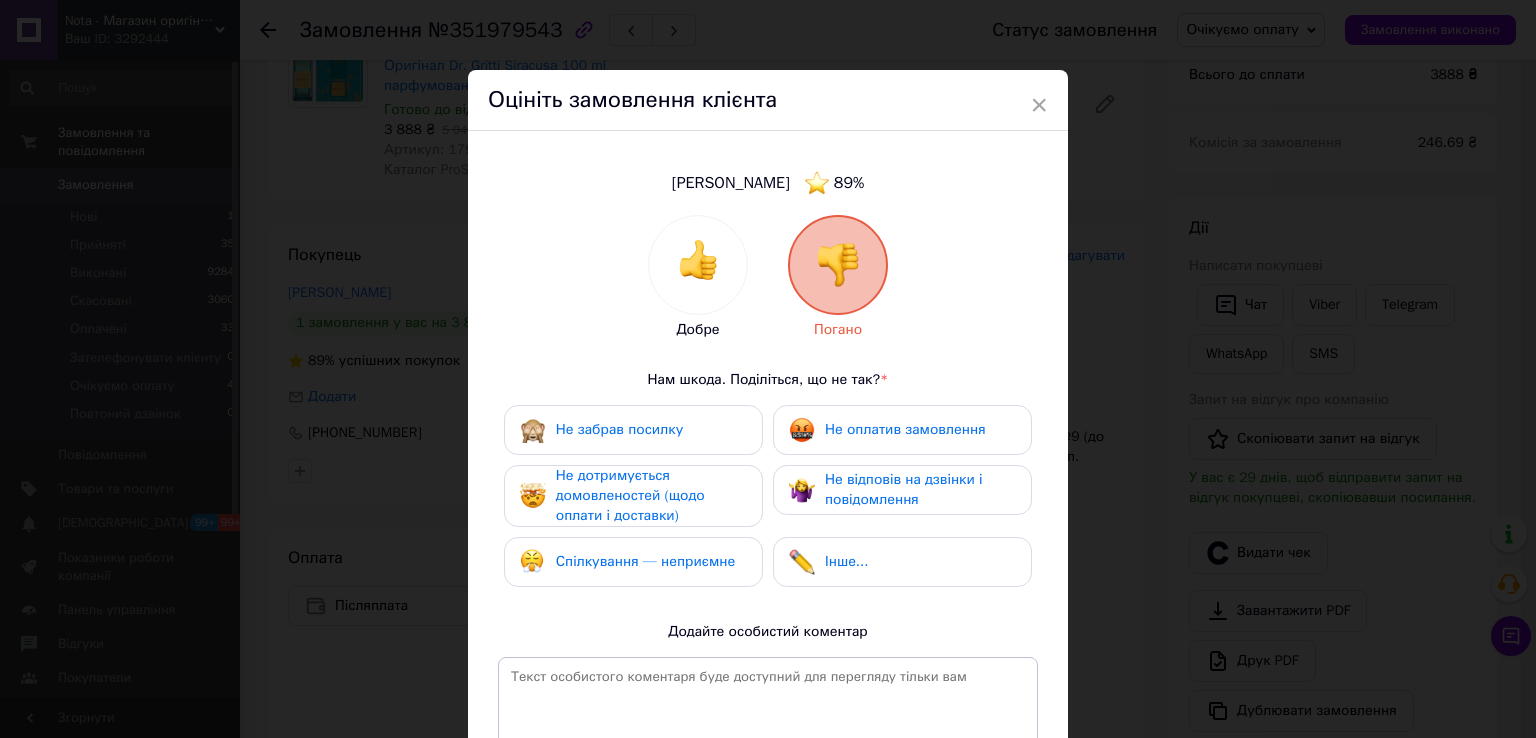 click on "Не оплатив замовлення" at bounding box center [905, 429] 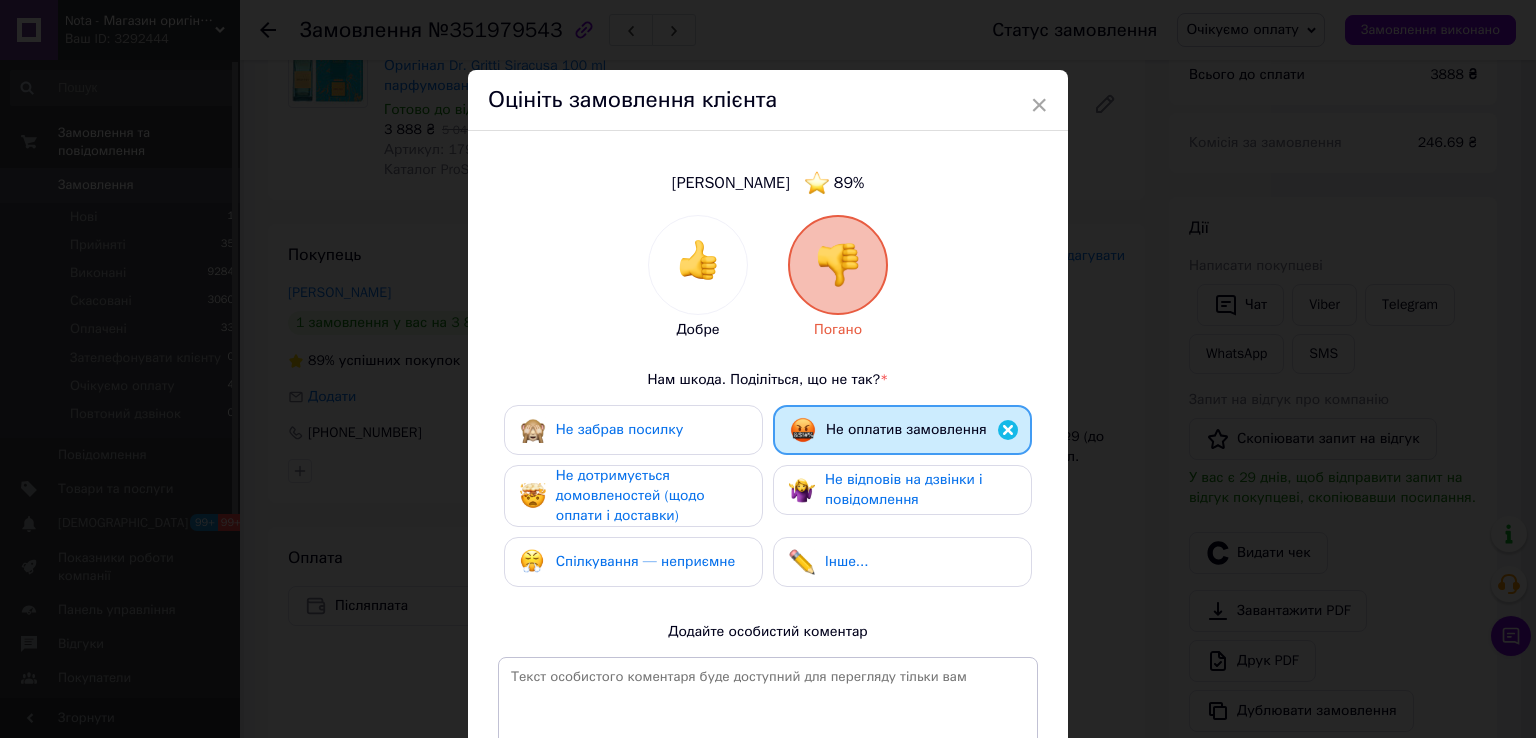 click on "Не дотримується домовленостей (щодо оплати і доставки)" at bounding box center [630, 495] 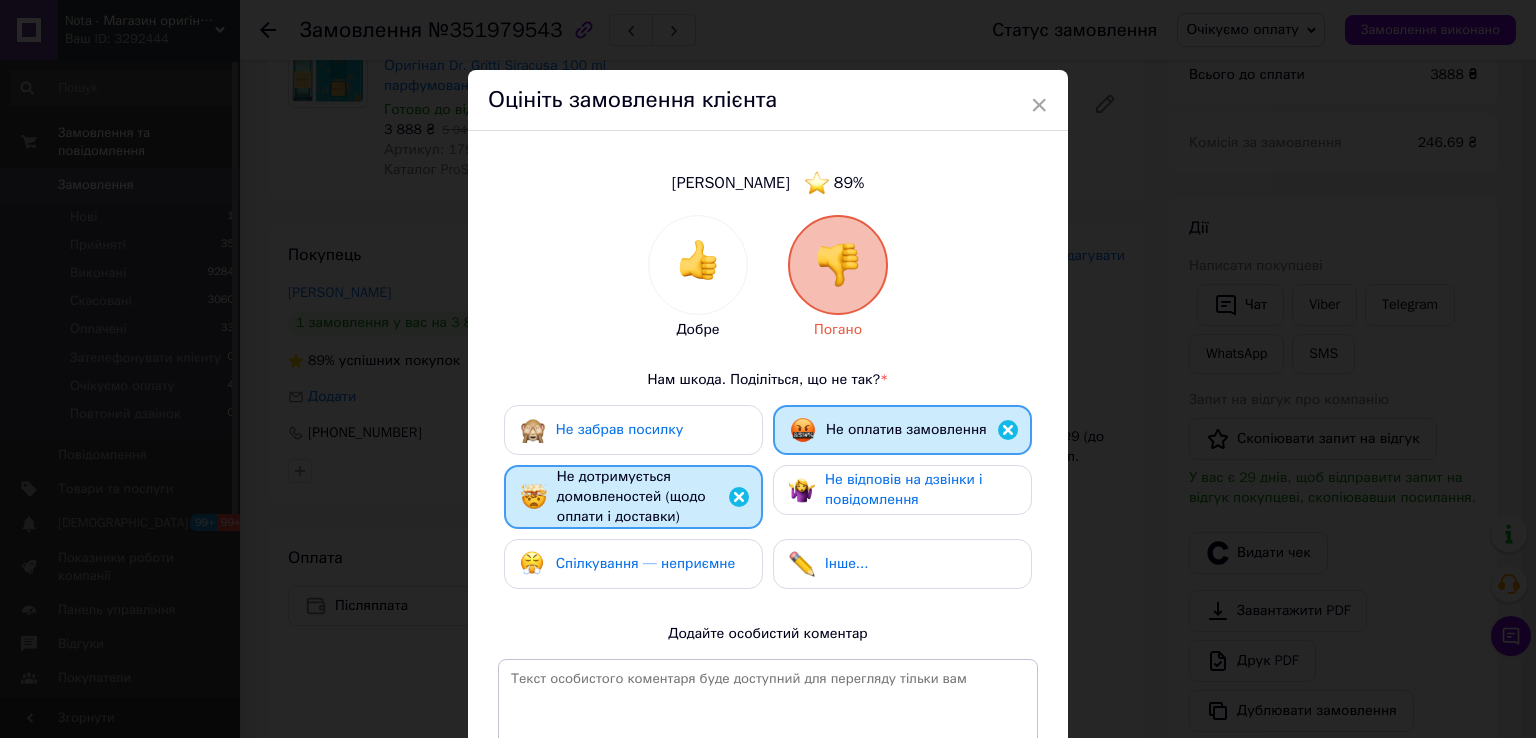 drag, startPoint x: 654, startPoint y: 557, endPoint x: 771, endPoint y: 509, distance: 126.46343 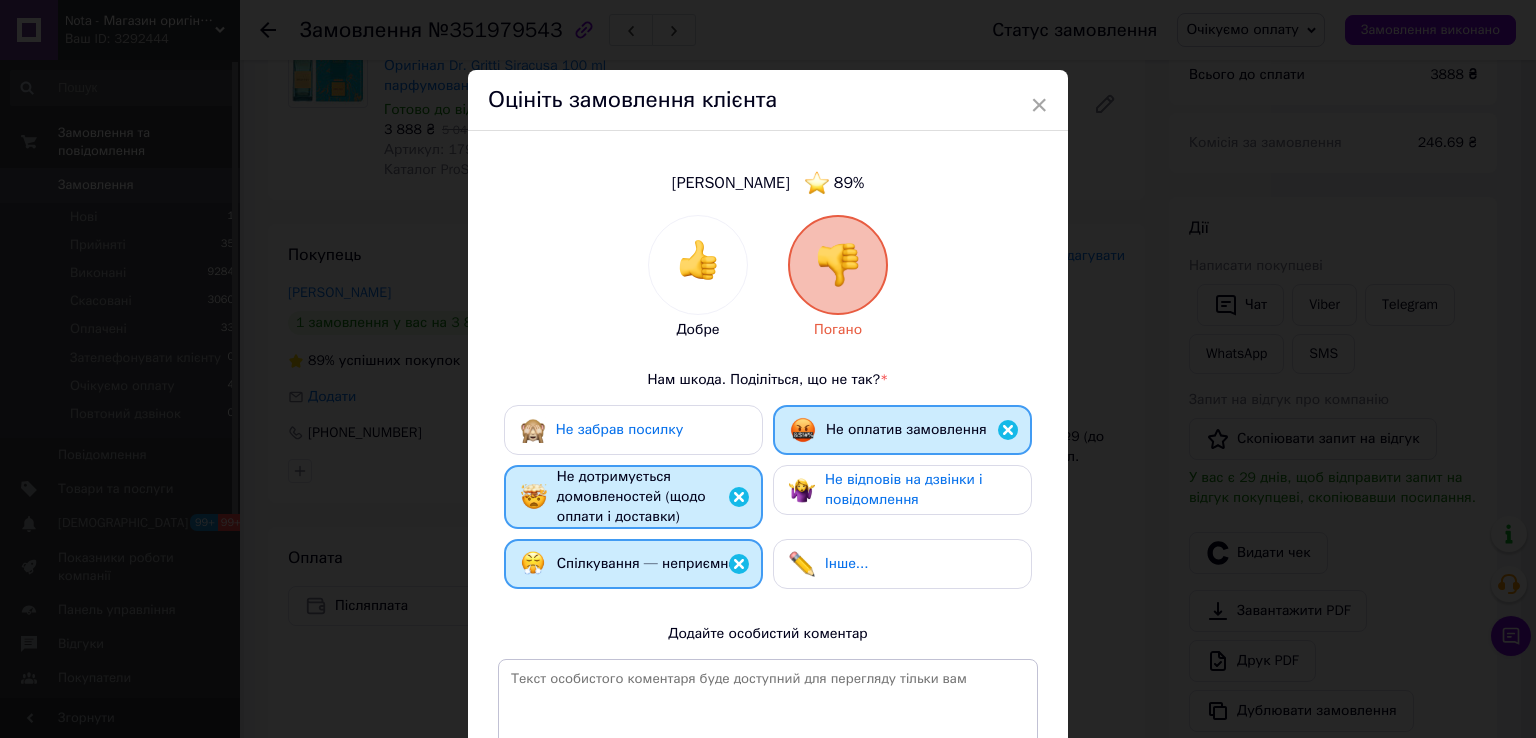 click on "Не відповів на дзвінки і повідомлення" at bounding box center [904, 489] 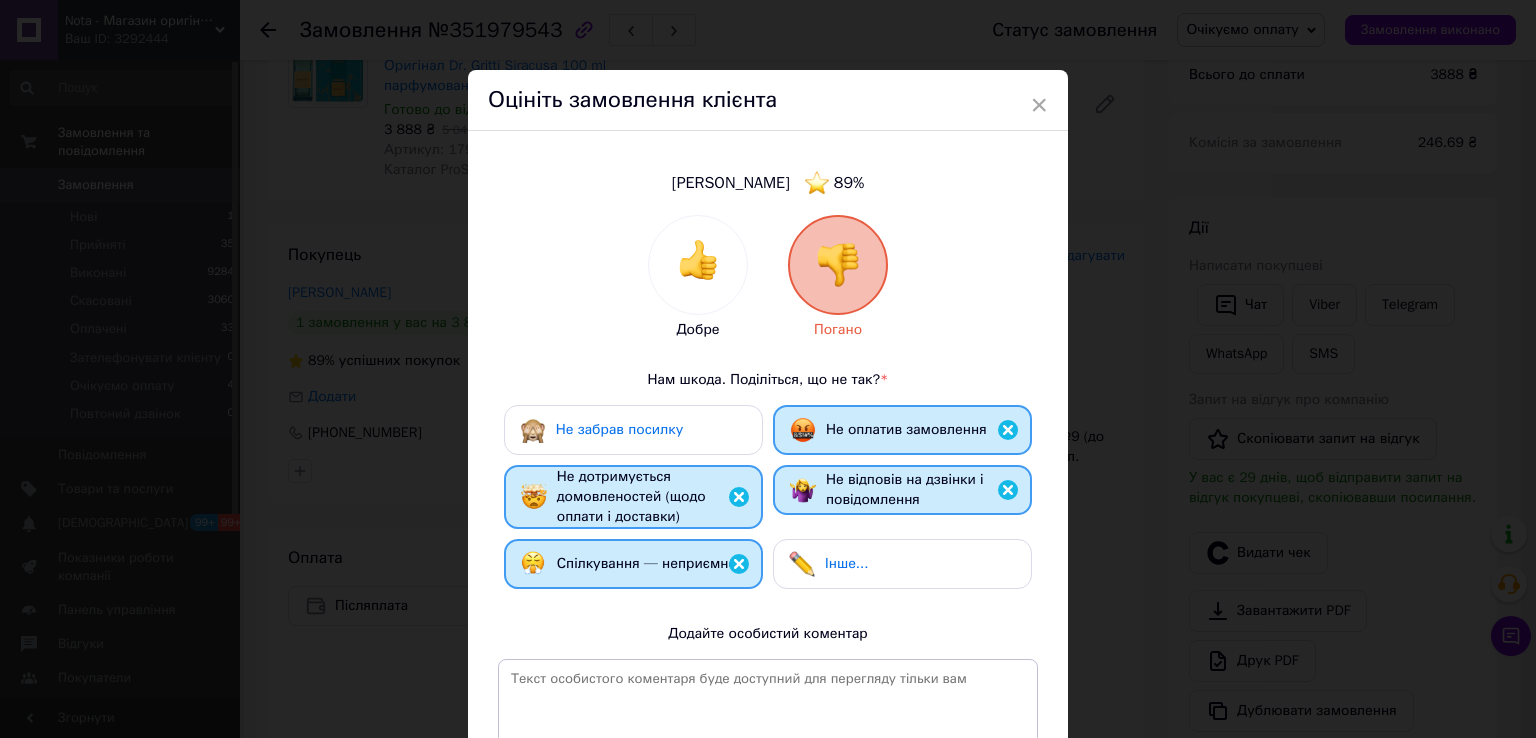 click on "Спілкування — неприємне" at bounding box center (646, 563) 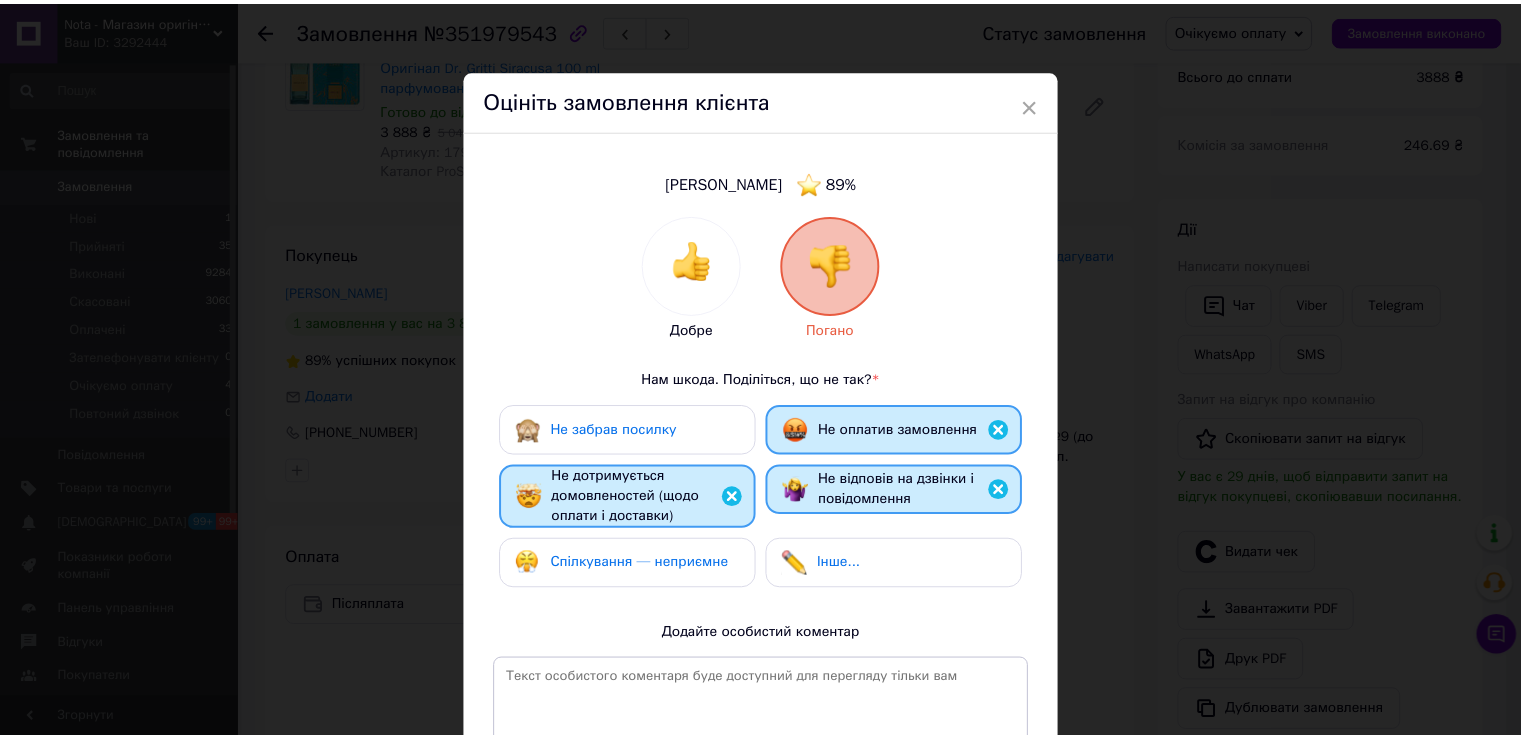 scroll, scrollTop: 254, scrollLeft: 0, axis: vertical 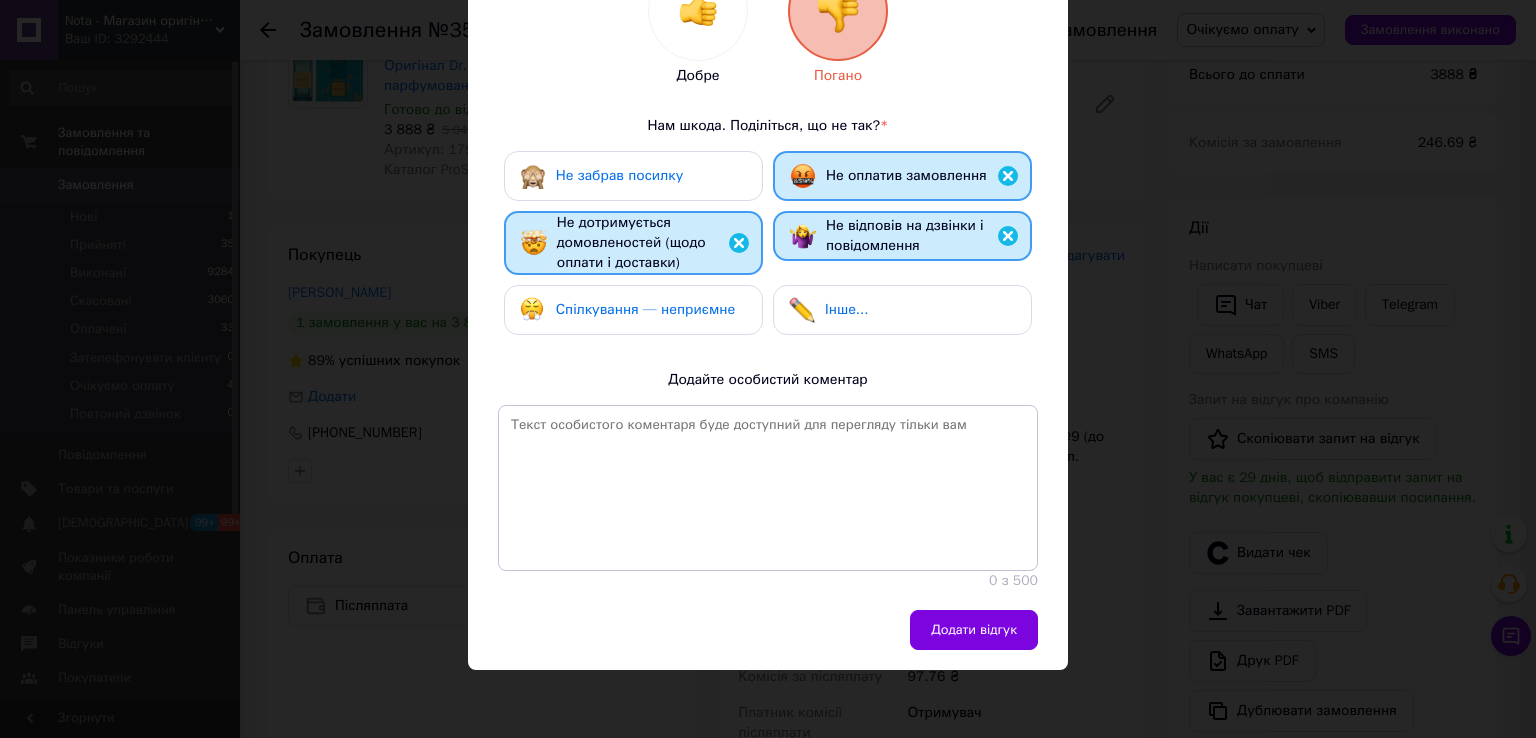 click on "Додати відгук" at bounding box center (974, 630) 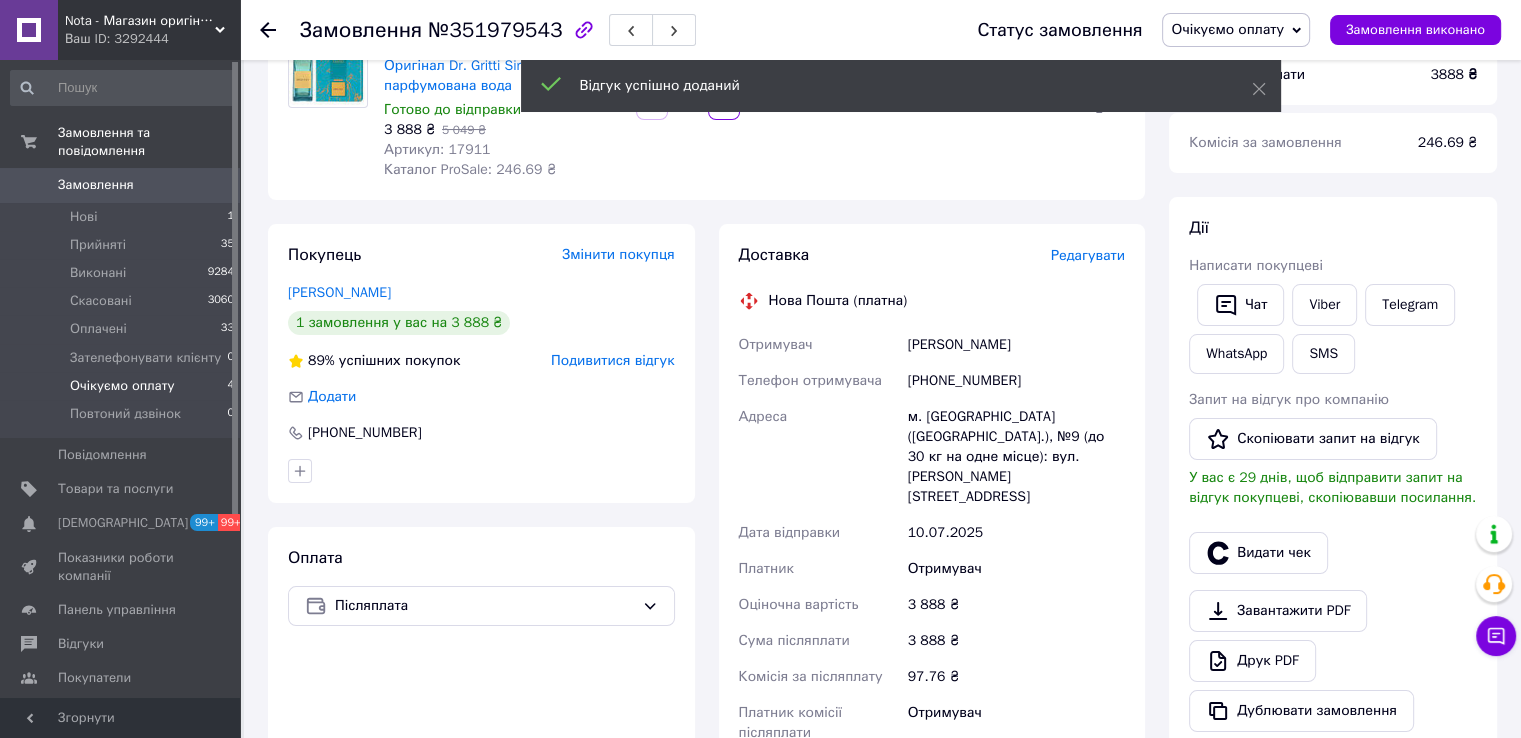click on "Очікуємо оплату" at bounding box center (122, 386) 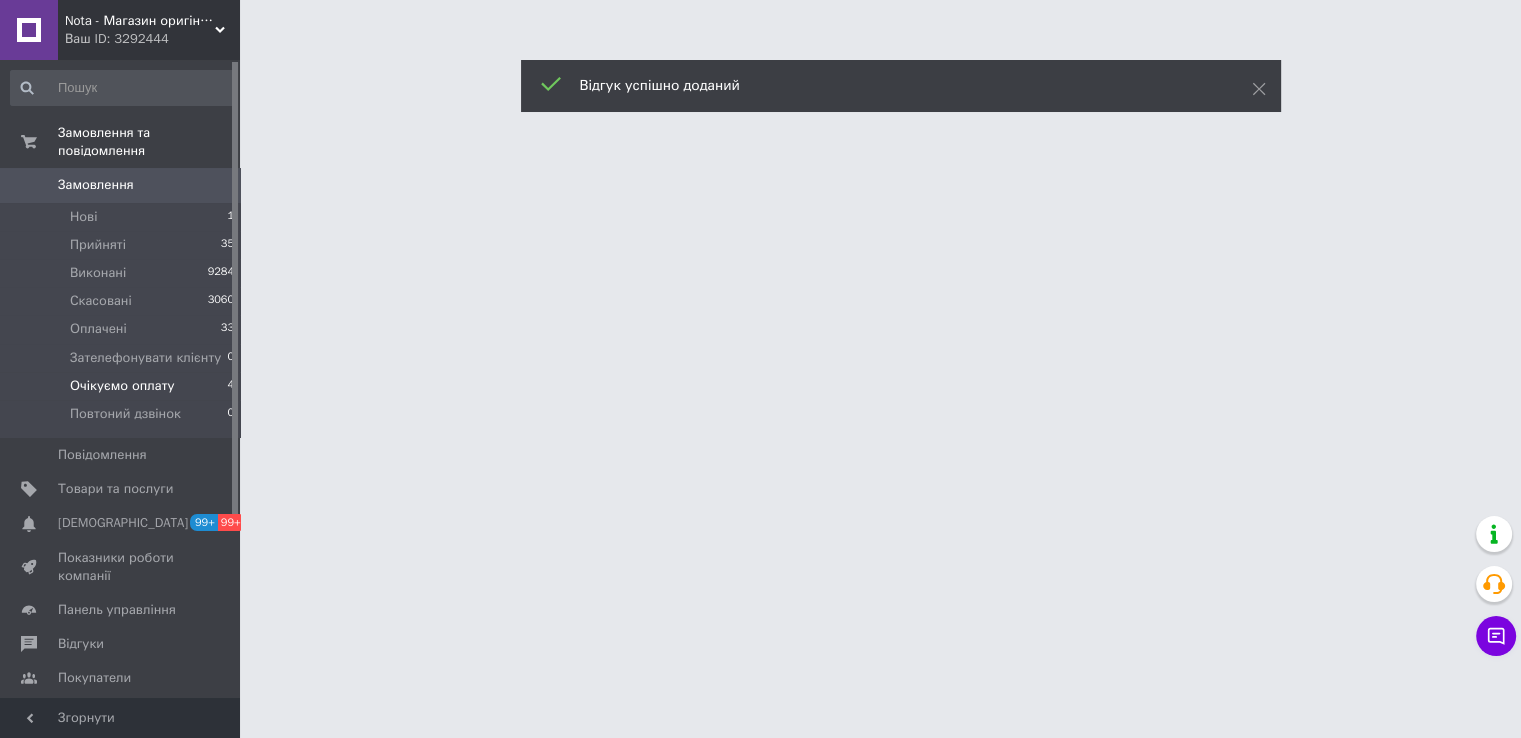scroll, scrollTop: 0, scrollLeft: 0, axis: both 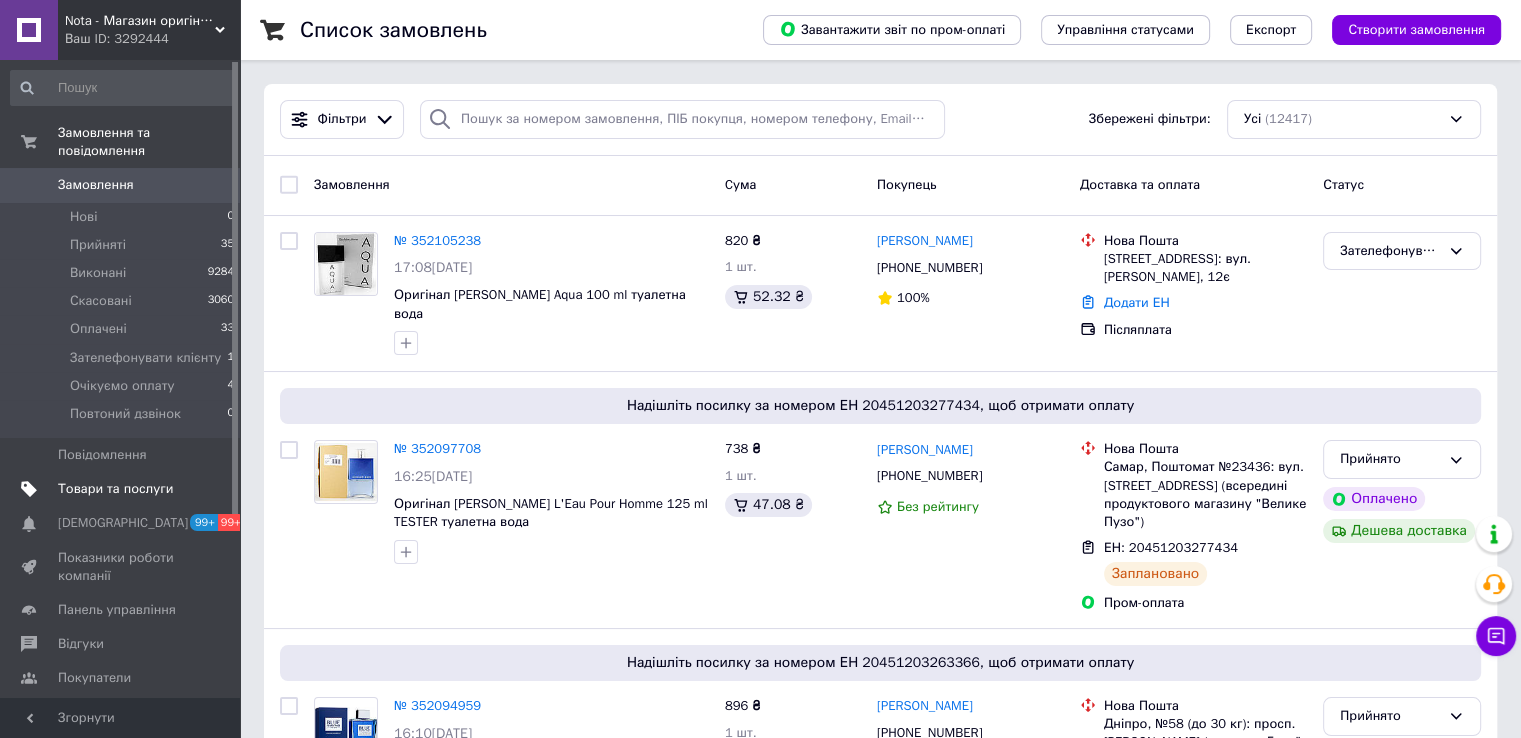 click on "Товари та послуги" at bounding box center [115, 489] 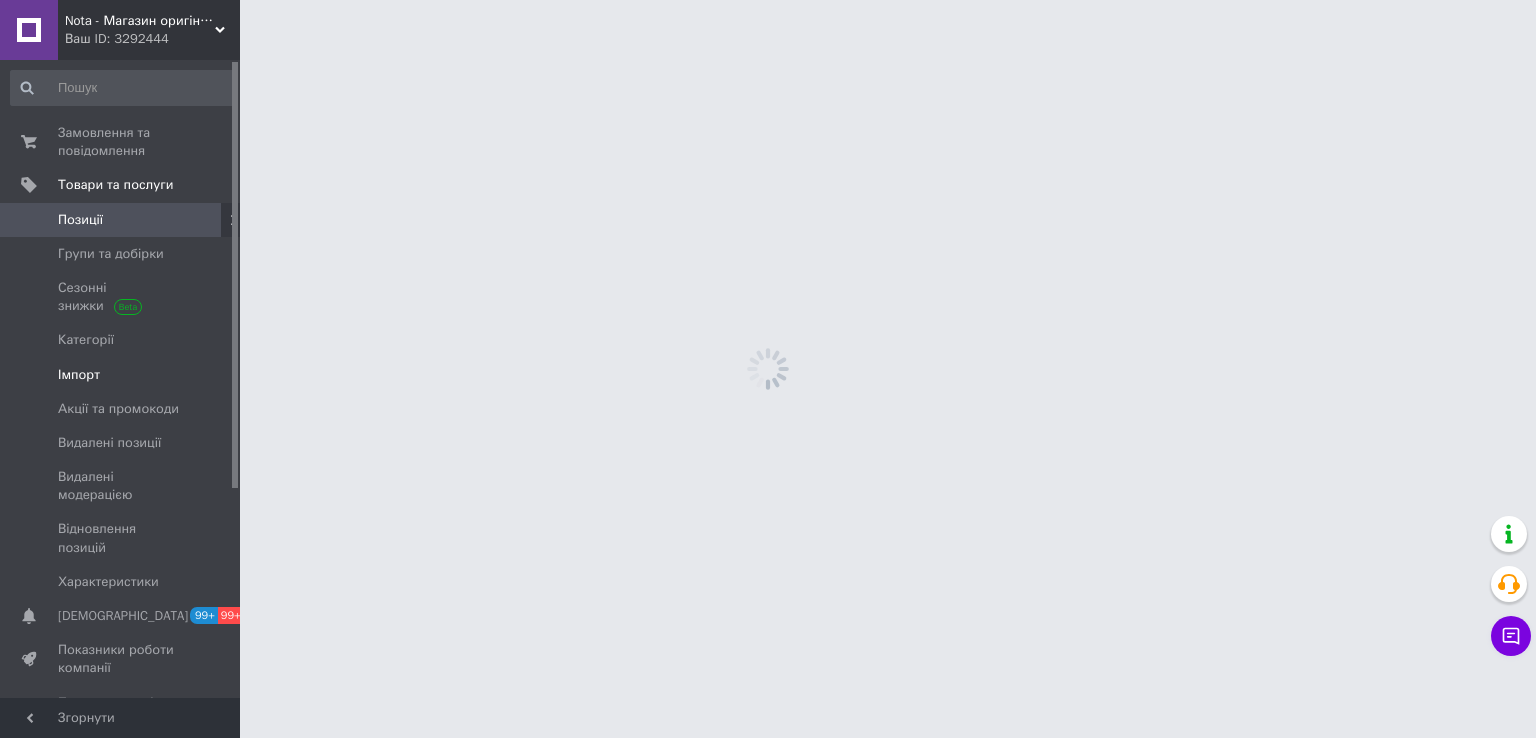 click on "Імпорт" at bounding box center [121, 375] 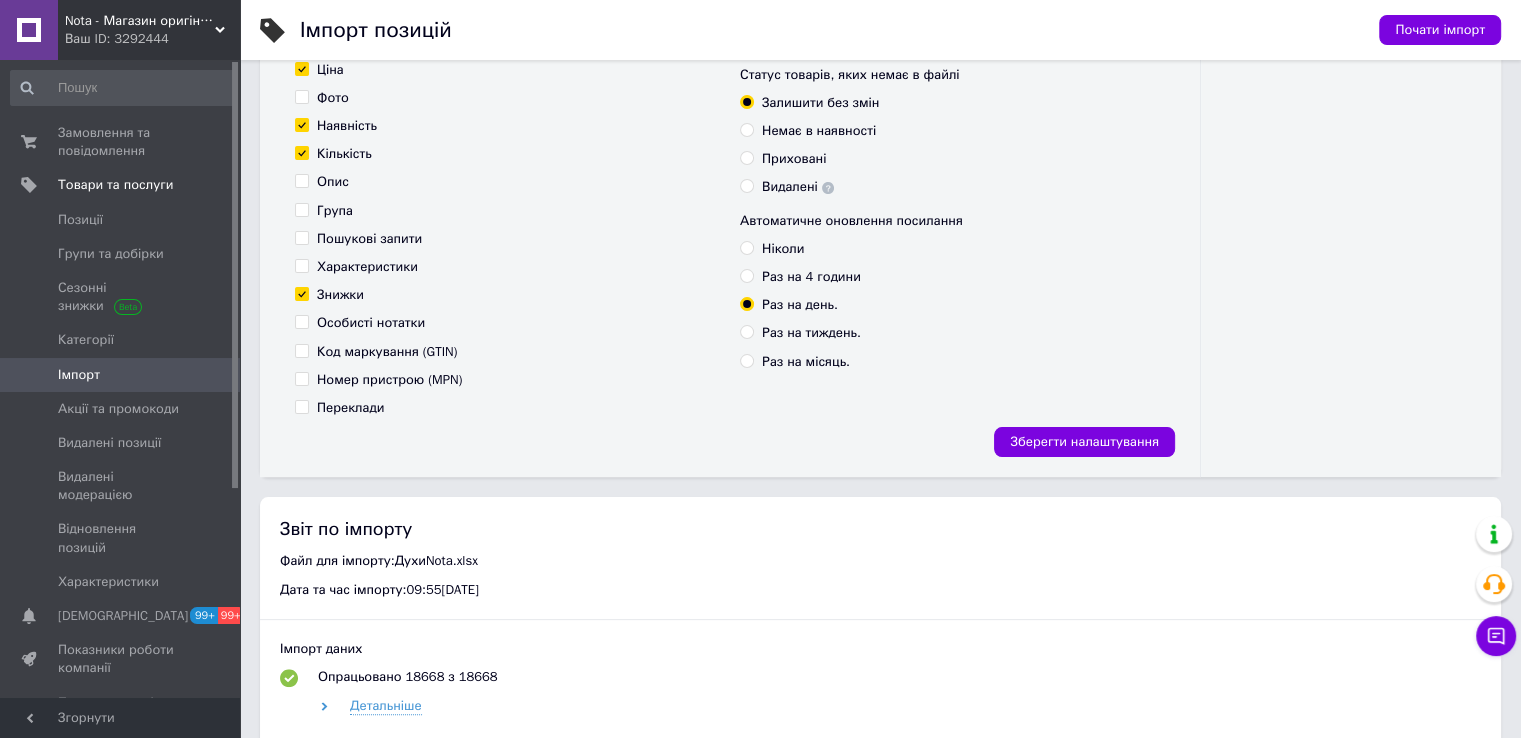 scroll, scrollTop: 666, scrollLeft: 0, axis: vertical 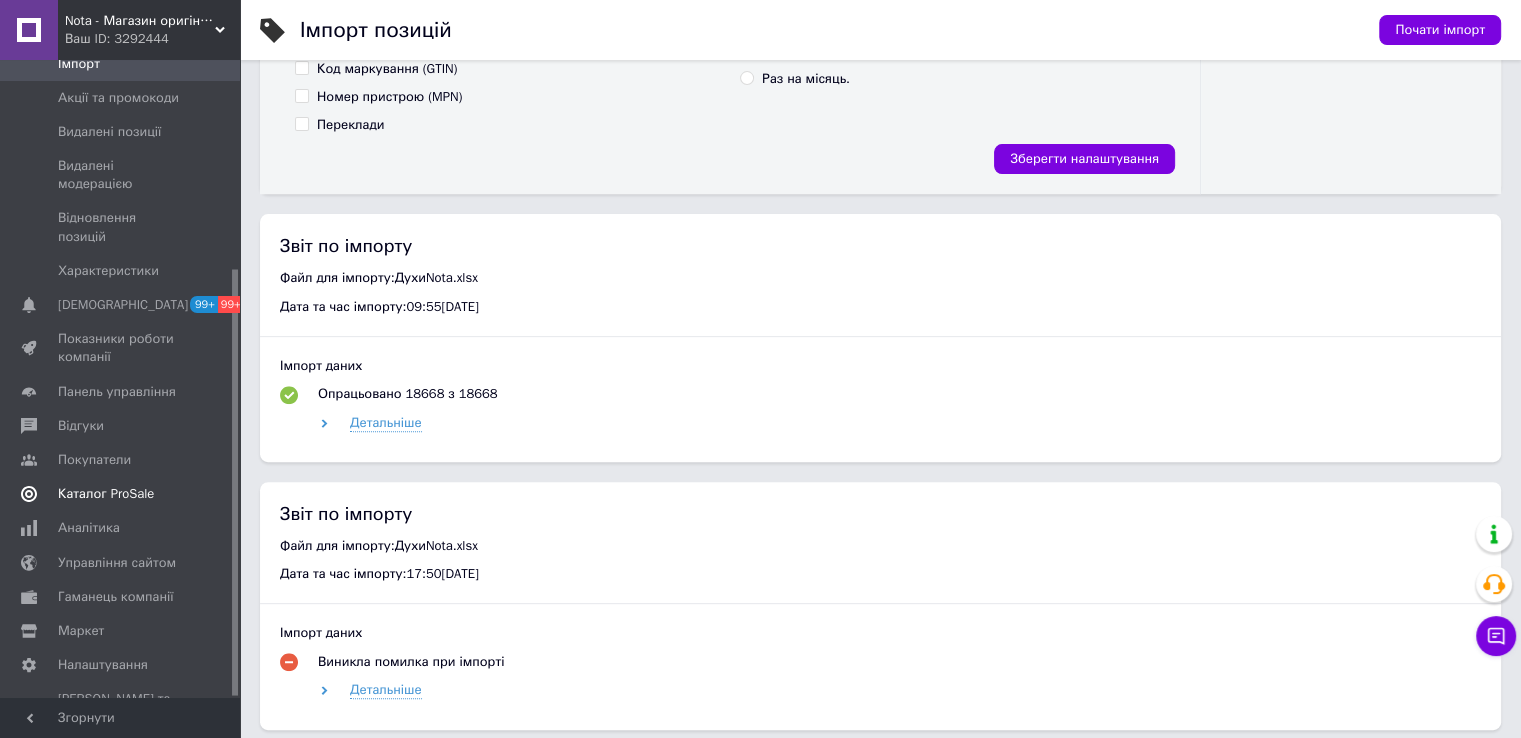 click on "Каталог ProSale" at bounding box center (106, 494) 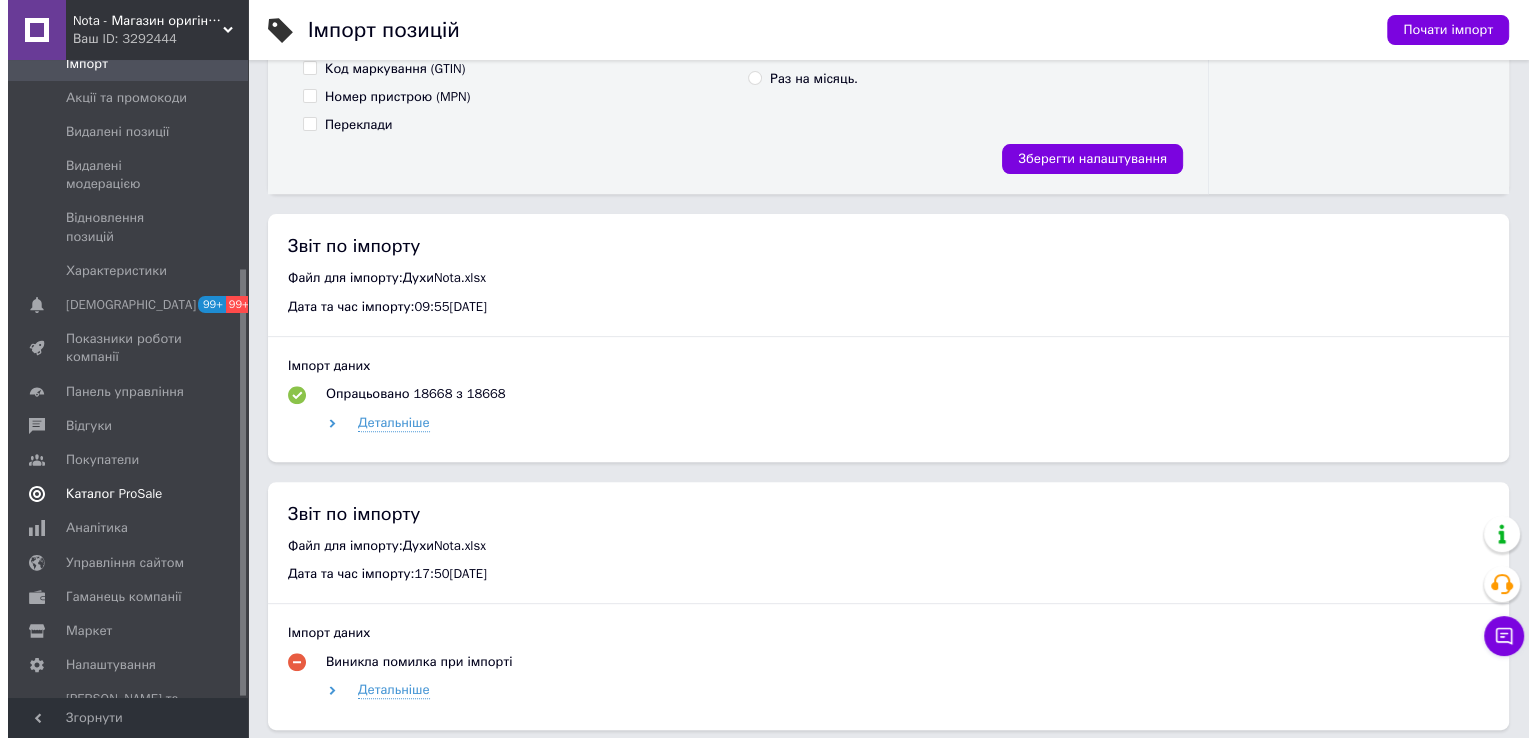 scroll, scrollTop: 0, scrollLeft: 0, axis: both 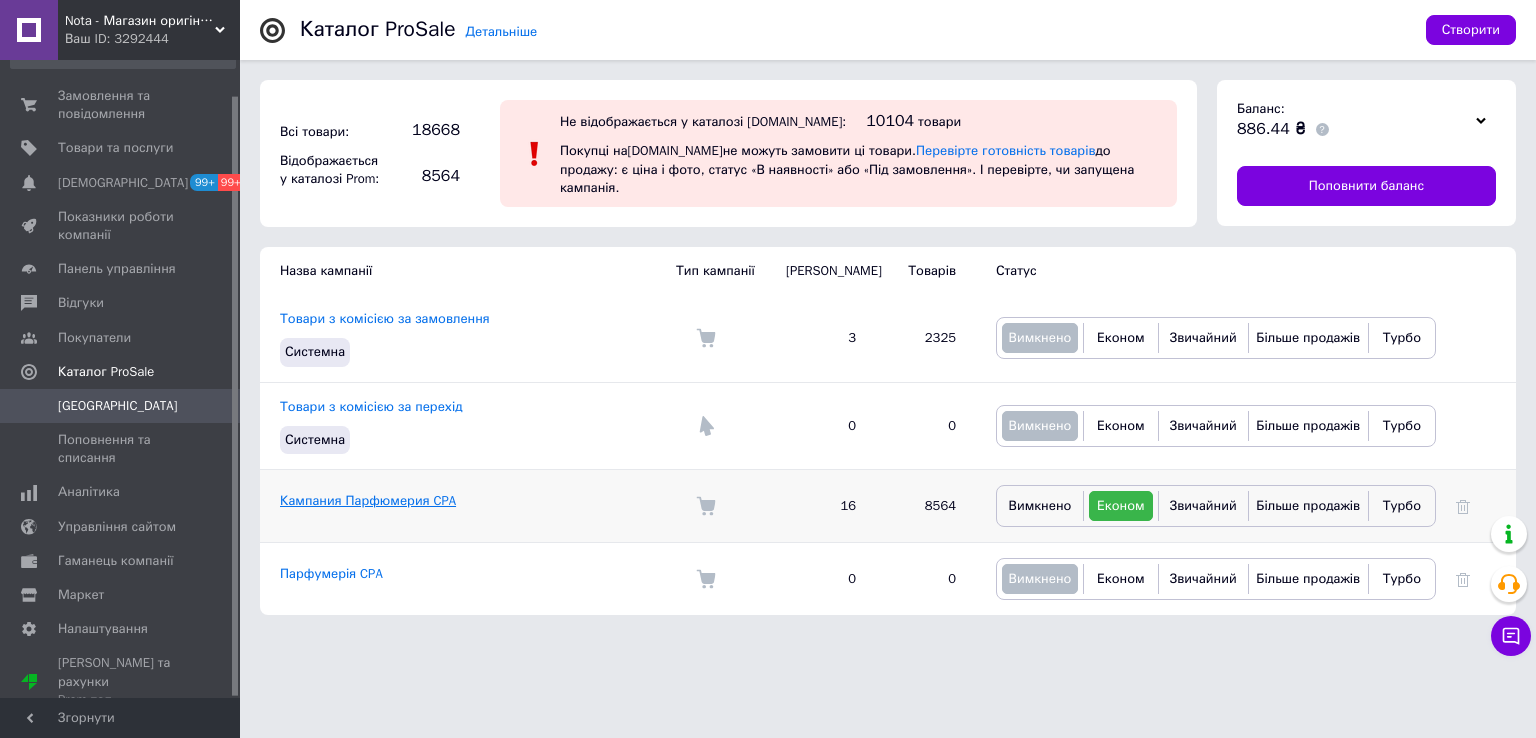 click on "Кампания Парфюмерия CPA" at bounding box center [368, 500] 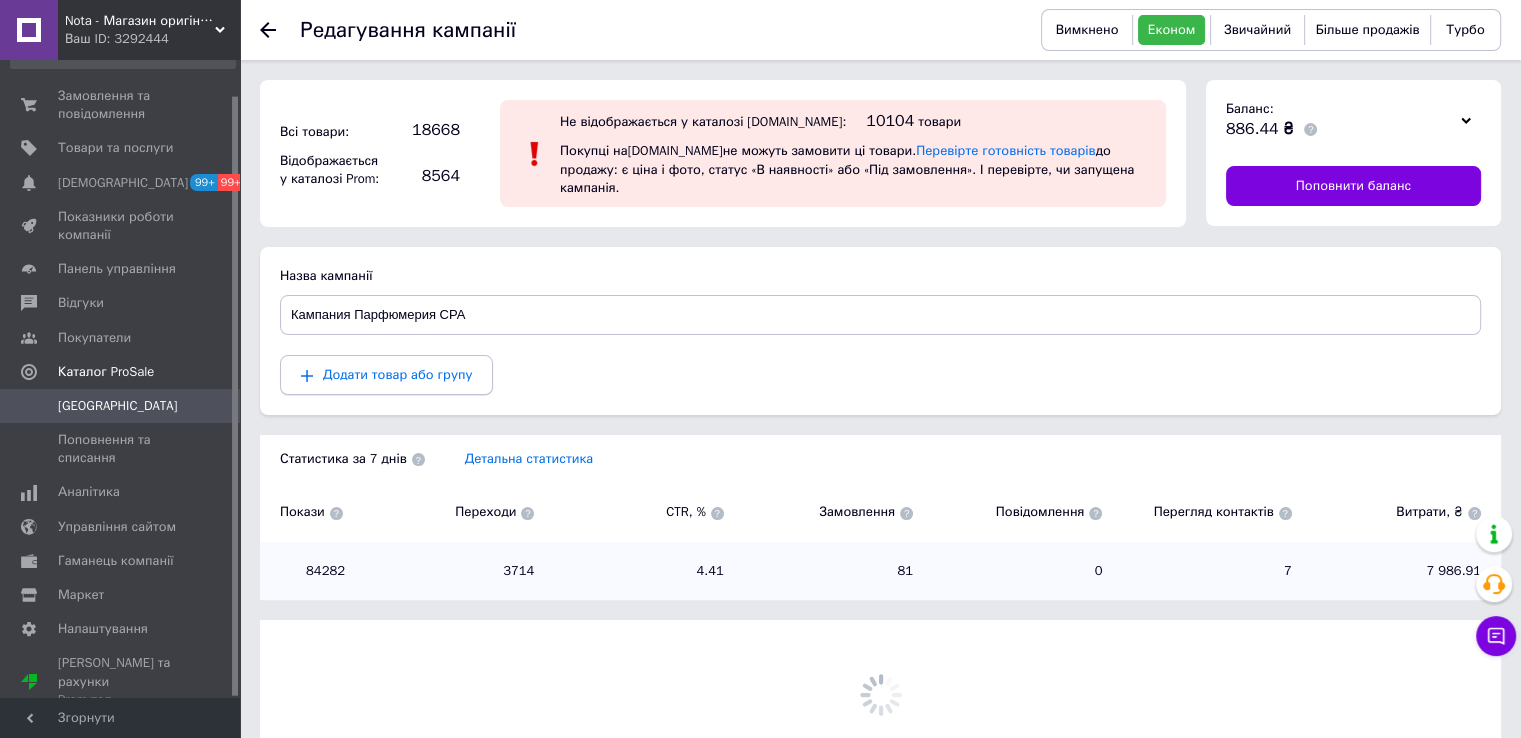 click on "Додати товар або групу" at bounding box center [386, 375] 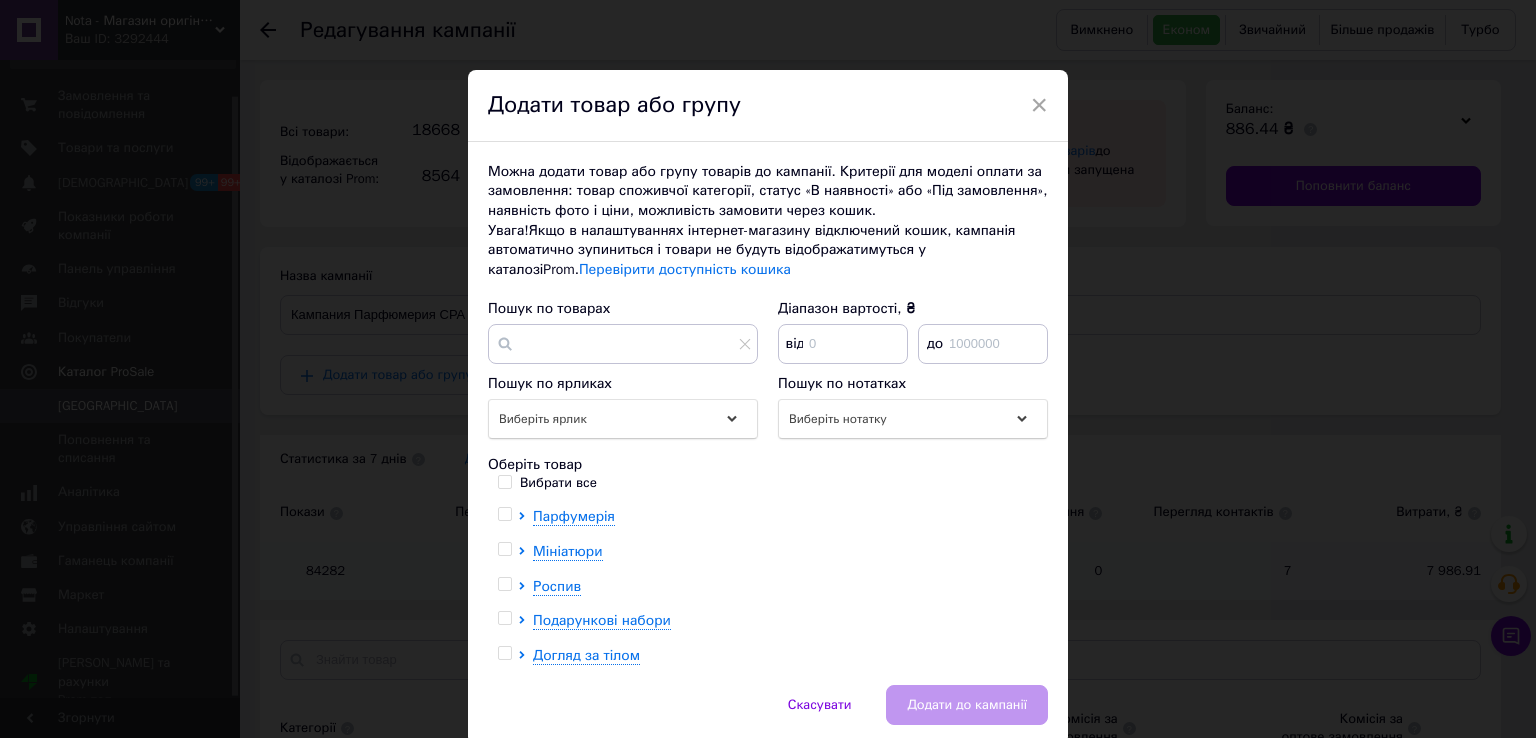 click on "Вибрати все" at bounding box center (504, 481) 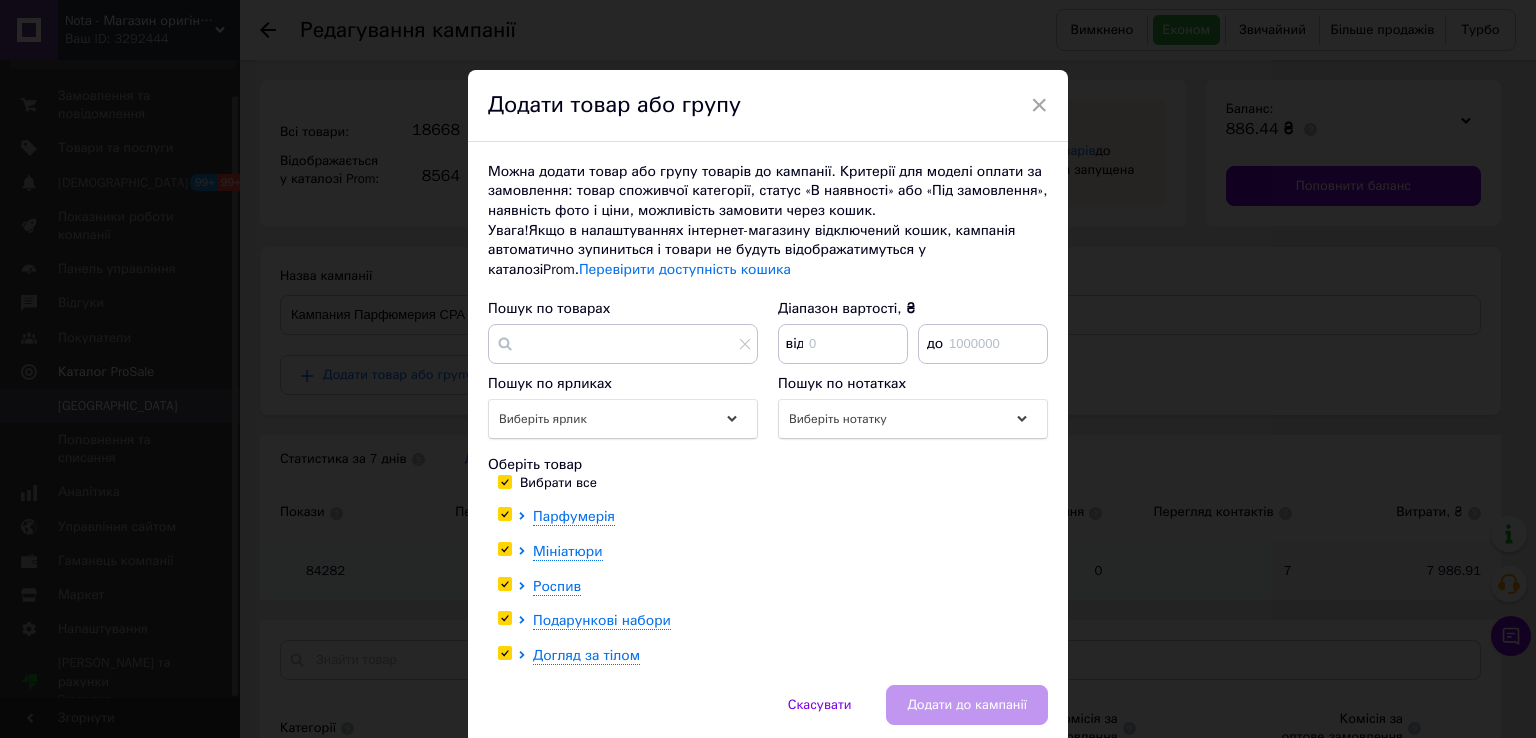 checkbox on "true" 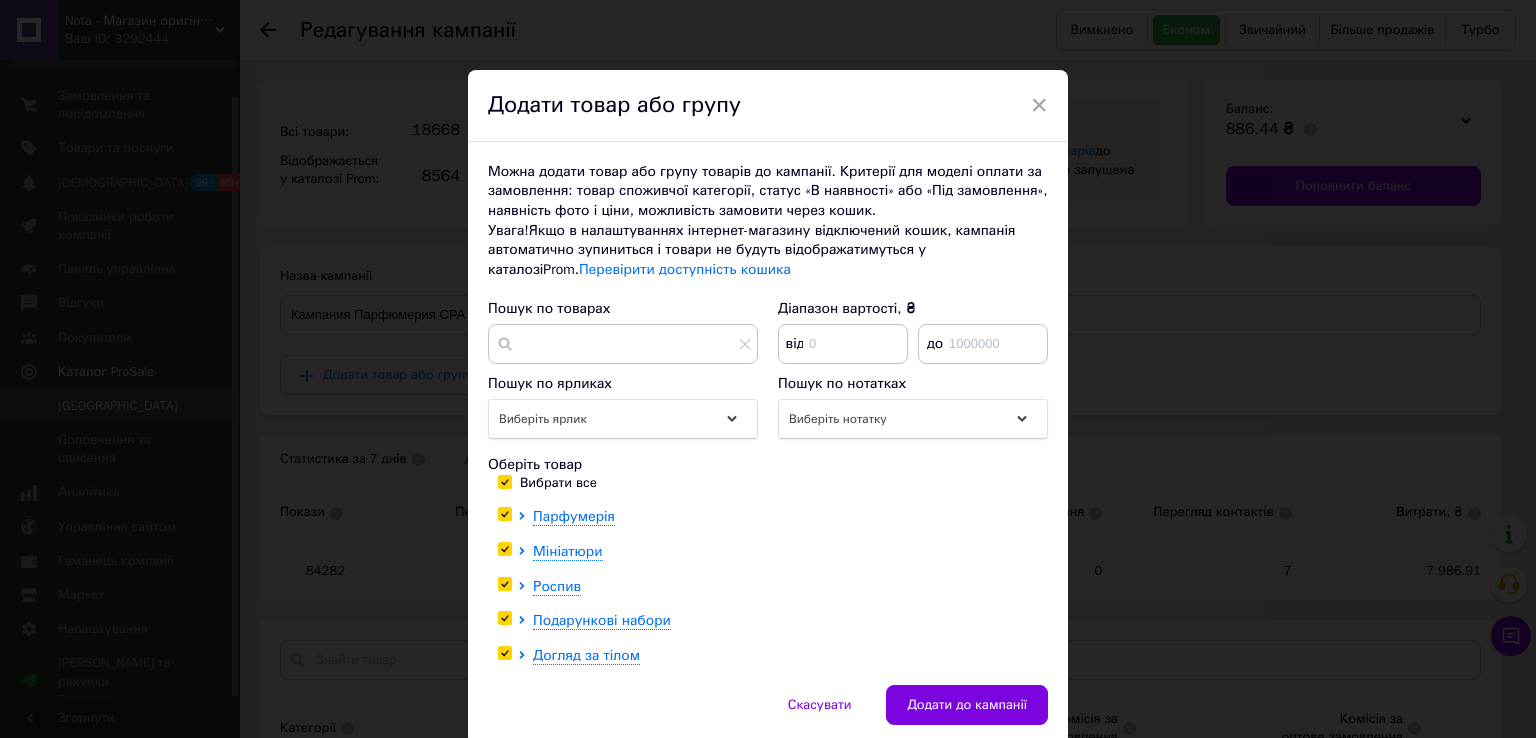 click on "Можна додати товар або групу товарів до кампанії. Критерії для моделі оплати за замовлення:
товар споживчої категорії, статус «В наявності» або «Під замовлення», наявність фото і ціни,
можливість замовити через кошик. Увага!  Якщо в налаштуваннях інтернет-магазину відключений кошик, кампанія
автоматично зупиниться і товари не будуть відображатимуться у каталозі  Prom .
Перевірити доступність кошика Пошук по товарах Діапазон вартості, ₴ від до Пошук по ярликах Виберіть ярлик Пошук по нотатках Виберіть нотатку Оберіть товар Вибрати все Парфумерія Роспив" at bounding box center (768, 414) 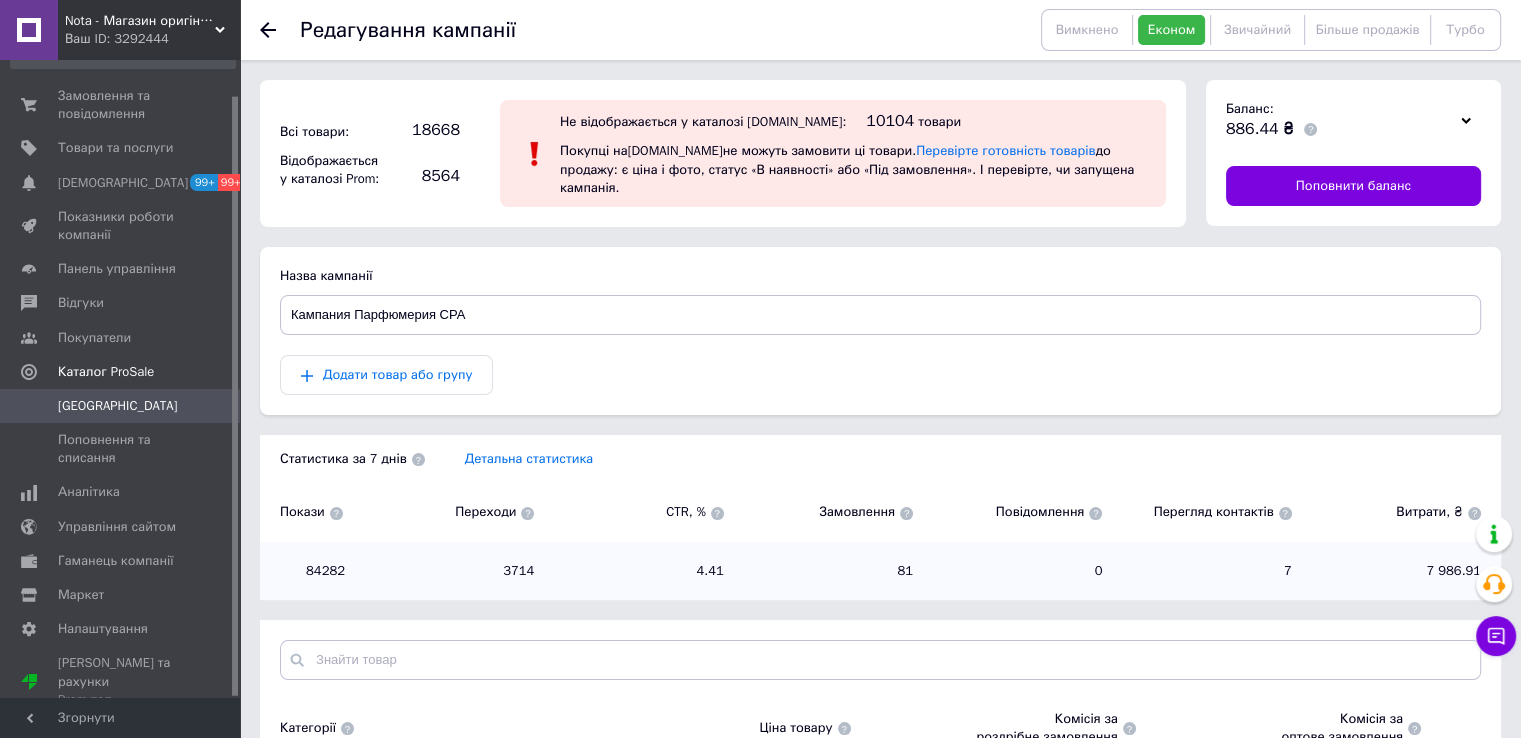 click on "Додати товар або групу" at bounding box center [880, 375] 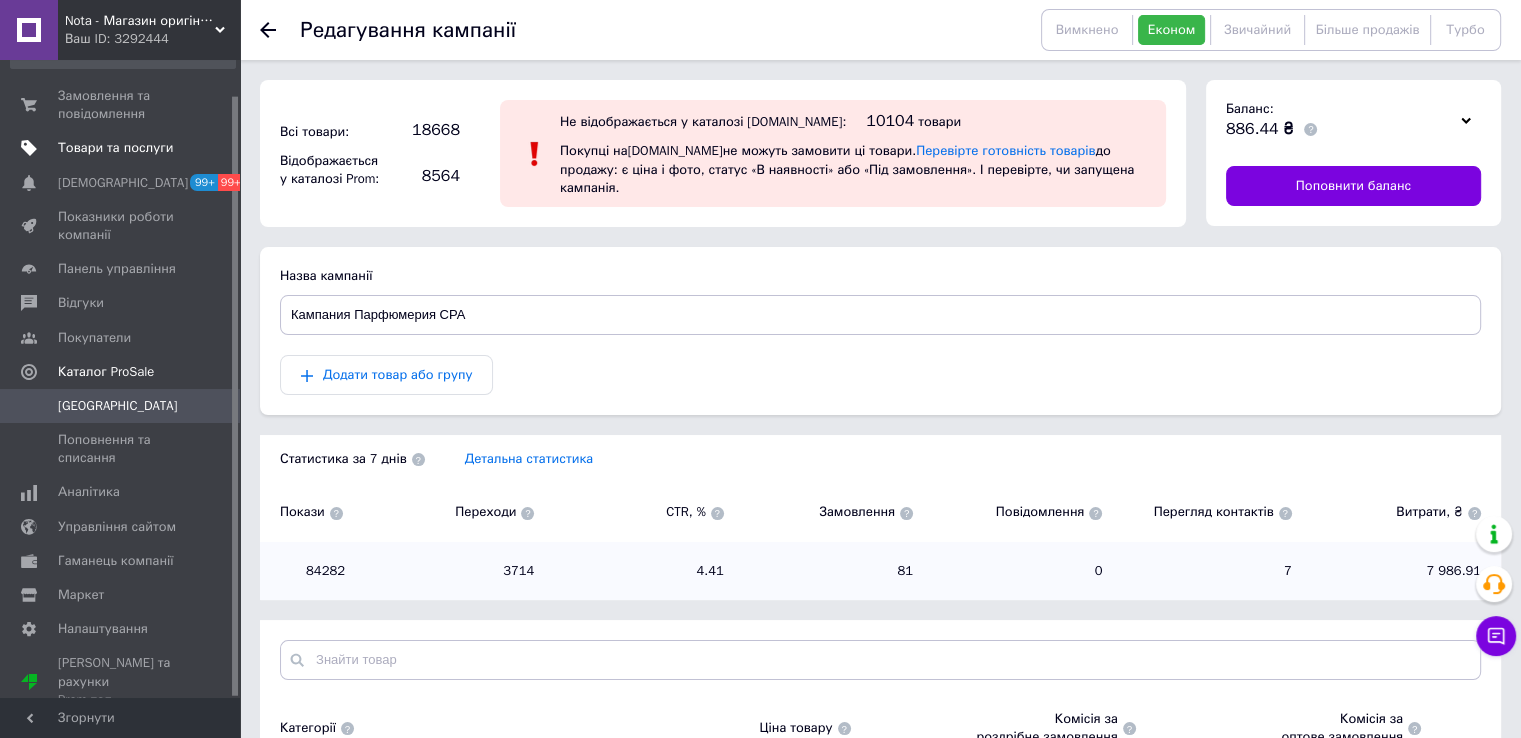 click on "Товари та послуги" at bounding box center (115, 148) 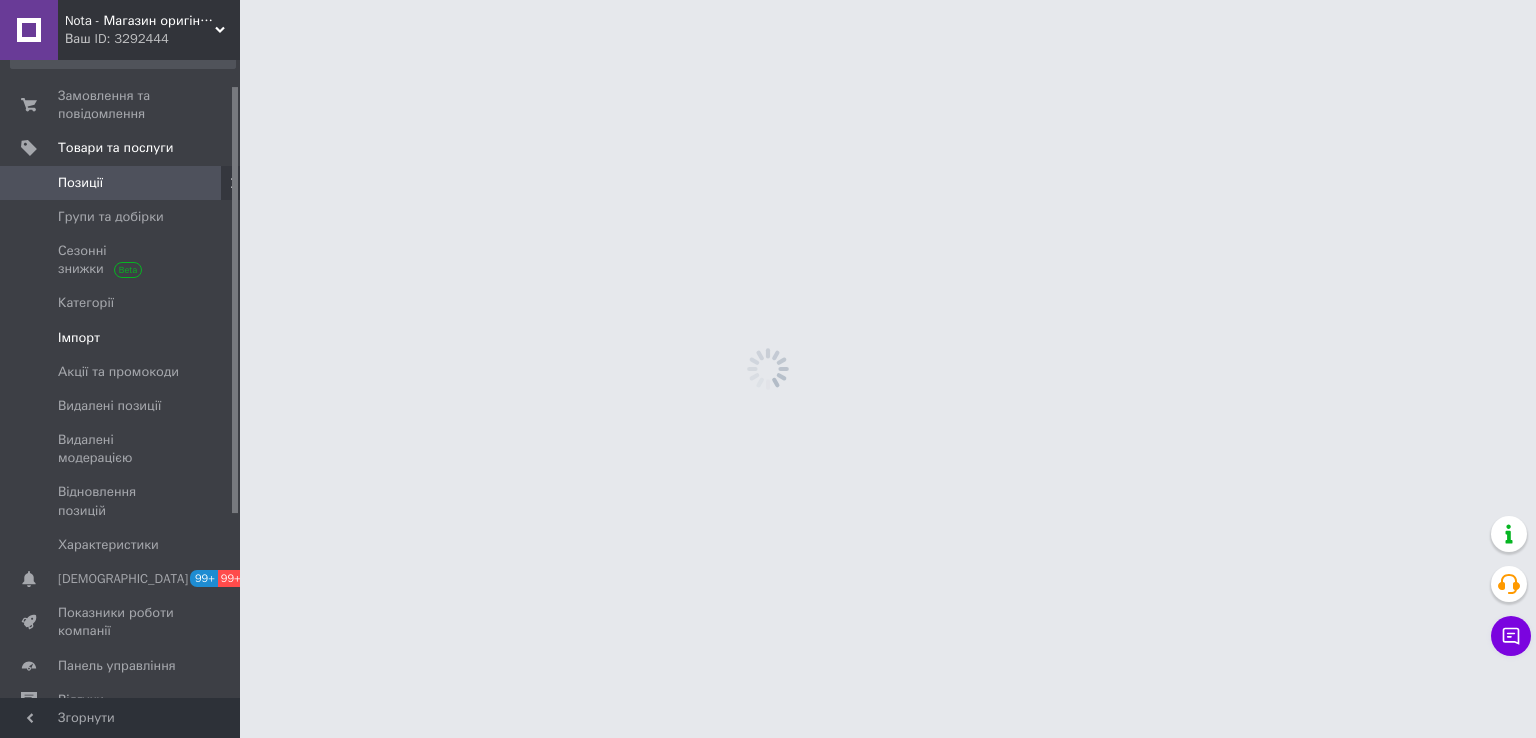 click on "Імпорт" at bounding box center (79, 338) 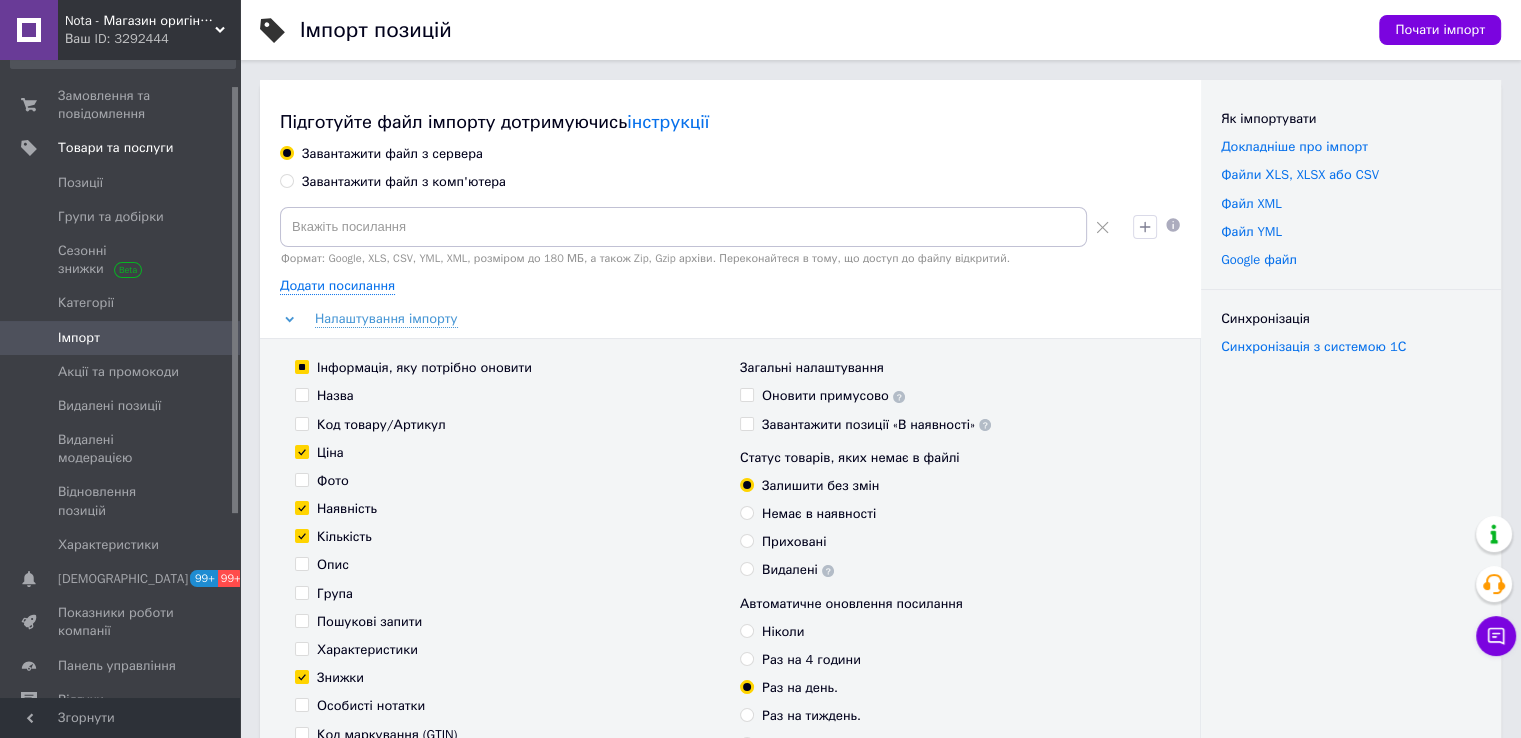 click on "Завантажити файл з комп'ютера" at bounding box center (404, 182) 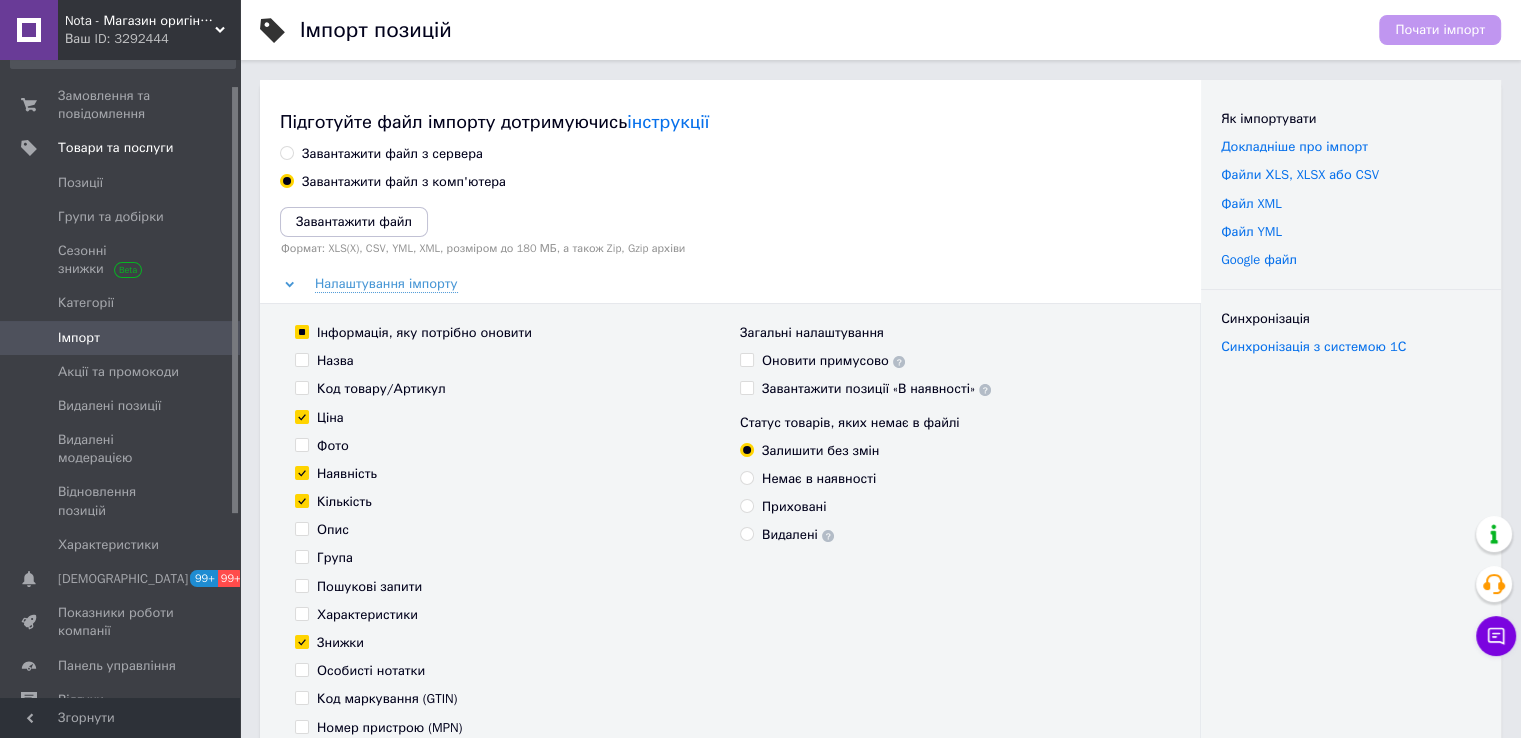 click on "Завантажити файл" at bounding box center (354, 221) 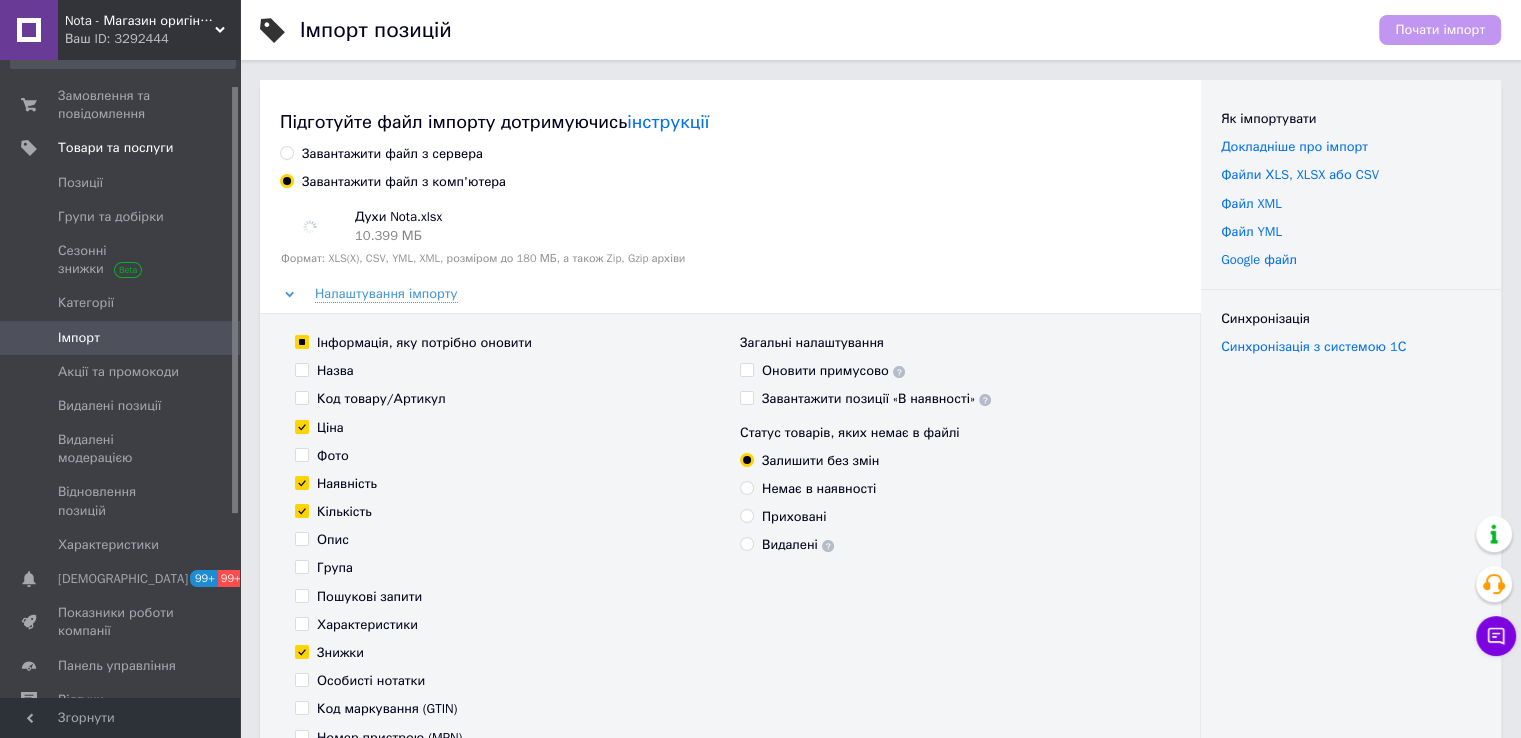 click on "Оновити примусово" at bounding box center [833, 371] 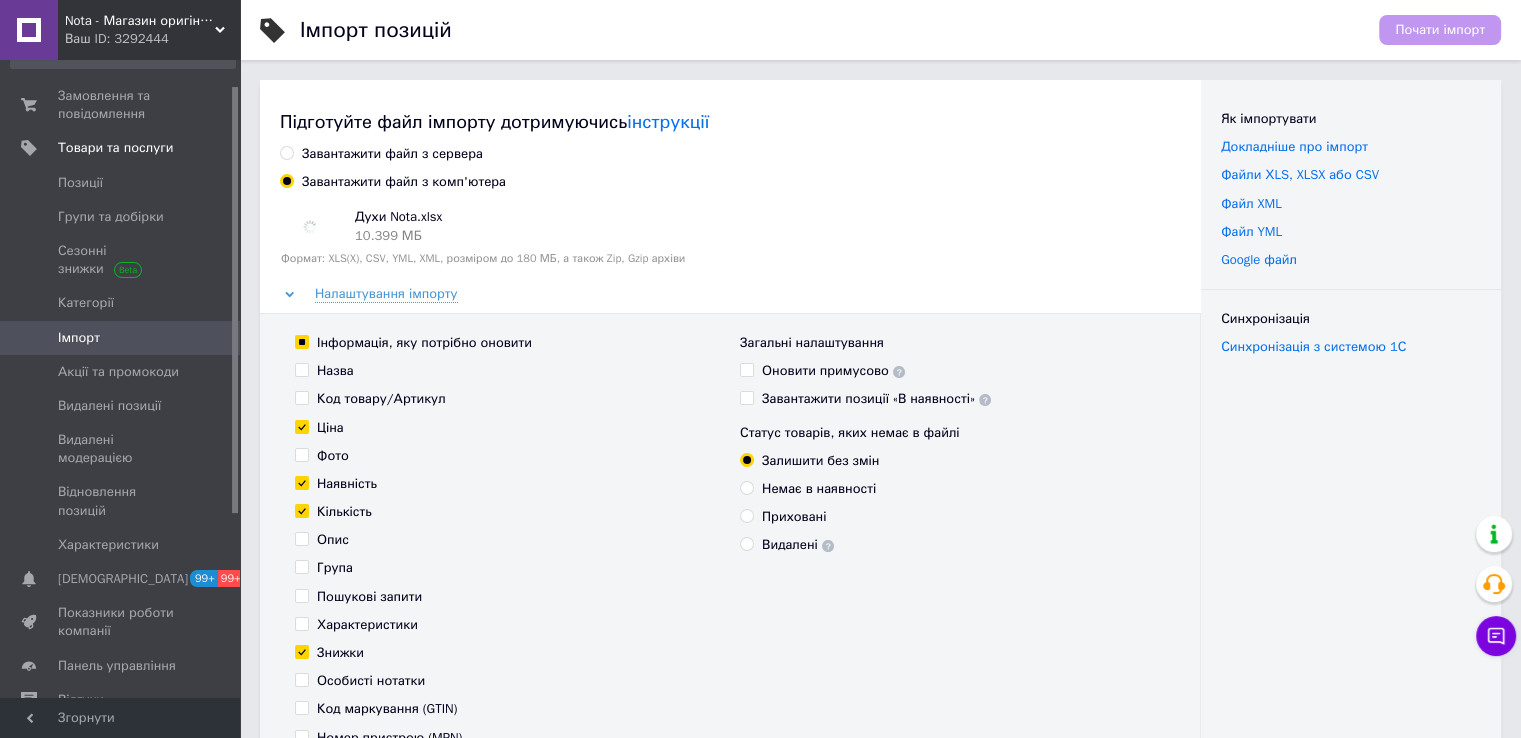 click on "Оновити примусово" at bounding box center [746, 369] 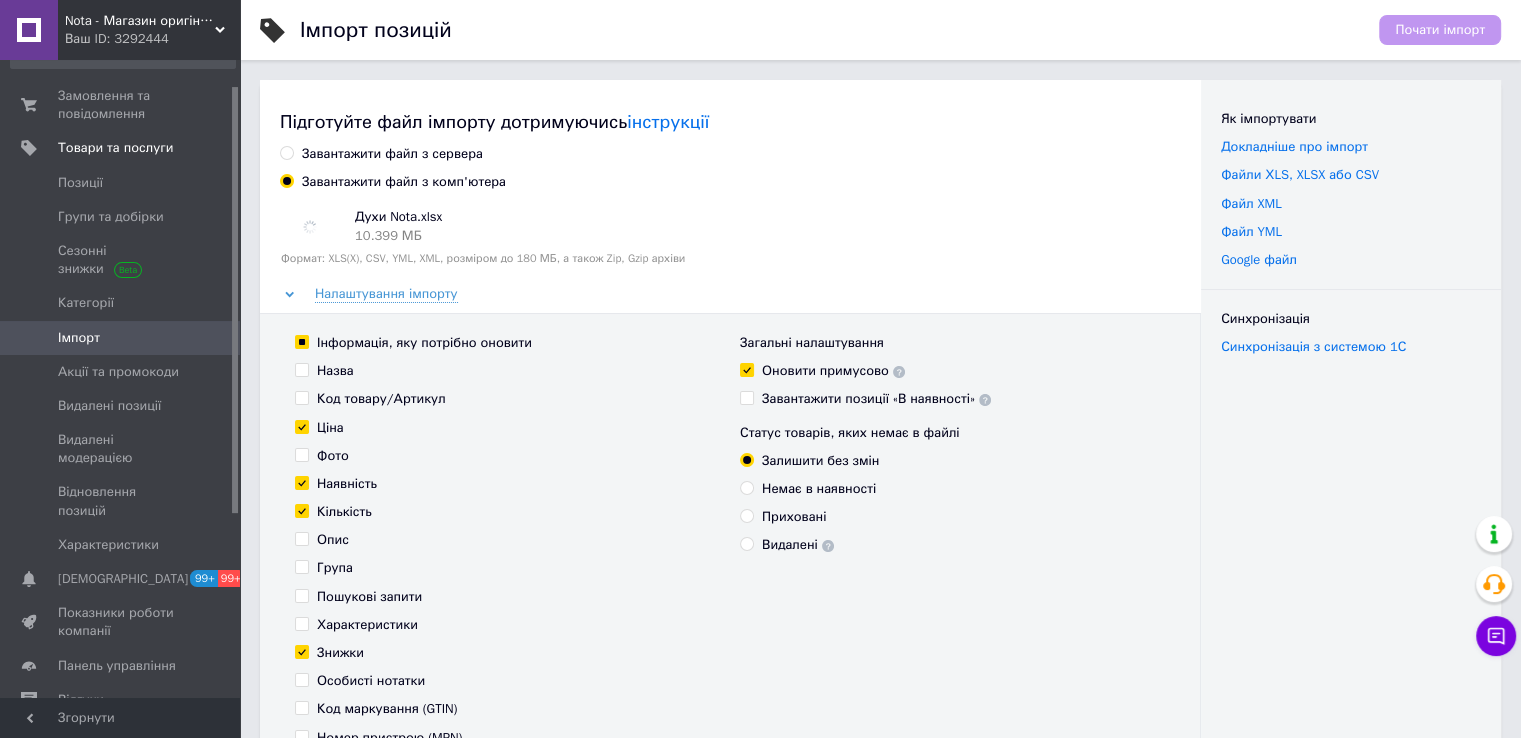 checkbox on "true" 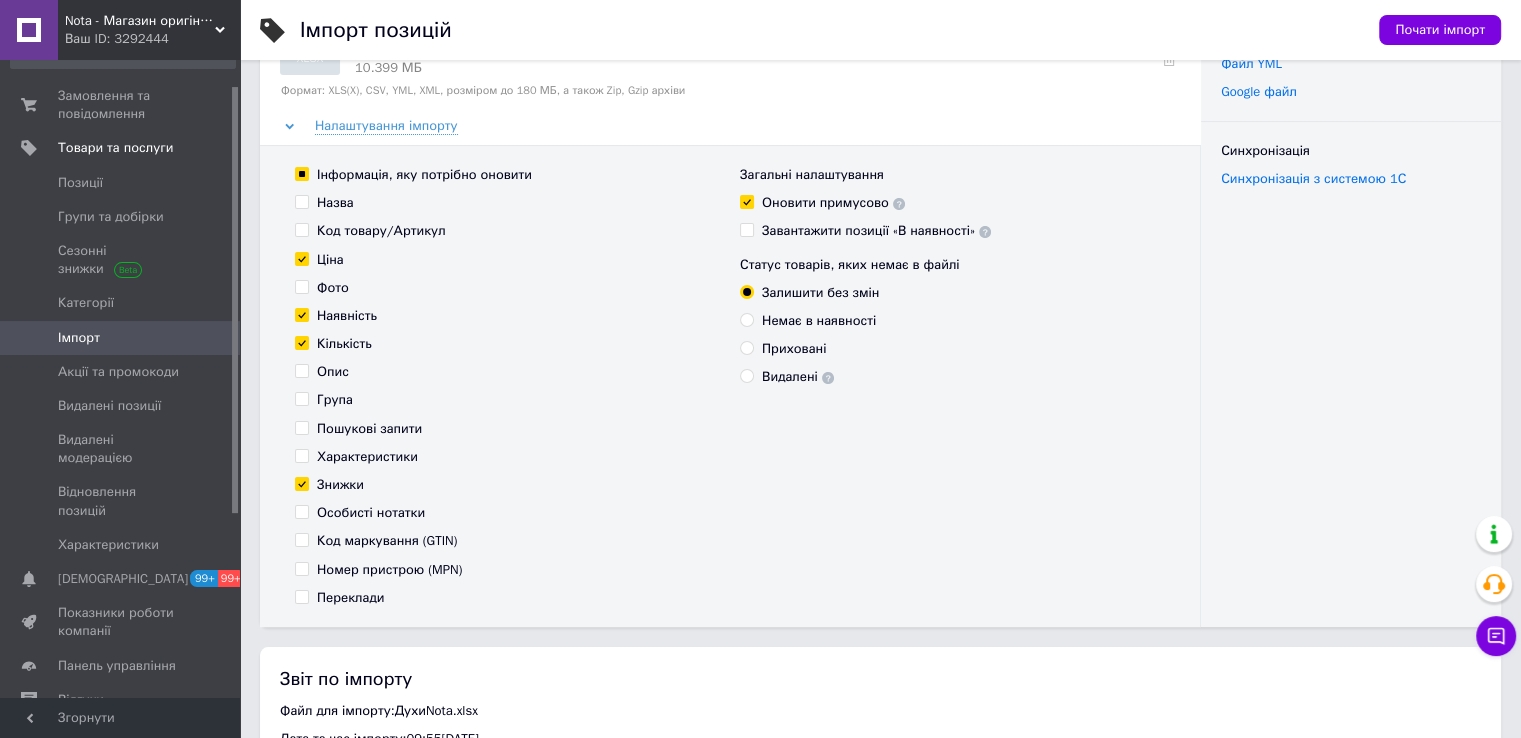 scroll, scrollTop: 0, scrollLeft: 0, axis: both 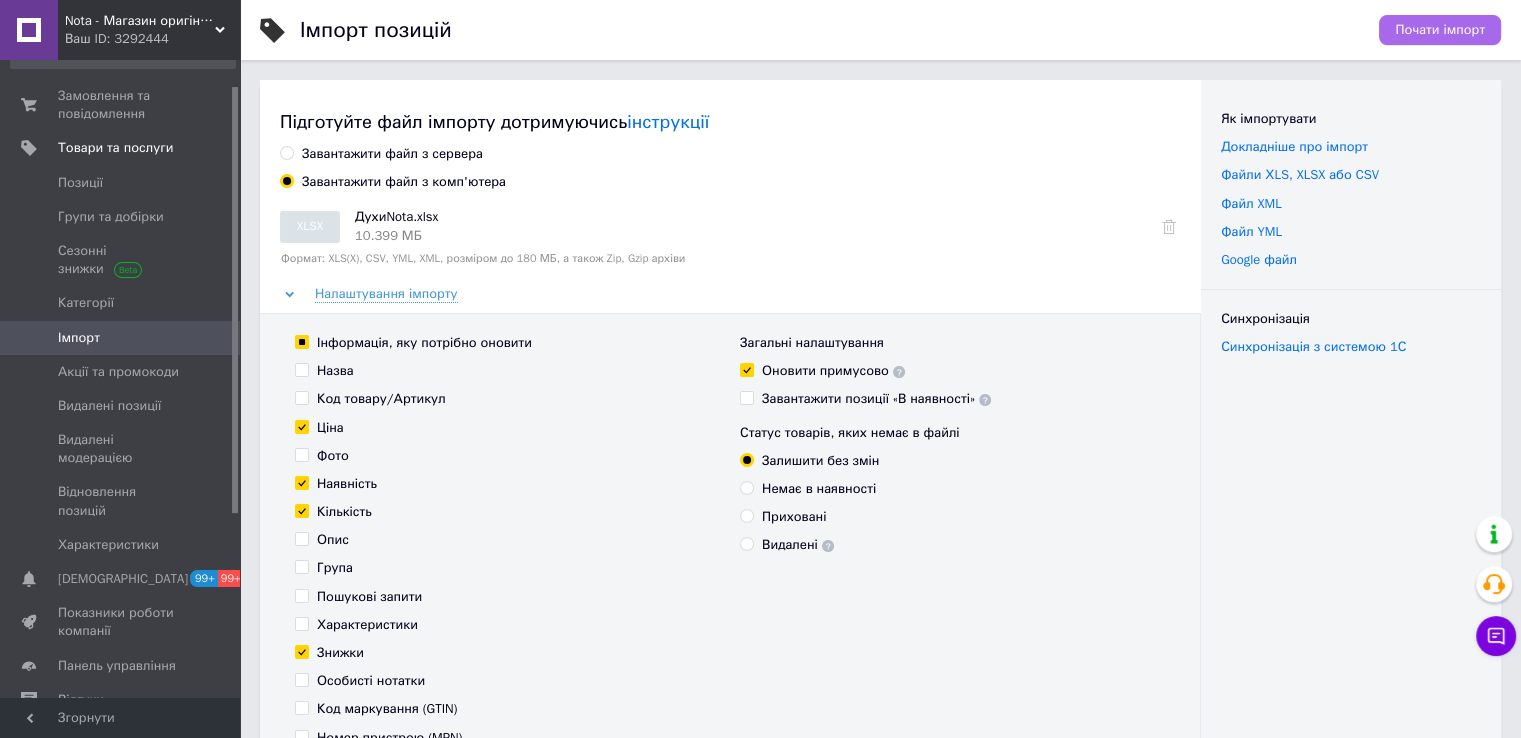 click on "Почати імпорт" at bounding box center (1440, 30) 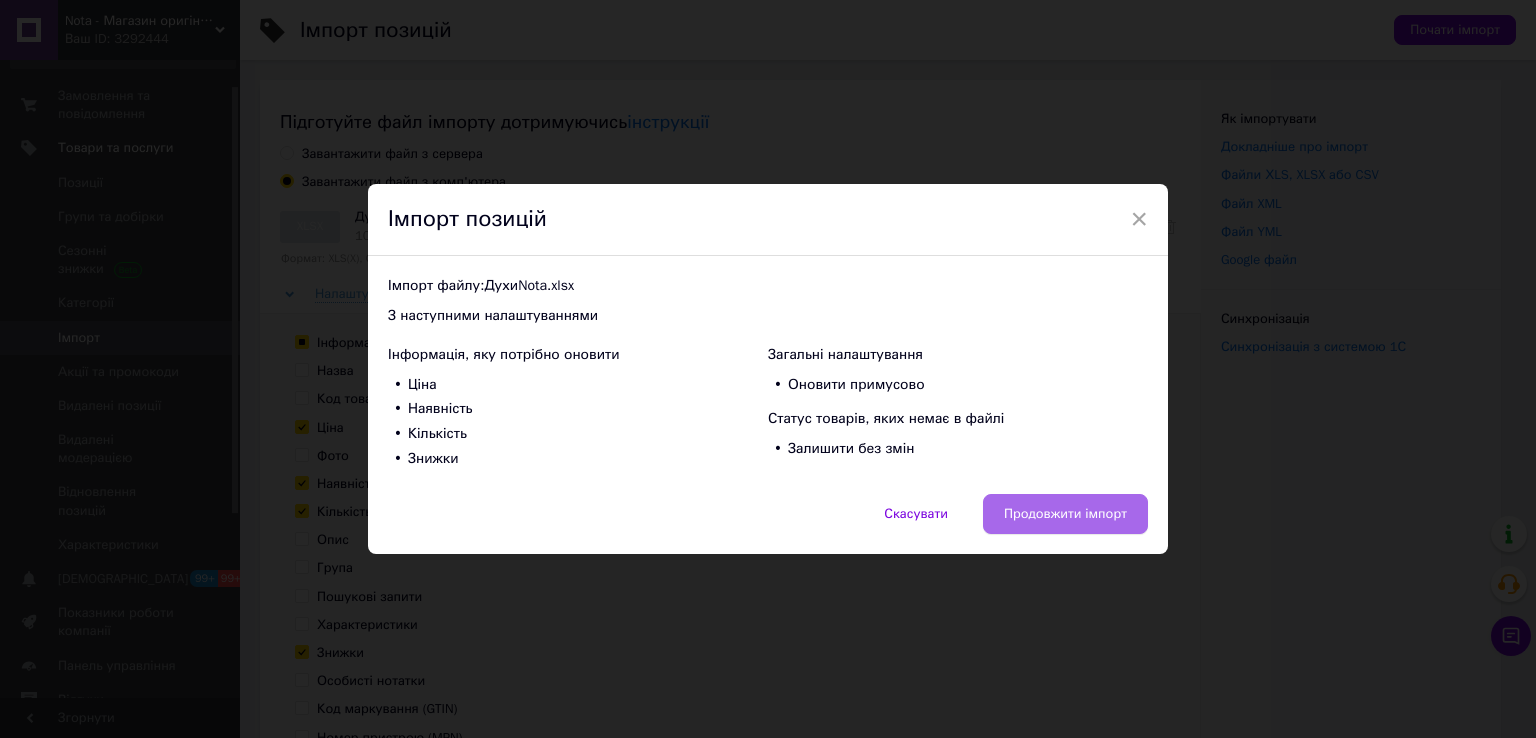 click on "Продовжити імпорт" at bounding box center (1065, 514) 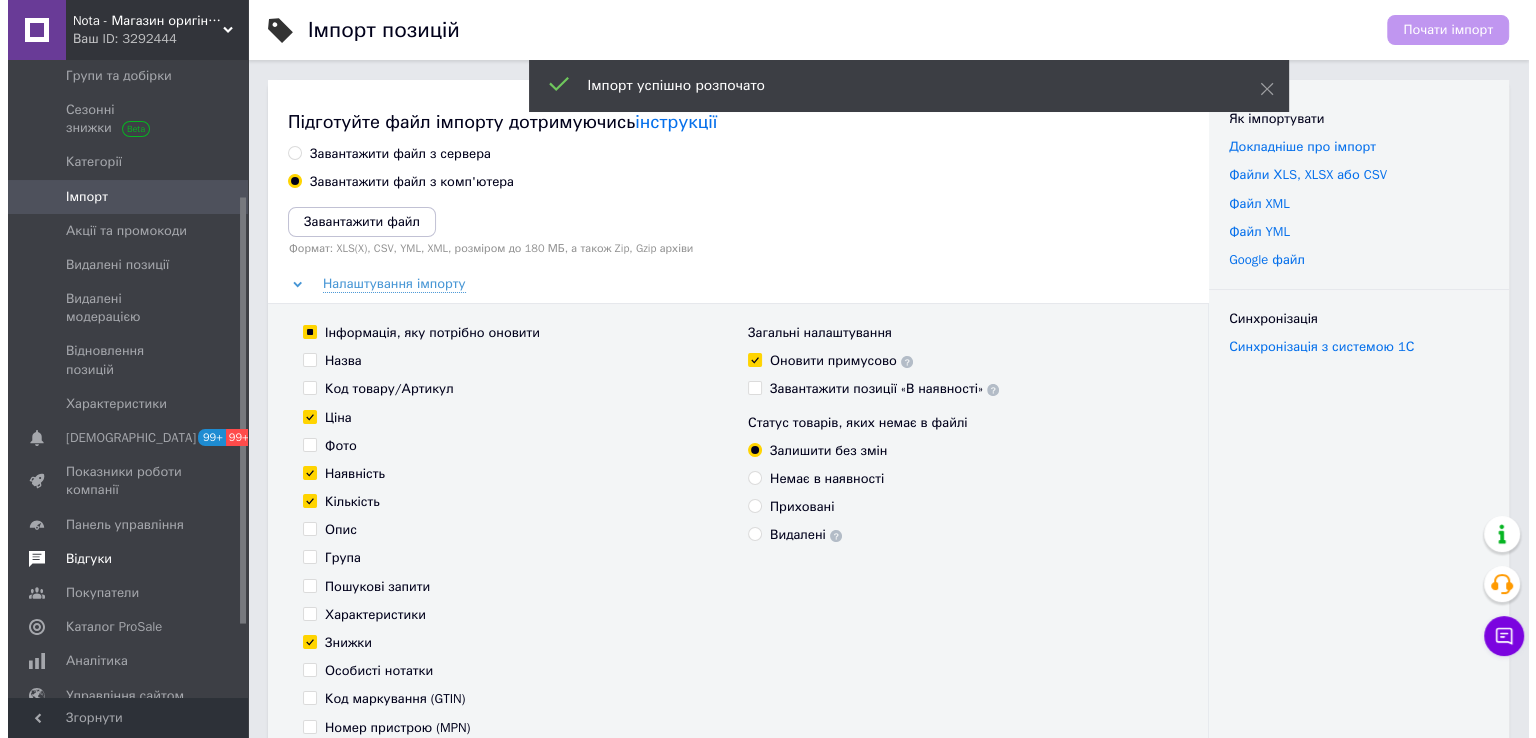 scroll, scrollTop: 204, scrollLeft: 0, axis: vertical 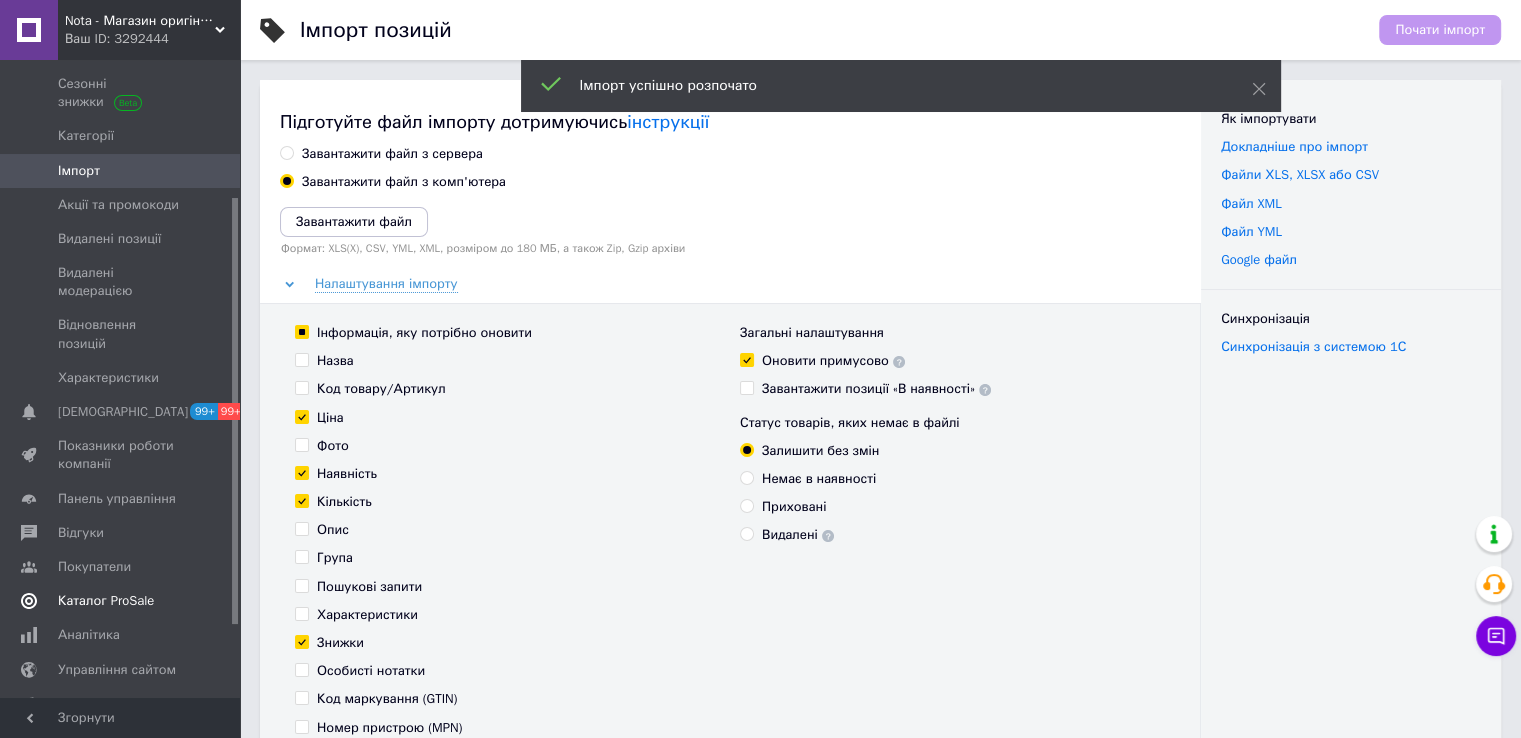 click on "Каталог ProSale" at bounding box center [106, 601] 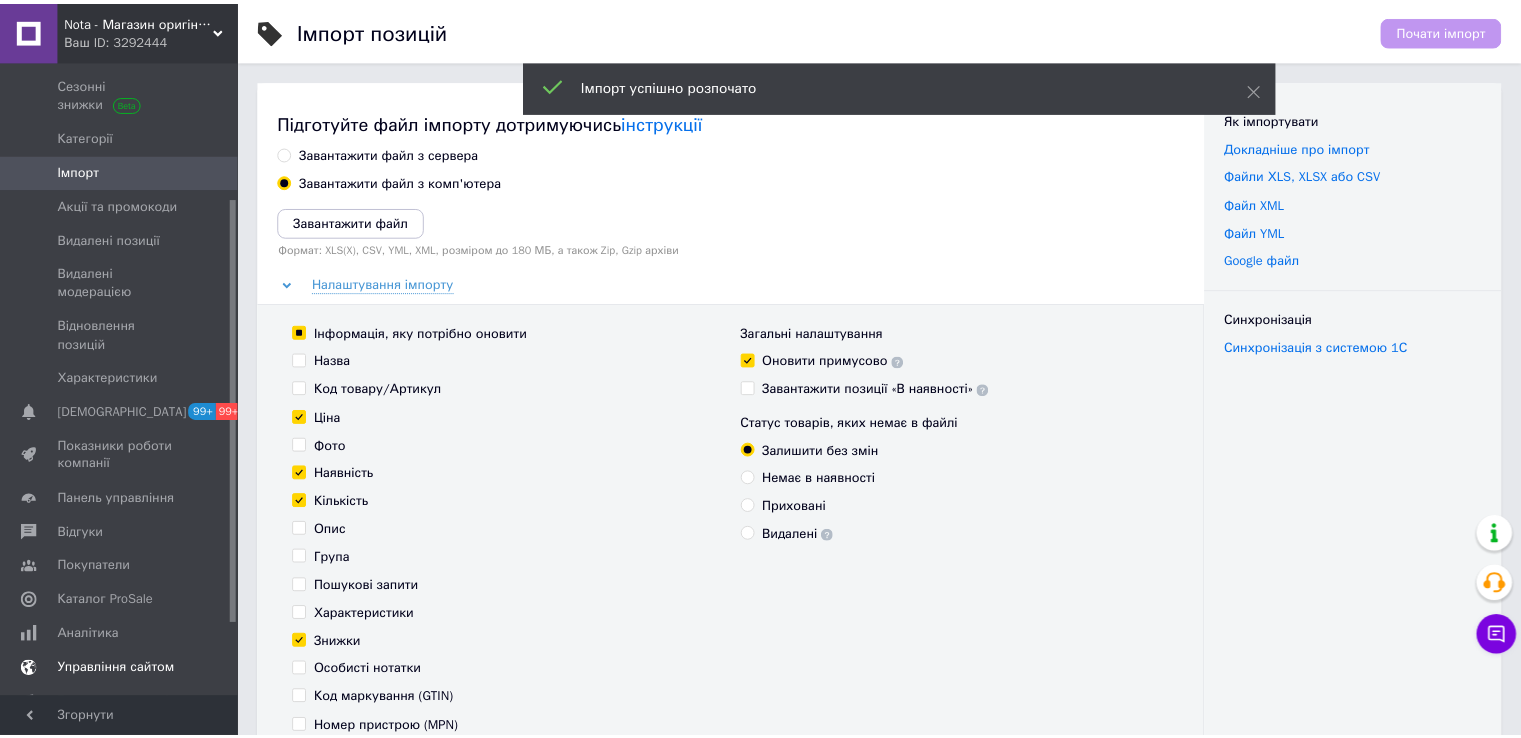 scroll, scrollTop: 37, scrollLeft: 0, axis: vertical 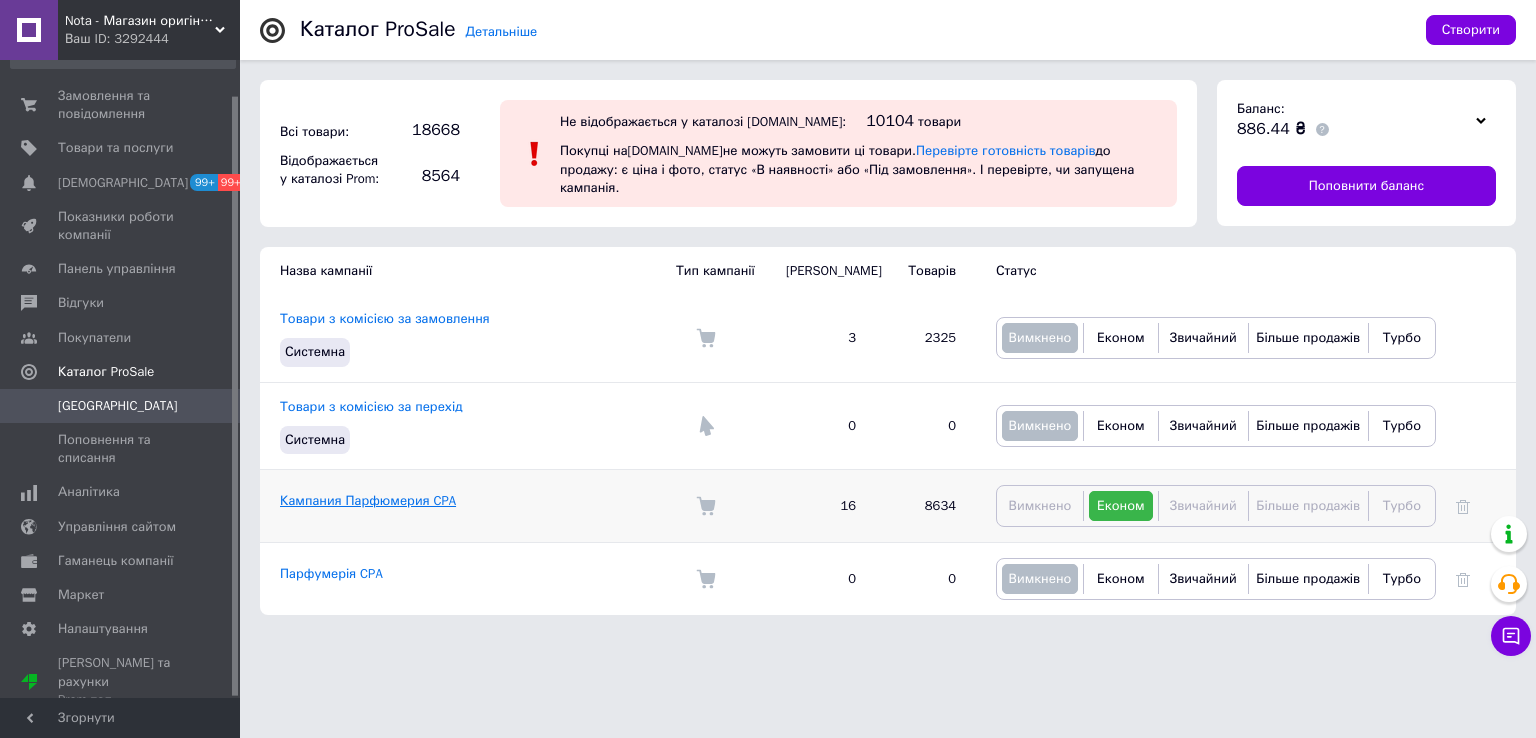 click on "Кампания Парфюмерия CPA" at bounding box center (368, 500) 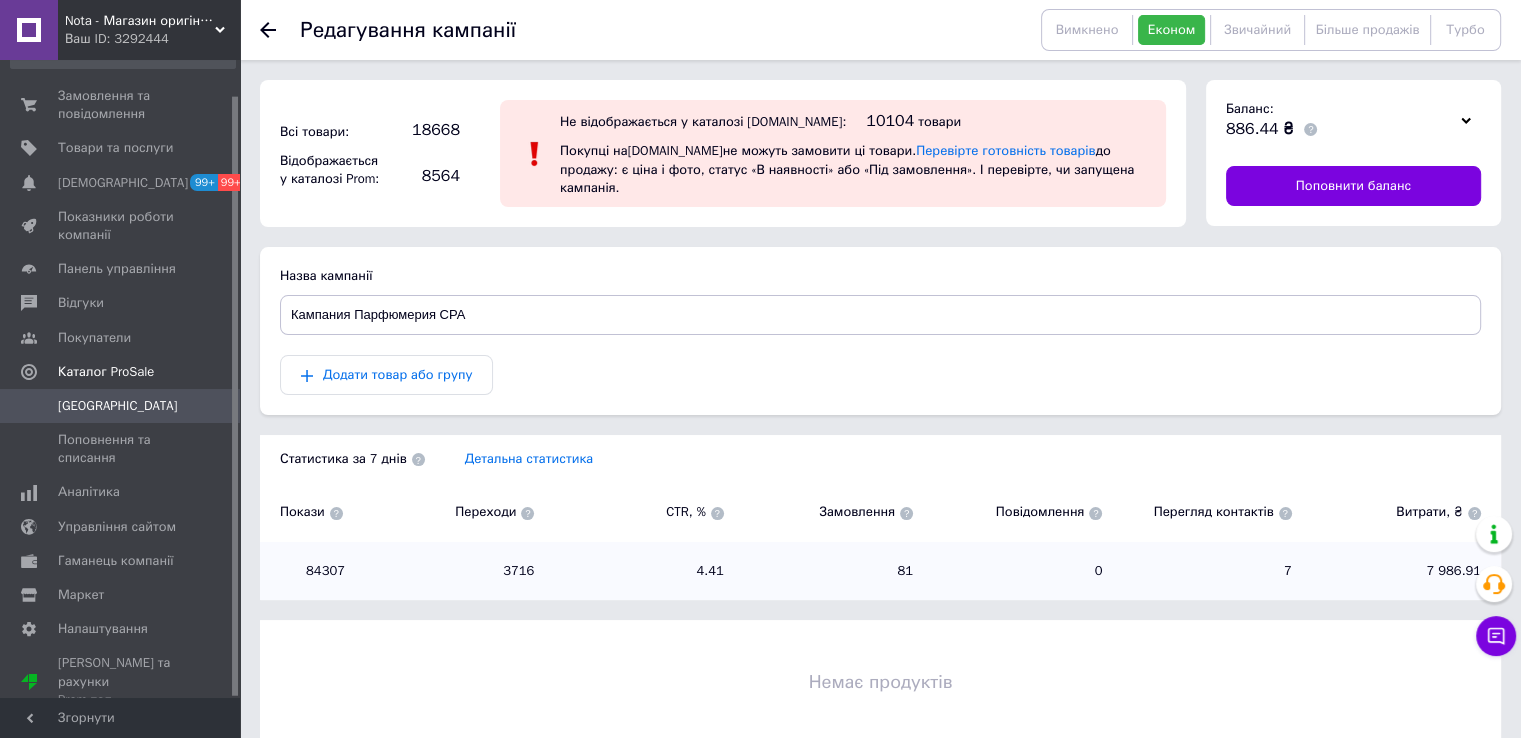 click on "Додати товар або групу" at bounding box center [880, 375] 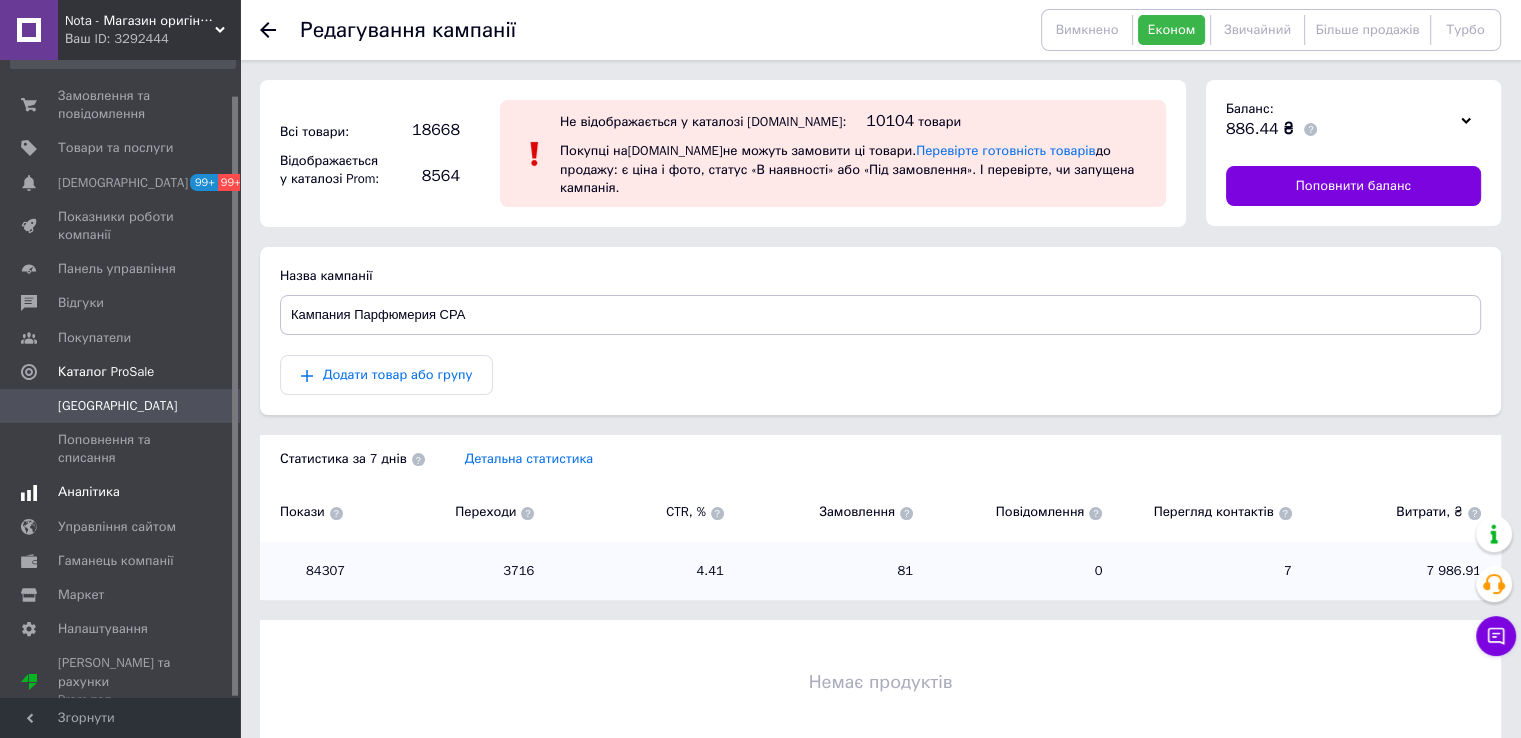 click on "Аналітика" at bounding box center (89, 492) 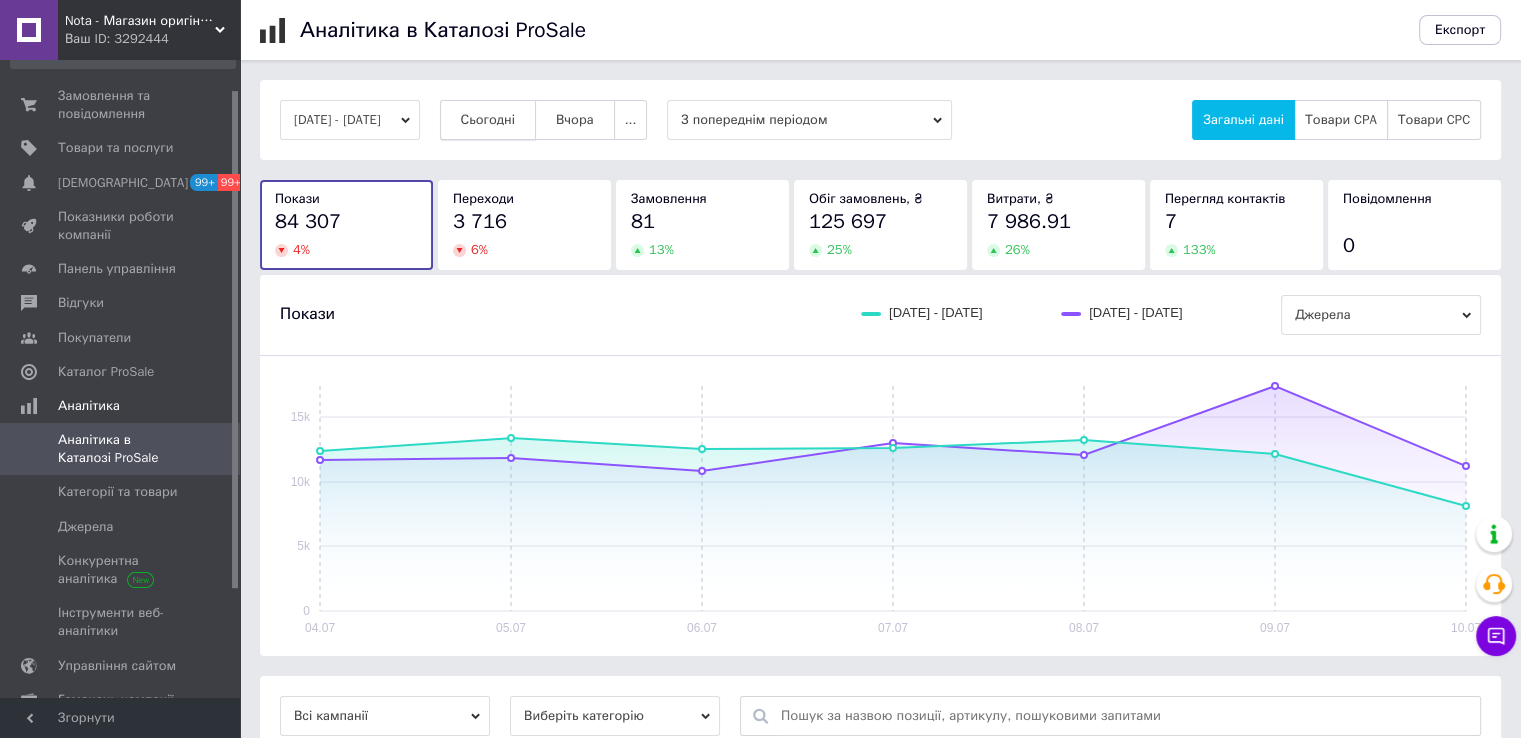 click on "Сьогодні" at bounding box center (488, 120) 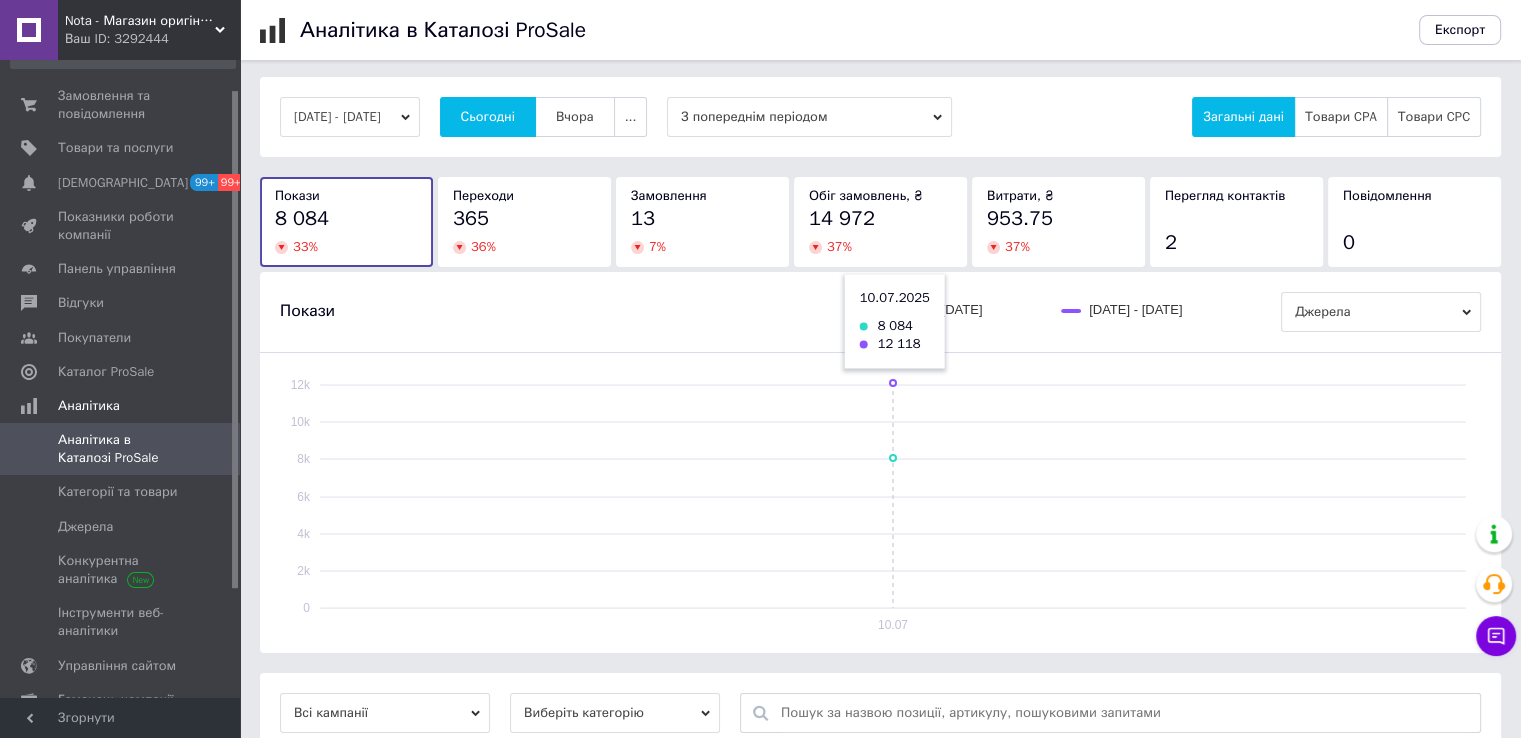 scroll, scrollTop: 0, scrollLeft: 0, axis: both 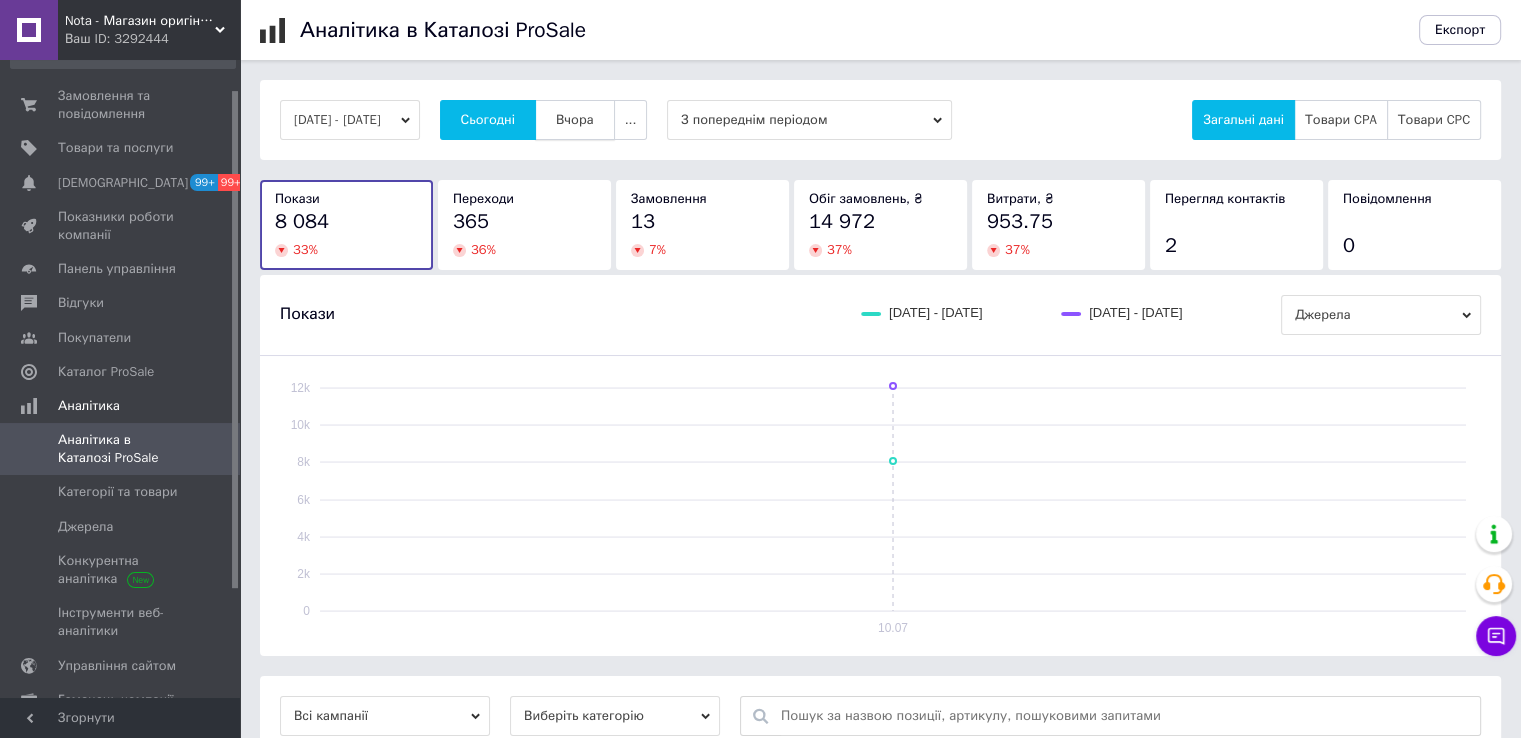 click on "Вчора" at bounding box center [575, 120] 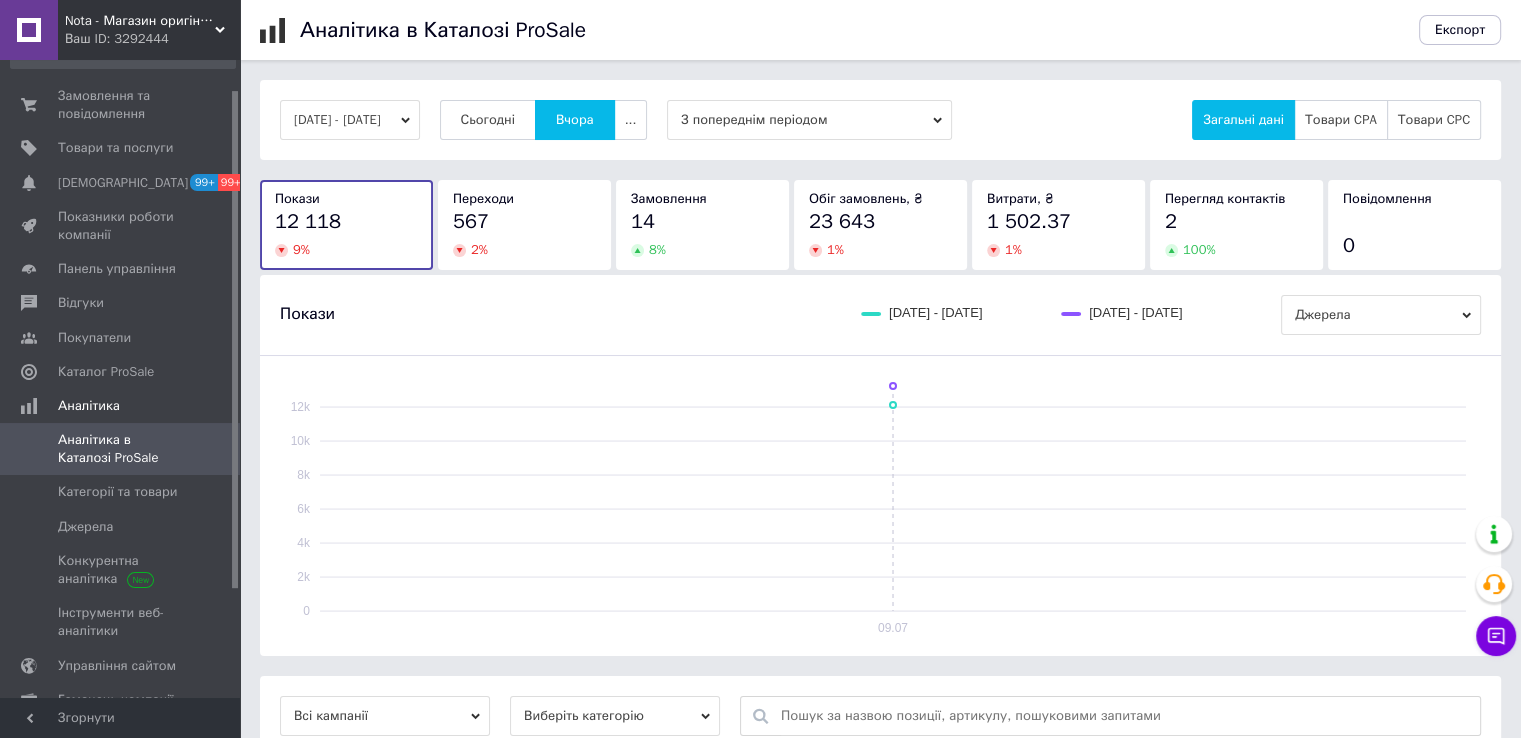 scroll, scrollTop: 199, scrollLeft: 0, axis: vertical 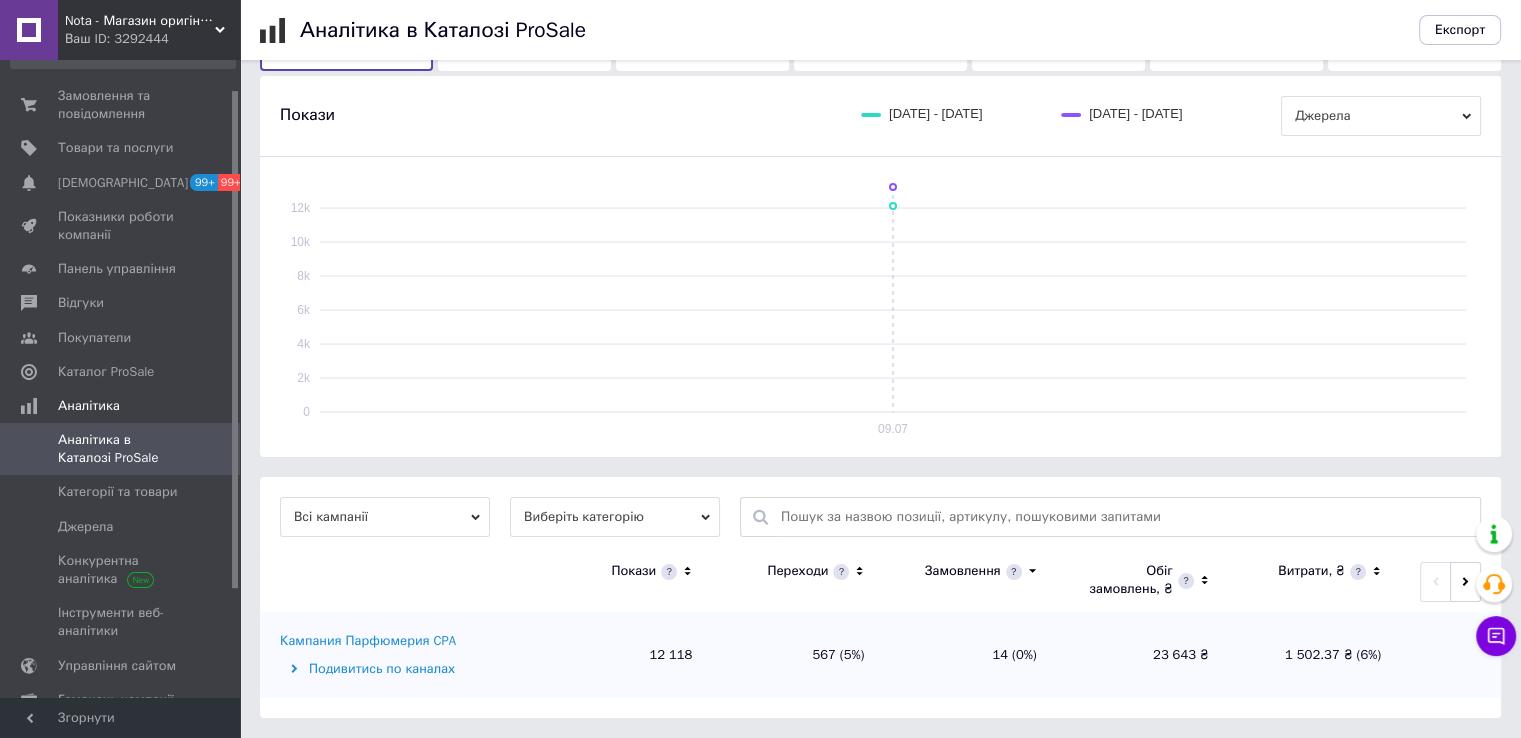 click on "Nota - Магазин оригінальної парфумерії оптом та в роздріб Ваш ID: 3292444" at bounding box center (149, 30) 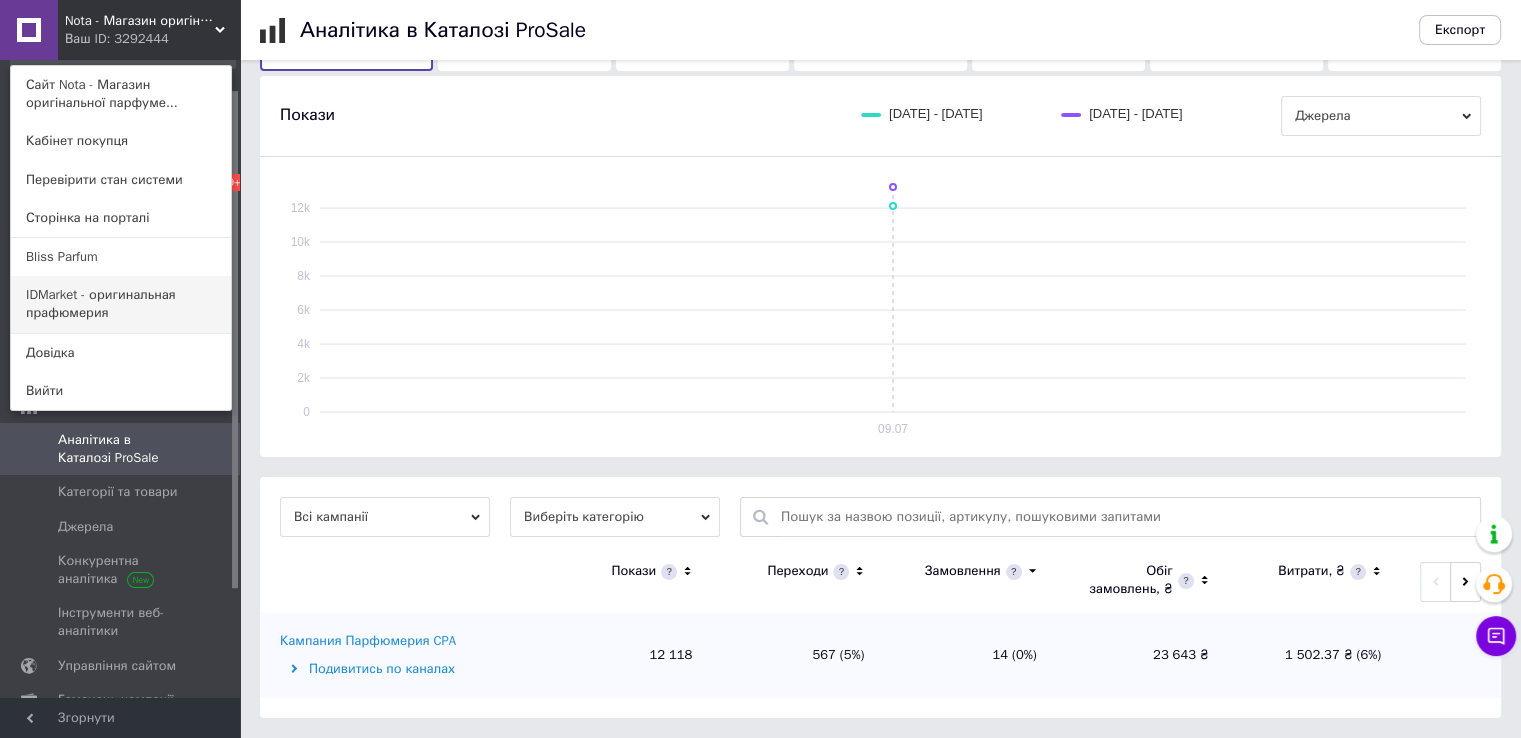 click on "IDMarket - оригинальная прафюмерия" at bounding box center [121, 304] 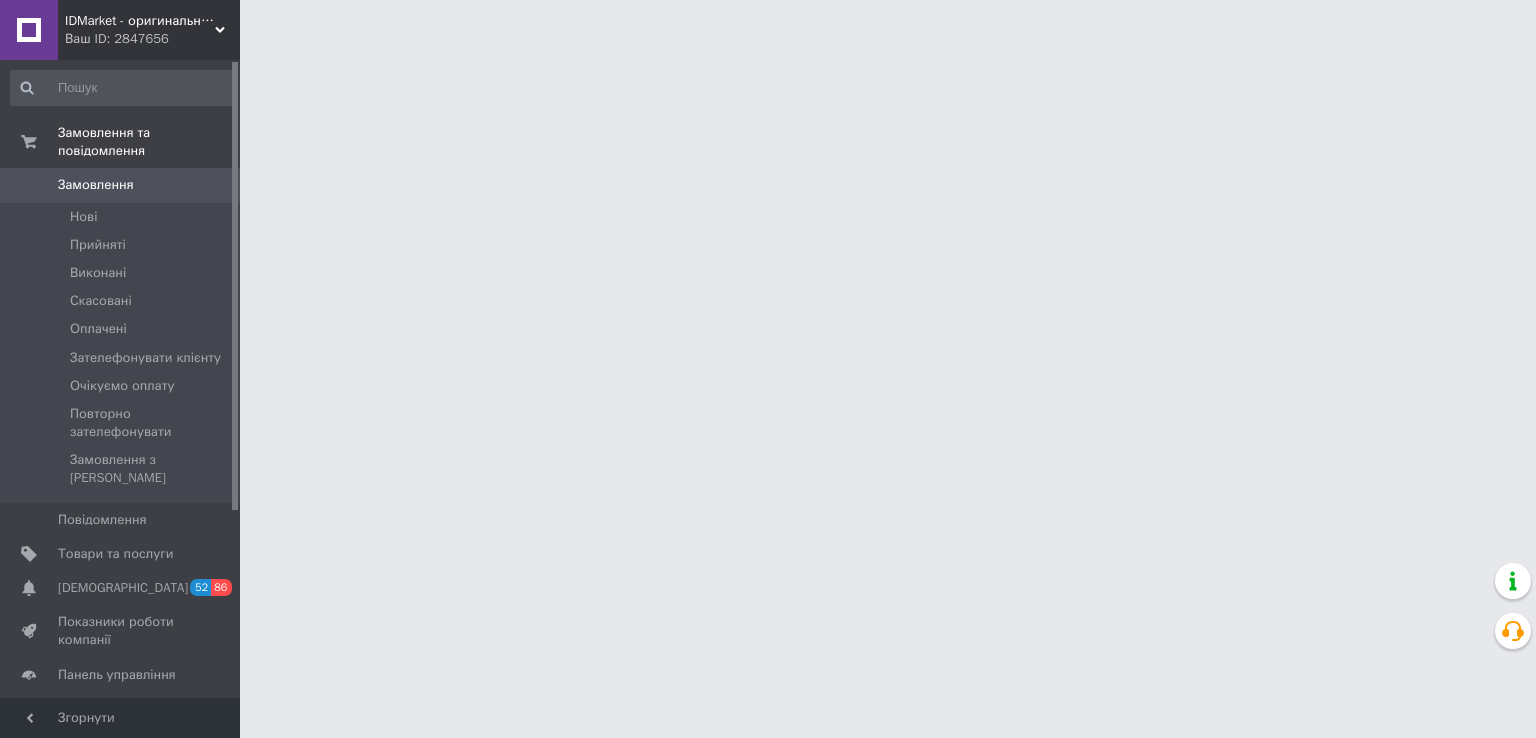 click on "Товари та послуги" at bounding box center [115, 554] 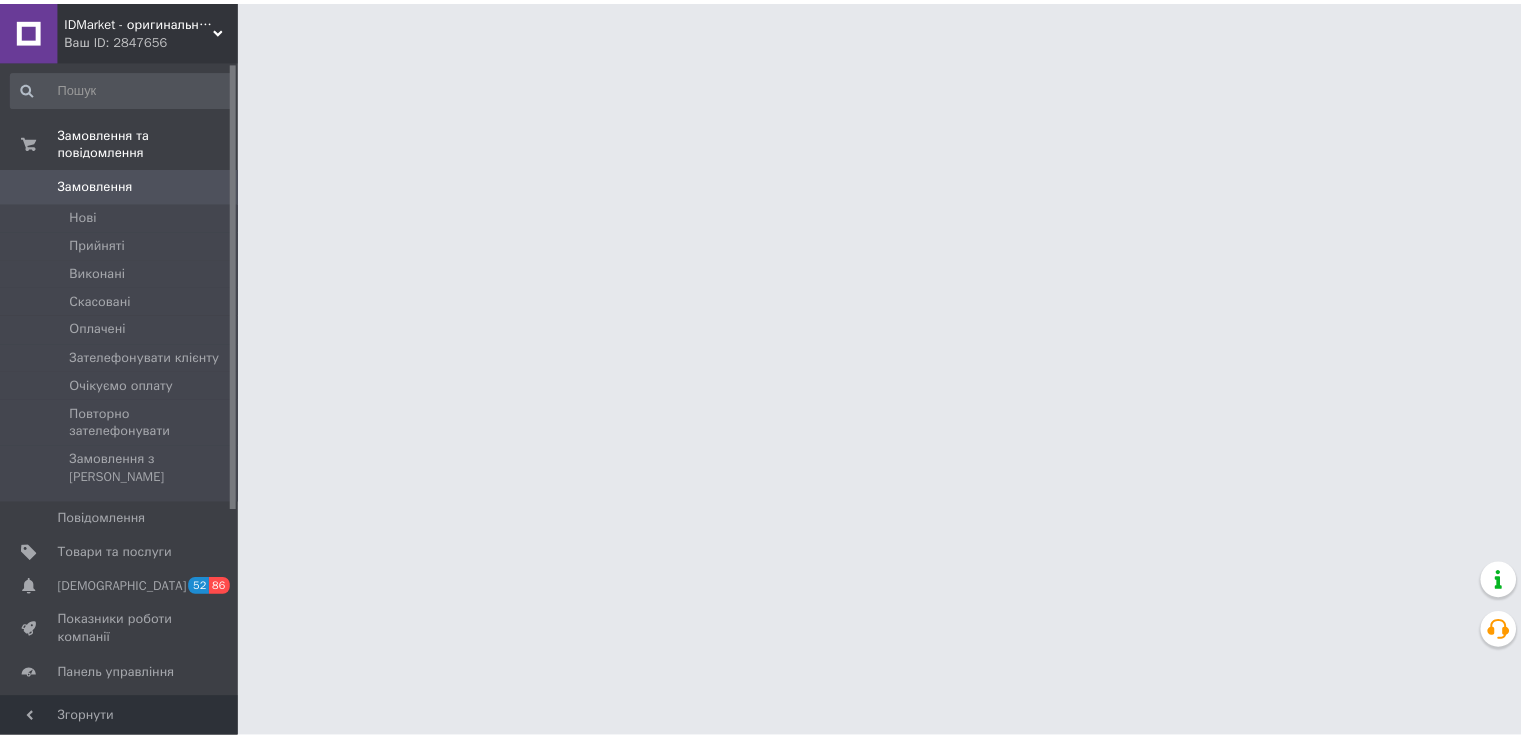 scroll, scrollTop: 0, scrollLeft: 0, axis: both 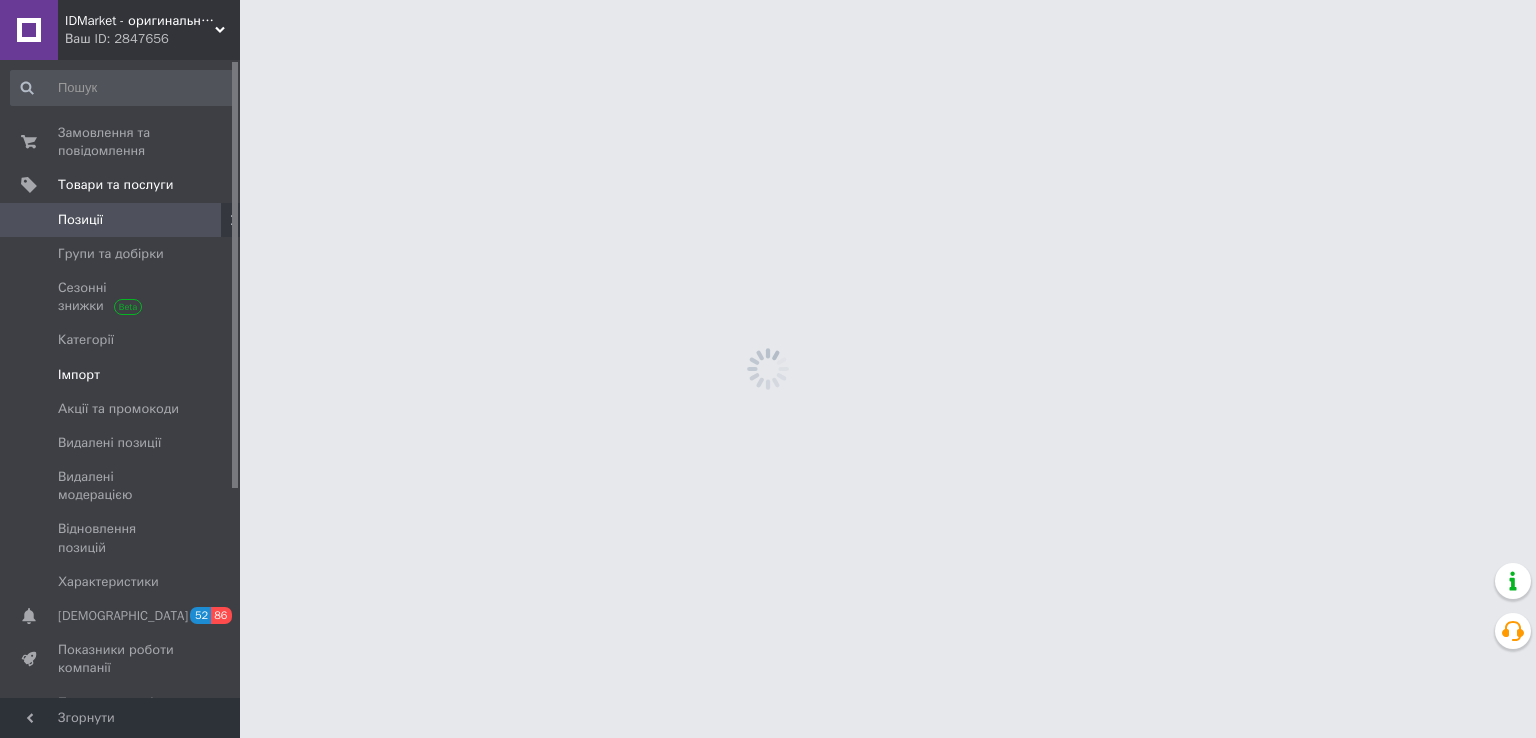 click on "Імпорт" at bounding box center (79, 375) 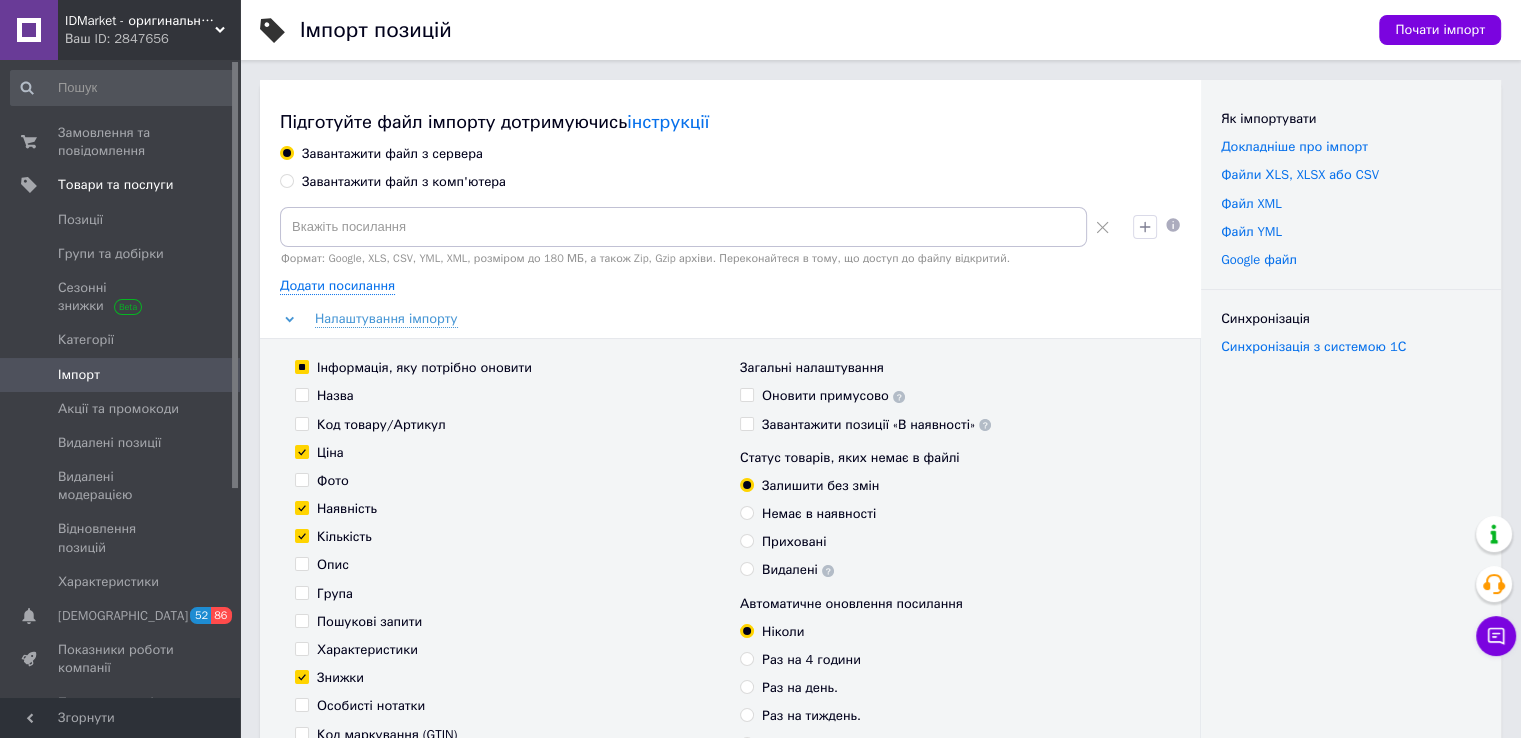 click on "Завантажити файл з комп'ютера" at bounding box center [404, 182] 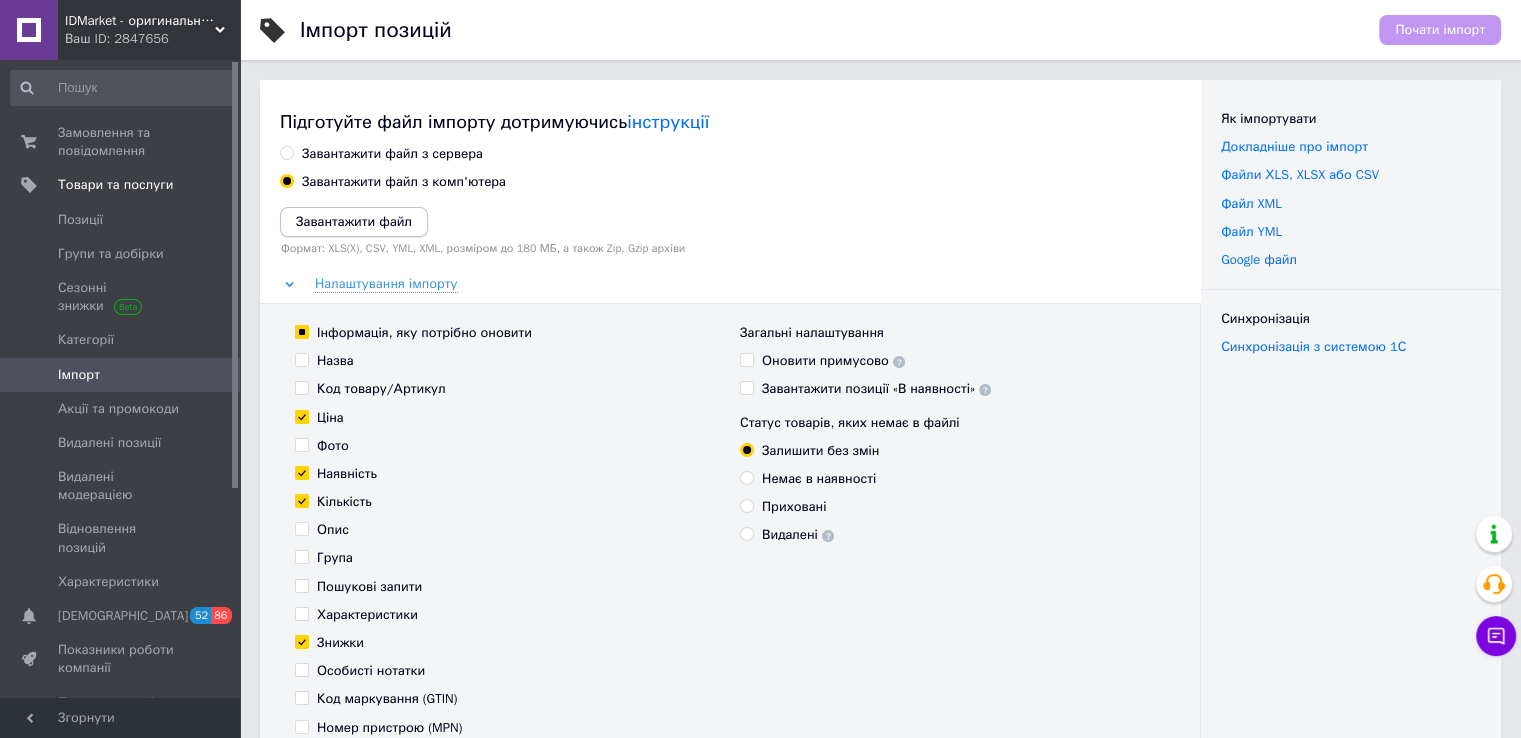 click on "Завантажити файл" at bounding box center [354, 221] 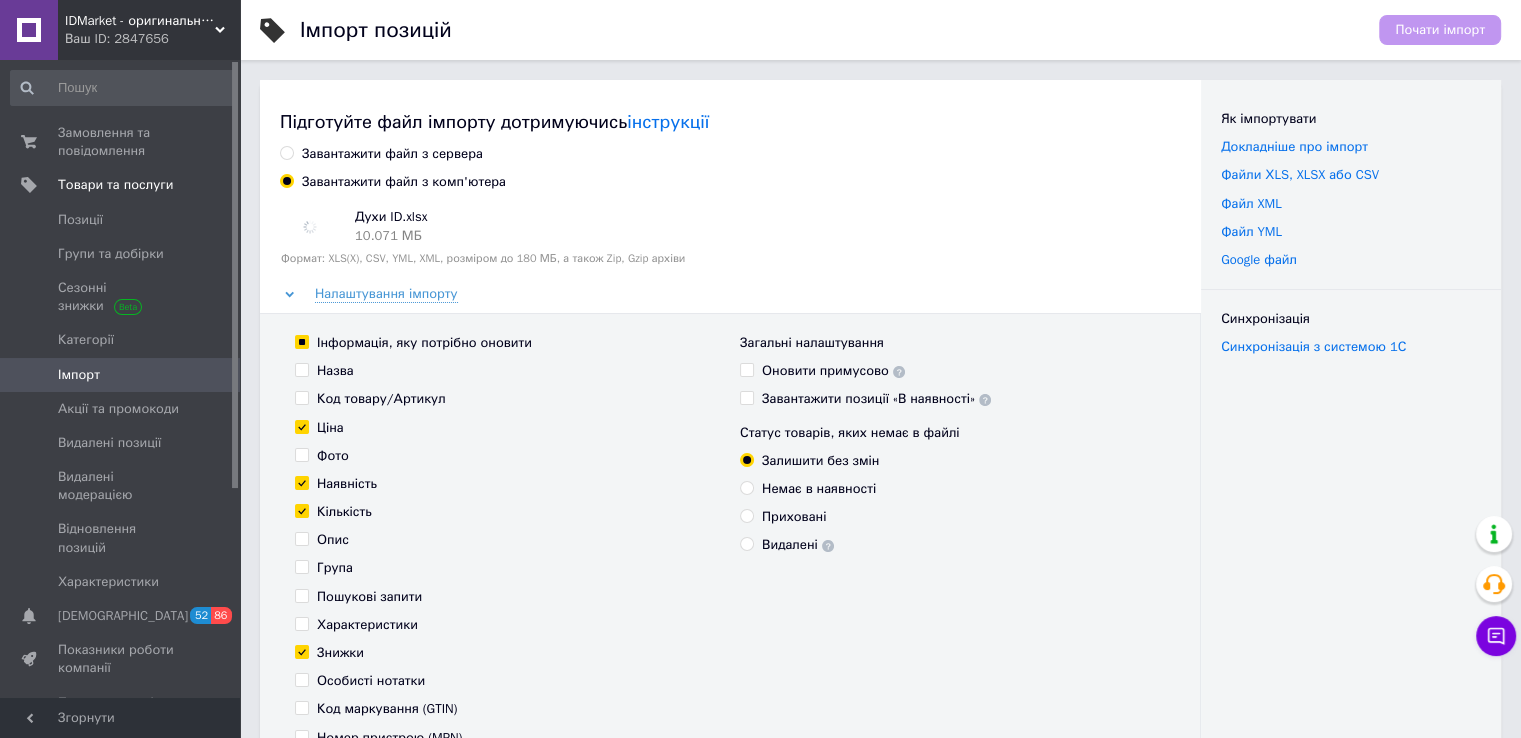 click on "Оновити примусово" at bounding box center (833, 371) 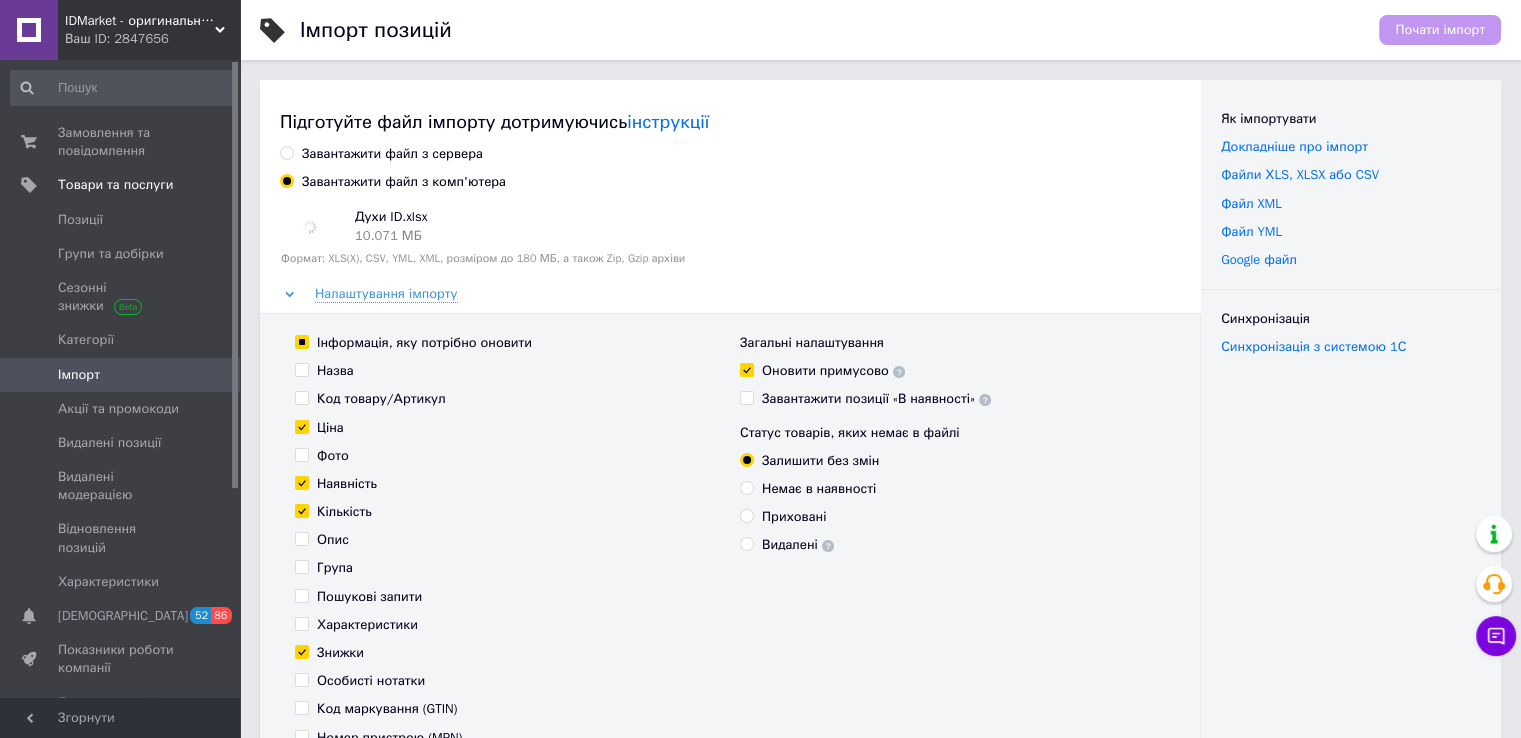 checkbox on "true" 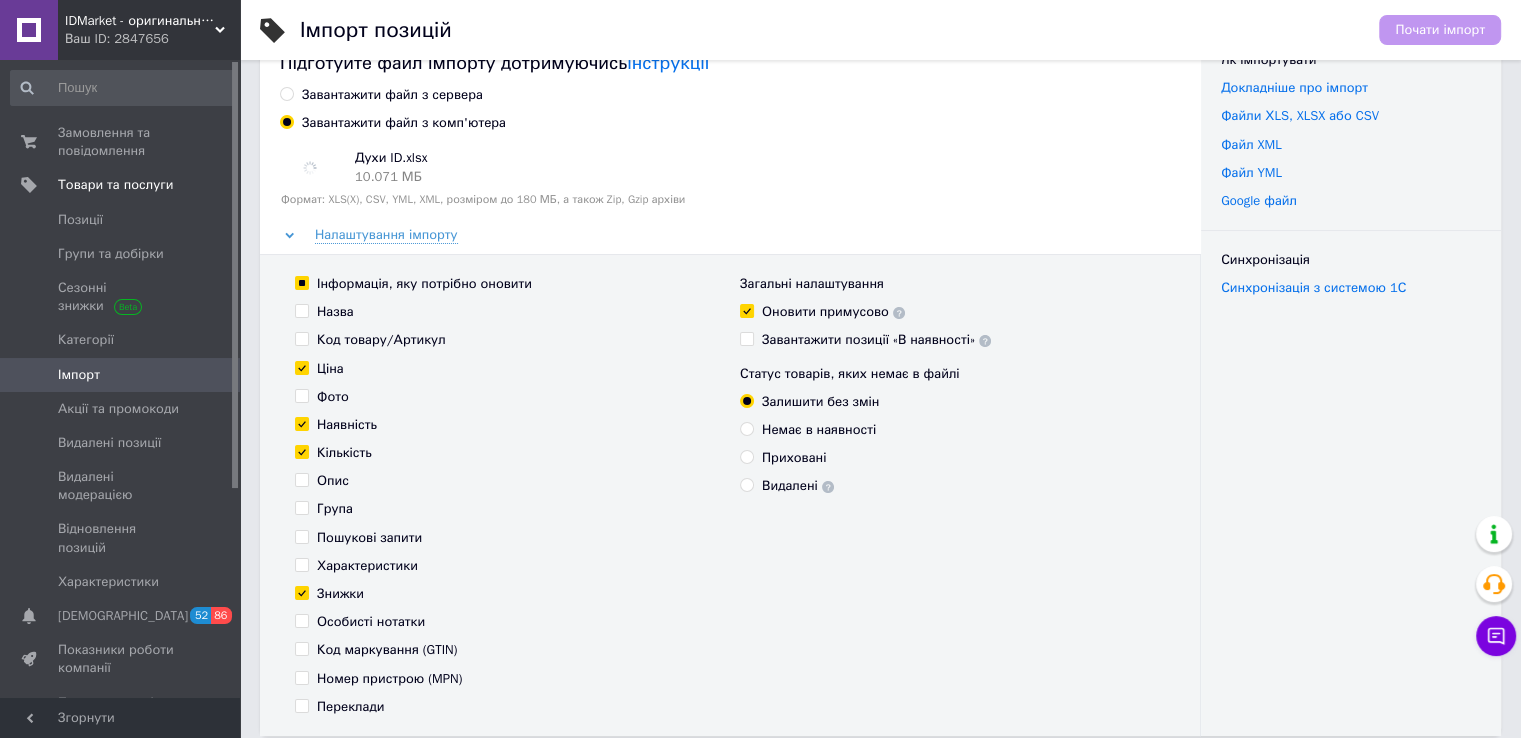 scroll, scrollTop: 0, scrollLeft: 0, axis: both 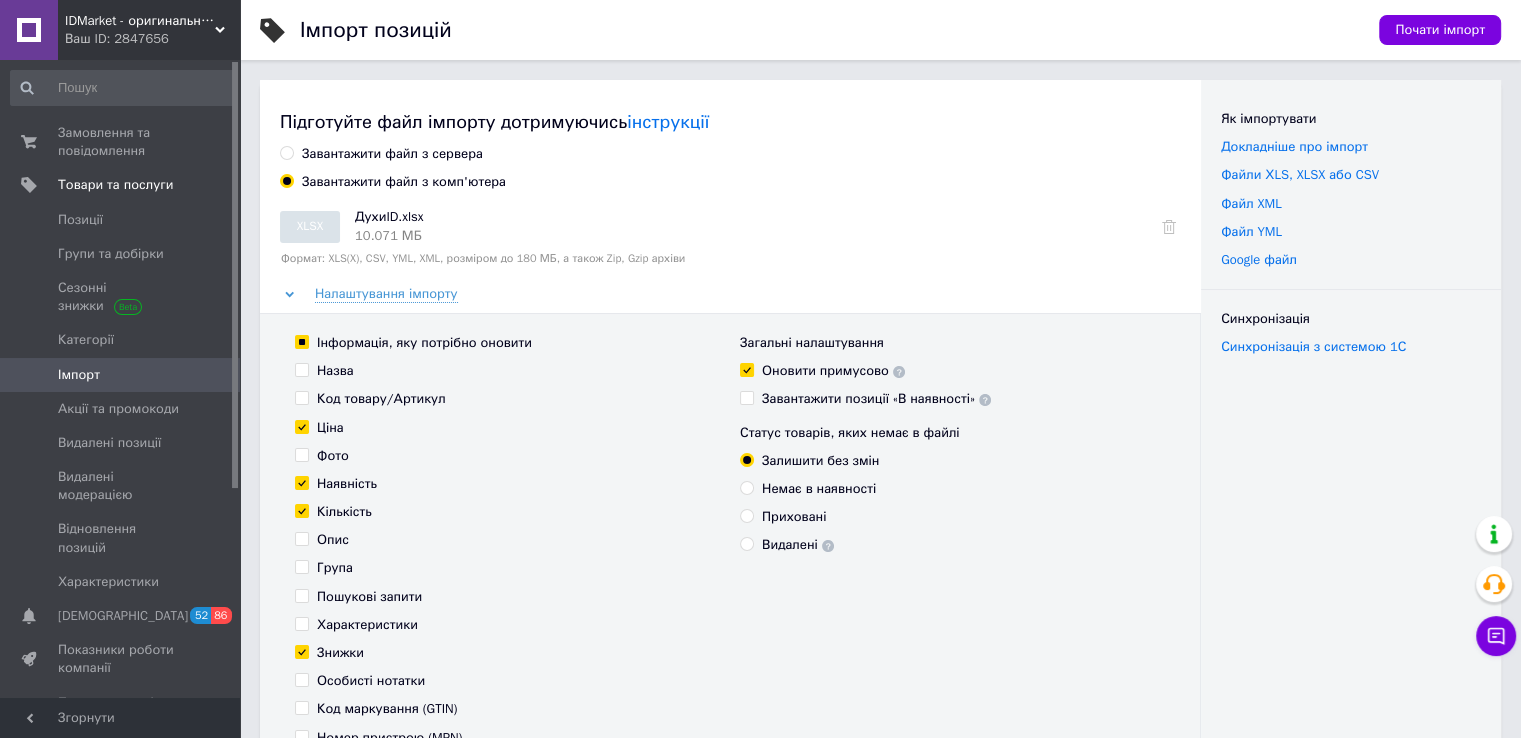 click on "Почати імпорт" at bounding box center (1440, 30) 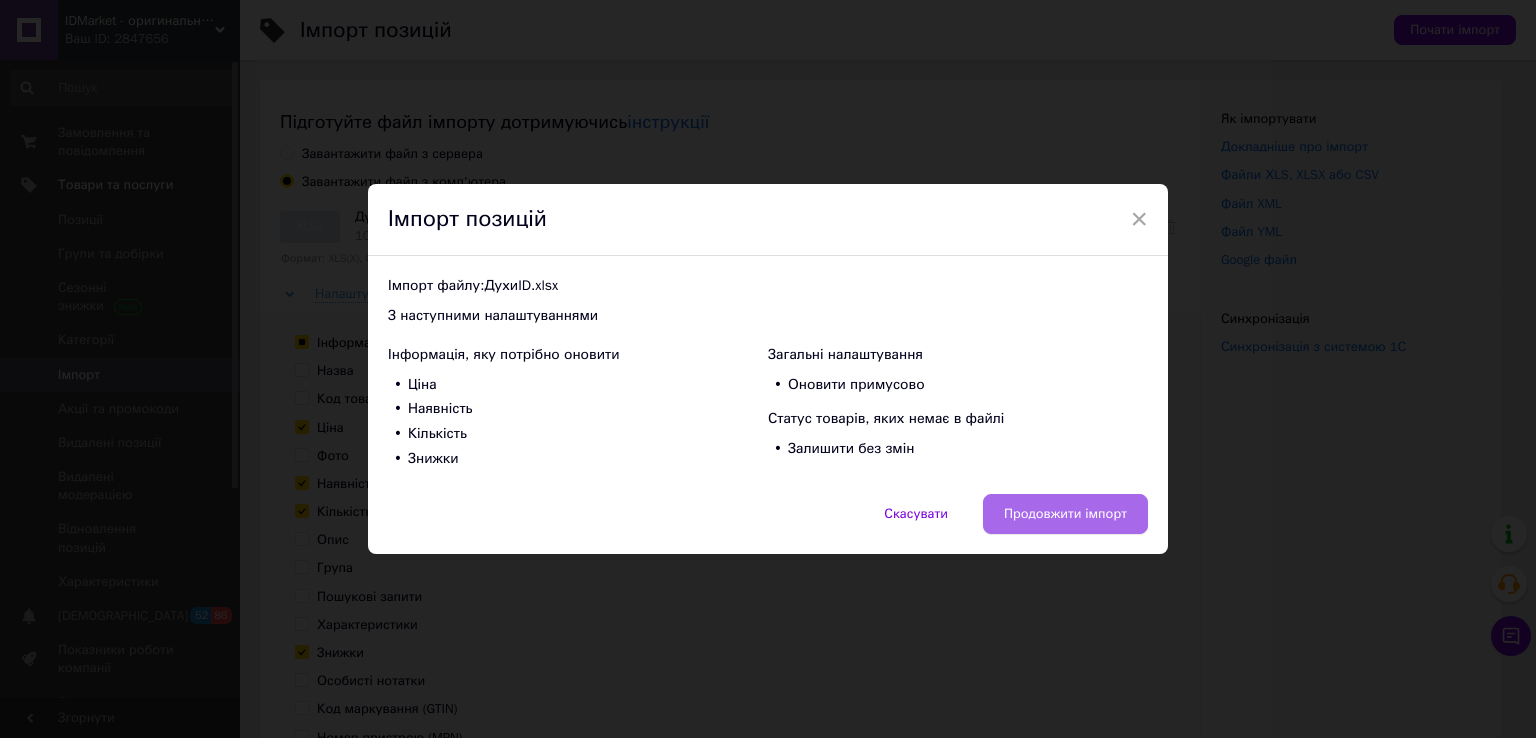 click on "Продовжити імпорт" at bounding box center (1065, 514) 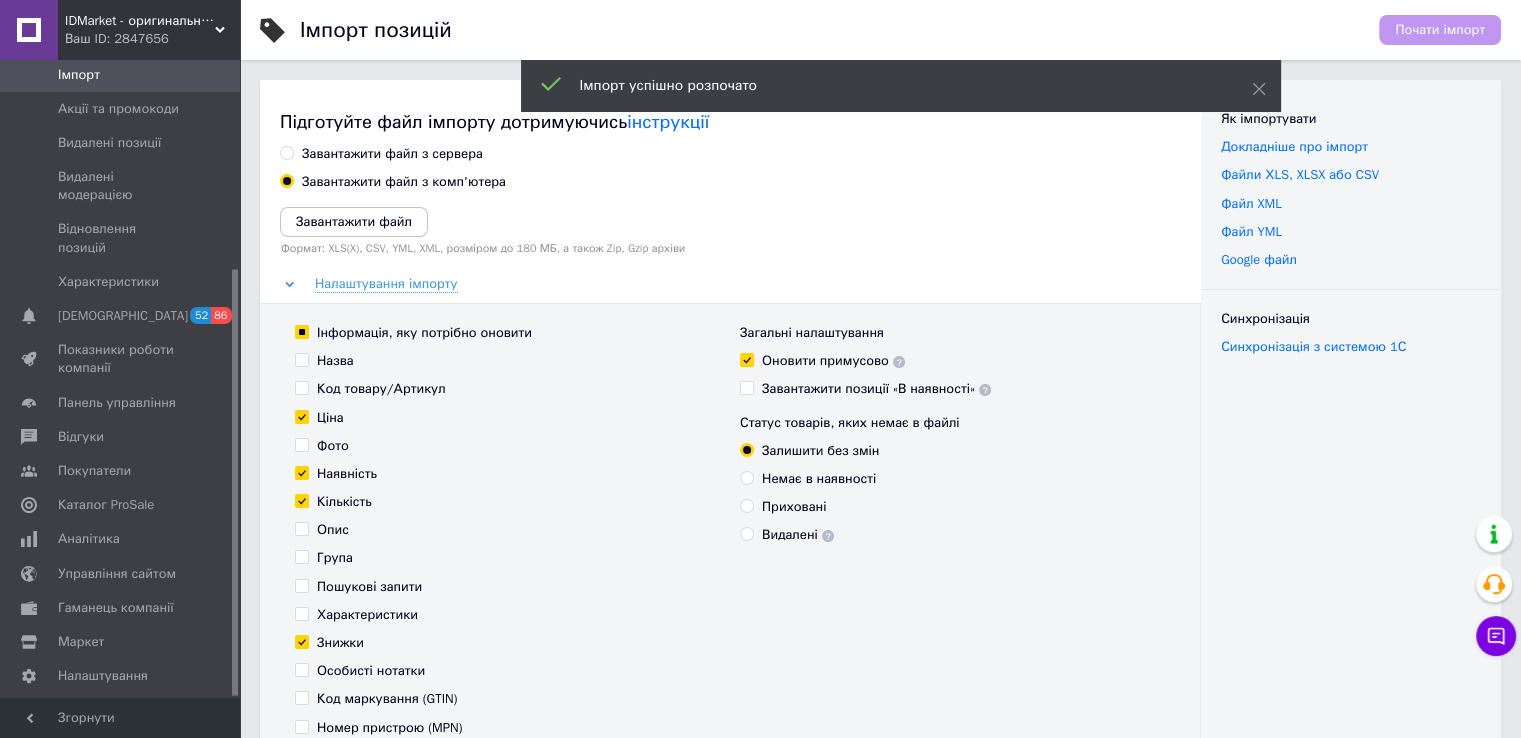 scroll, scrollTop: 311, scrollLeft: 0, axis: vertical 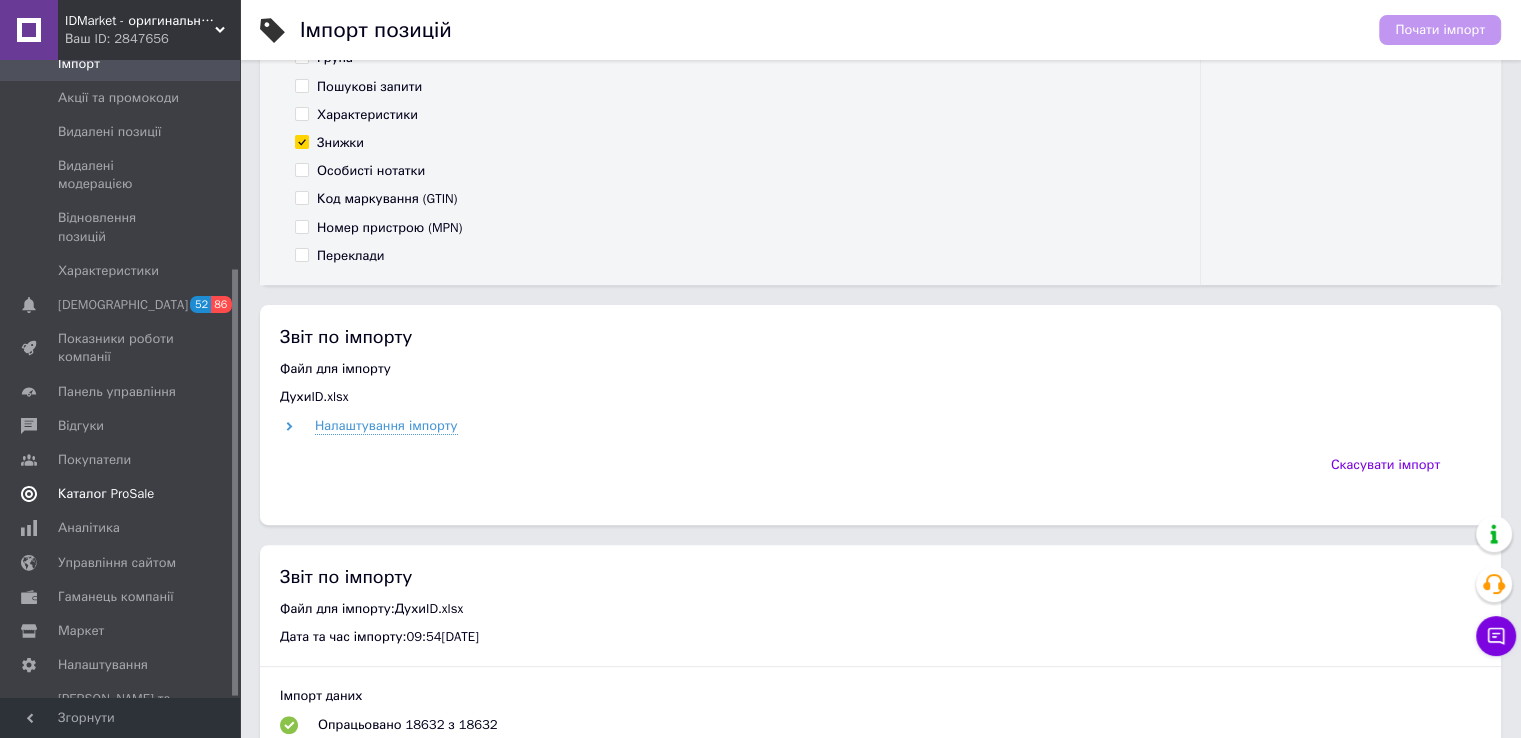 click on "Каталог ProSale" at bounding box center [106, 494] 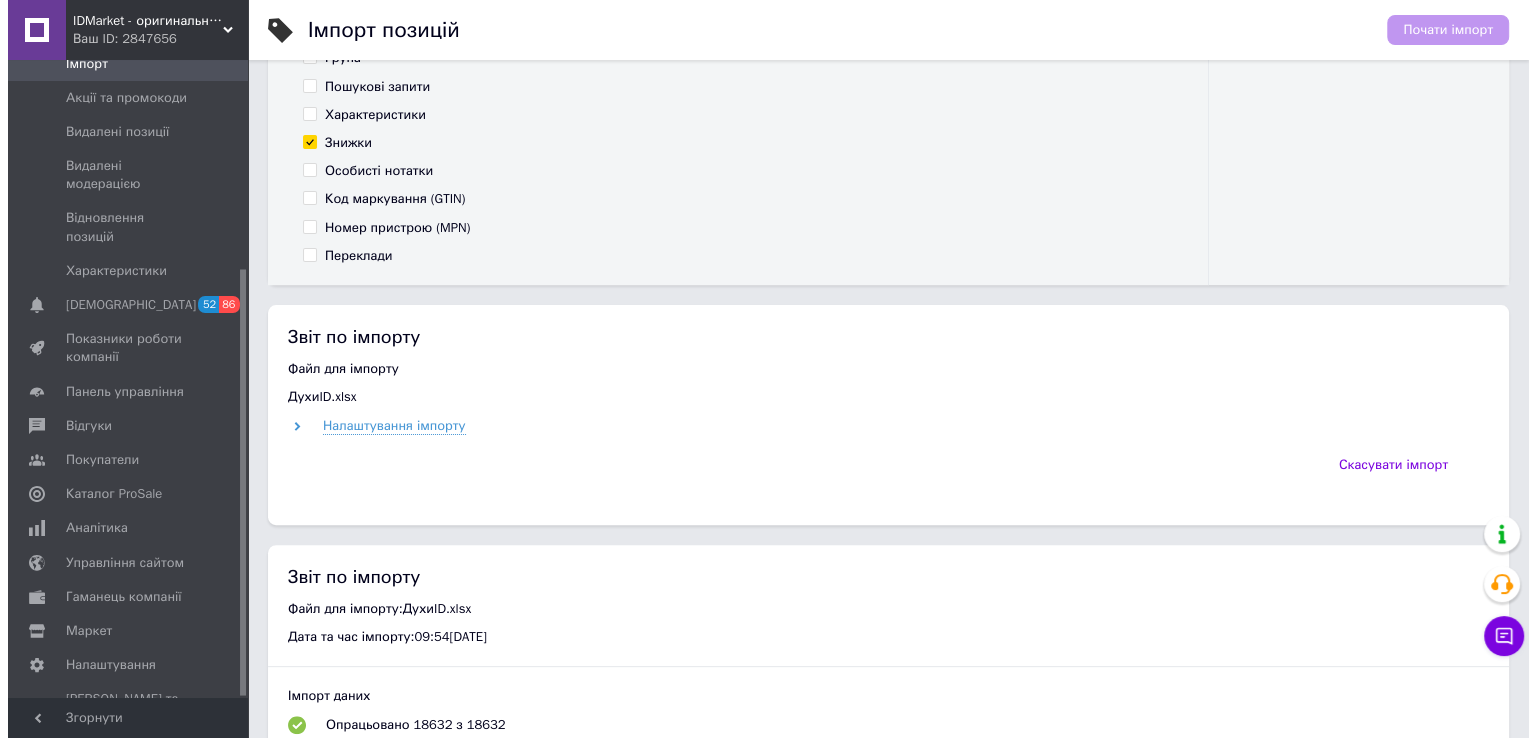 scroll, scrollTop: 0, scrollLeft: 0, axis: both 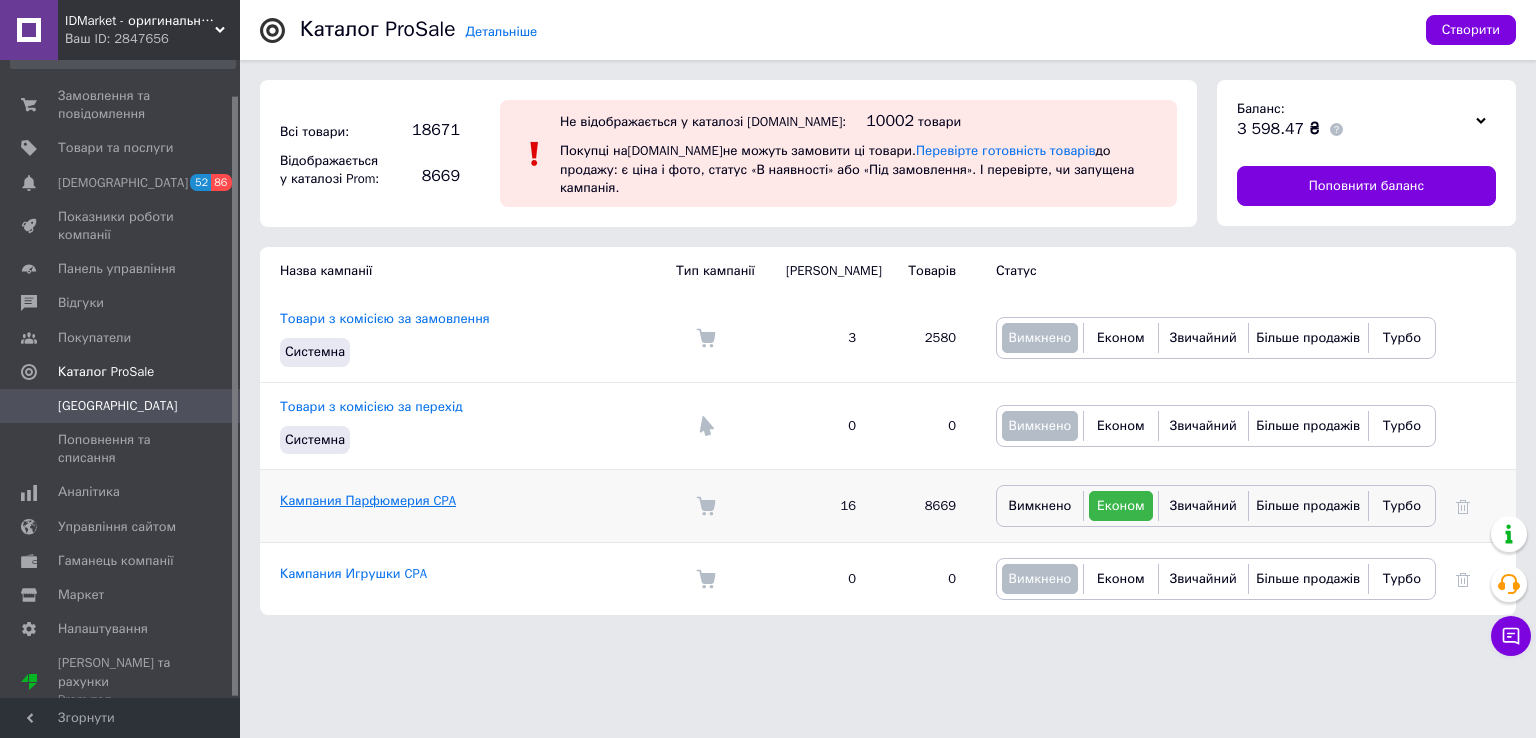 click on "Кампания Парфюмерия CPA" at bounding box center (368, 500) 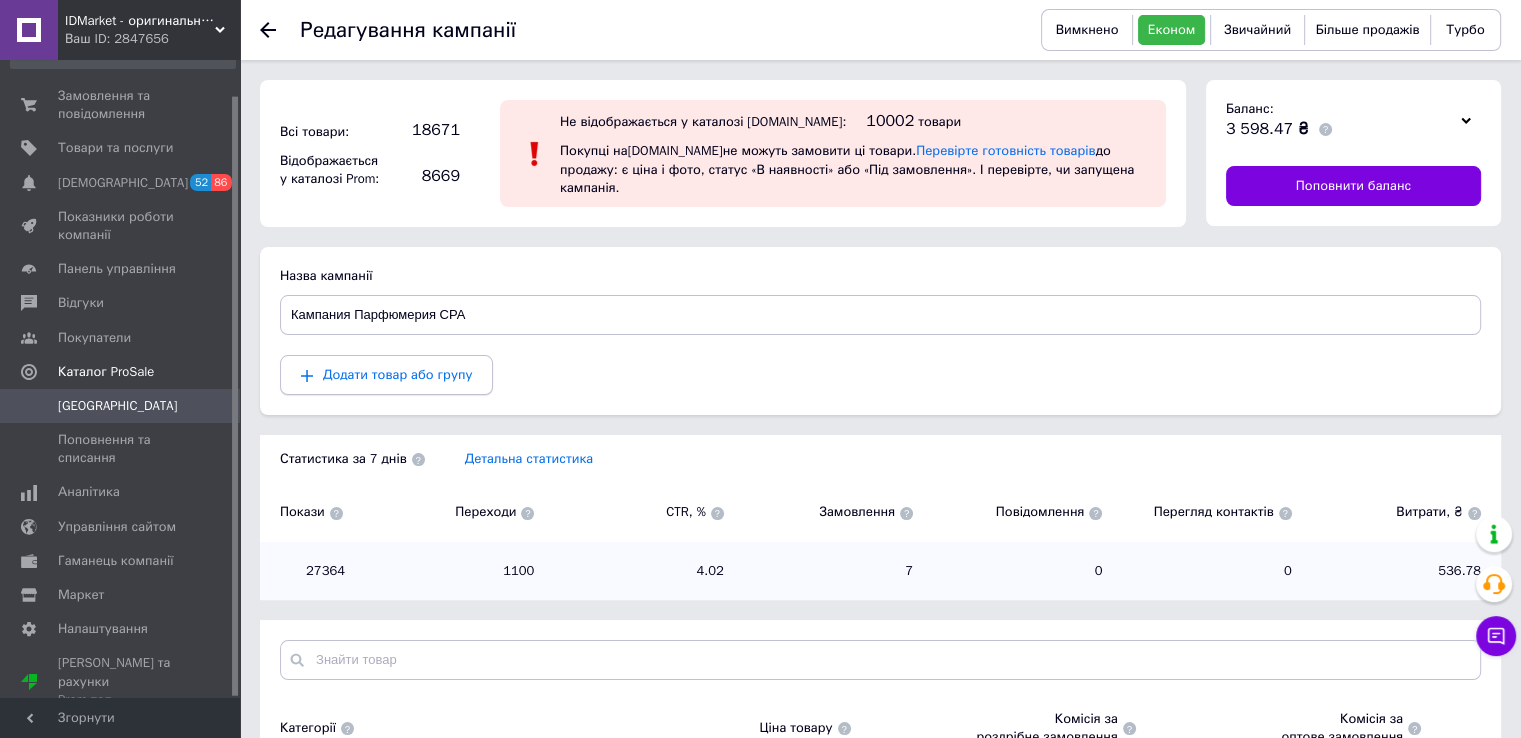 click on "Додати товар або групу" at bounding box center [397, 374] 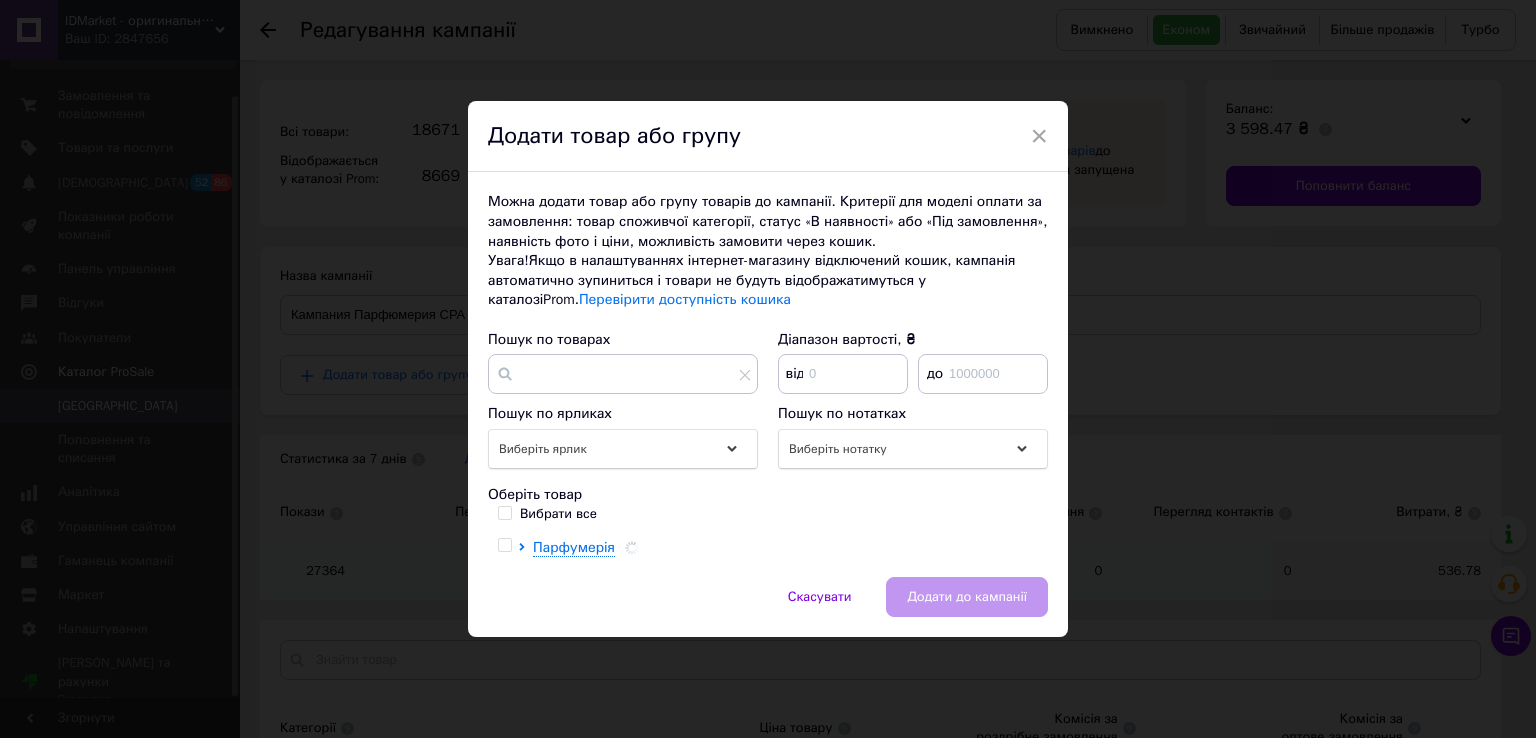 click on "Можна додати товар або групу товарів до кампанії. Критерії для моделі оплати за замовлення:
товар споживчої категорії, статус «В наявності» або «Під замовлення», наявність фото і ціни,
можливість замовити через кошик. Увага!  Якщо в налаштуваннях інтернет-магазину відключений кошик, кампанія
автоматично зупиниться і товари не будуть відображатимуться у каталозі  Prom .
Перевірити доступність кошика [PERSON_NAME] по товарах [PERSON_NAME] вартості, ₴ від до Пошук по ярликах Виберіть ярлик Пошук по нотатках Виберіть нотатку Оберіть товар Вибрати все Парфумерія" at bounding box center (768, 374) 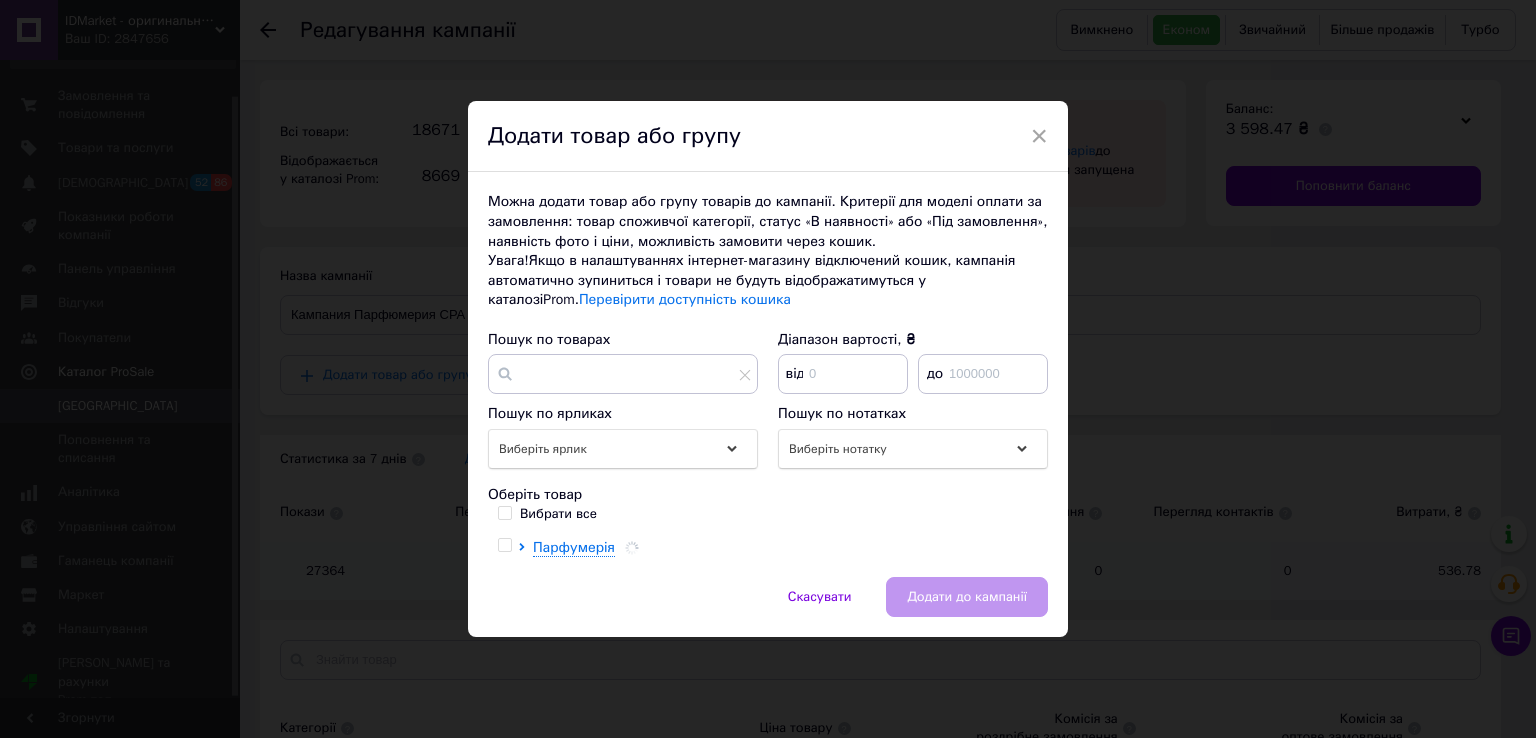 click on "Вибрати все" at bounding box center (504, 512) 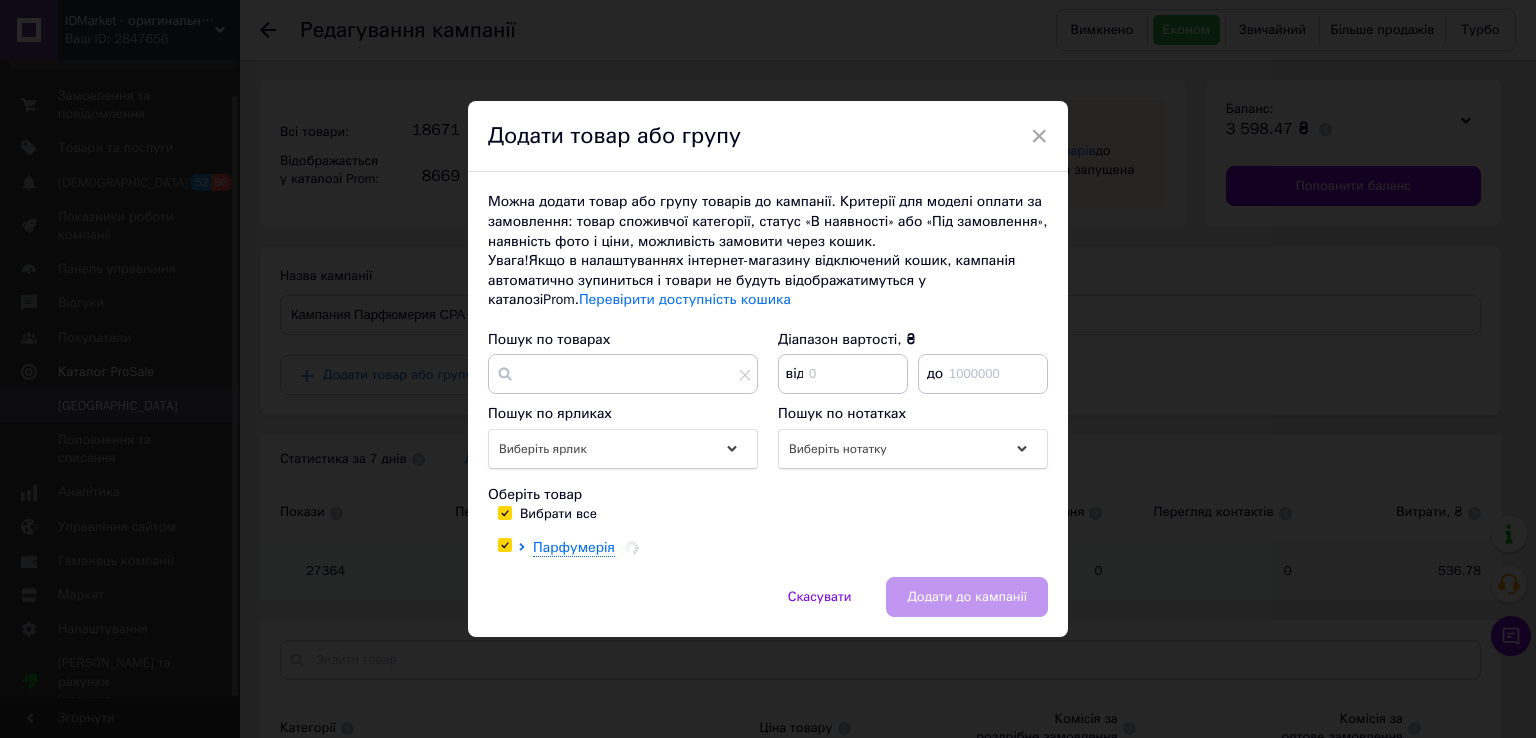 checkbox on "true" 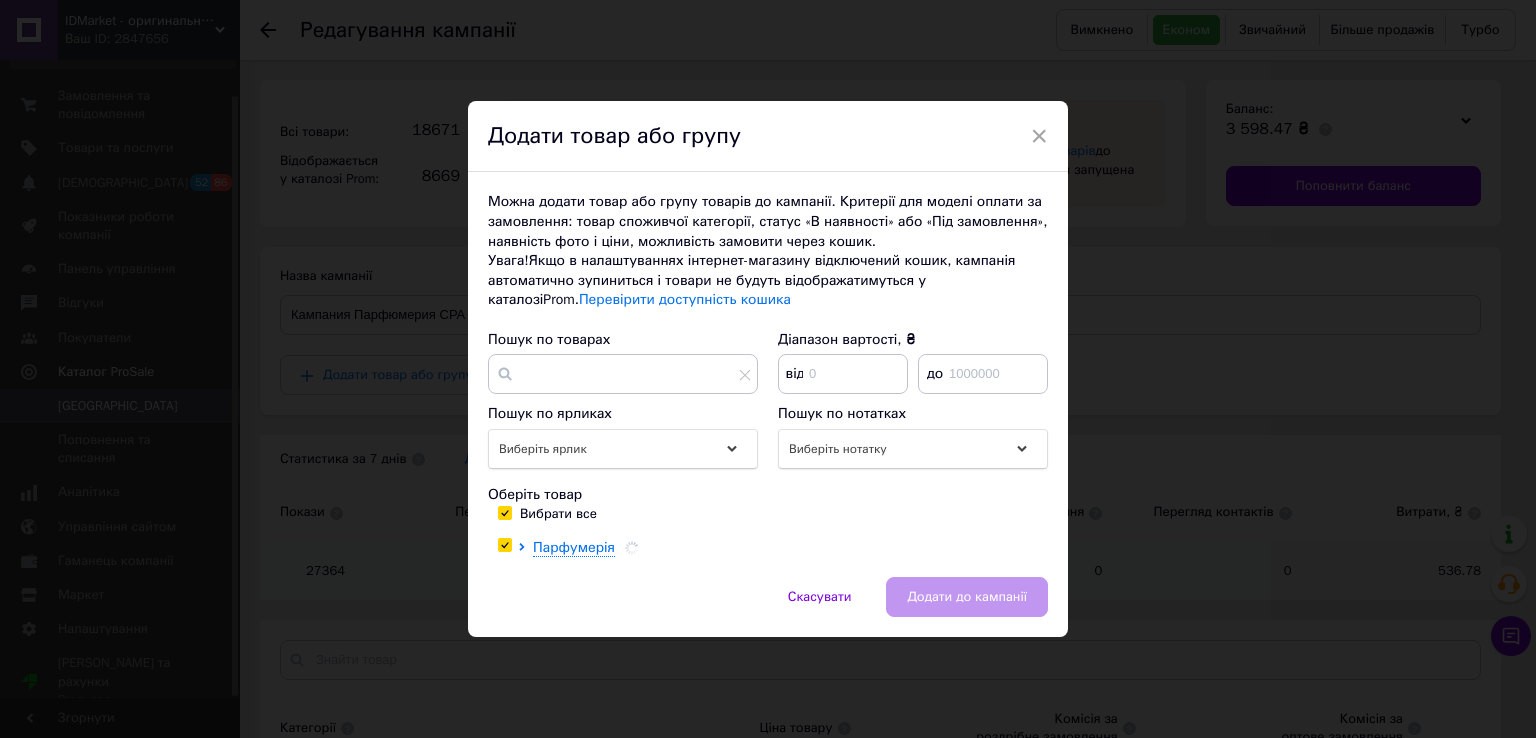 checkbox on "true" 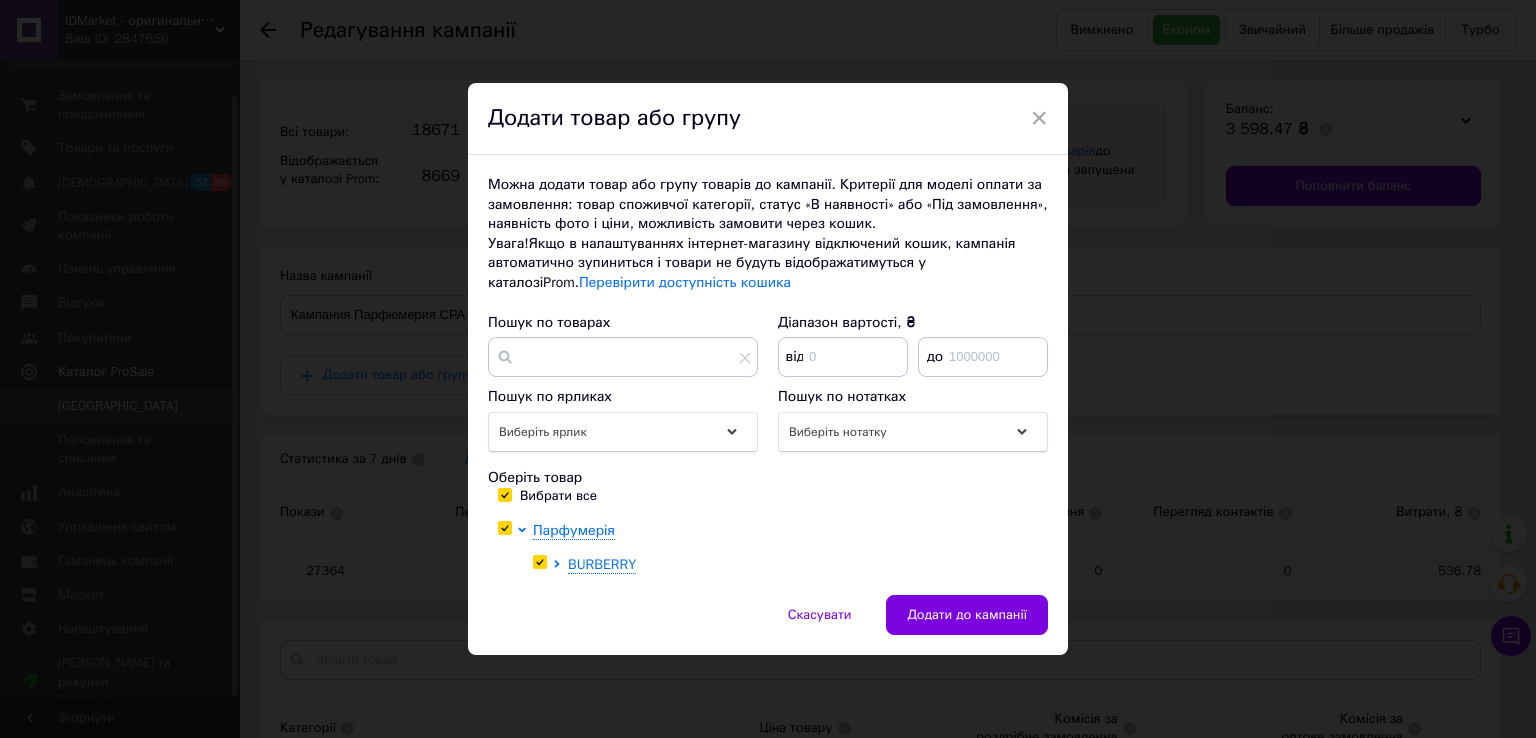 click on "Додати до кампанії" at bounding box center [967, 615] 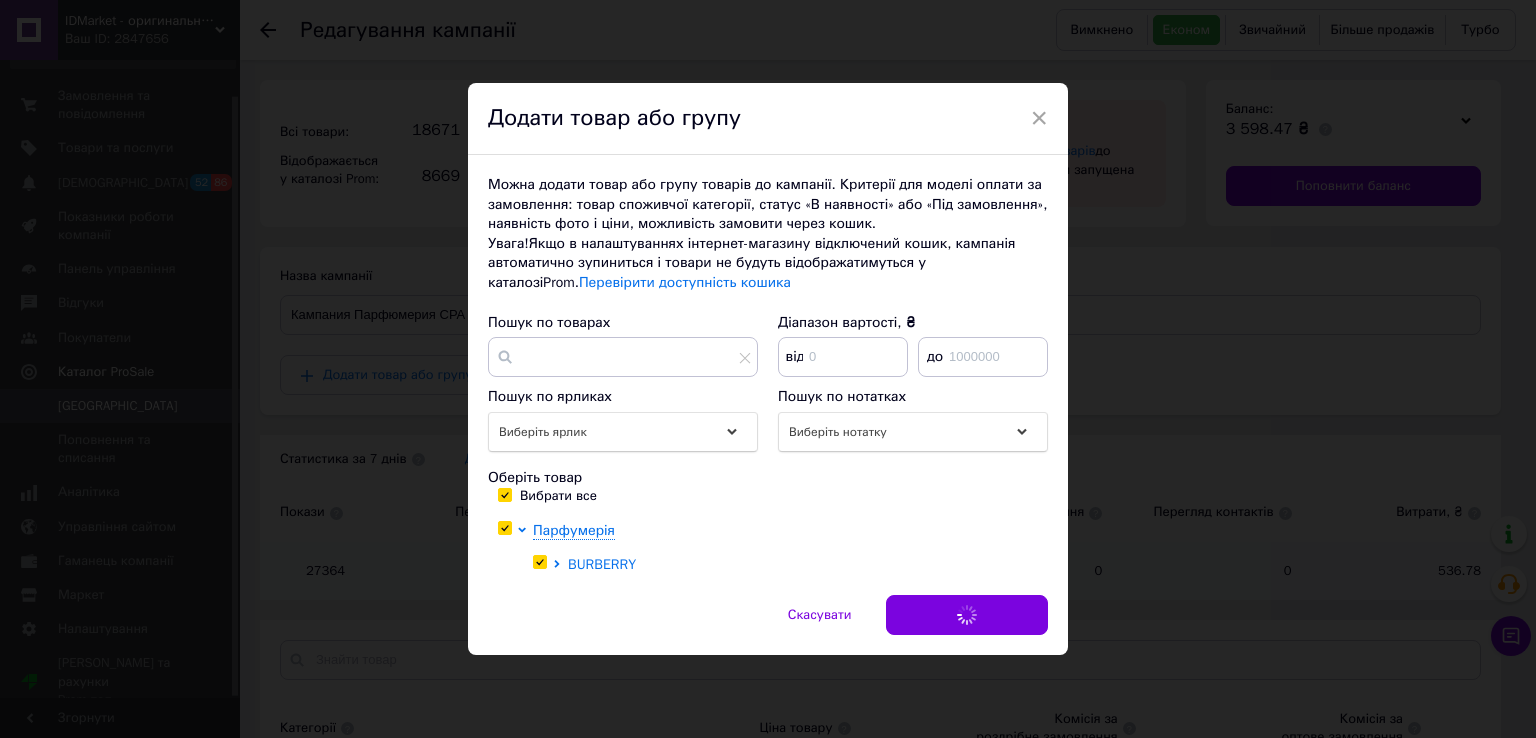 click on "BURBERRY" at bounding box center [602, 564] 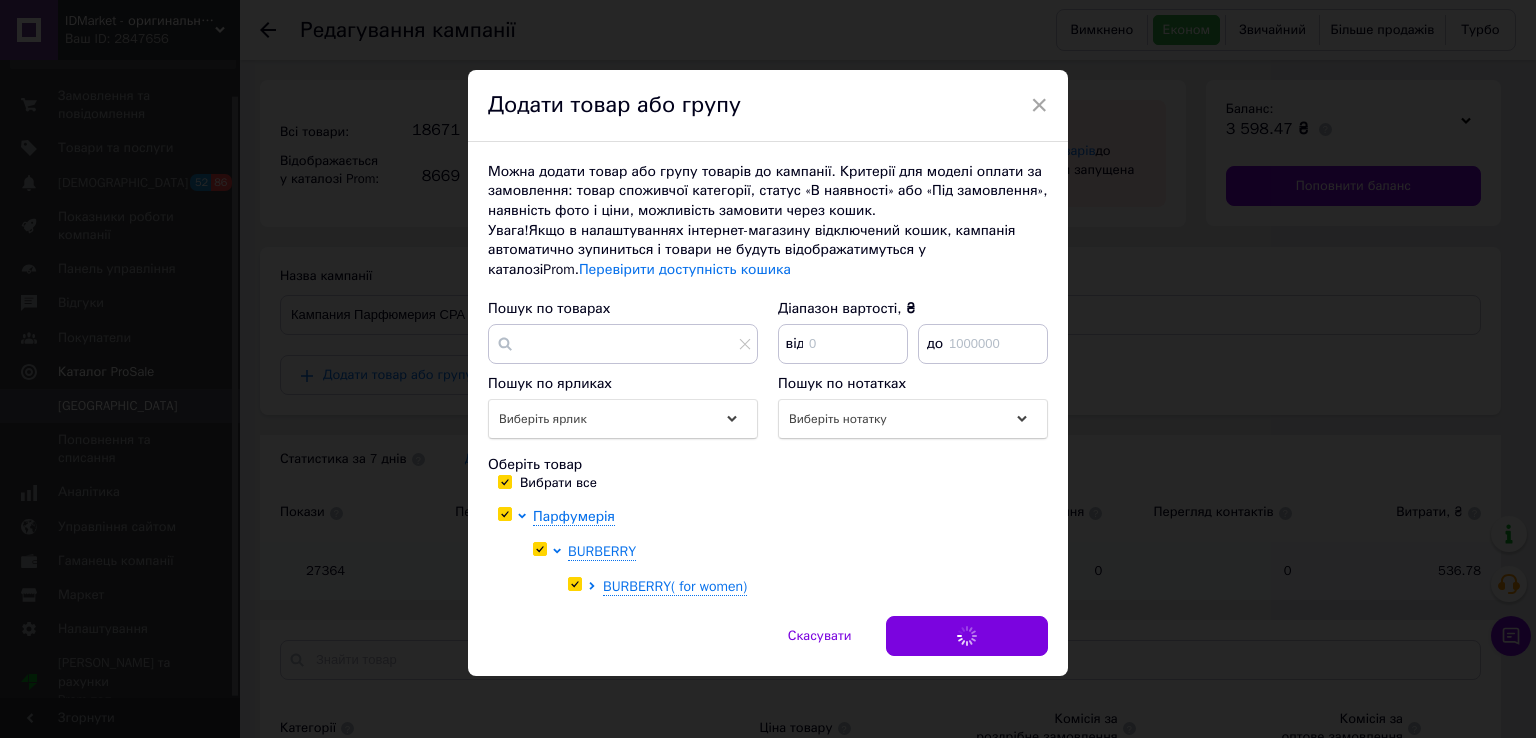 scroll, scrollTop: 8, scrollLeft: 0, axis: vertical 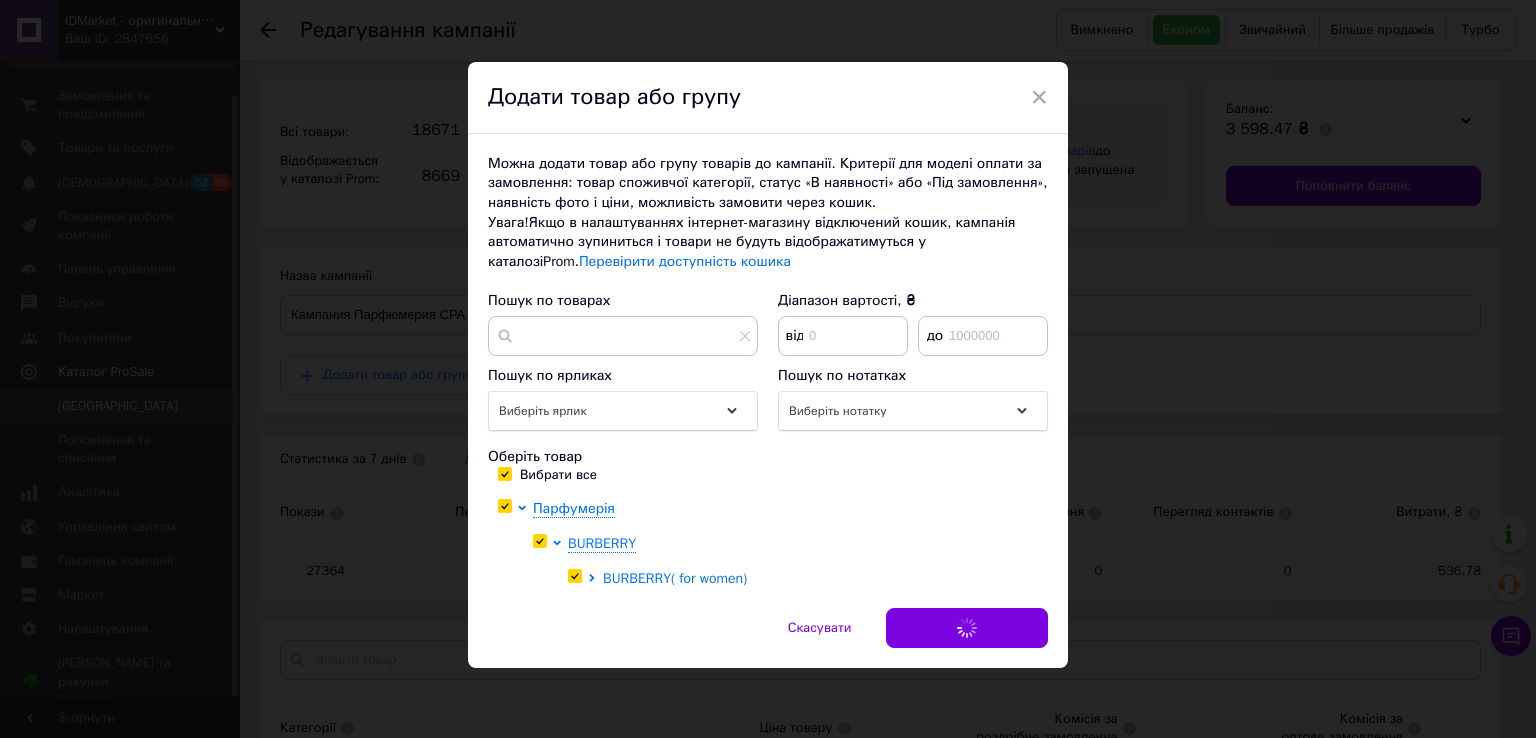 click on "BURBERRY( for women)" at bounding box center (675, 578) 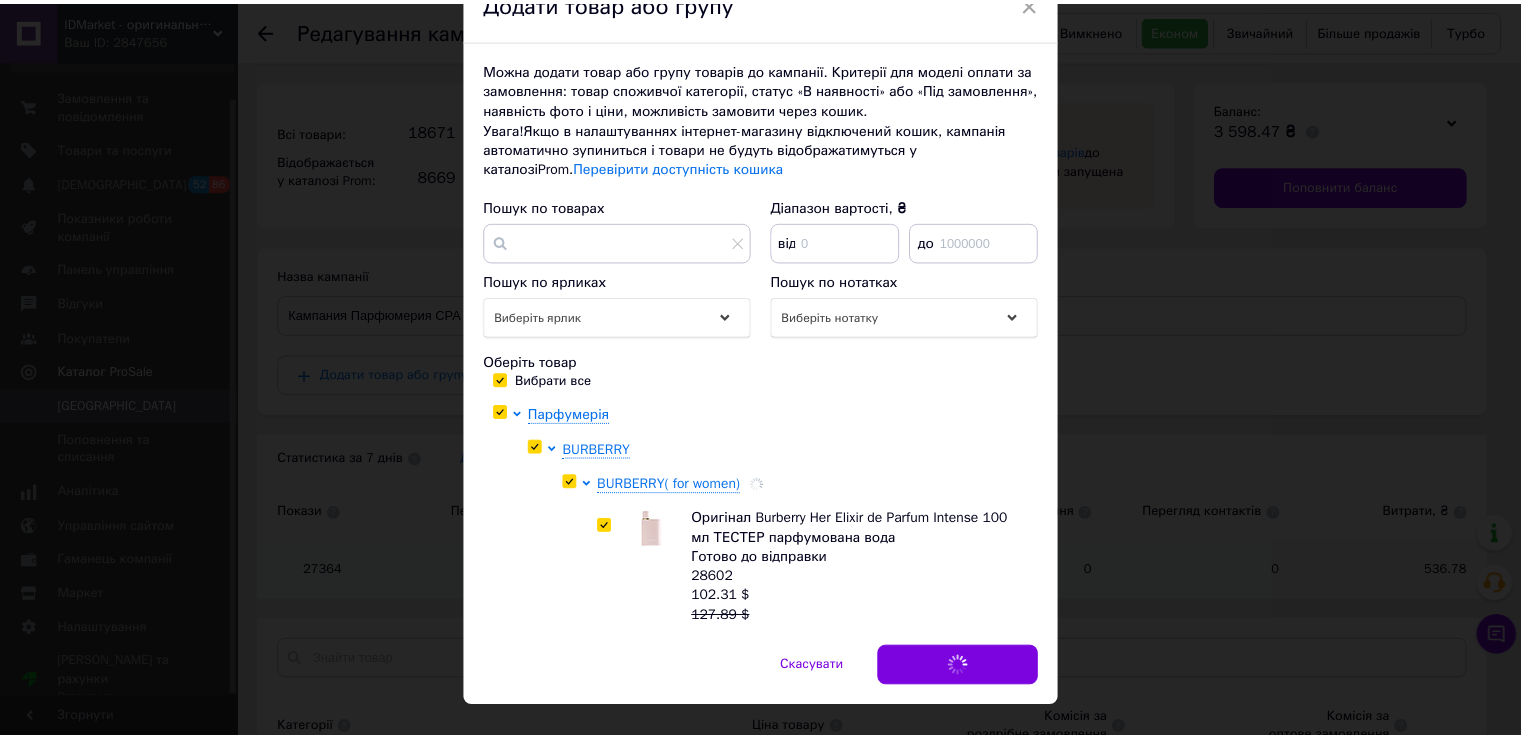scroll, scrollTop: 140, scrollLeft: 0, axis: vertical 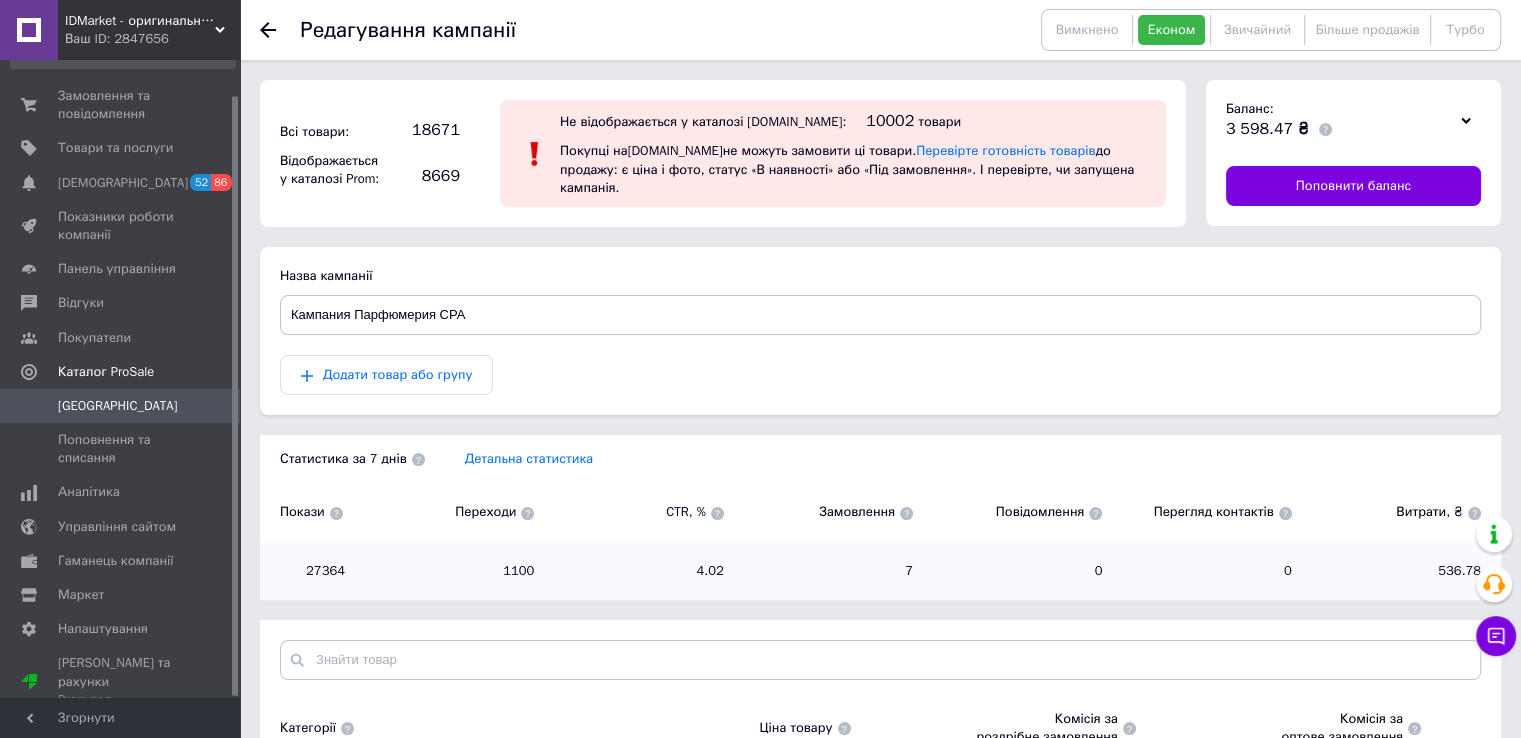 click on "Додати товар або групу" at bounding box center [880, 375] 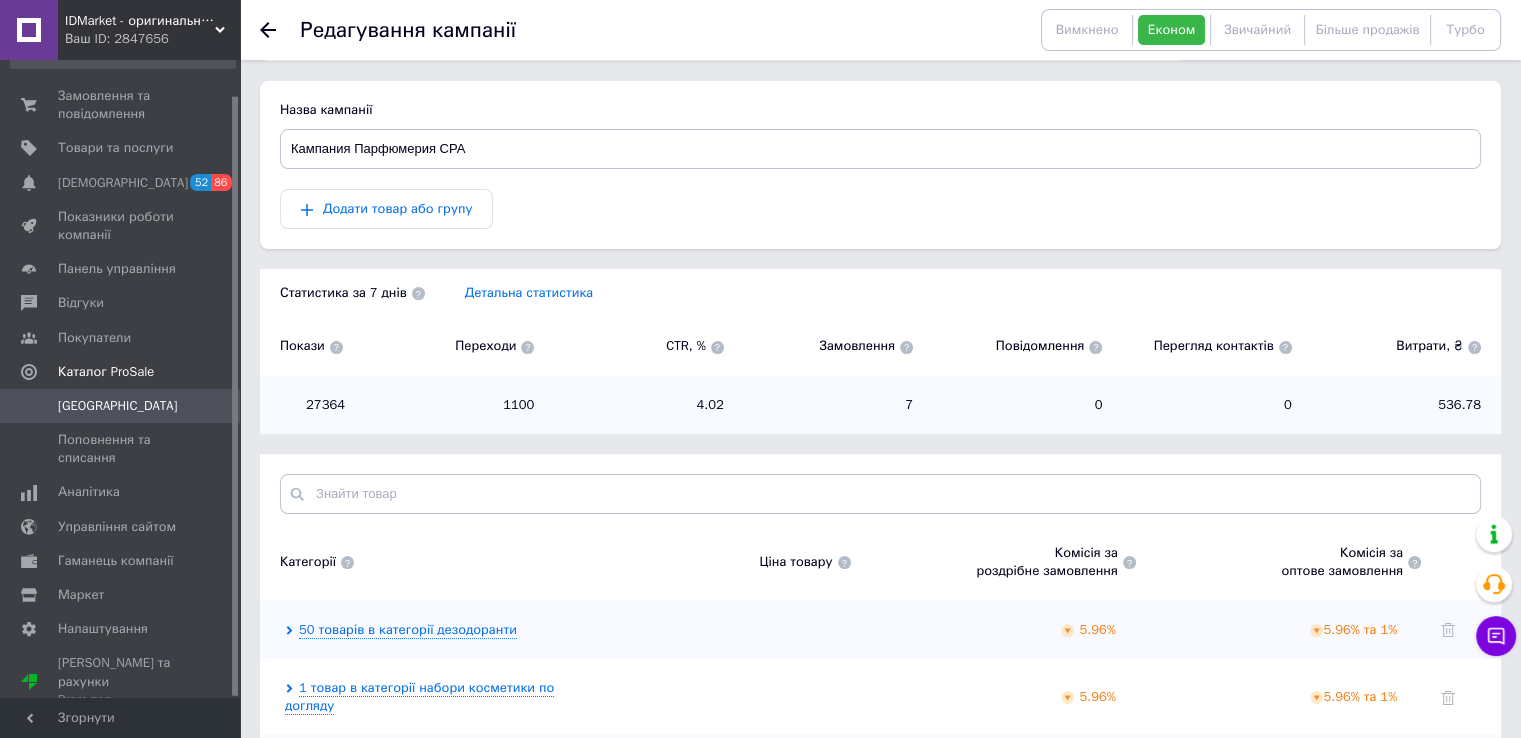 click on "Додати товар або групу" at bounding box center [880, 209] 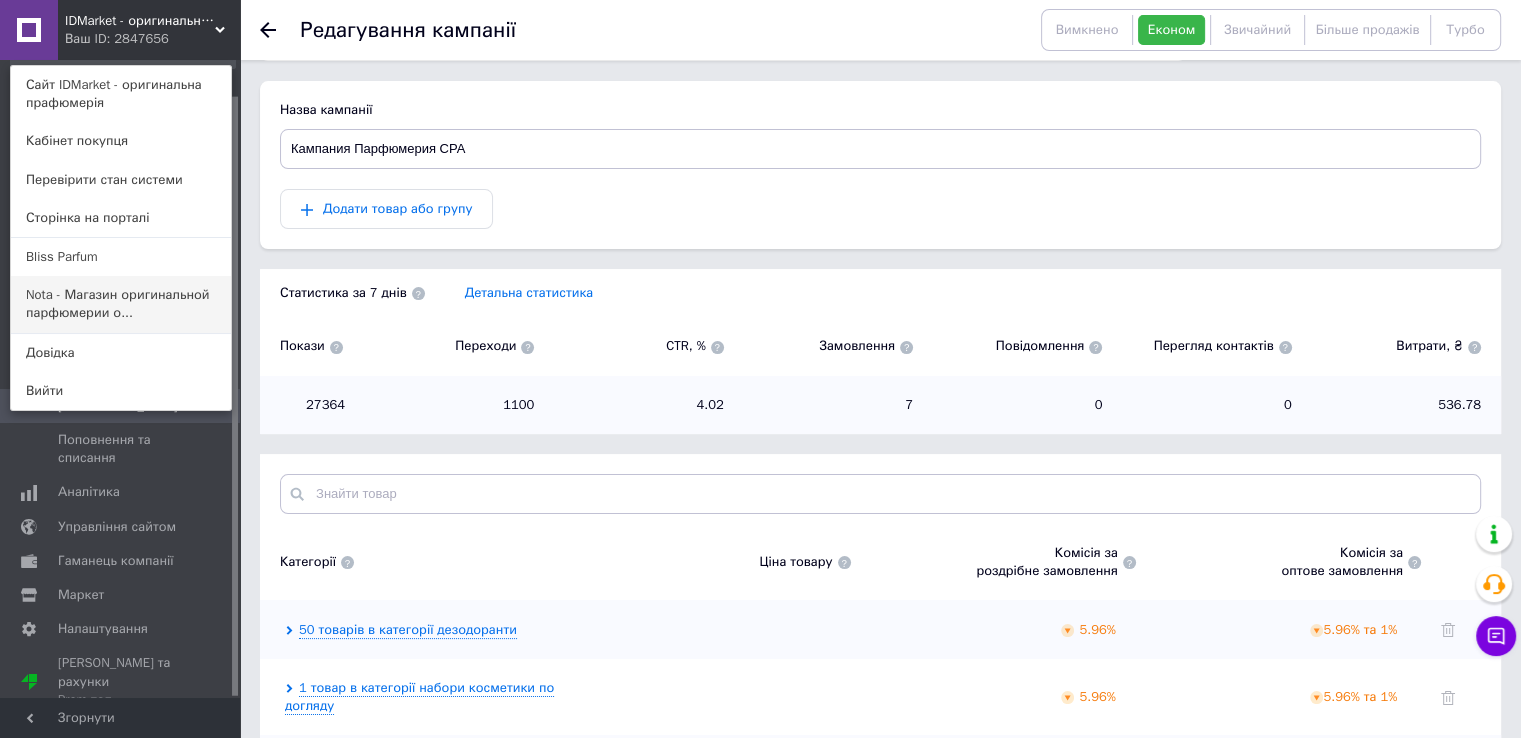click on "Nota - Магазин оригинальной парфюмерии о..." at bounding box center (121, 304) 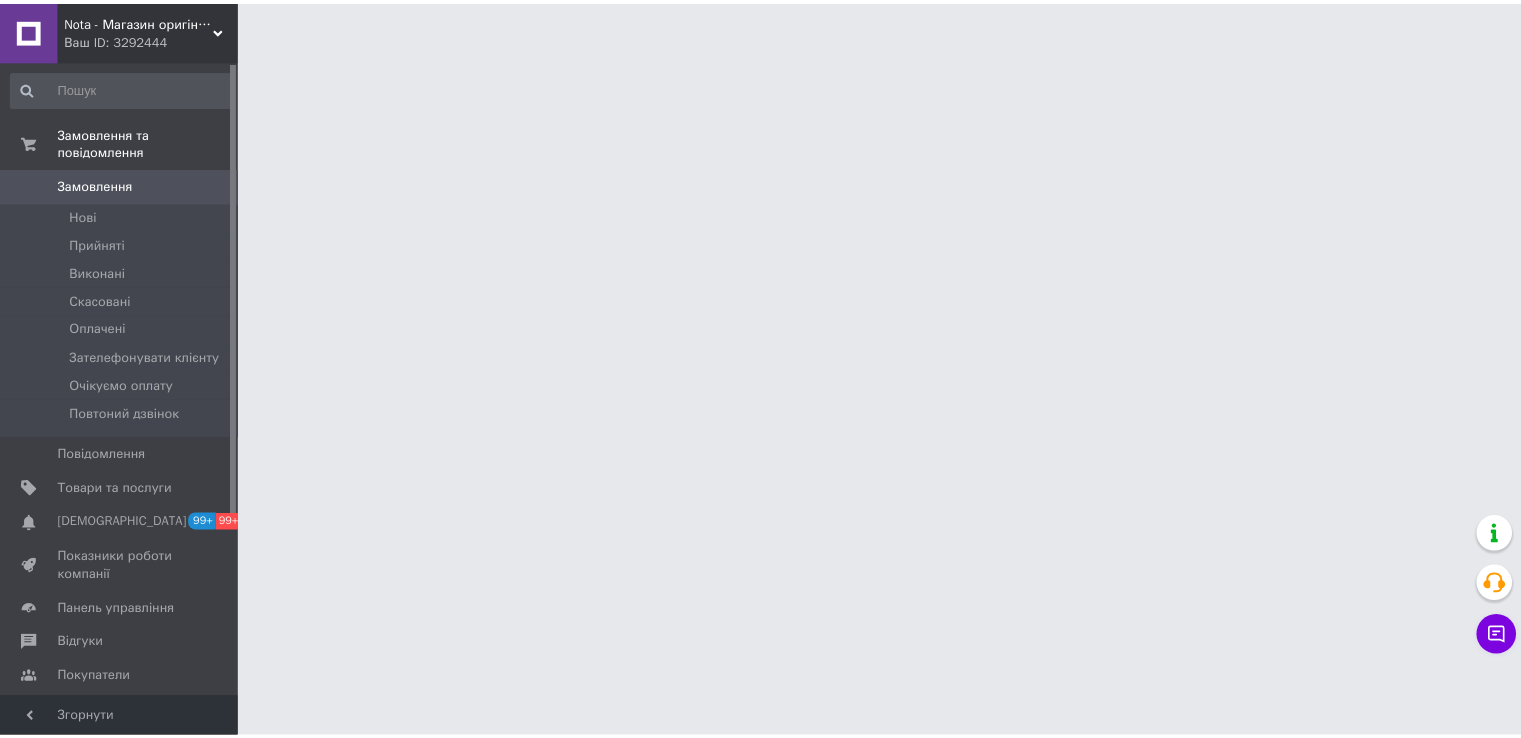 scroll, scrollTop: 0, scrollLeft: 0, axis: both 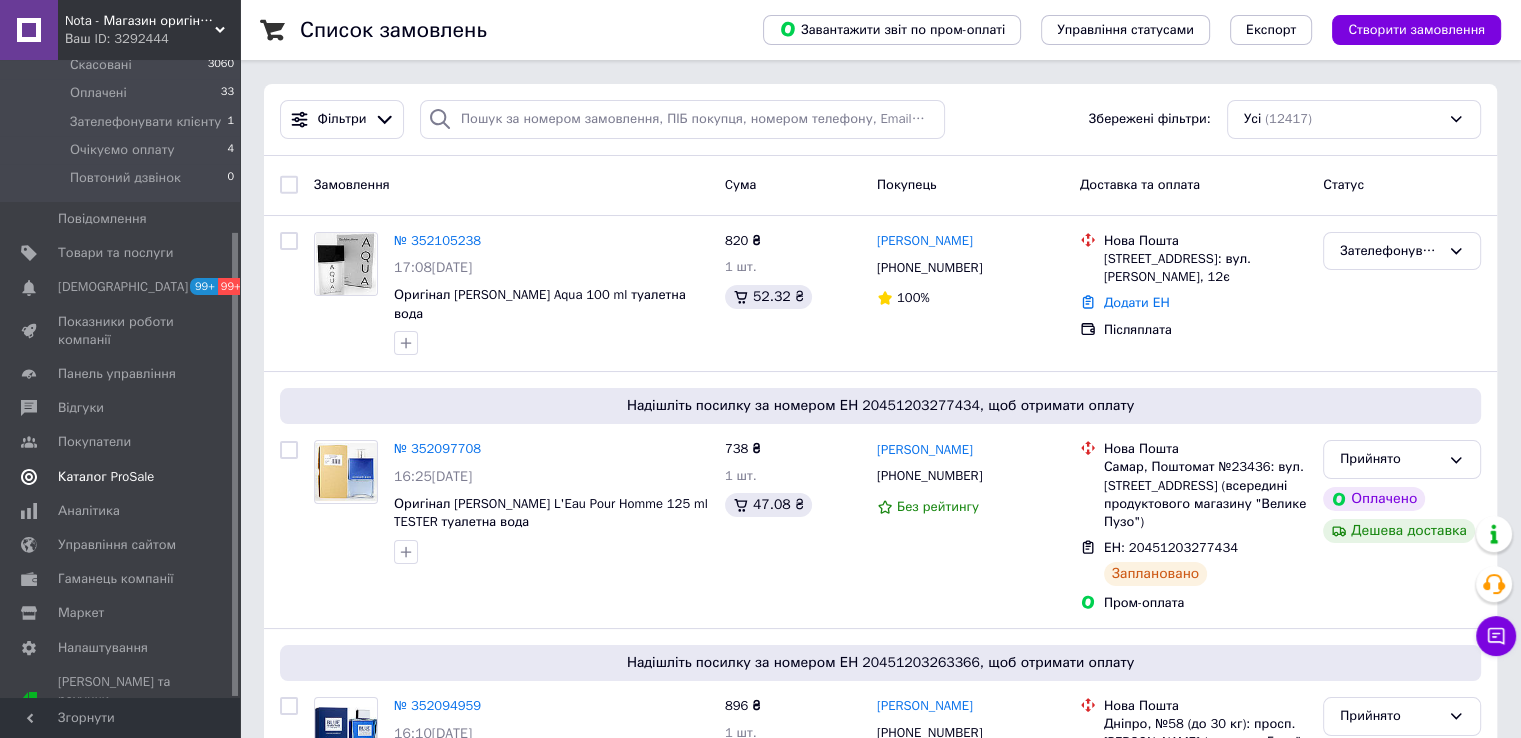 click on "Каталог ProSale" at bounding box center (106, 477) 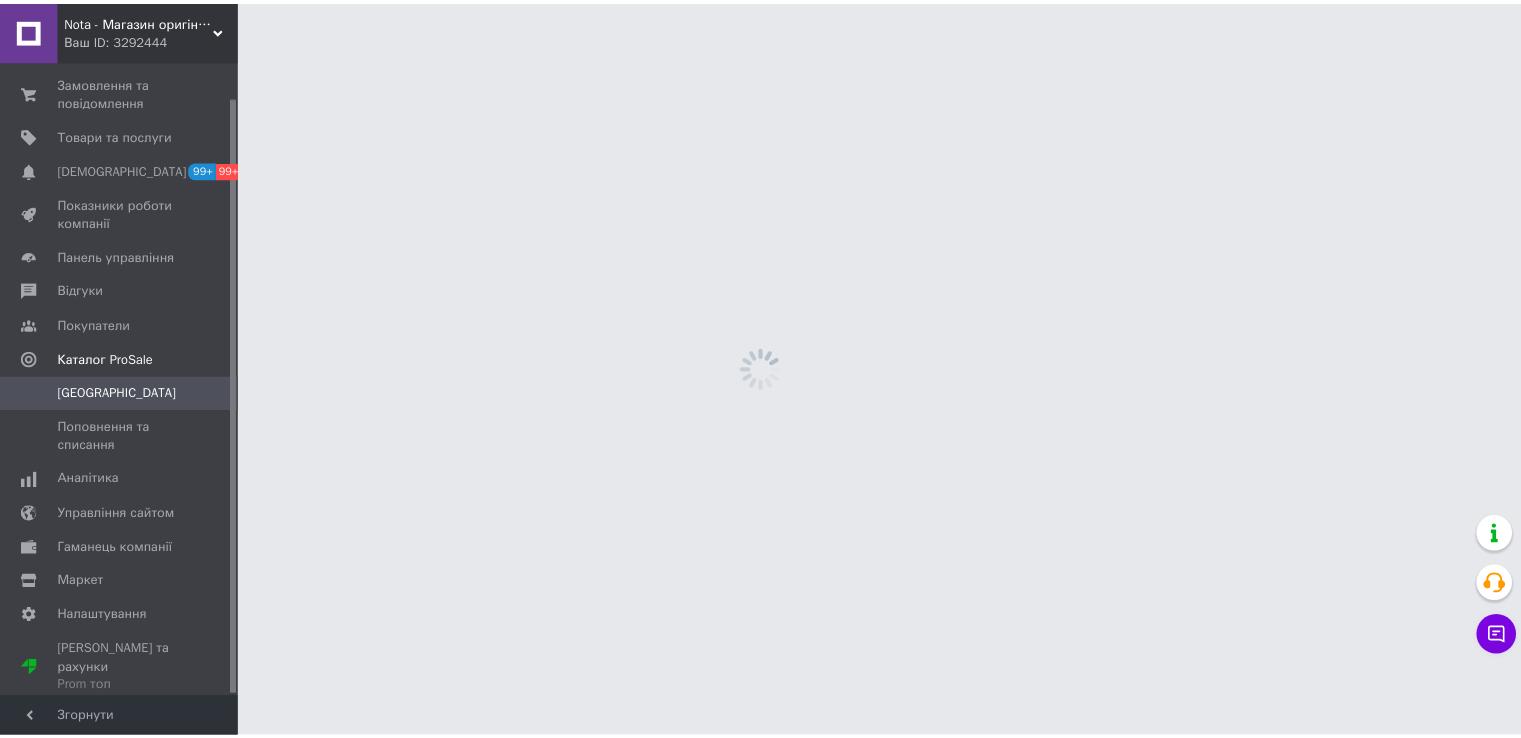 scroll, scrollTop: 37, scrollLeft: 0, axis: vertical 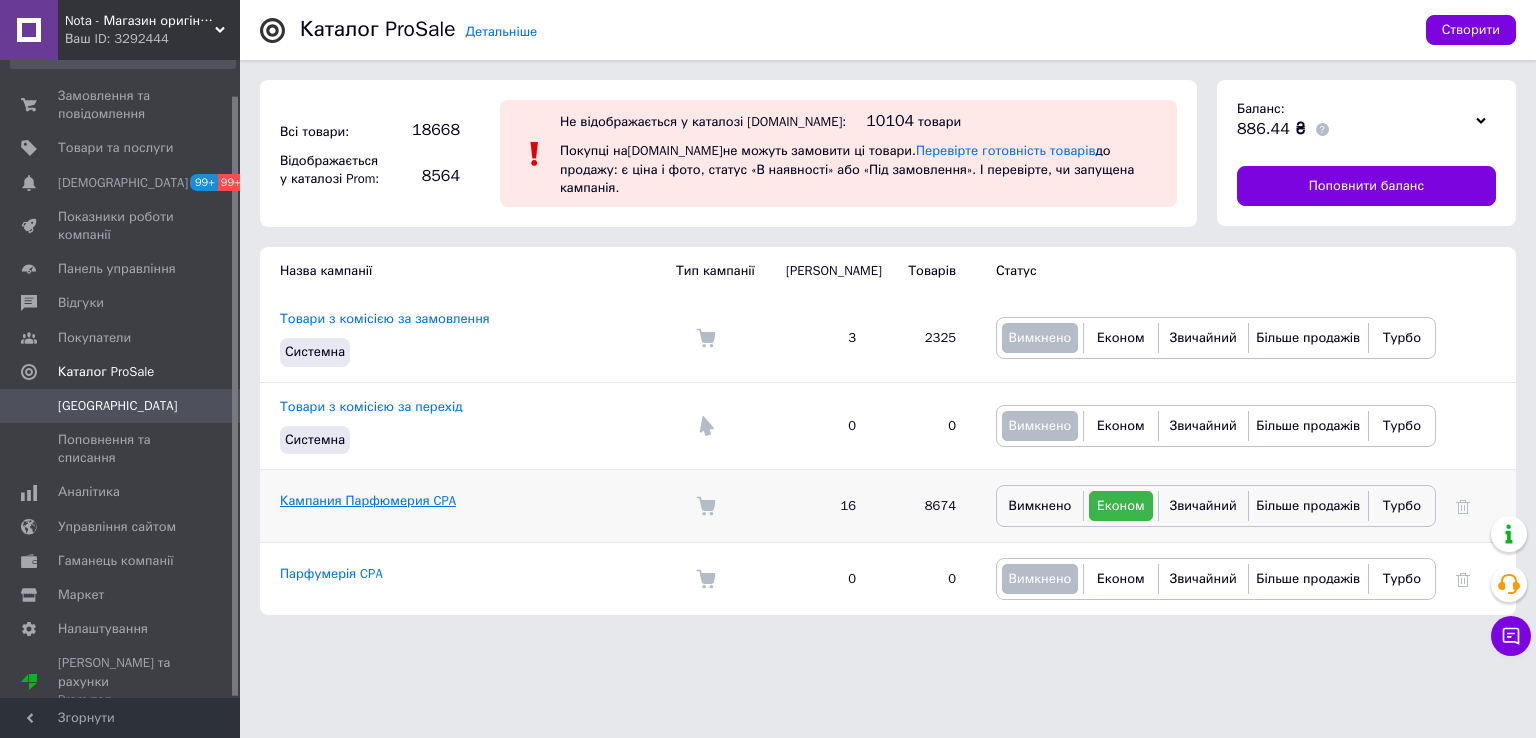click on "Кампания Парфюмерия CPA" at bounding box center (368, 500) 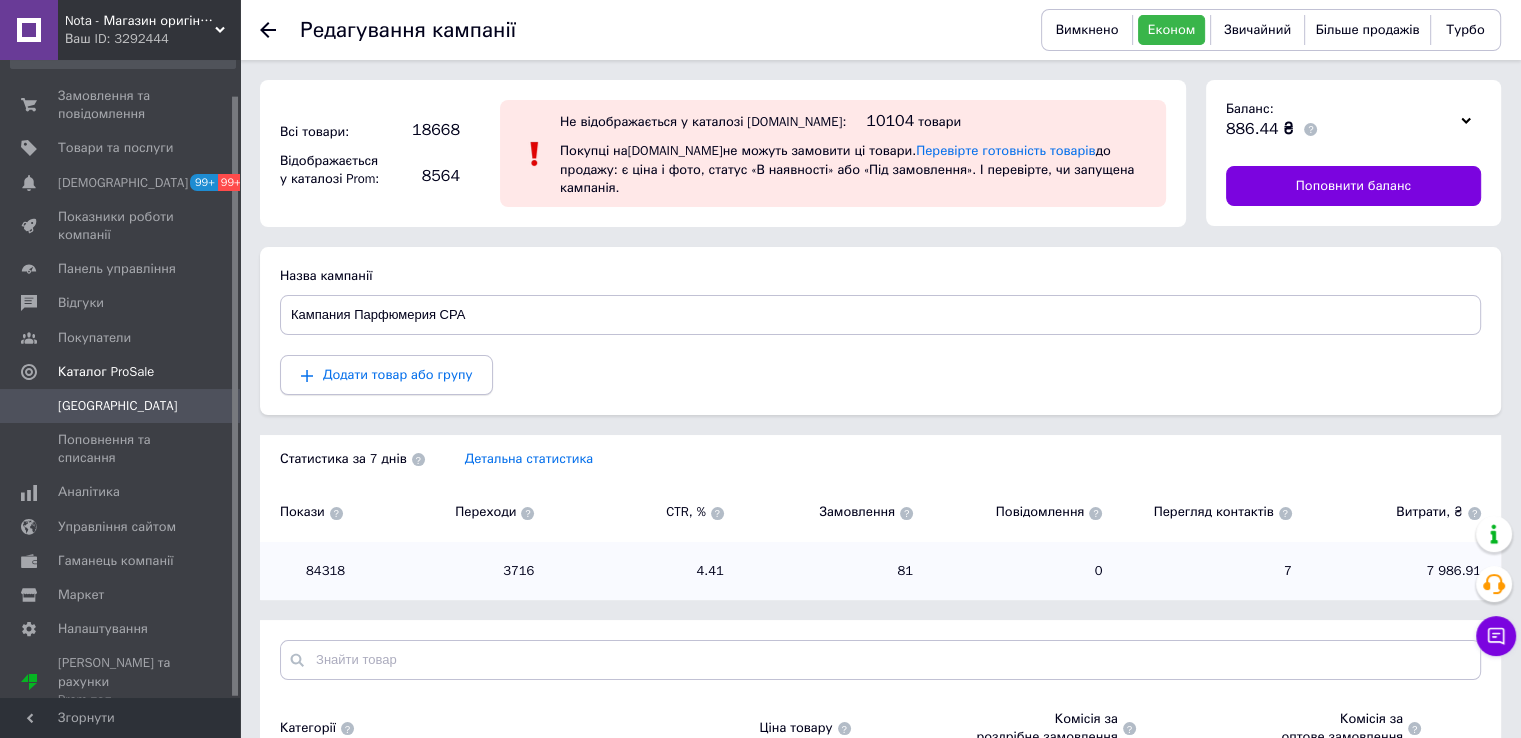 click on "Додати товар або групу" at bounding box center [397, 374] 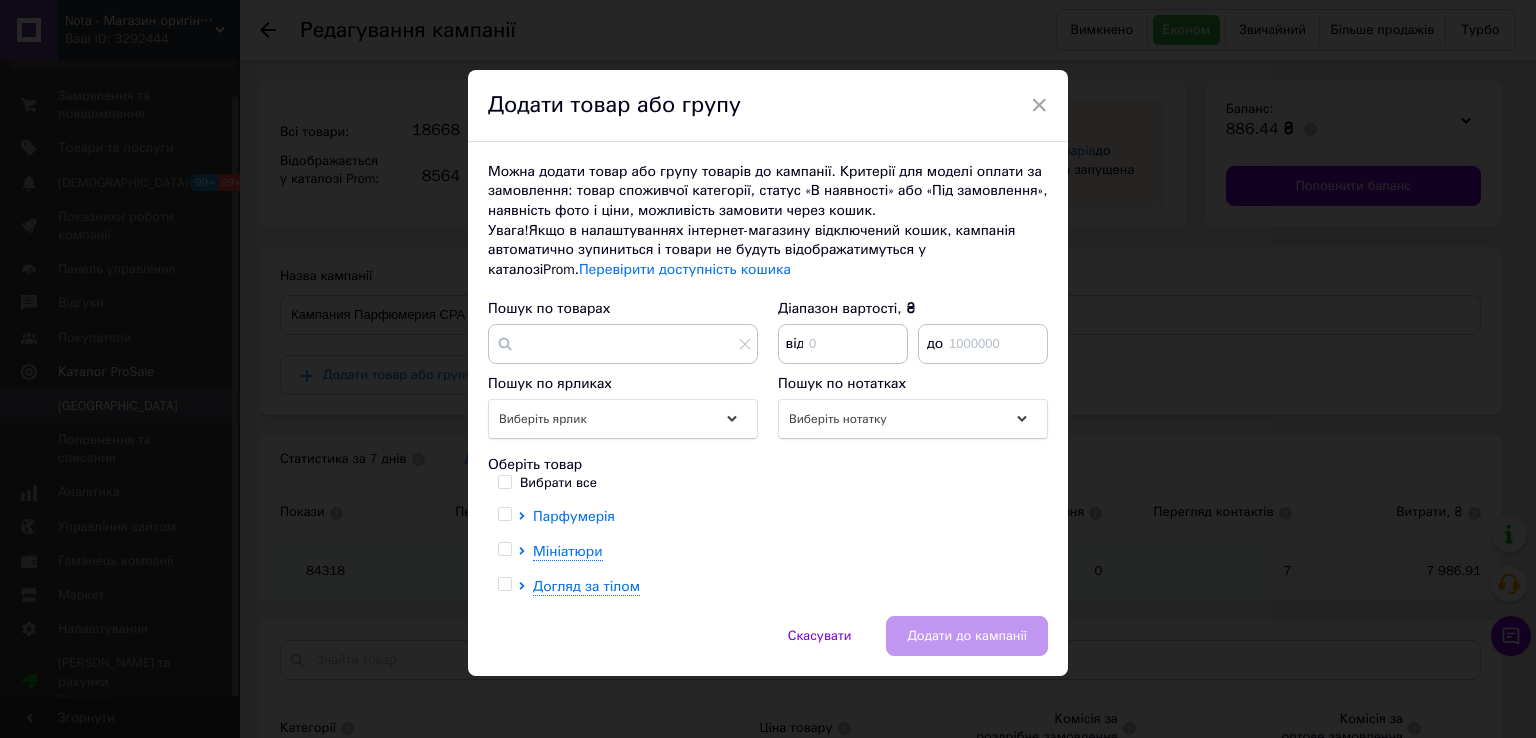 click on "Парфумерія" at bounding box center (574, 516) 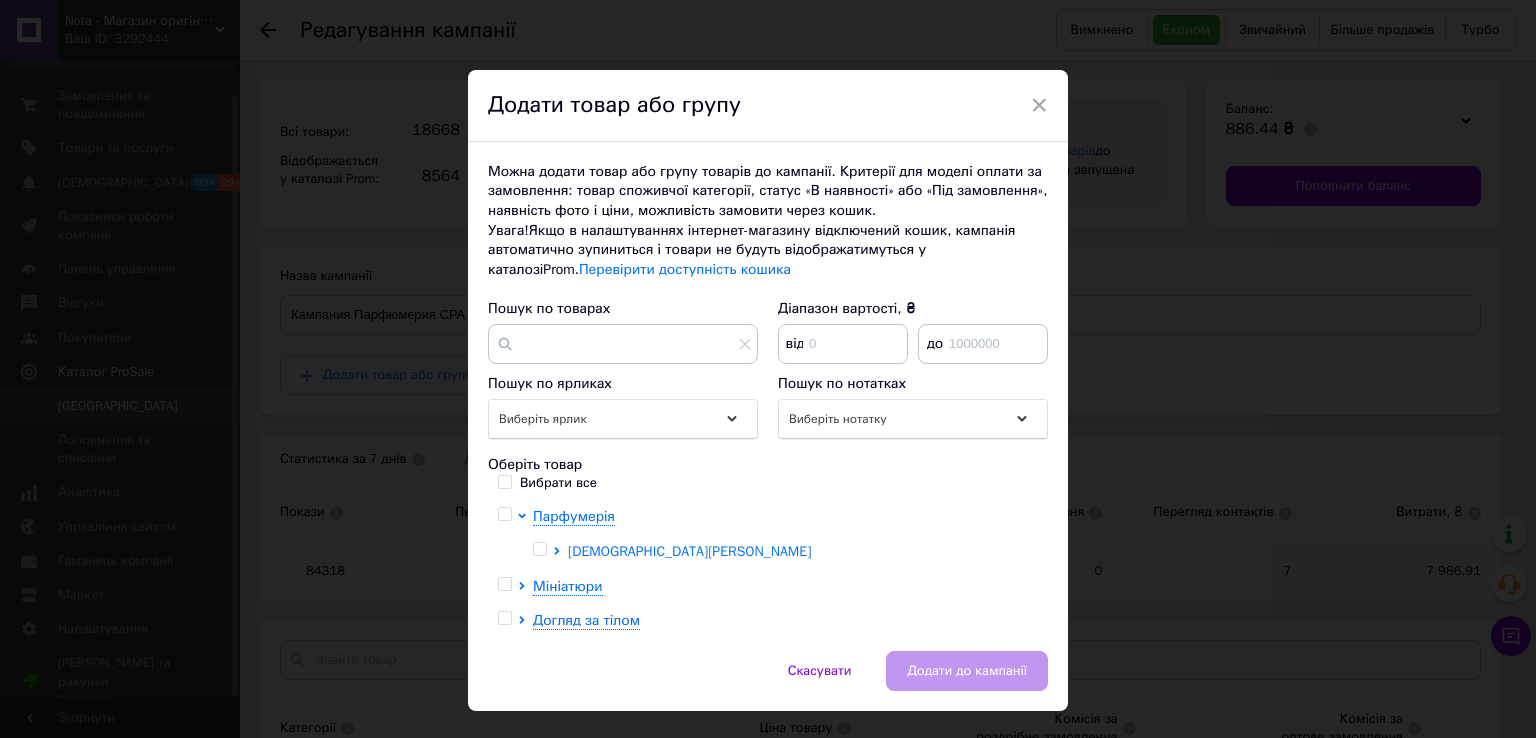 click on "[DEMOGRAPHIC_DATA][PERSON_NAME]" at bounding box center (689, 551) 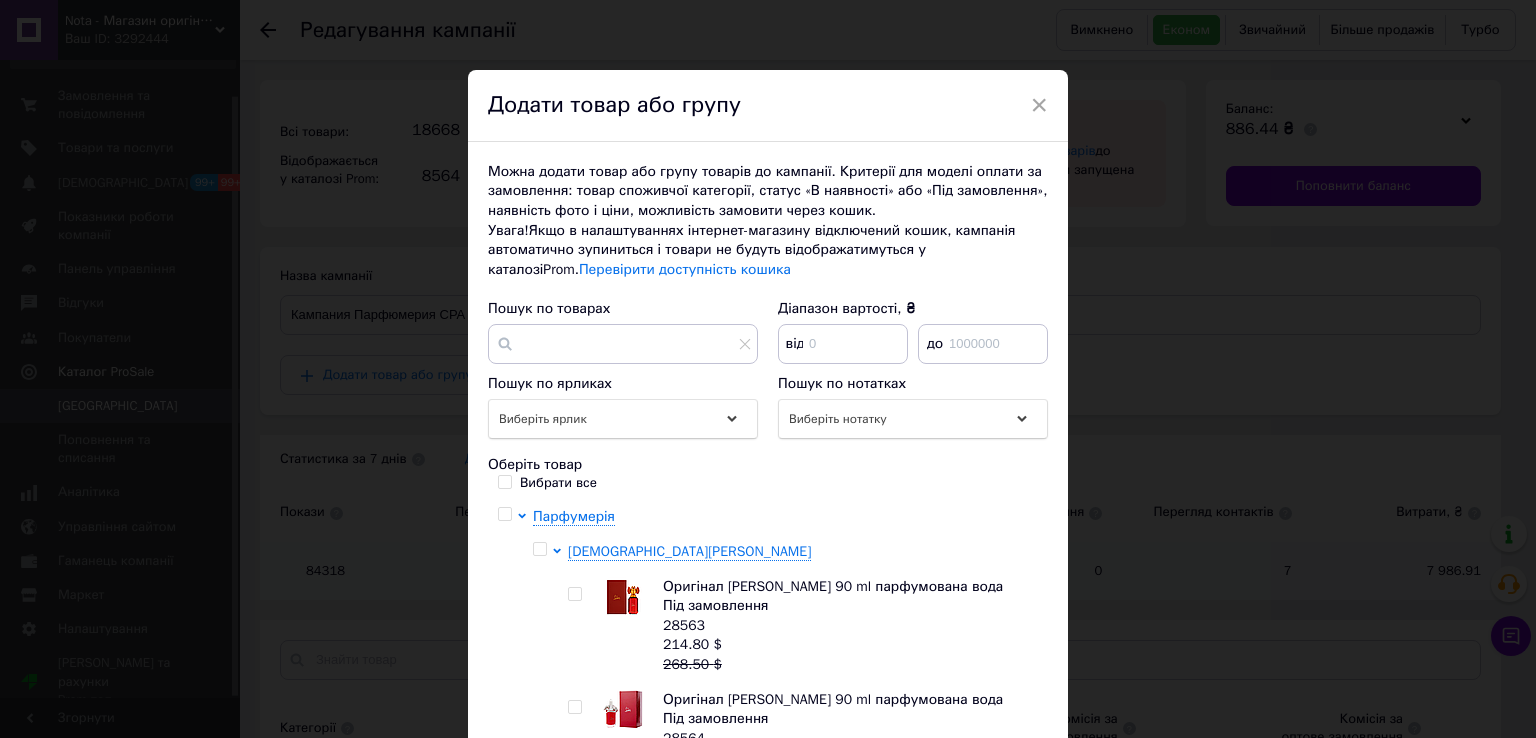 click on "Оригінал [PERSON_NAME] 90 ml парфумована вода" at bounding box center [833, 586] 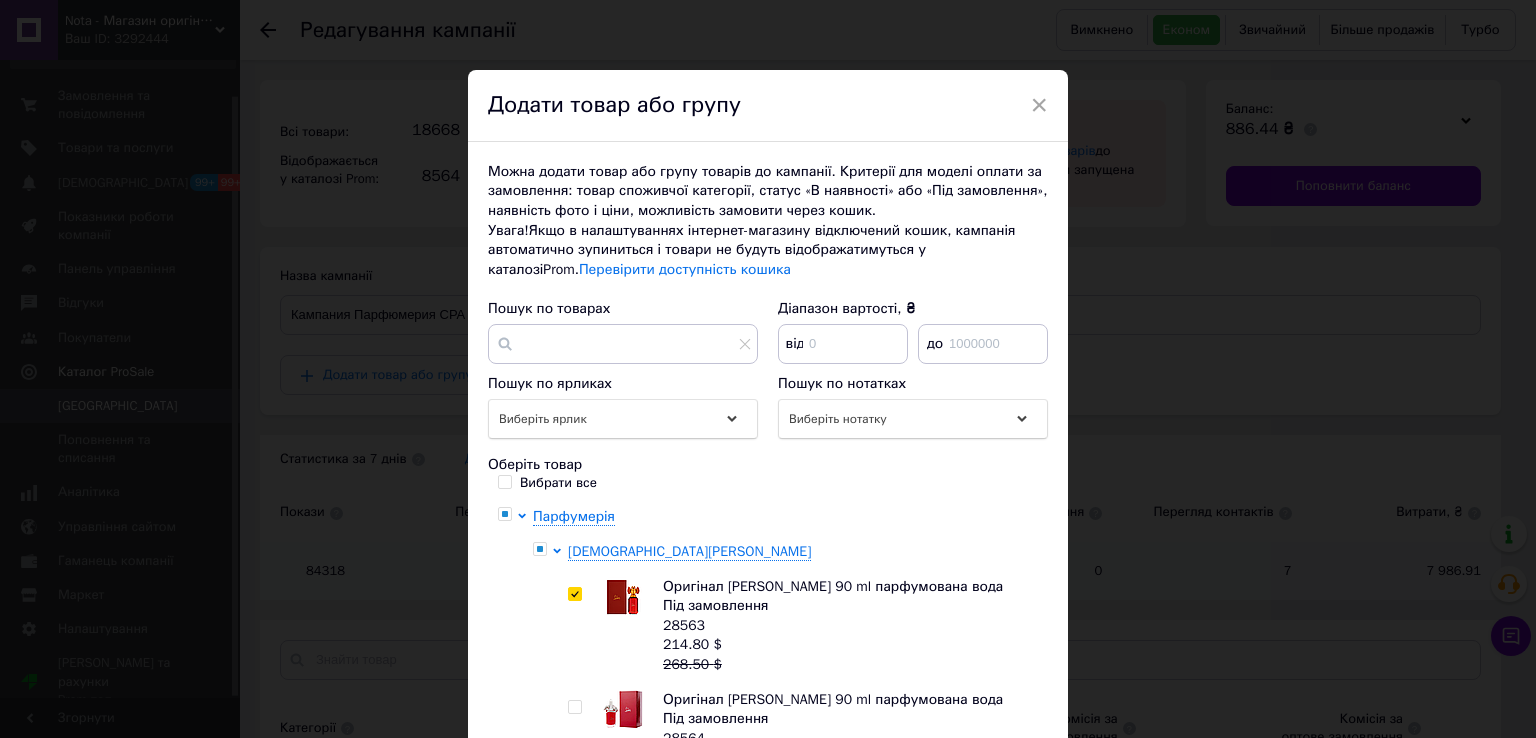 click on "Оригінал [PERSON_NAME] 90 ml парфумована вода" at bounding box center [833, 586] 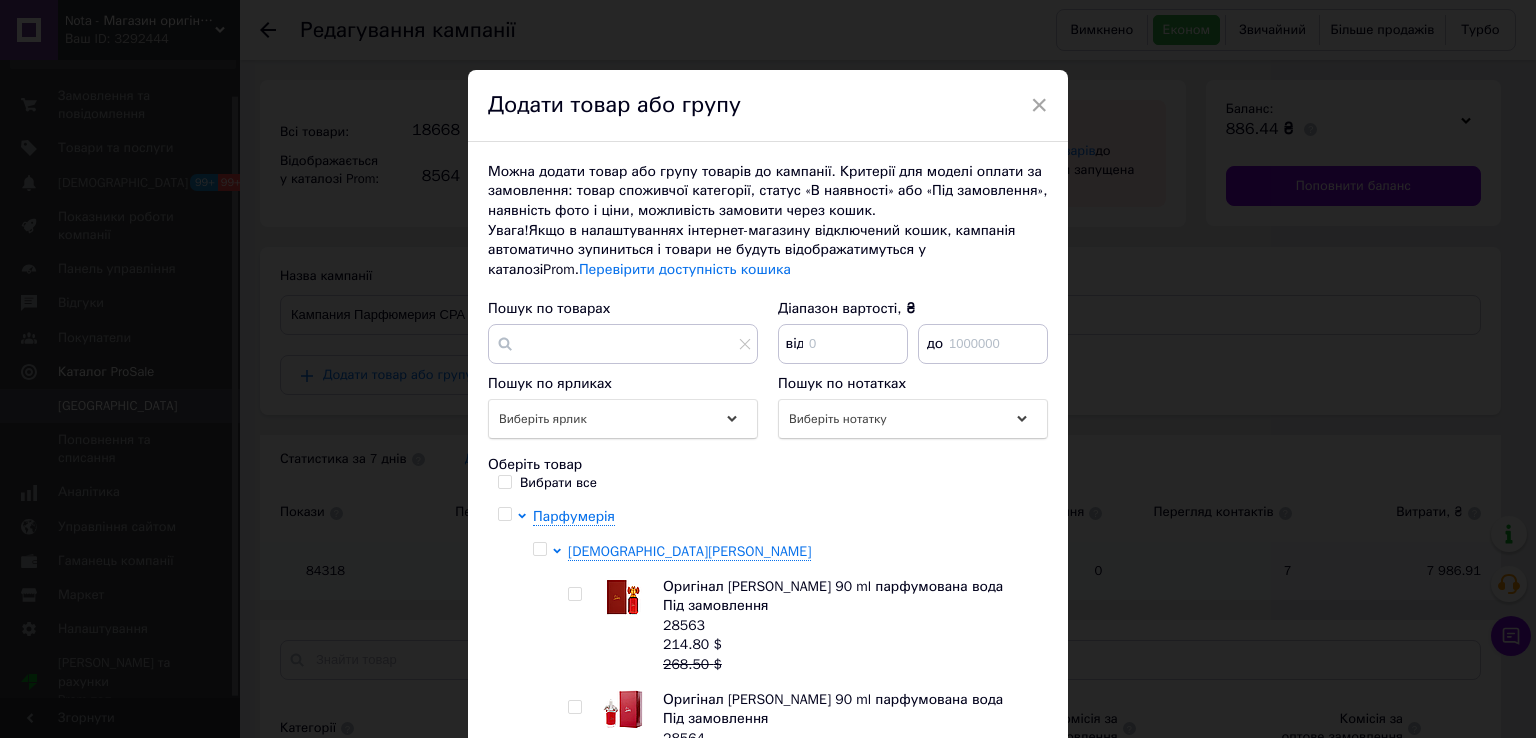 click on "28563" at bounding box center (684, 625) 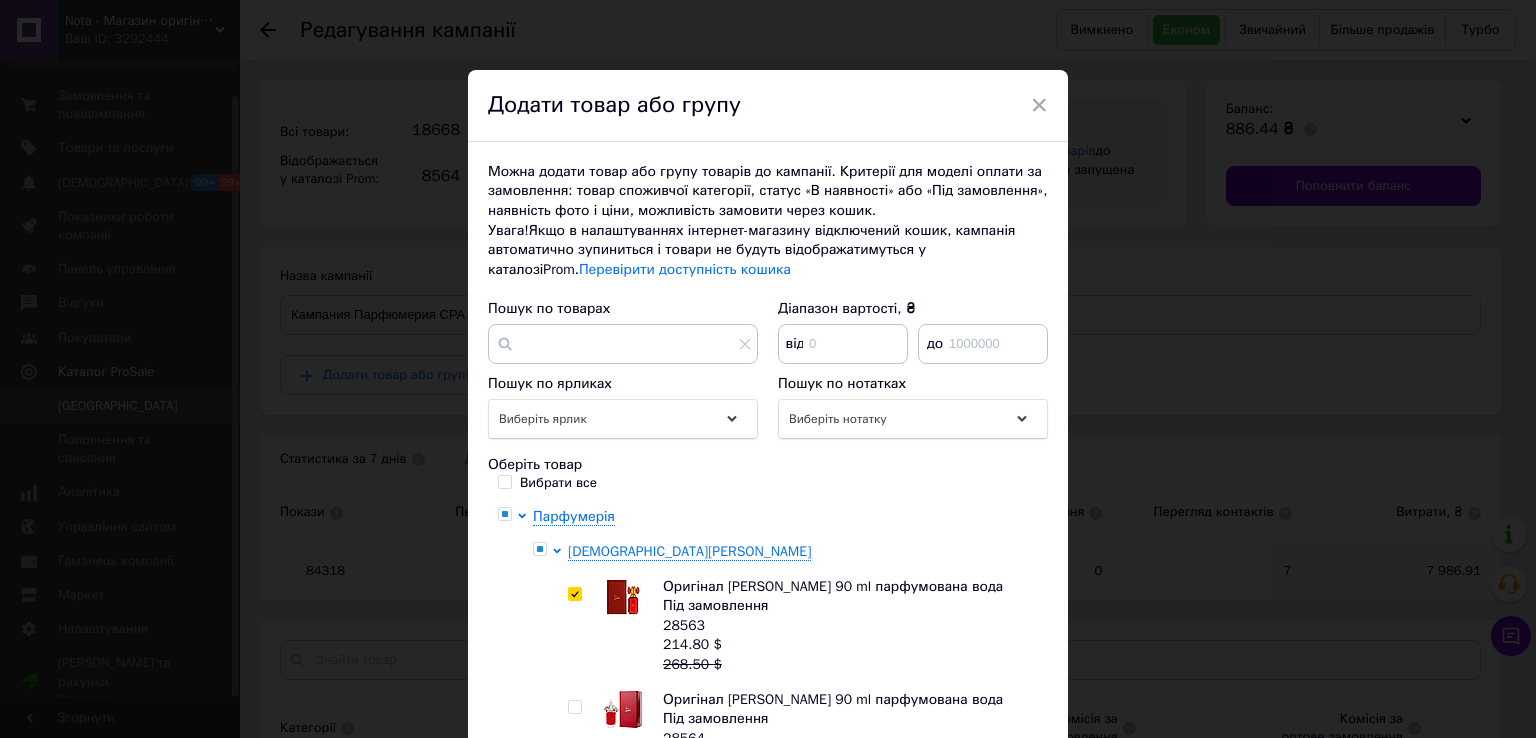 click on "28563" at bounding box center [684, 625] 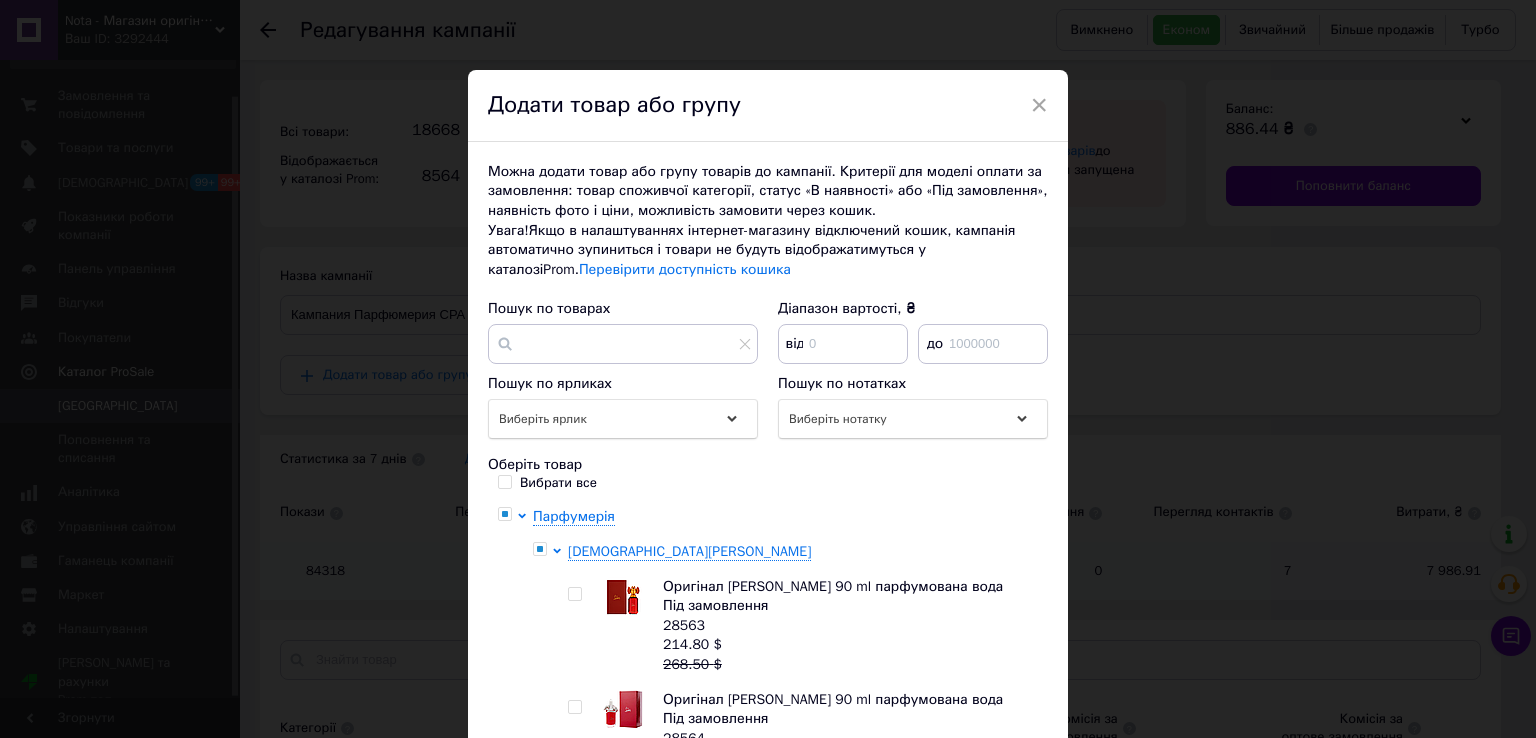 checkbox on "false" 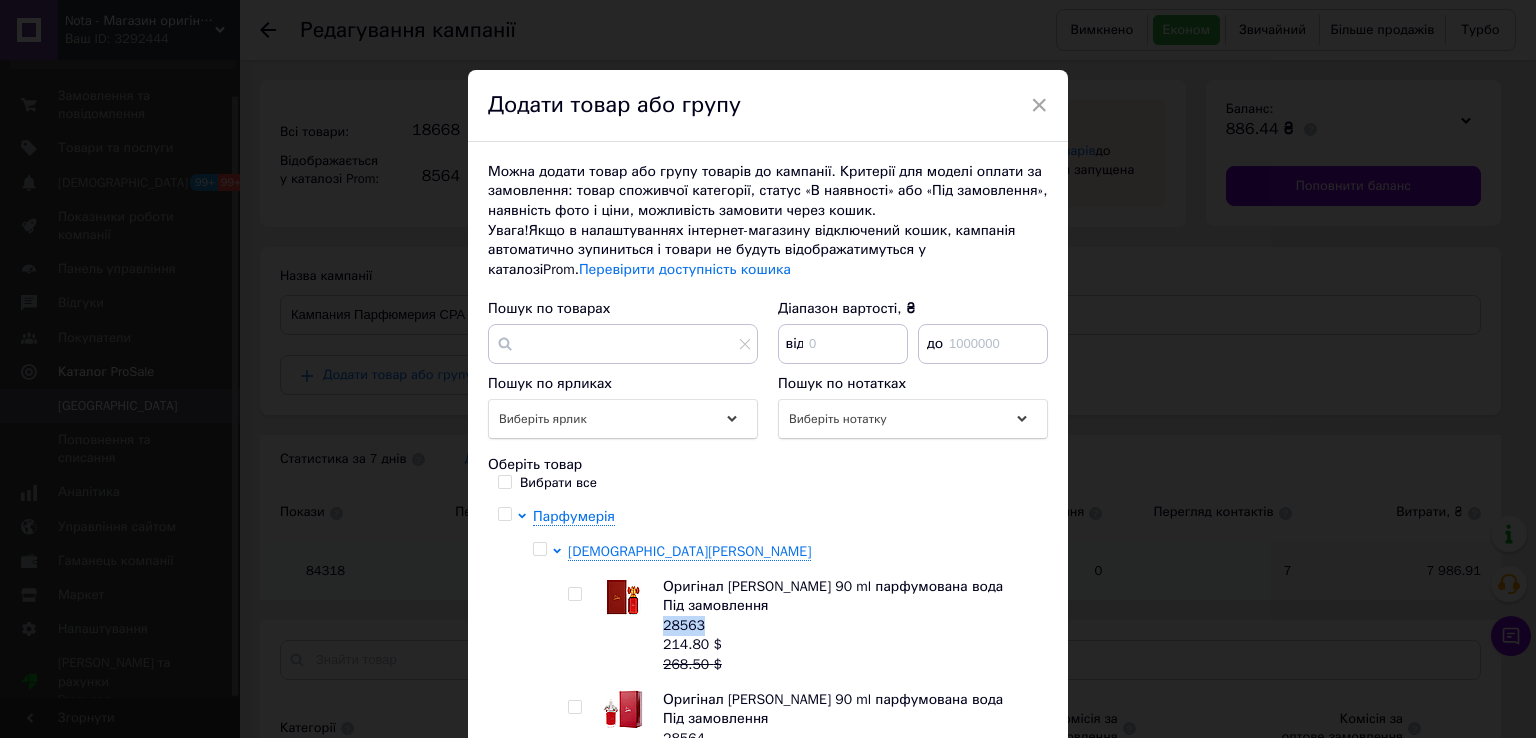 copy on "28563" 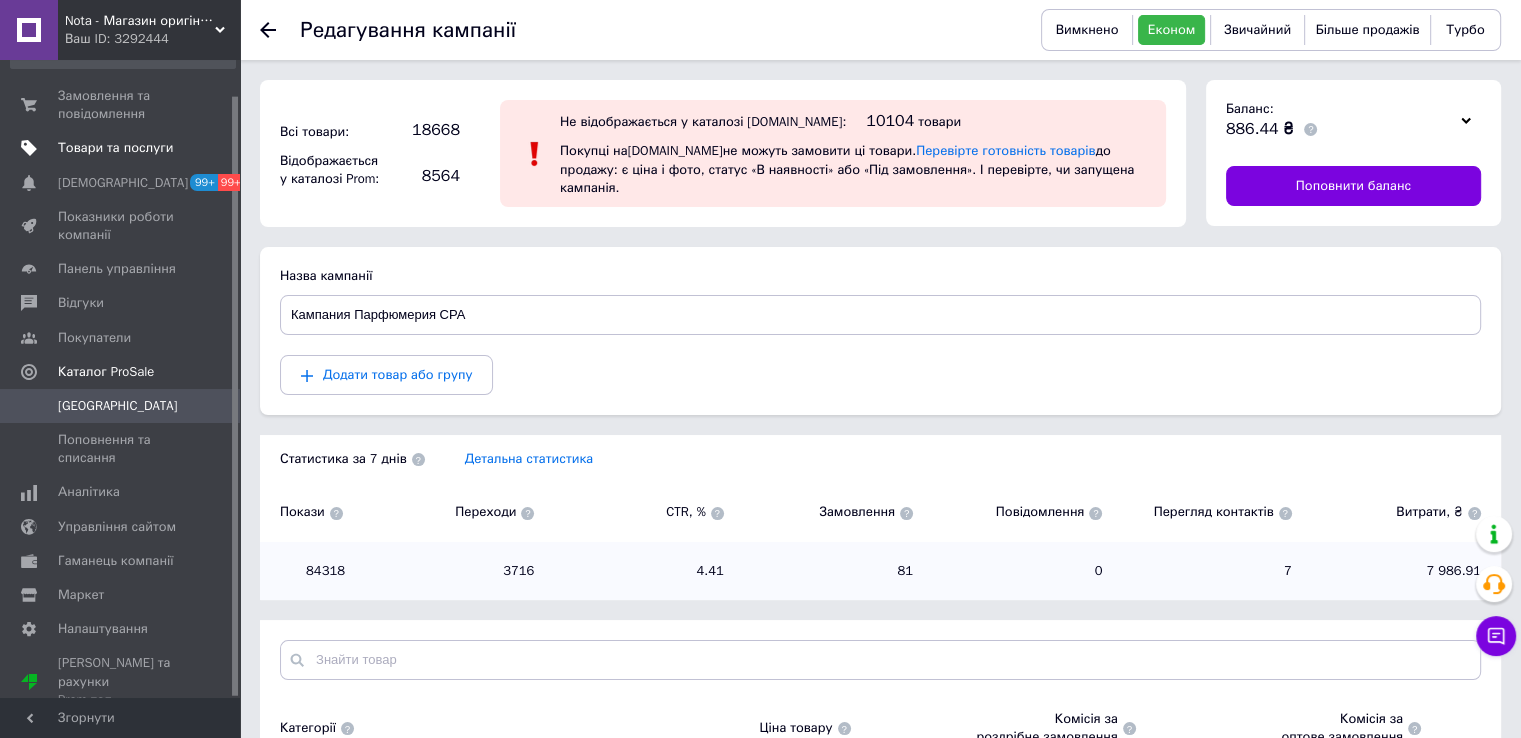 click on "Товари та послуги" at bounding box center (123, 148) 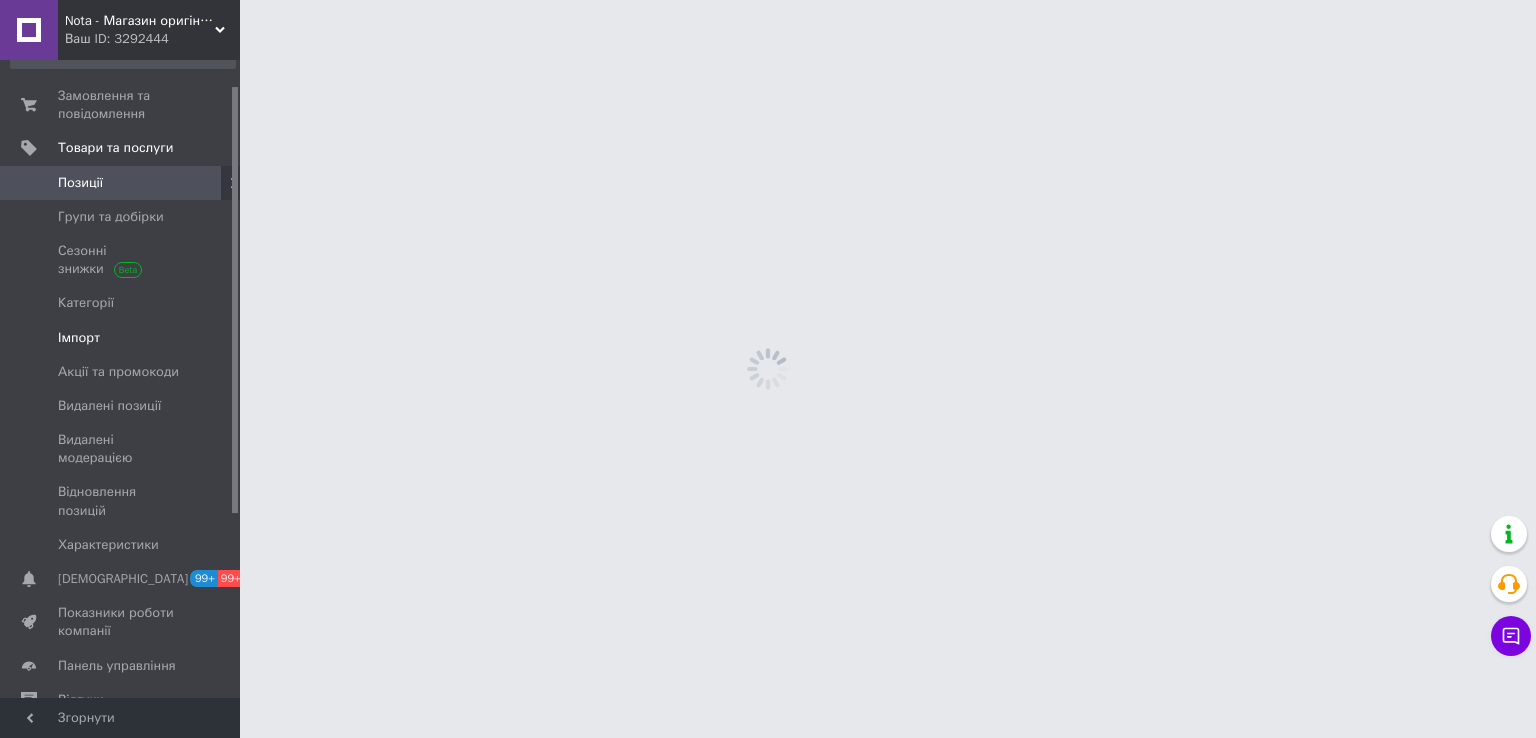 click on "Імпорт" at bounding box center (121, 338) 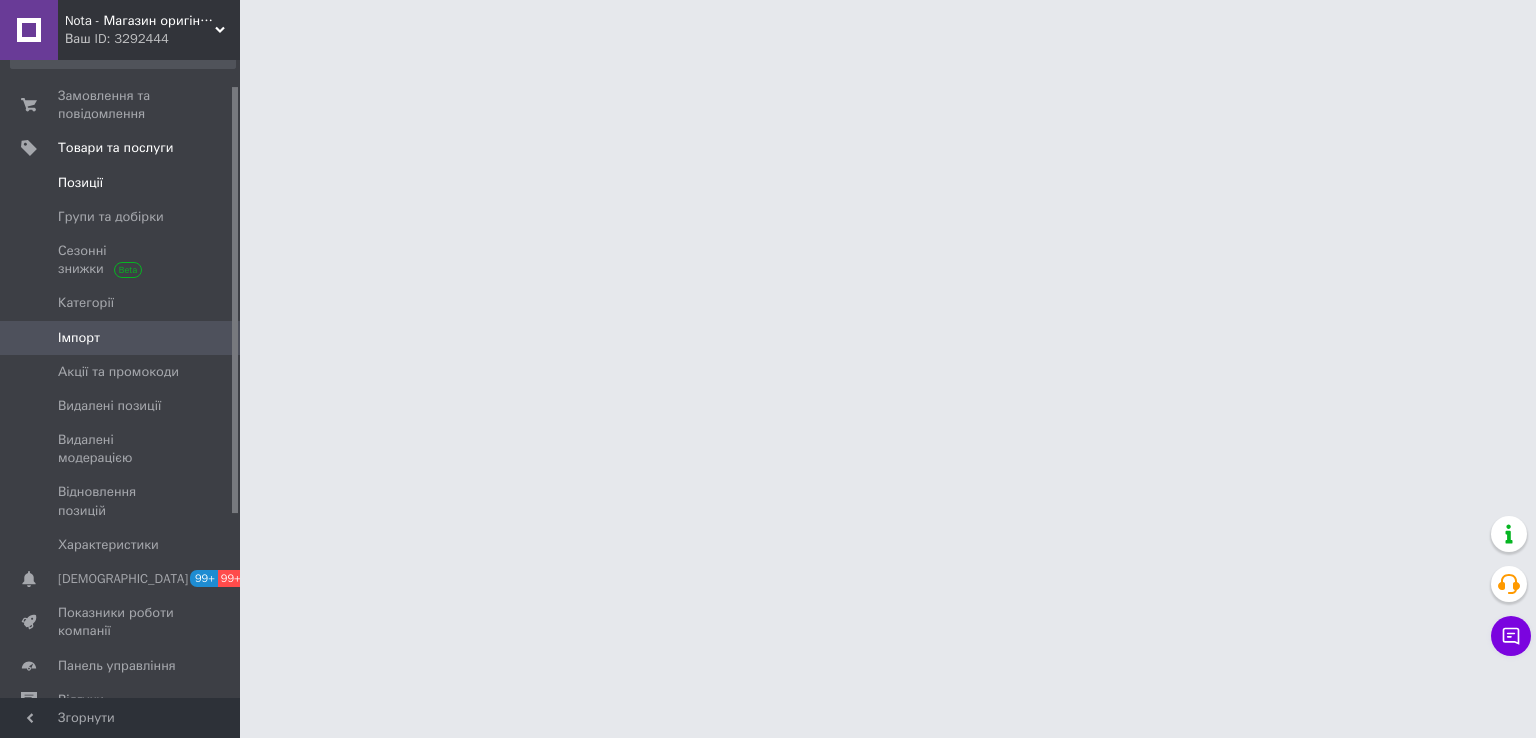 click on "Позиції" at bounding box center (80, 183) 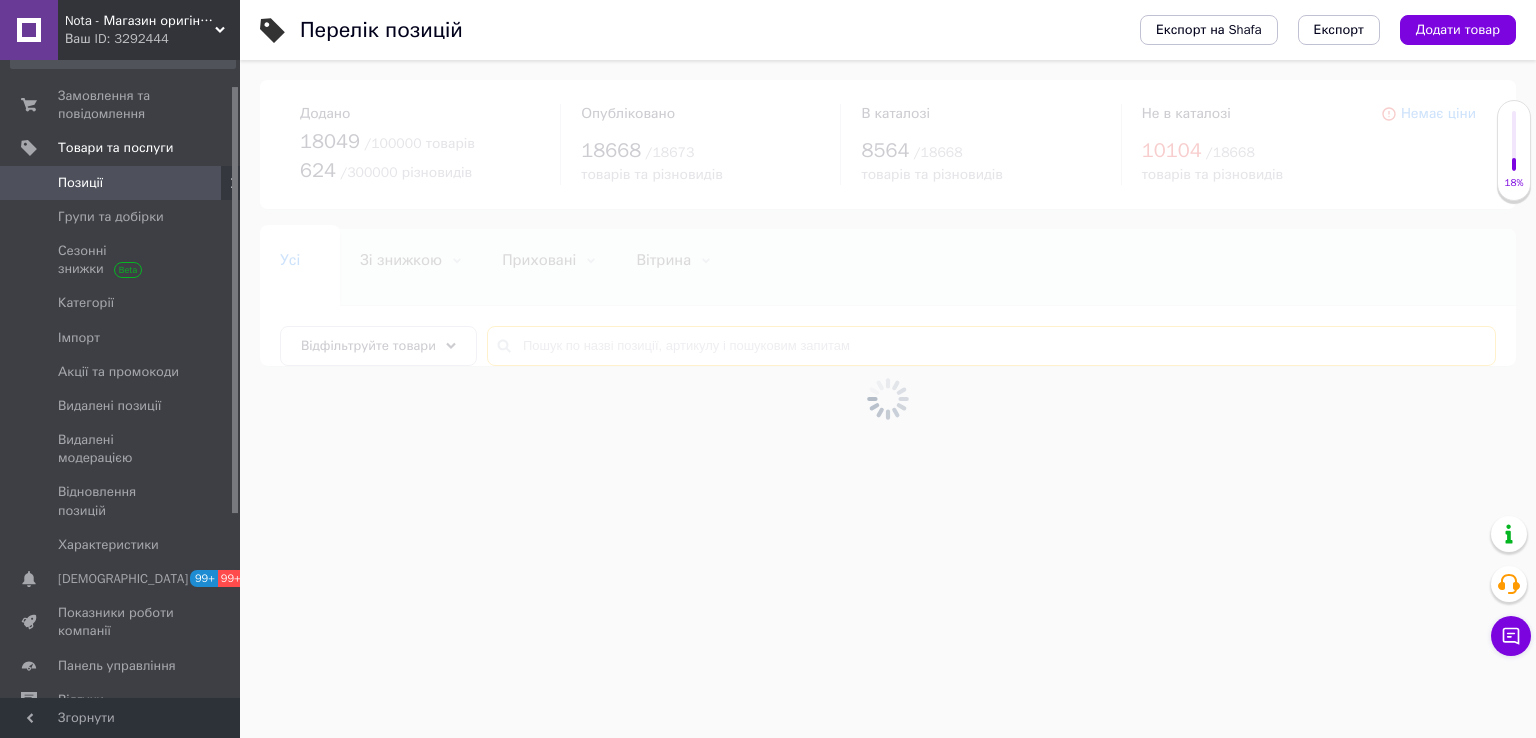 click at bounding box center [991, 346] 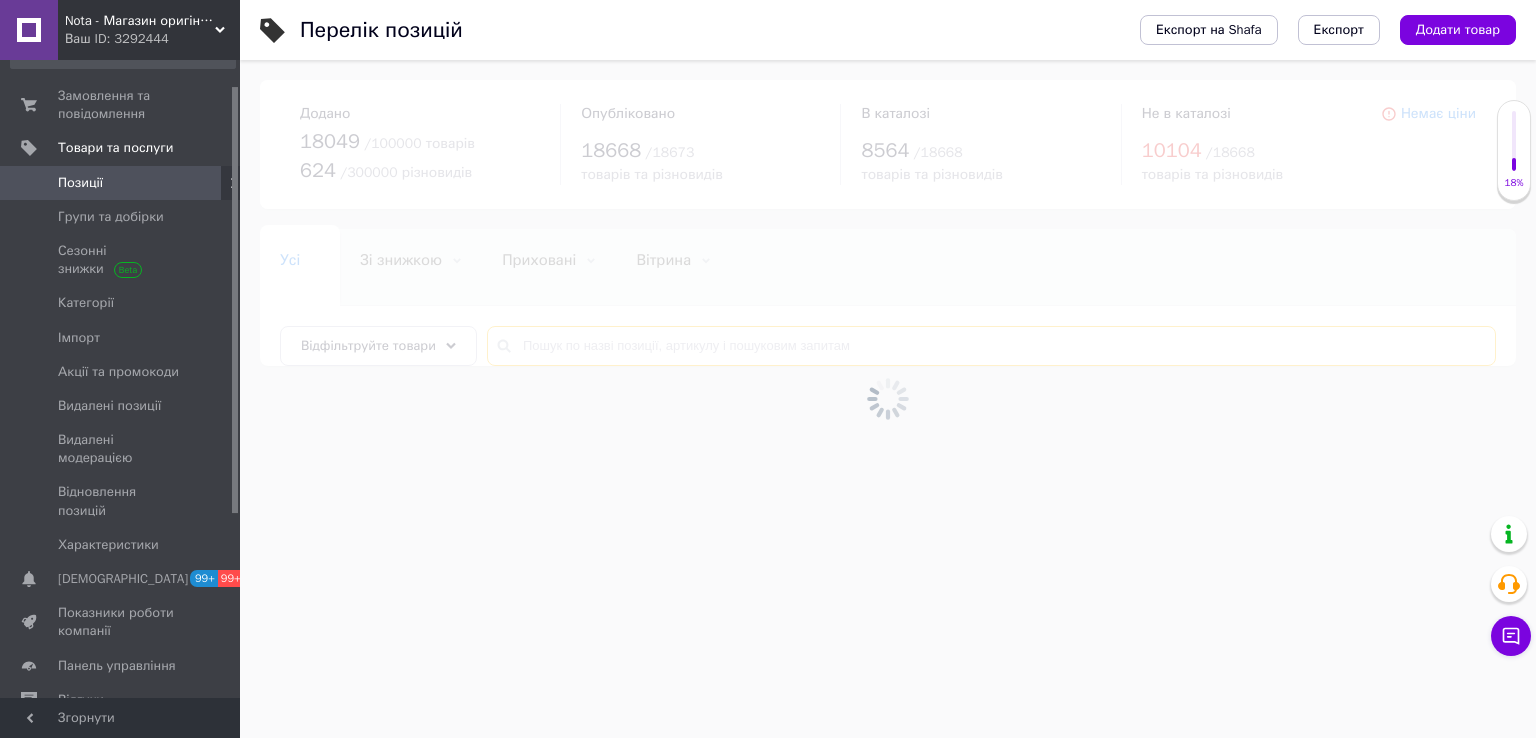 click at bounding box center (991, 346) 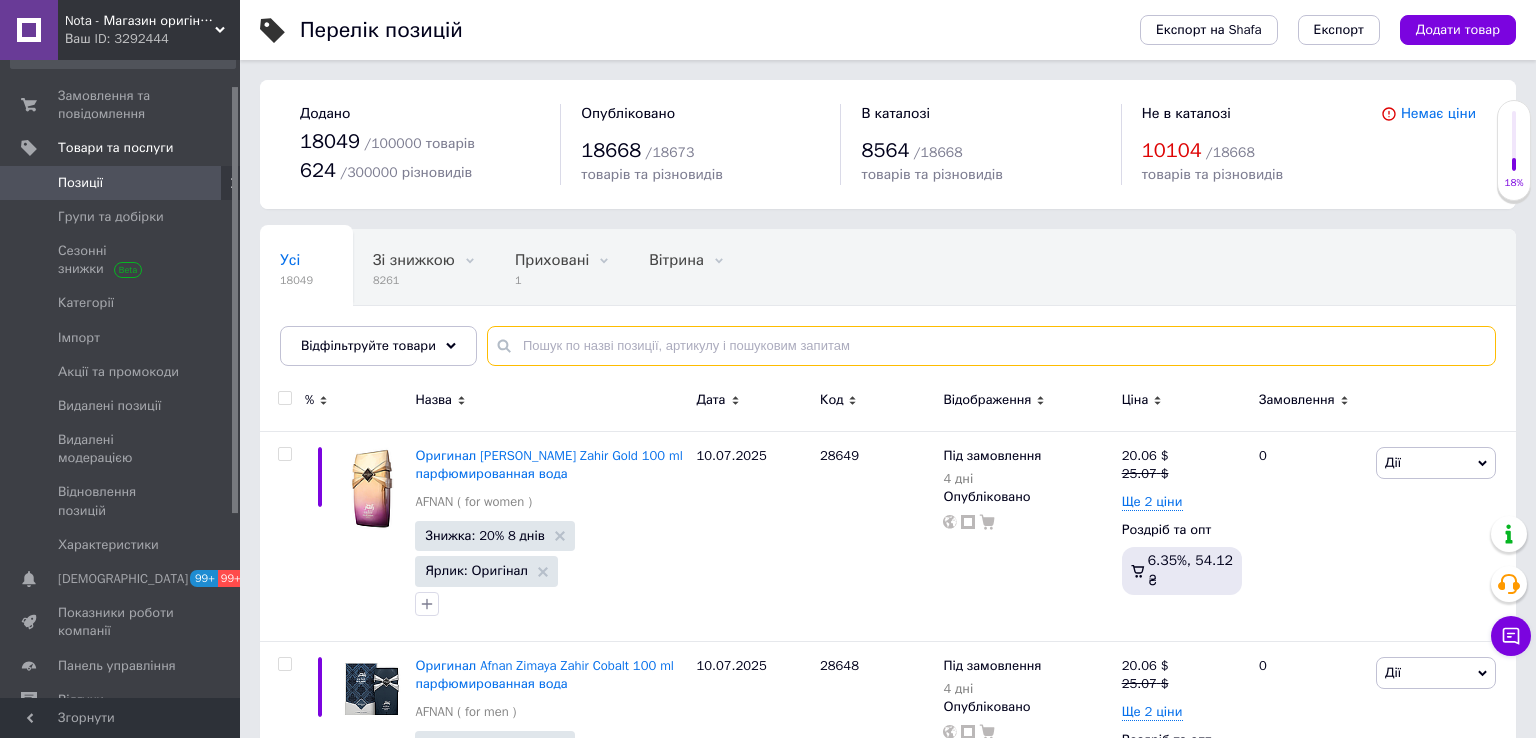 click at bounding box center [991, 346] 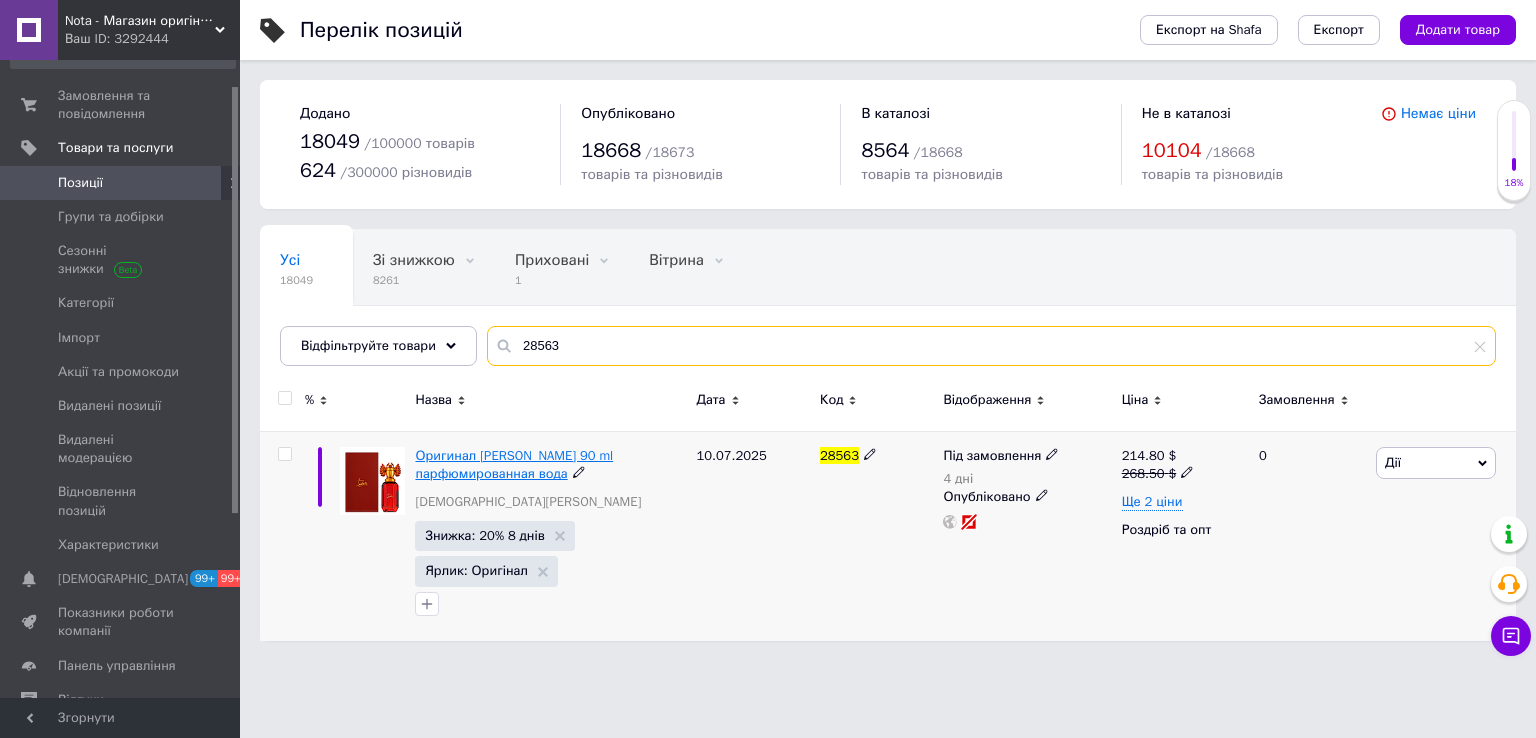 type on "28563" 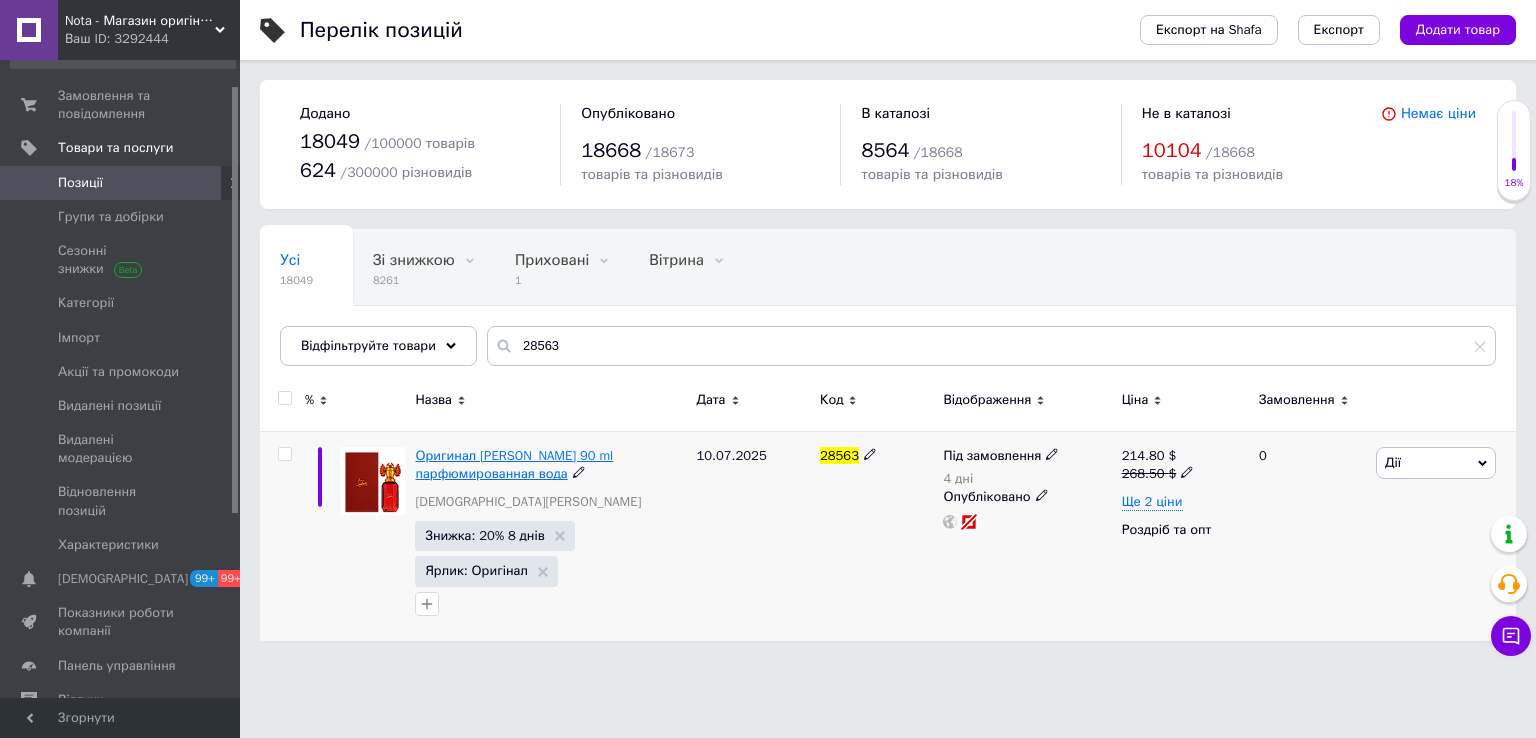 click on "Оригинал Christian Louboutin Loubicharme 90 ml парфюмированная вода" at bounding box center [514, 464] 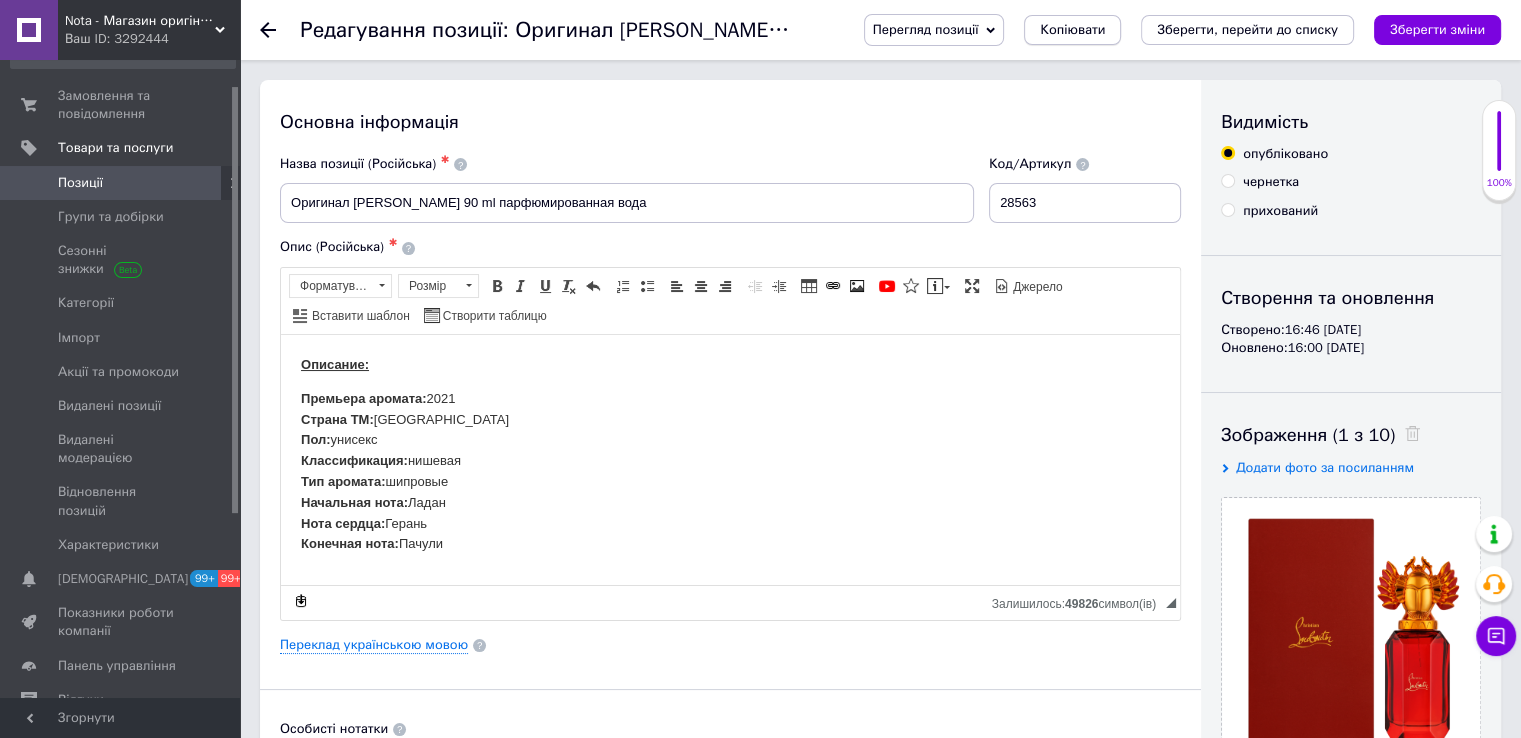 scroll, scrollTop: 0, scrollLeft: 0, axis: both 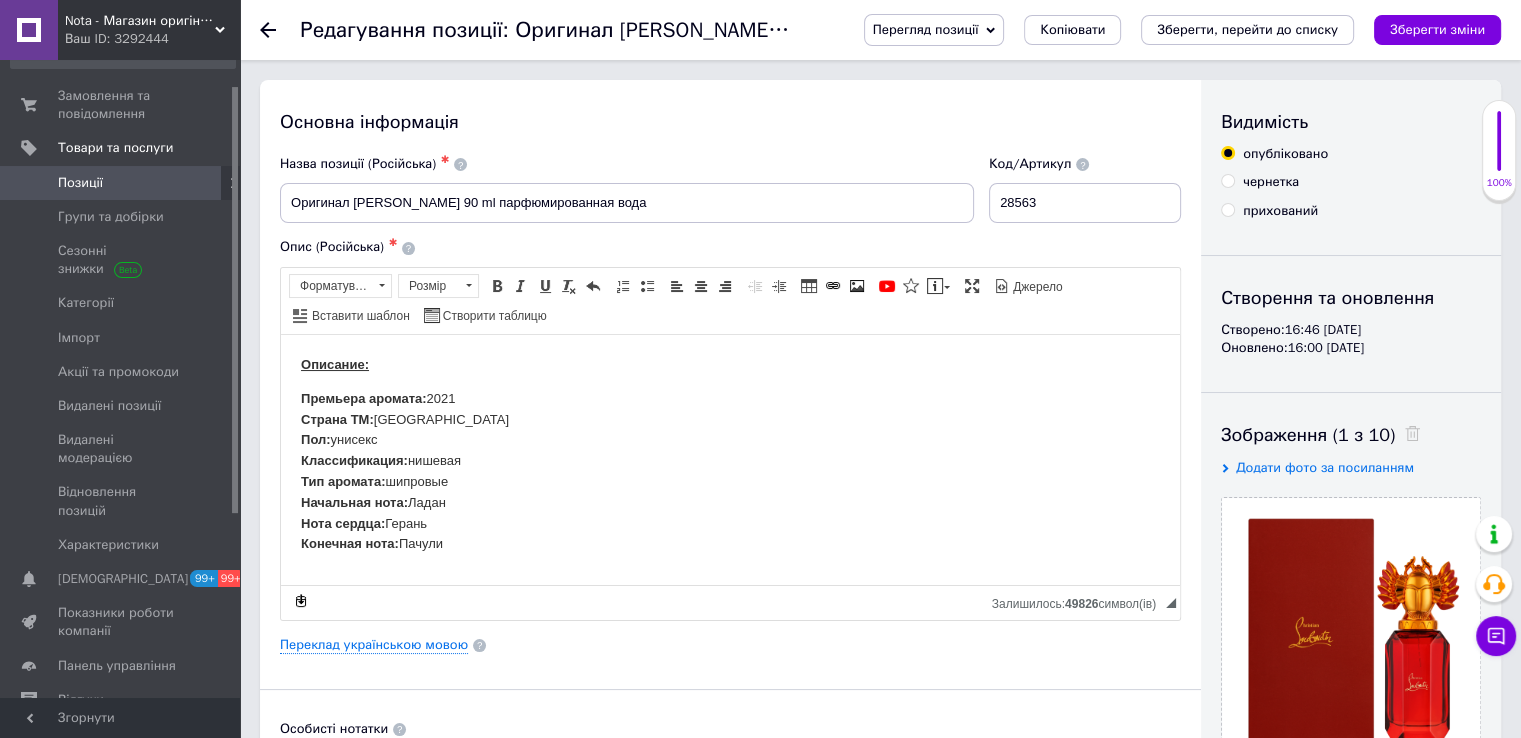 click on "Перегляд позиції" at bounding box center (934, 30) 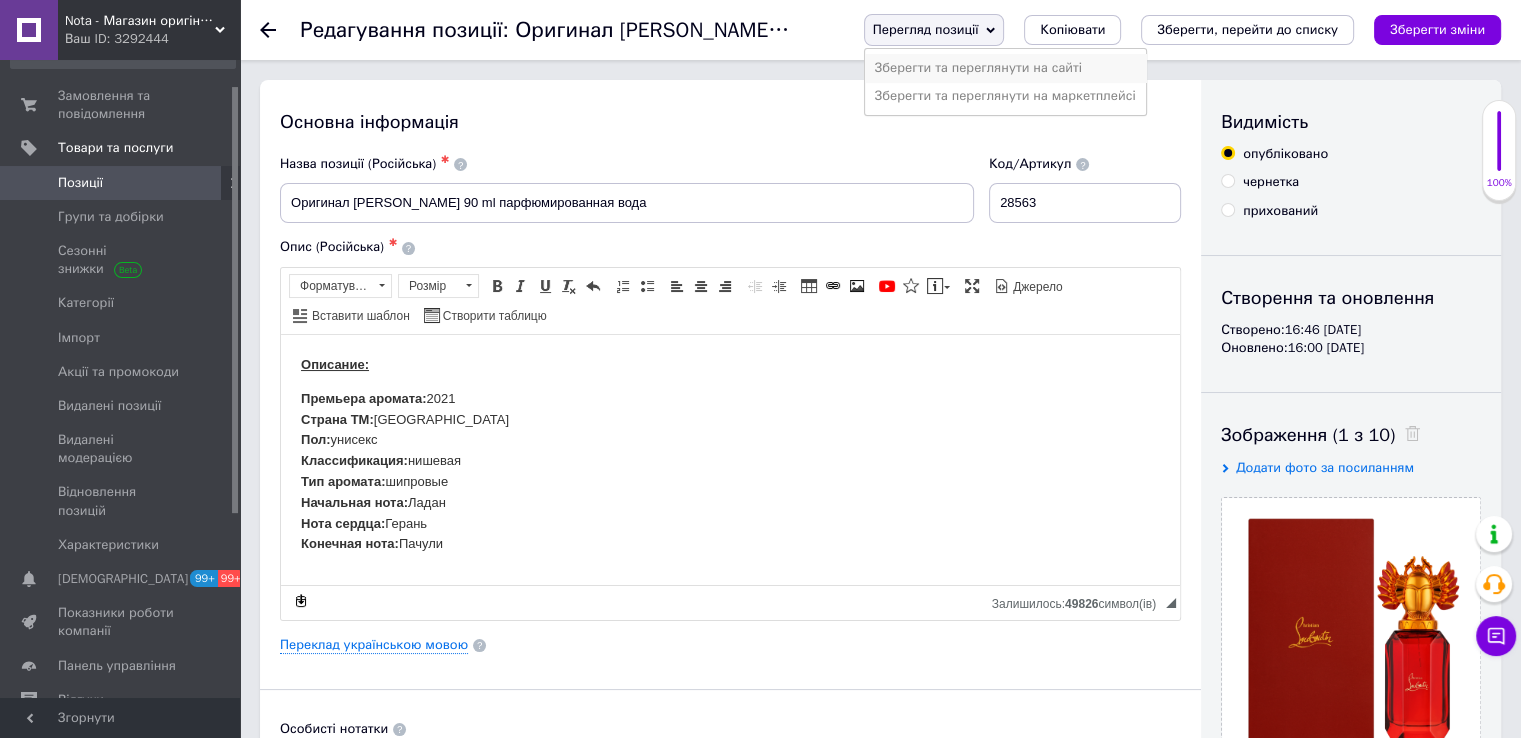 click on "Зберегти та переглянути на сайті" at bounding box center [1005, 68] 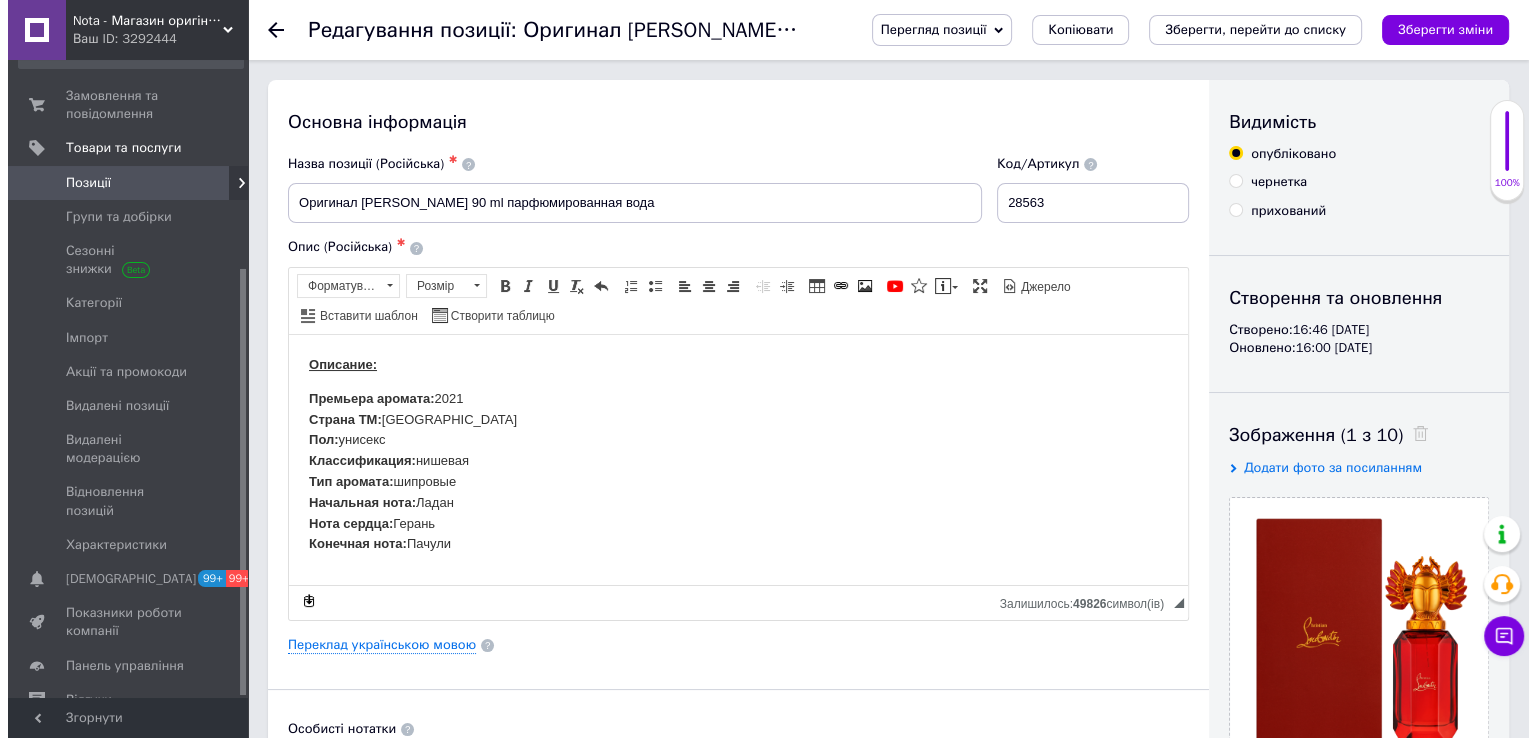scroll, scrollTop: 311, scrollLeft: 0, axis: vertical 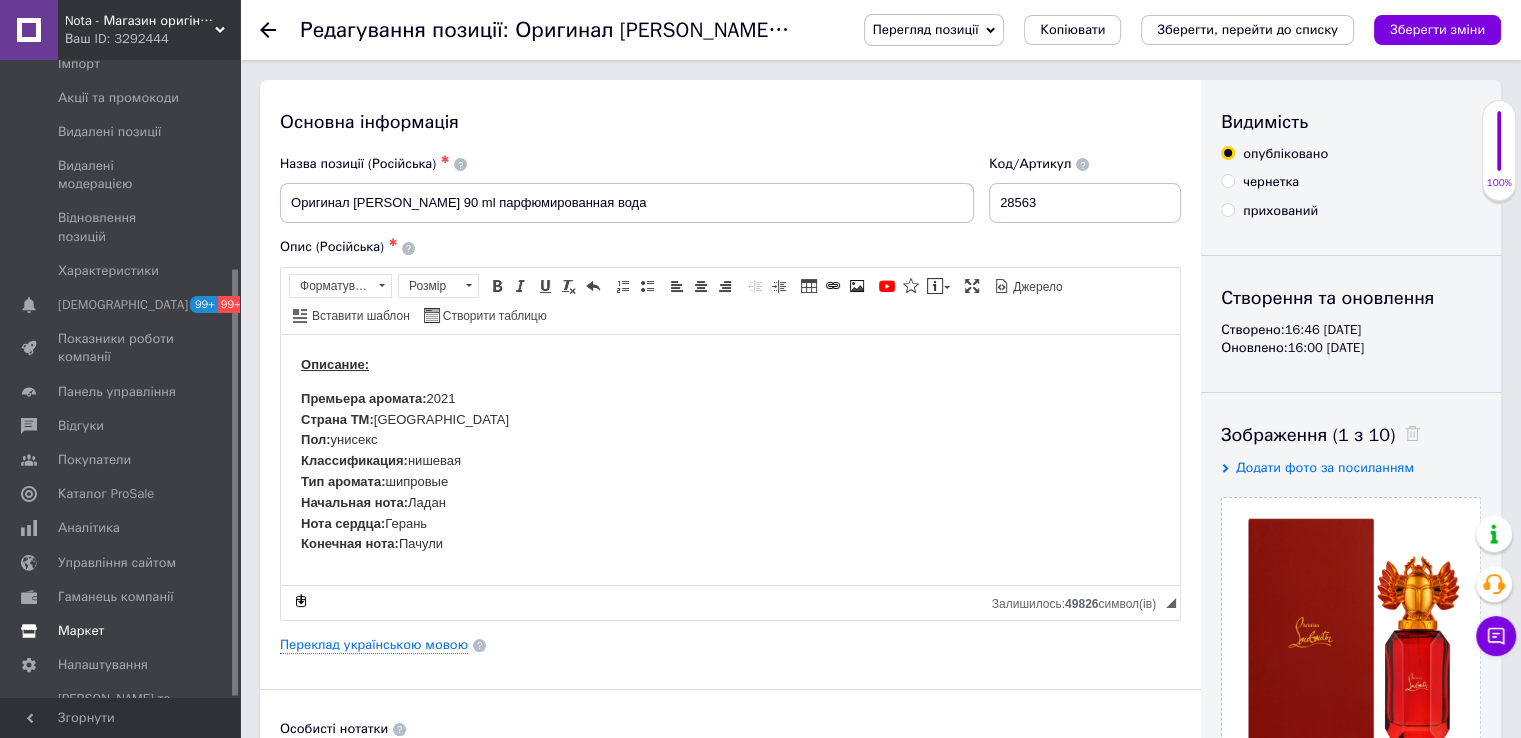 click on "Маркет" at bounding box center [123, 631] 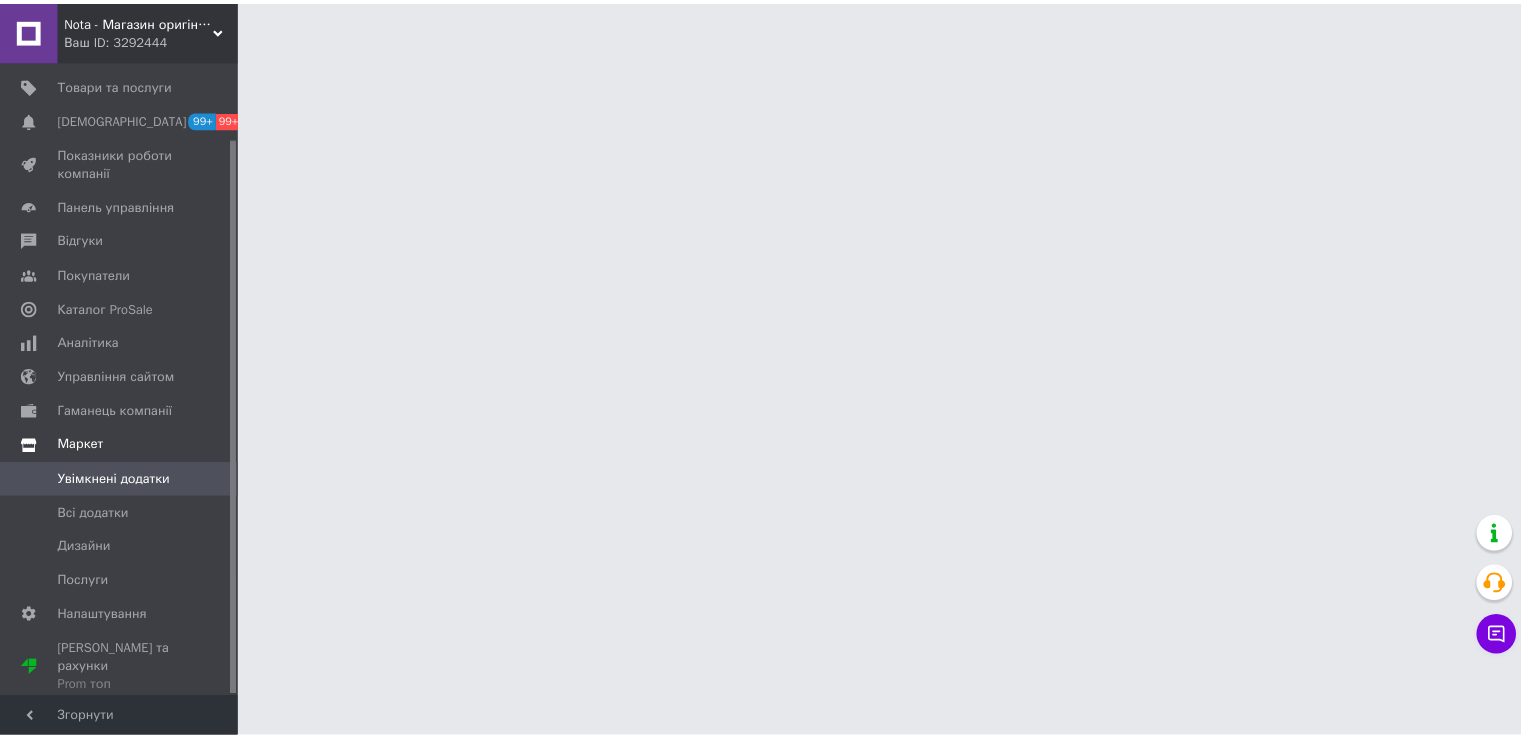 scroll, scrollTop: 88, scrollLeft: 0, axis: vertical 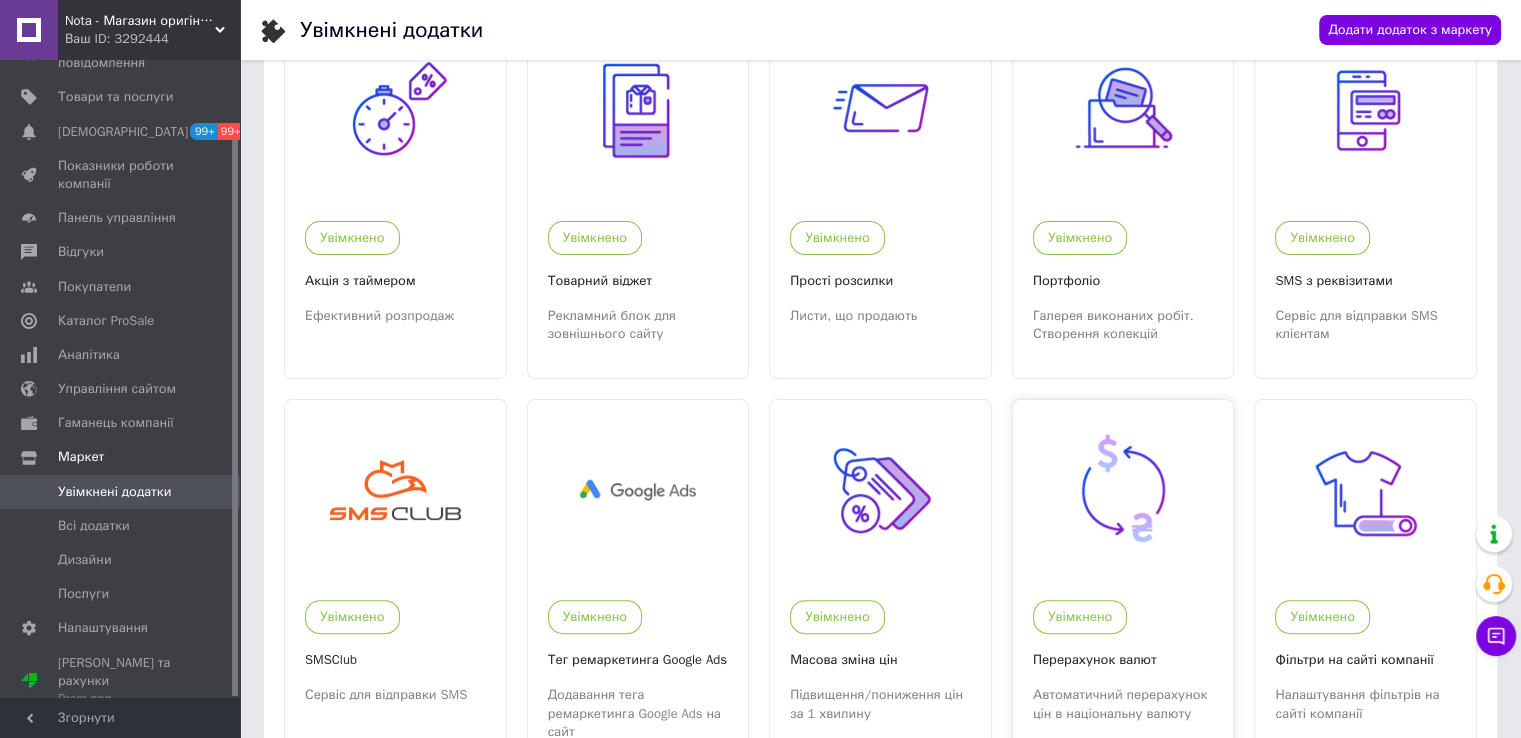 click at bounding box center [1123, 490] 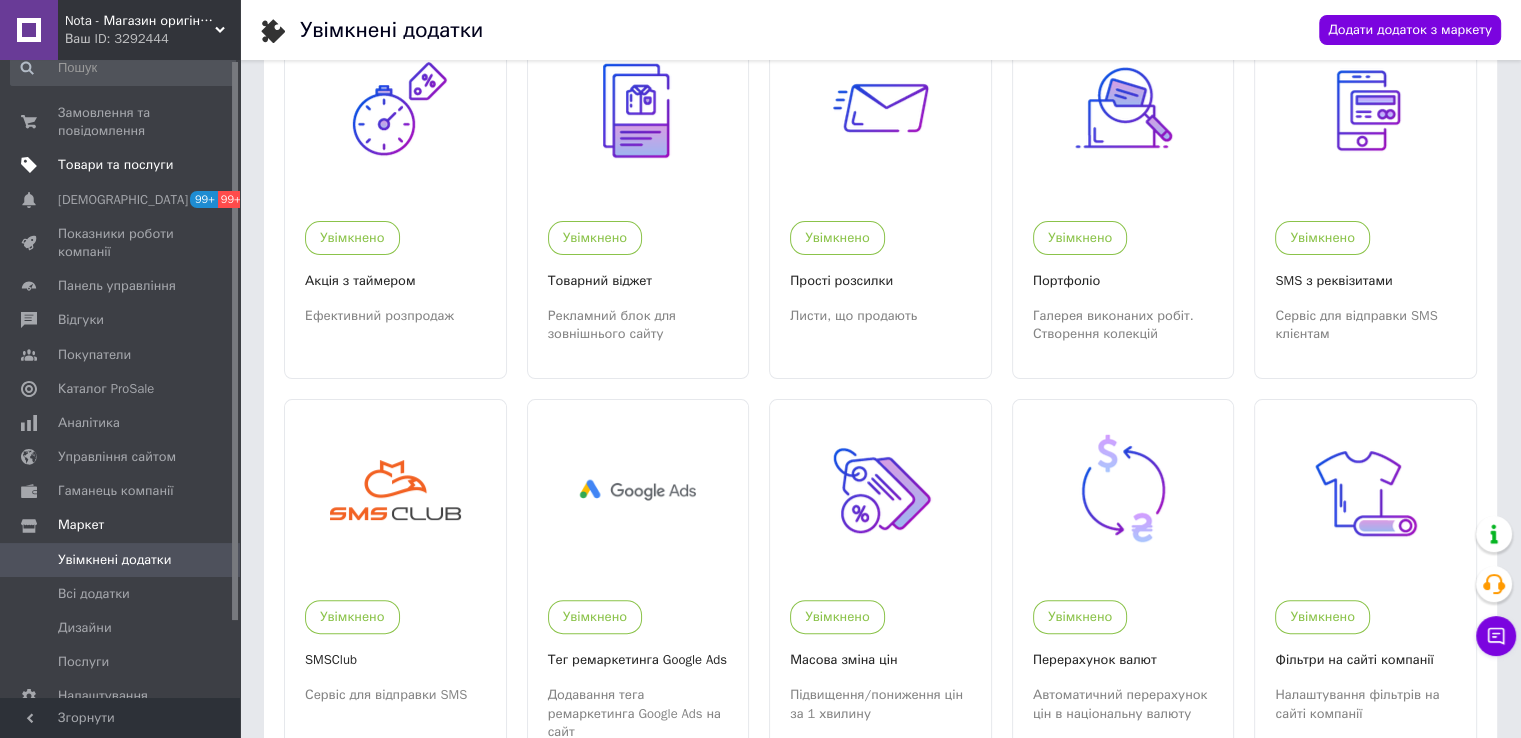 scroll, scrollTop: 0, scrollLeft: 0, axis: both 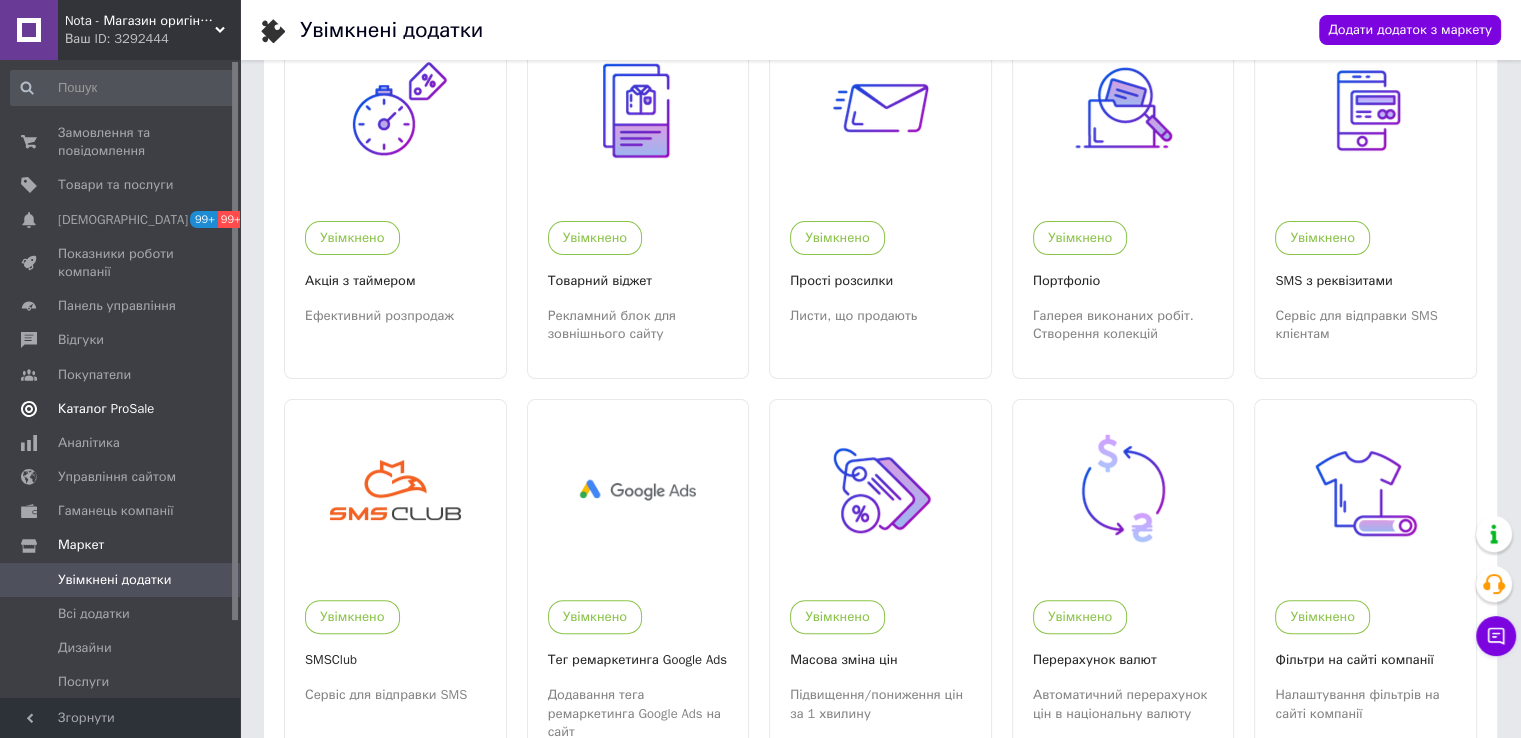 click on "Каталог ProSale" at bounding box center (123, 409) 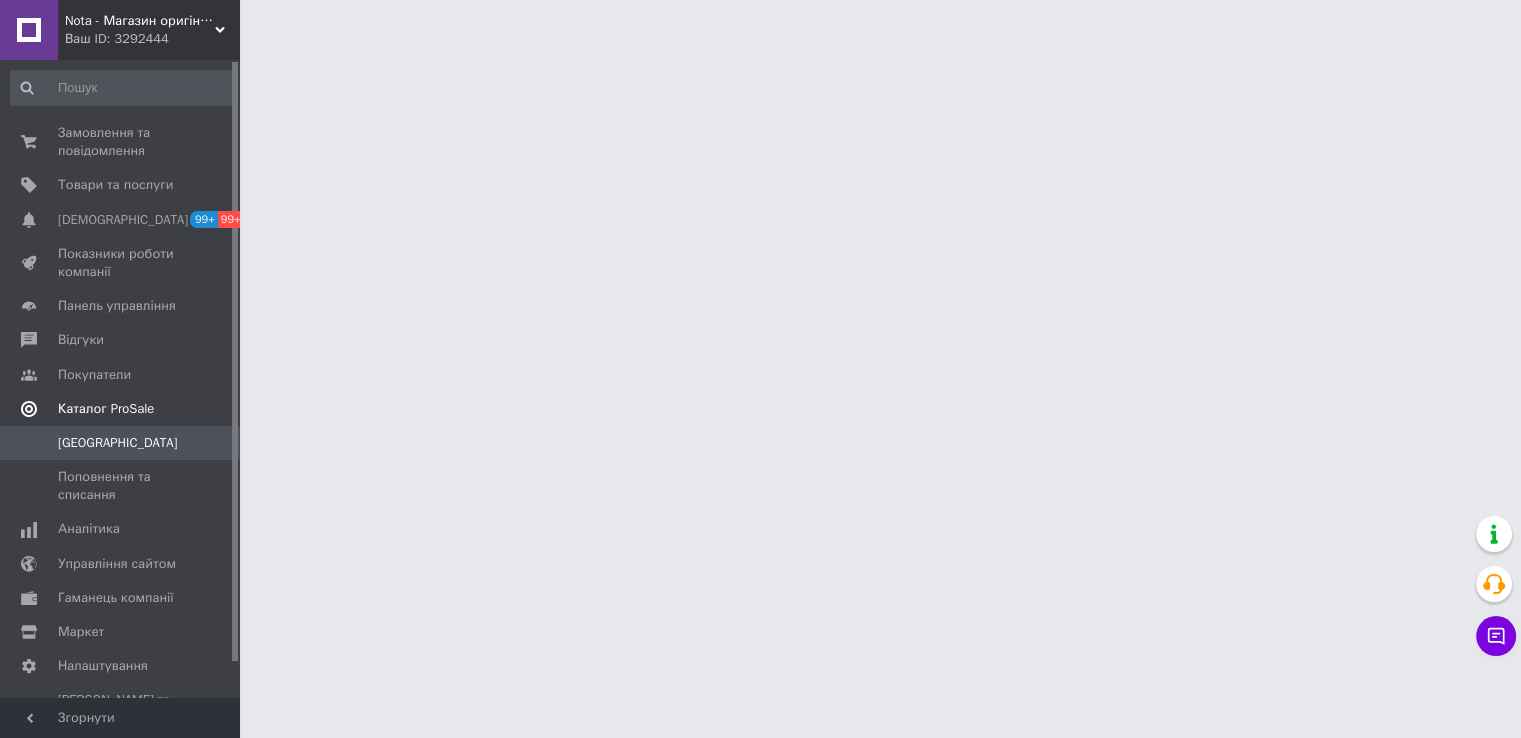 scroll, scrollTop: 0, scrollLeft: 0, axis: both 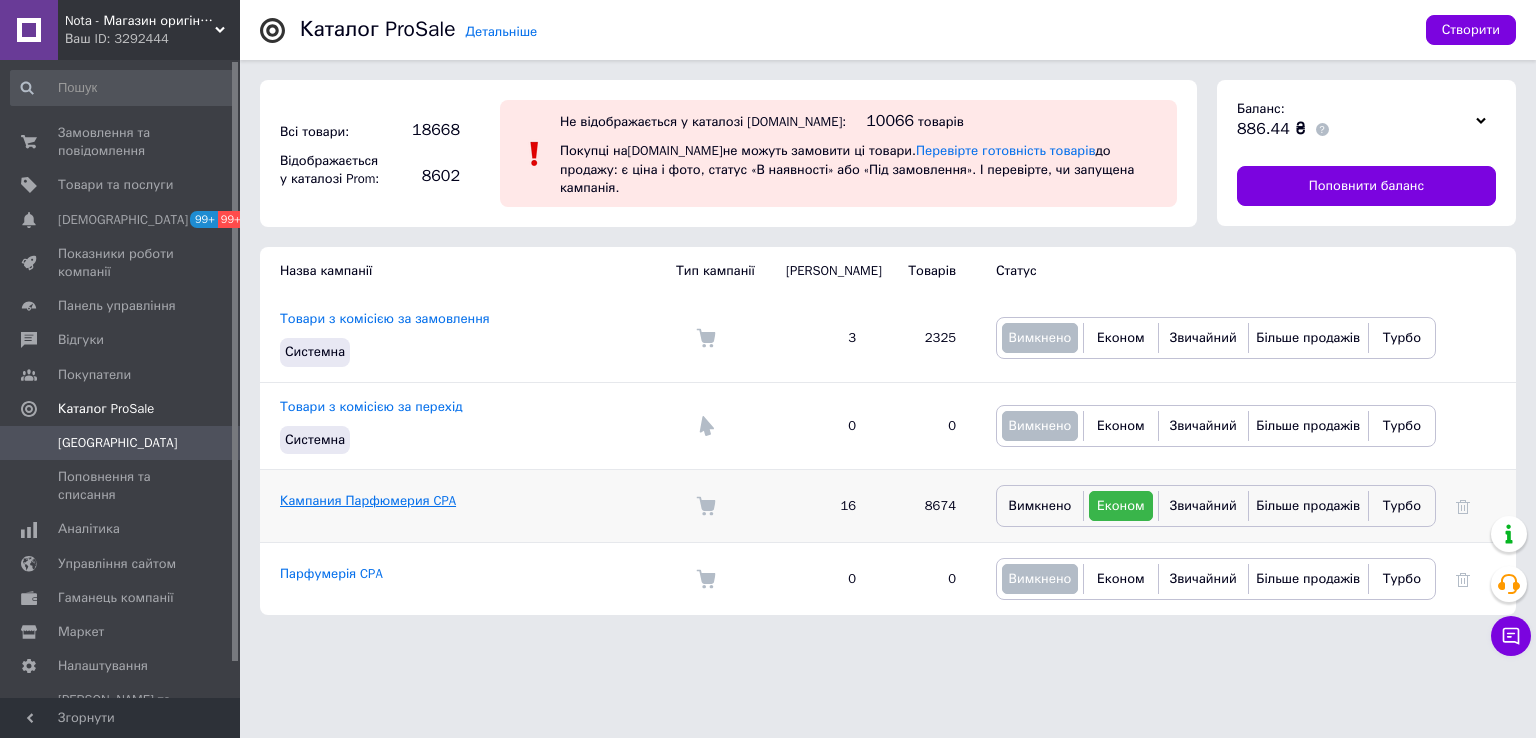 click on "Кампания Парфюмерия CPA" at bounding box center [368, 500] 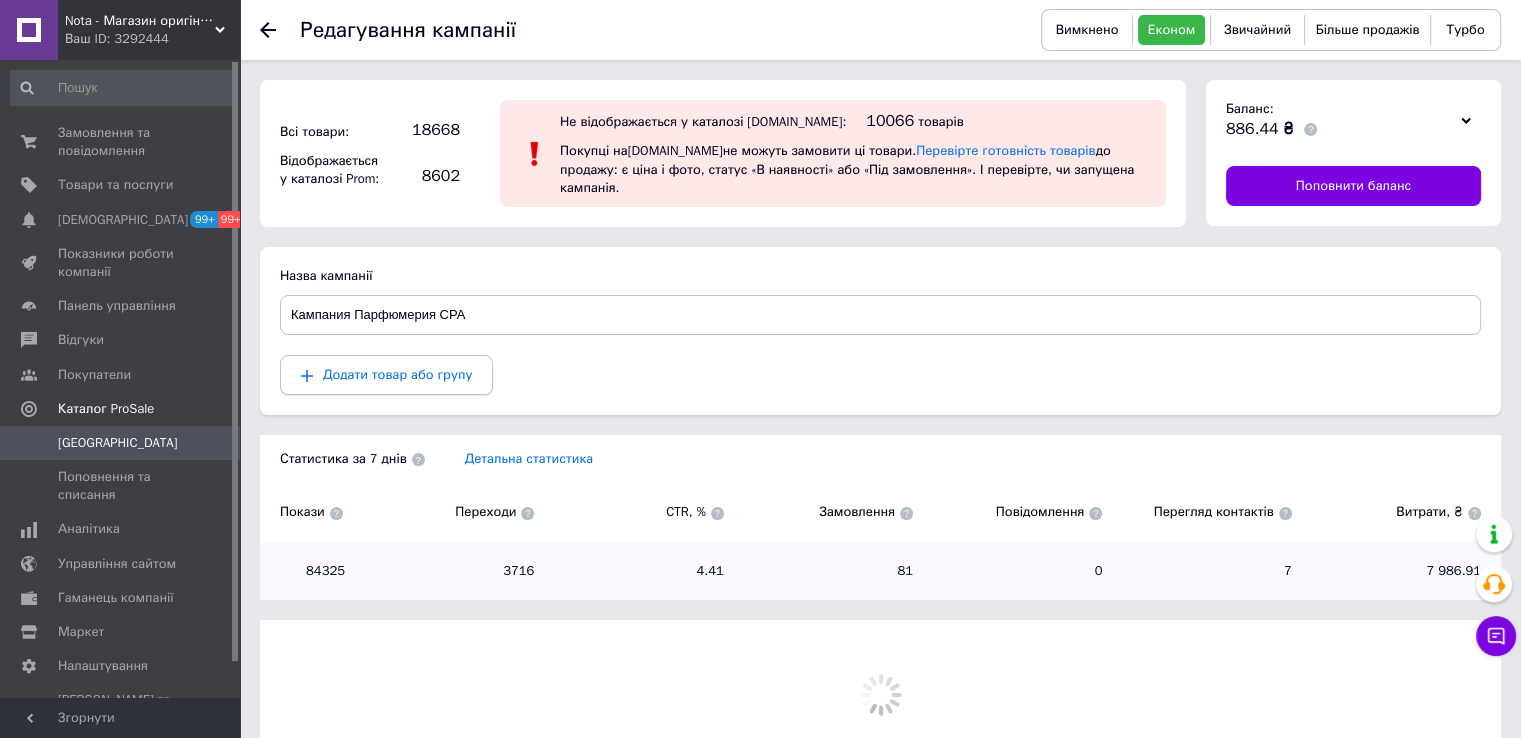 click on "Додати товар або групу" at bounding box center (397, 374) 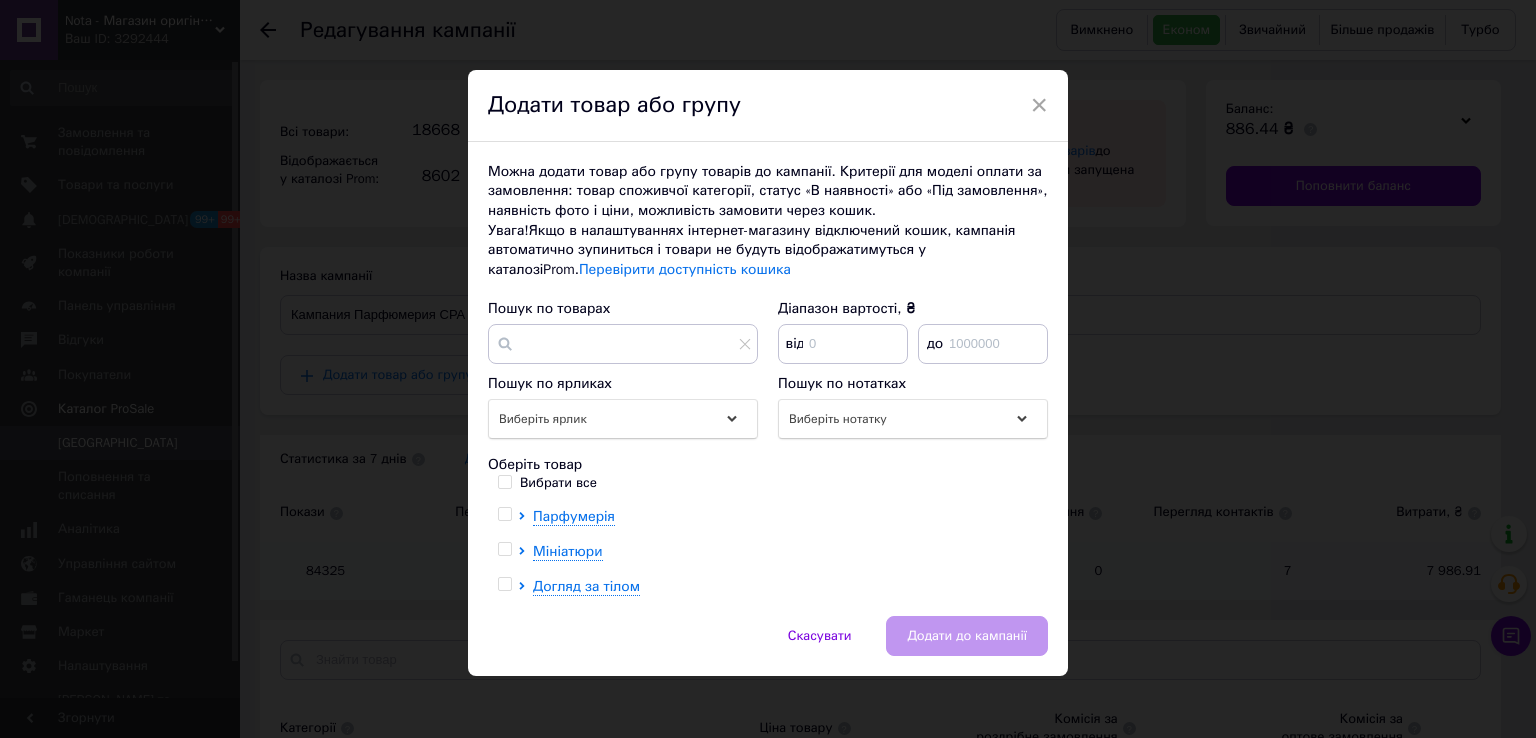 click on "Вибрати все" at bounding box center [504, 481] 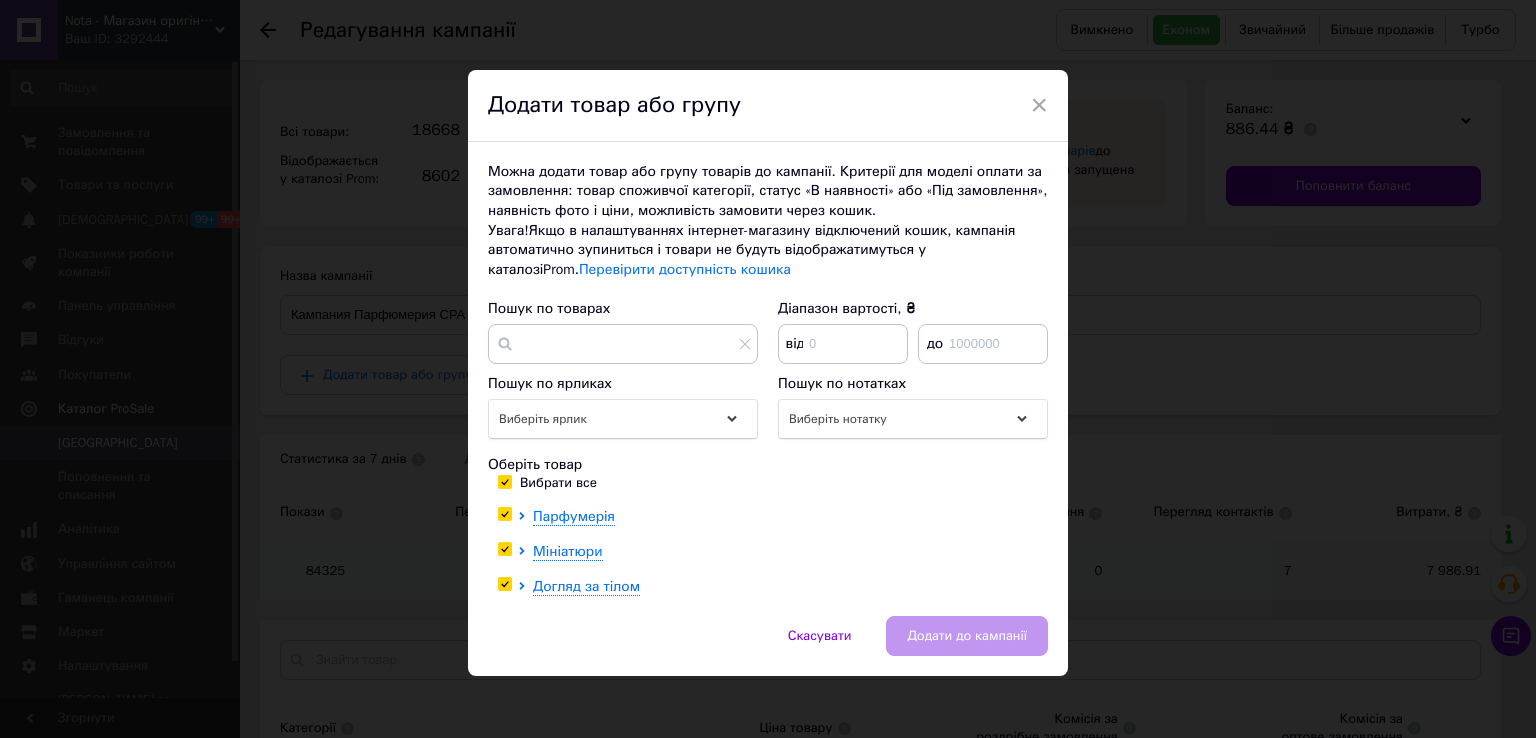 checkbox on "true" 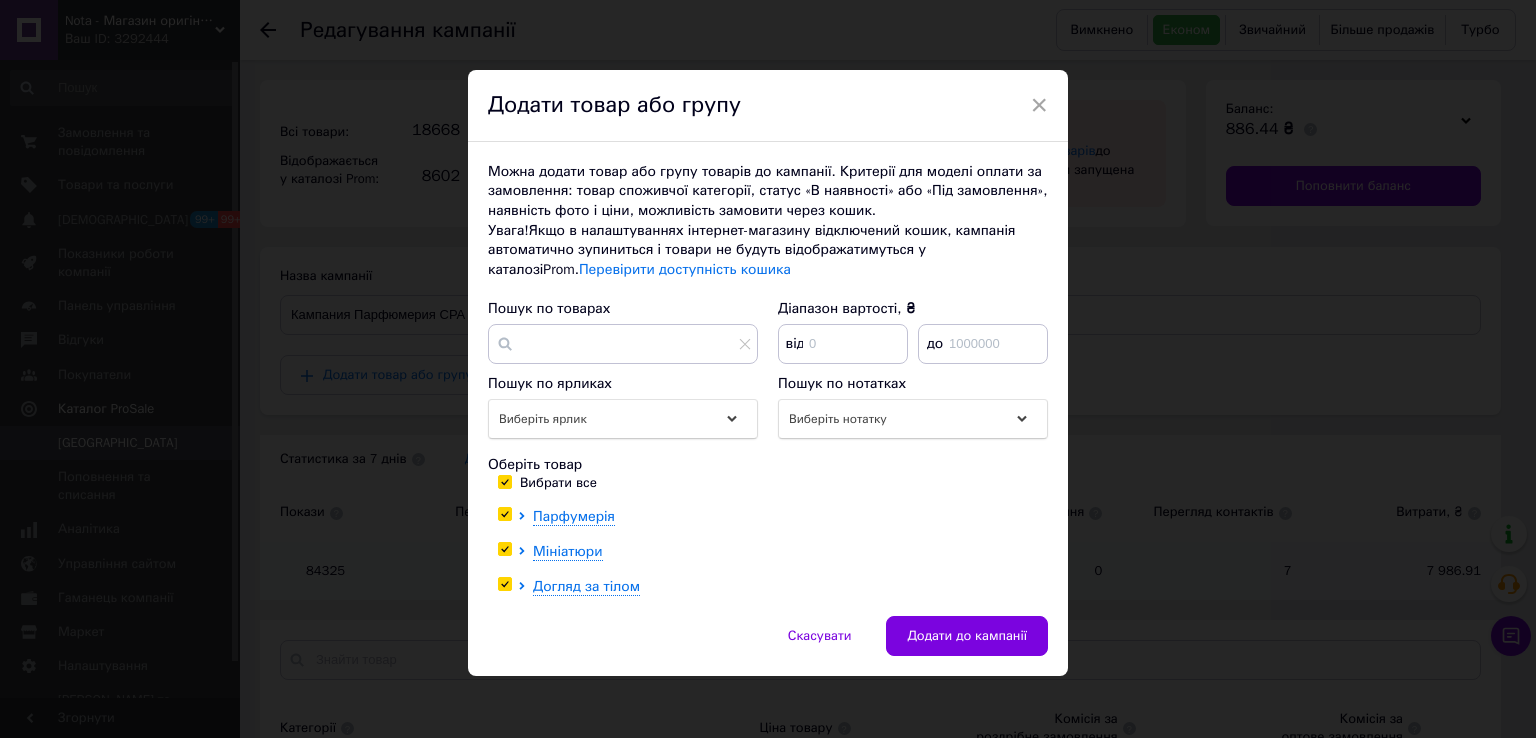 click on "Додати до кампанії" at bounding box center [967, 636] 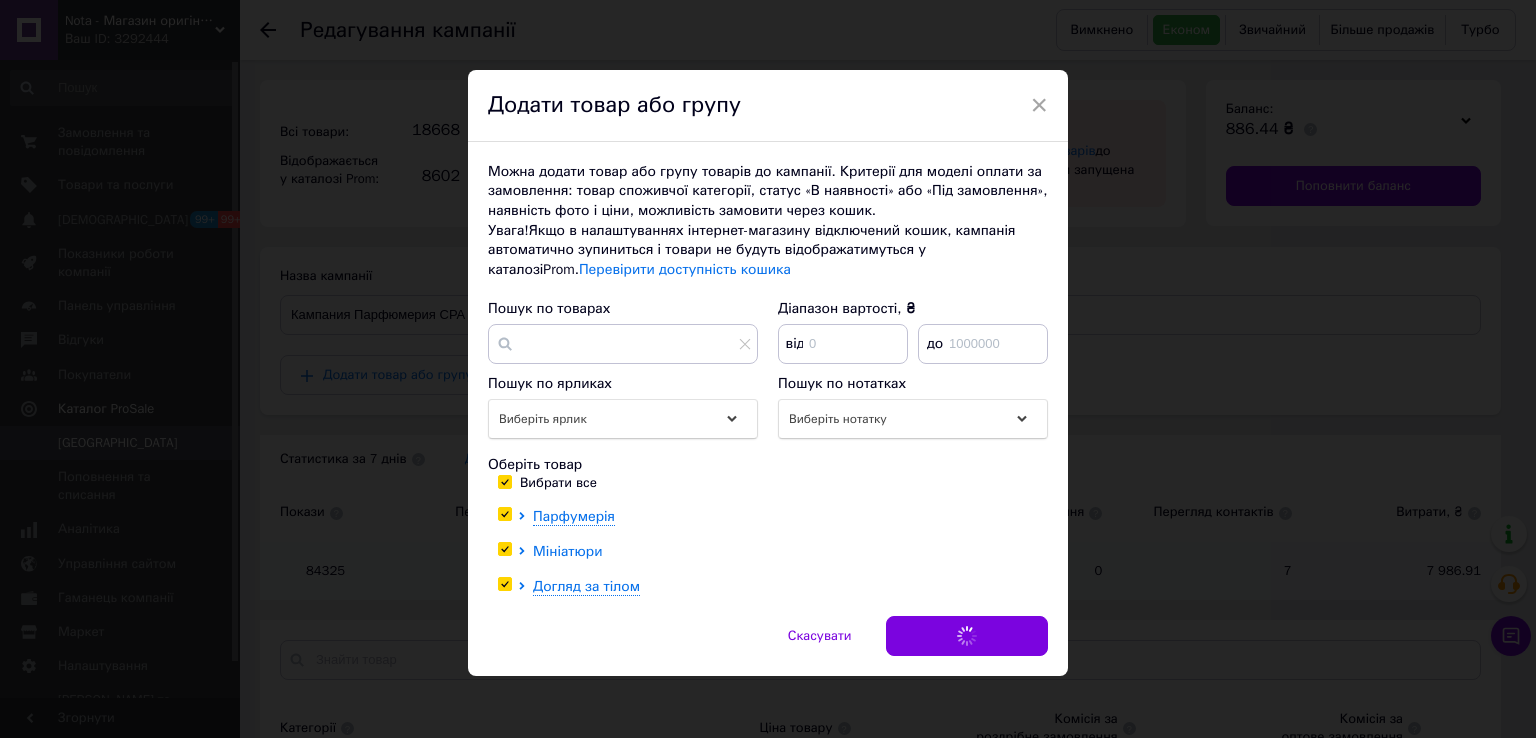 click on "Мініатюри" at bounding box center [568, 551] 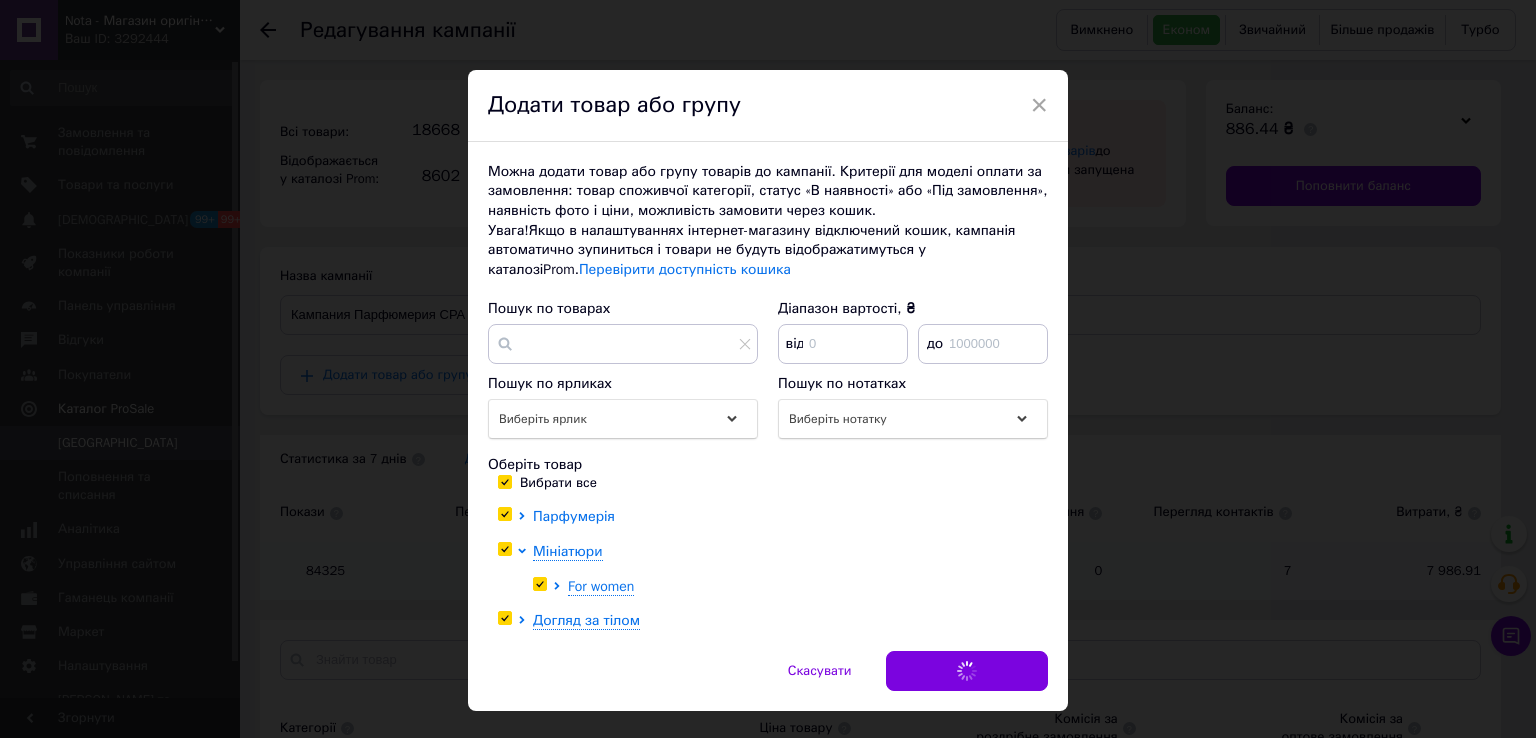 click on "Парфумерія" at bounding box center (574, 516) 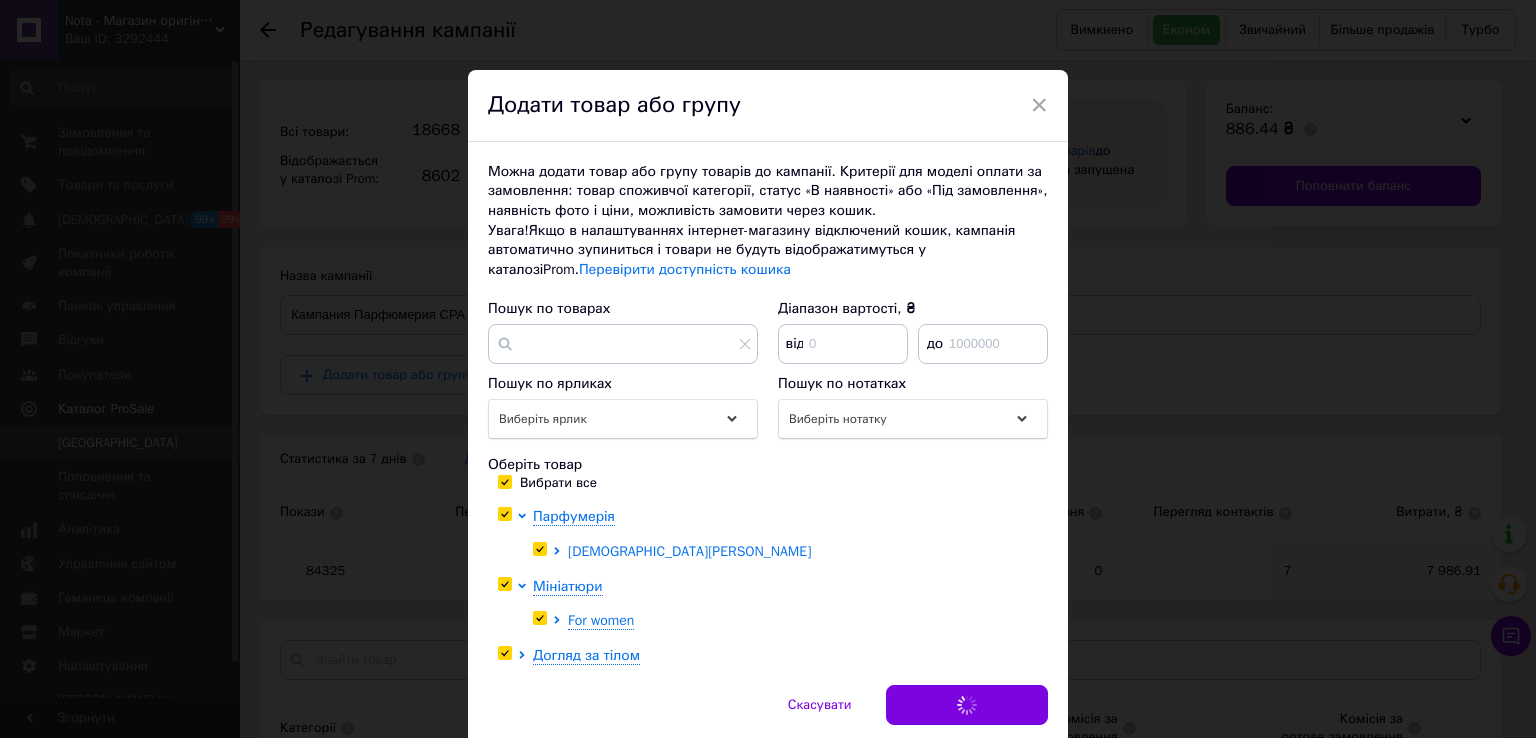 click on "CHRISTIAN LOUBOUTIN" at bounding box center [689, 551] 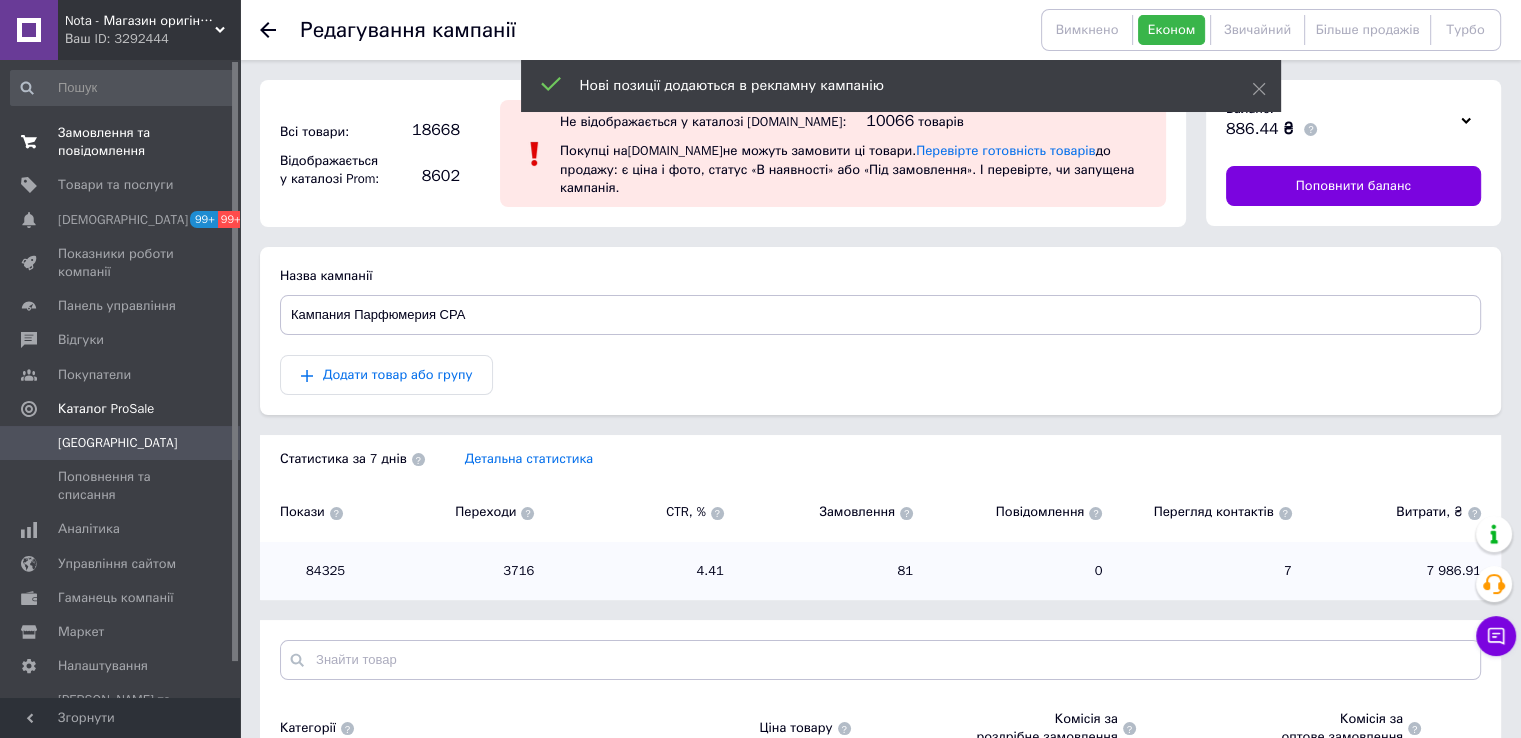 click on "Замовлення та повідомлення" at bounding box center [121, 142] 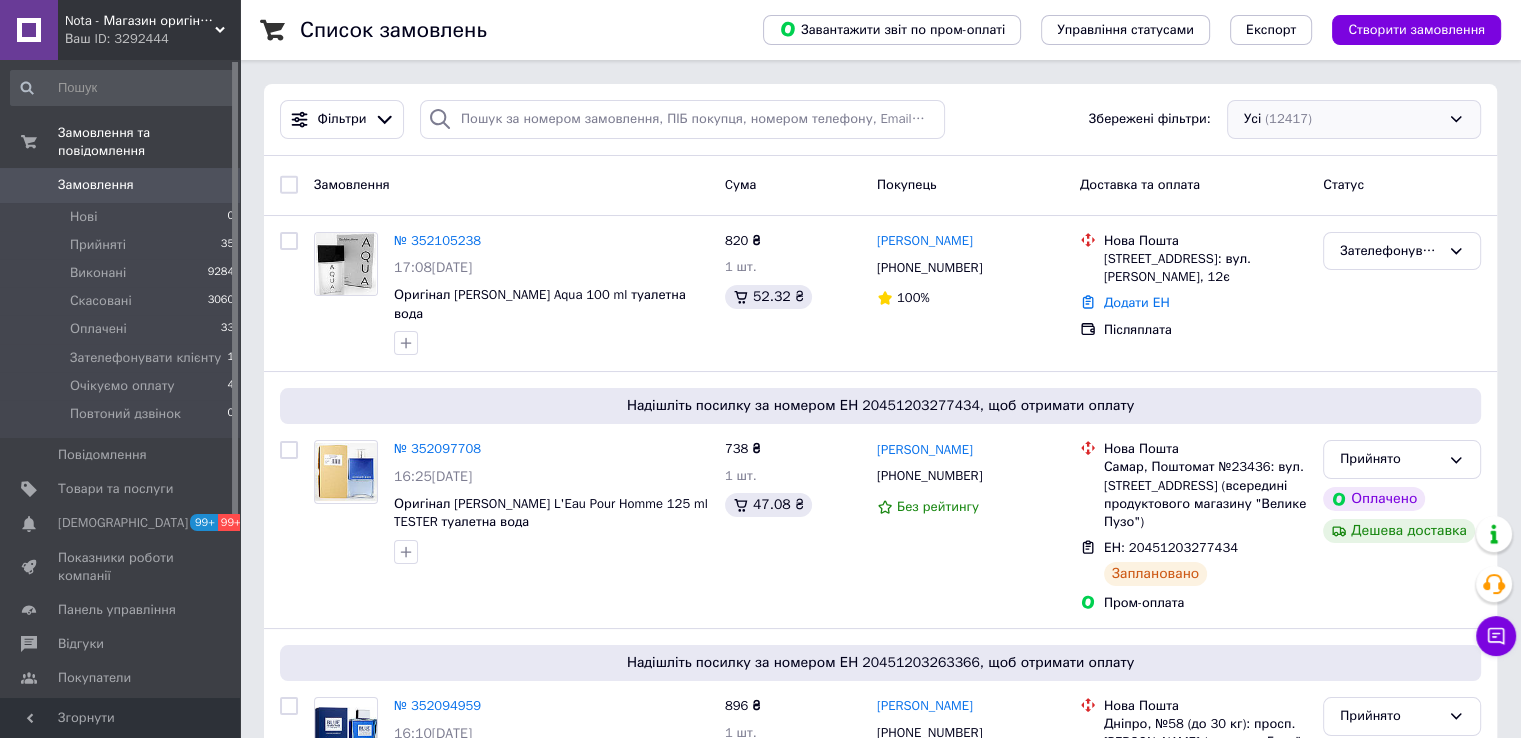 click on "Усі (12417)" at bounding box center [1354, 119] 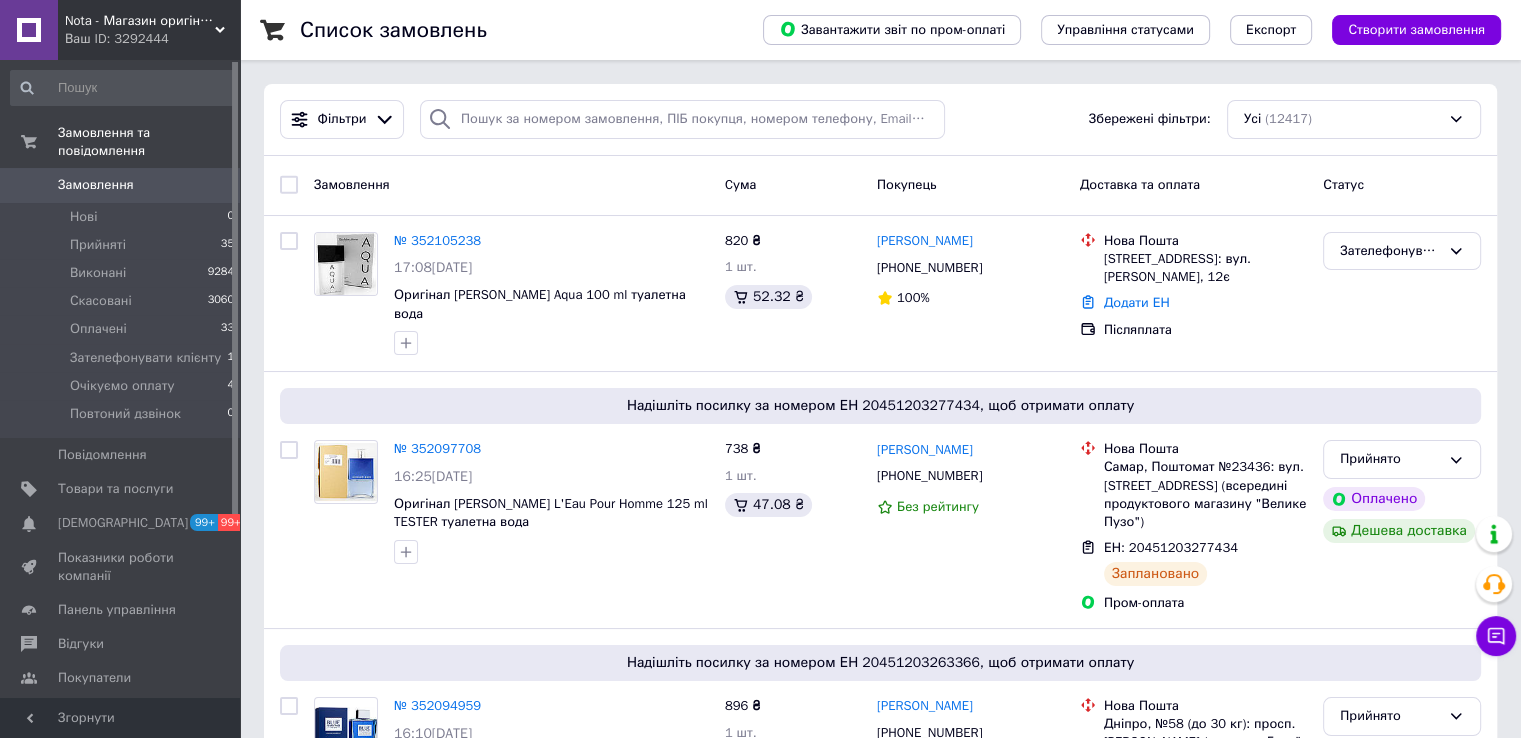 click on "Усі (12417)" at bounding box center (1354, 119) 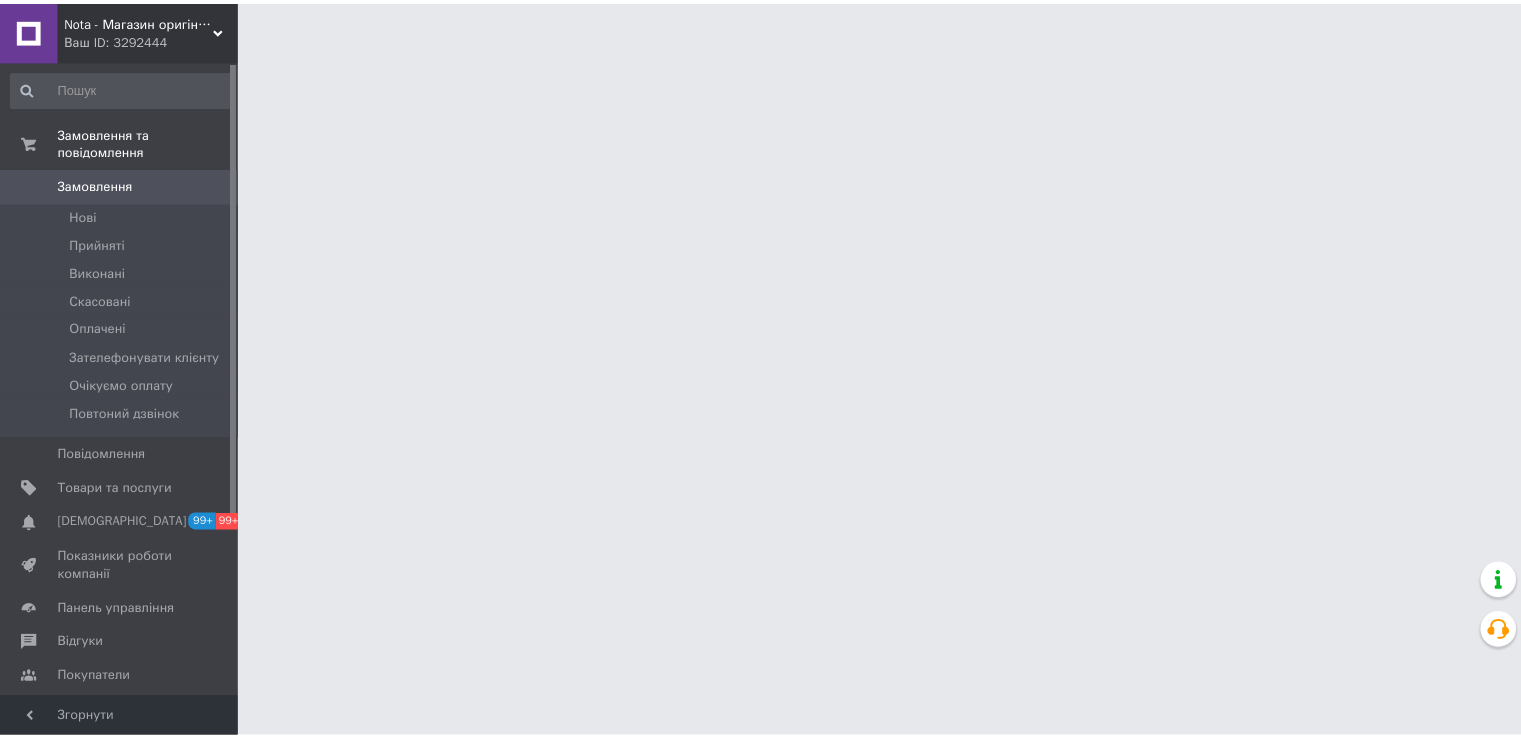 scroll, scrollTop: 0, scrollLeft: 0, axis: both 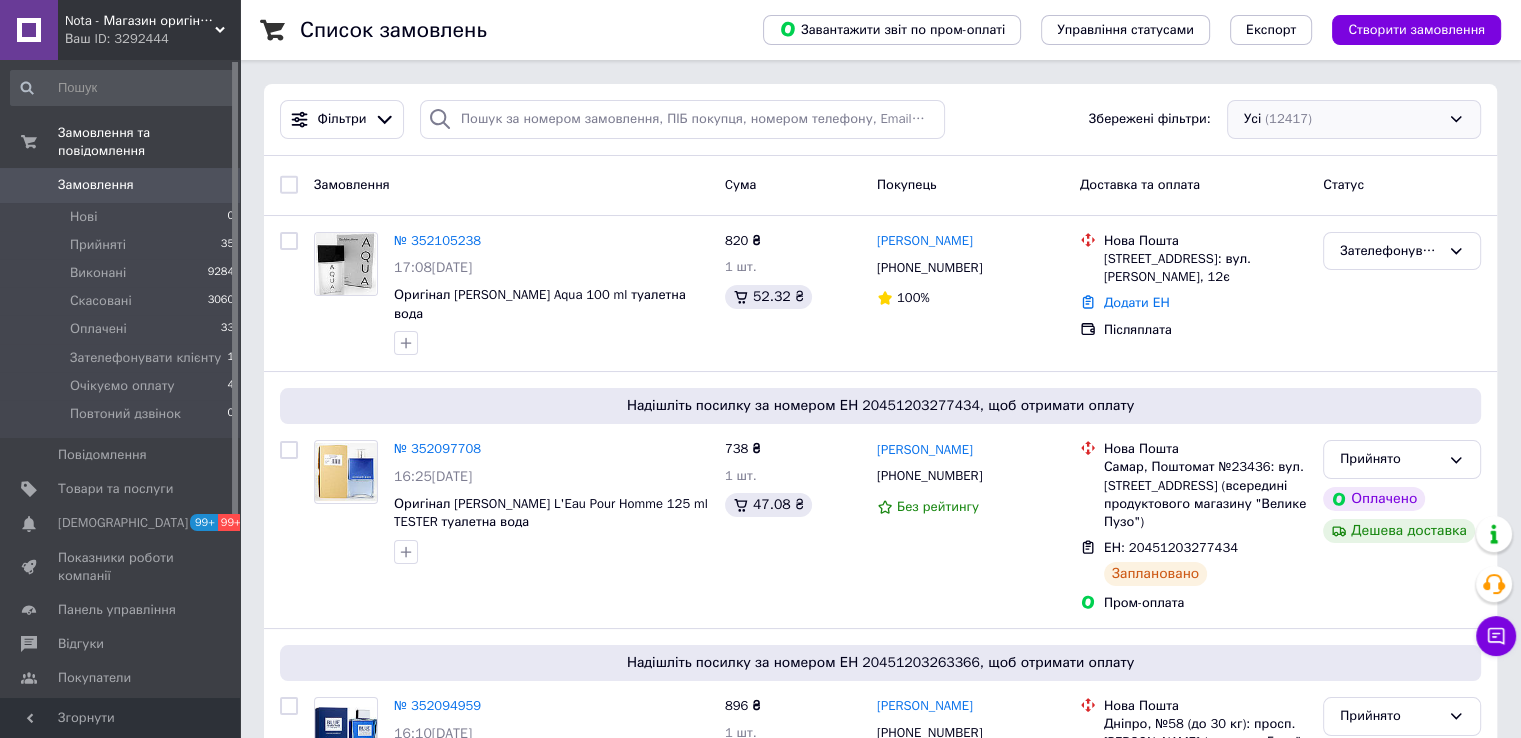 click on "Усі (12417)" at bounding box center [1354, 119] 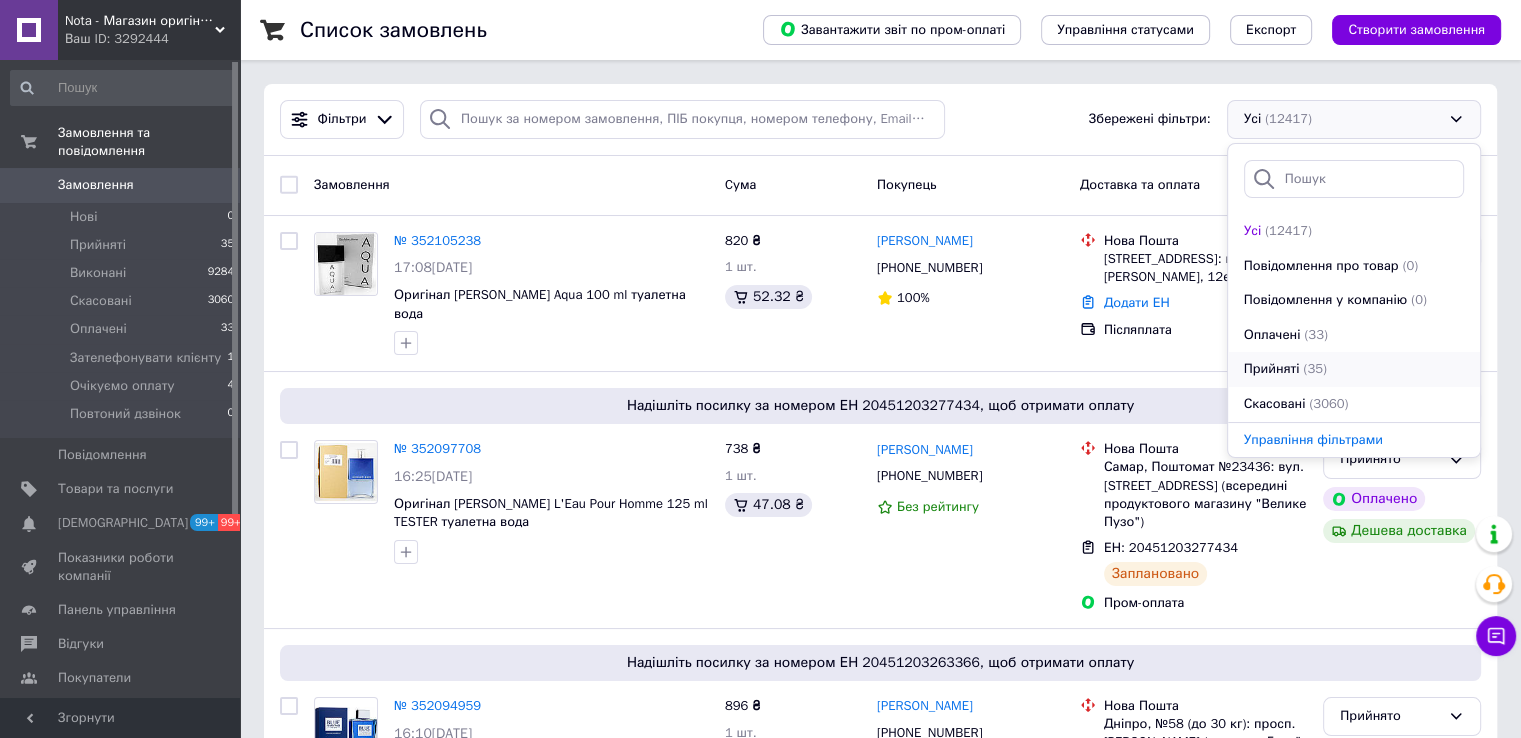 click on "(35)" at bounding box center [1314, 368] 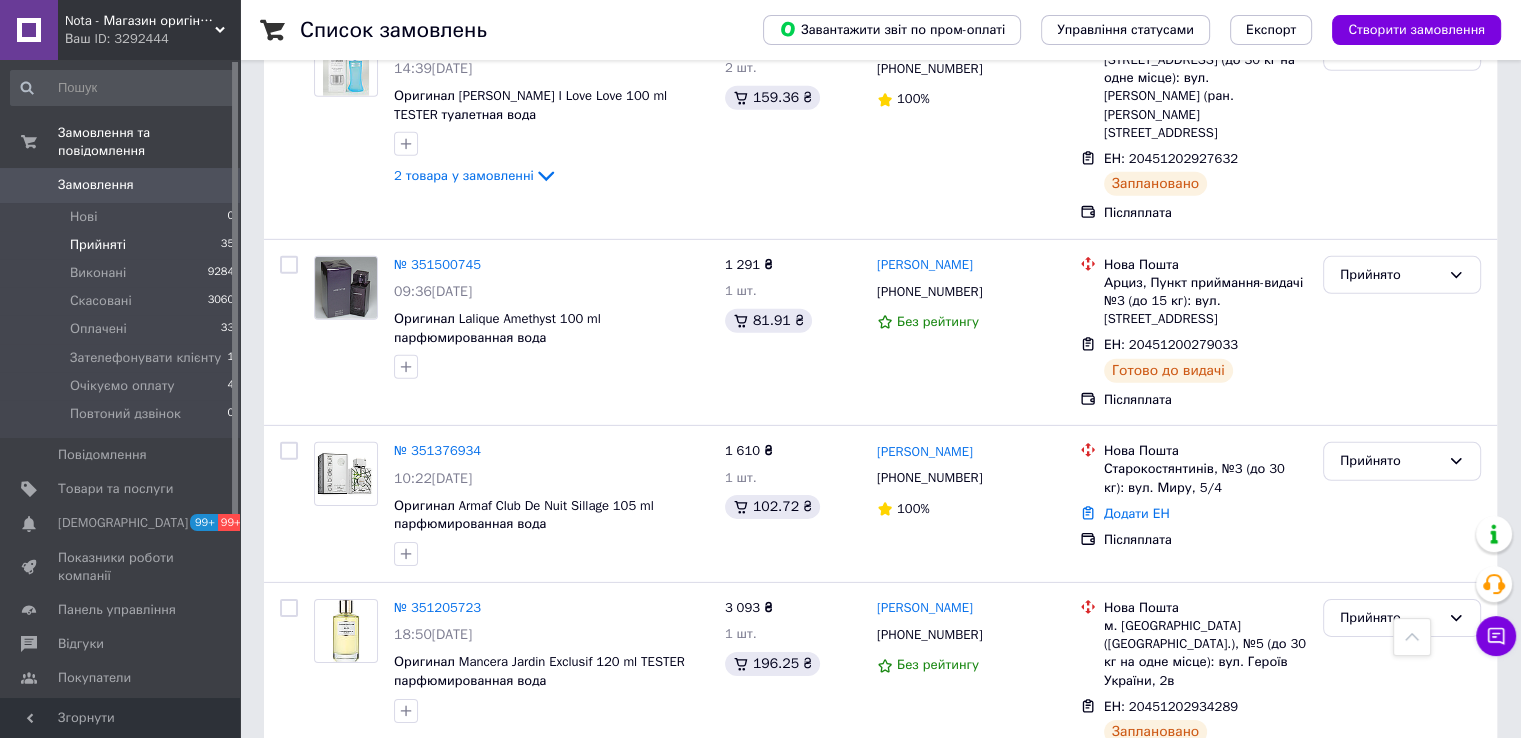 scroll, scrollTop: 6332, scrollLeft: 0, axis: vertical 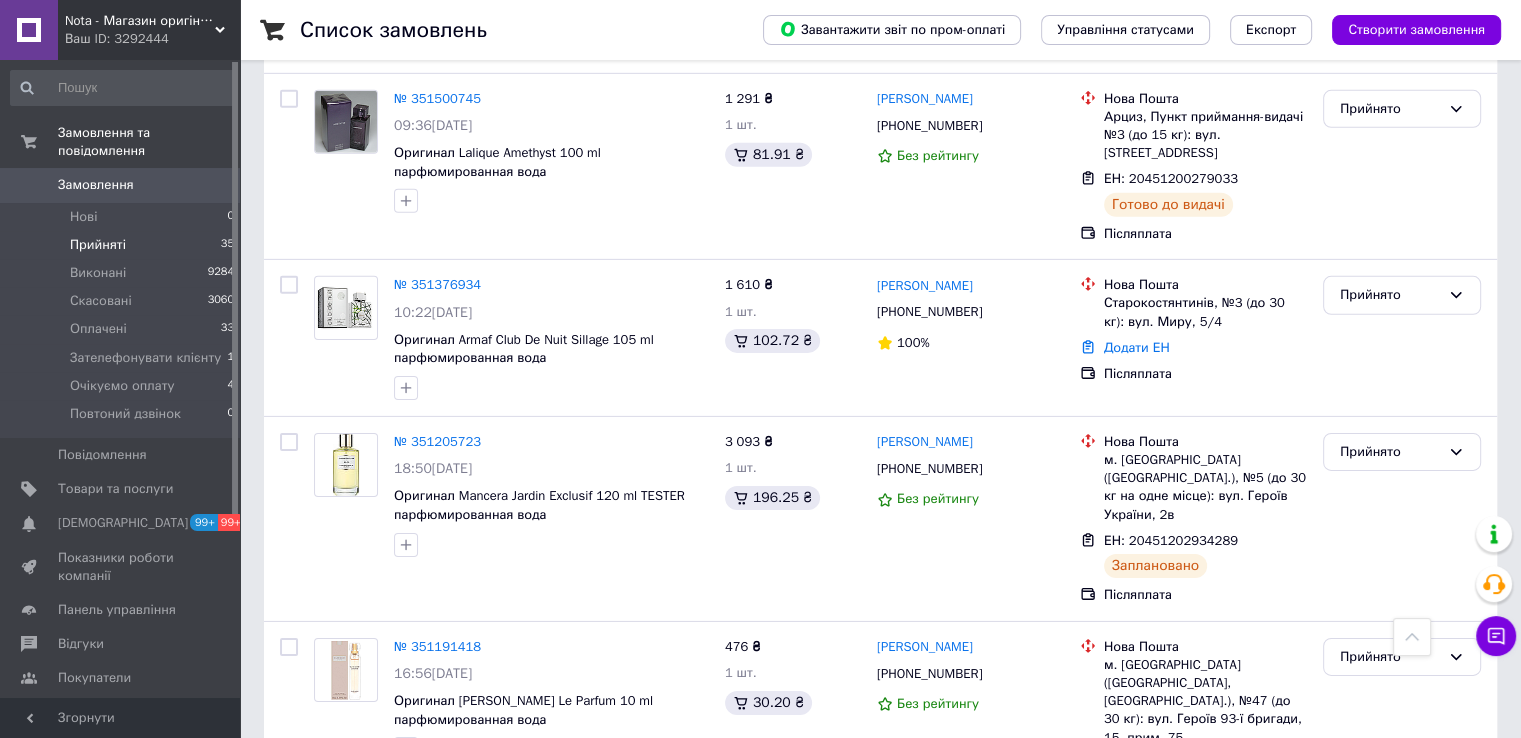 drag, startPoint x: 972, startPoint y: 520, endPoint x: 900, endPoint y: 529, distance: 72.56032 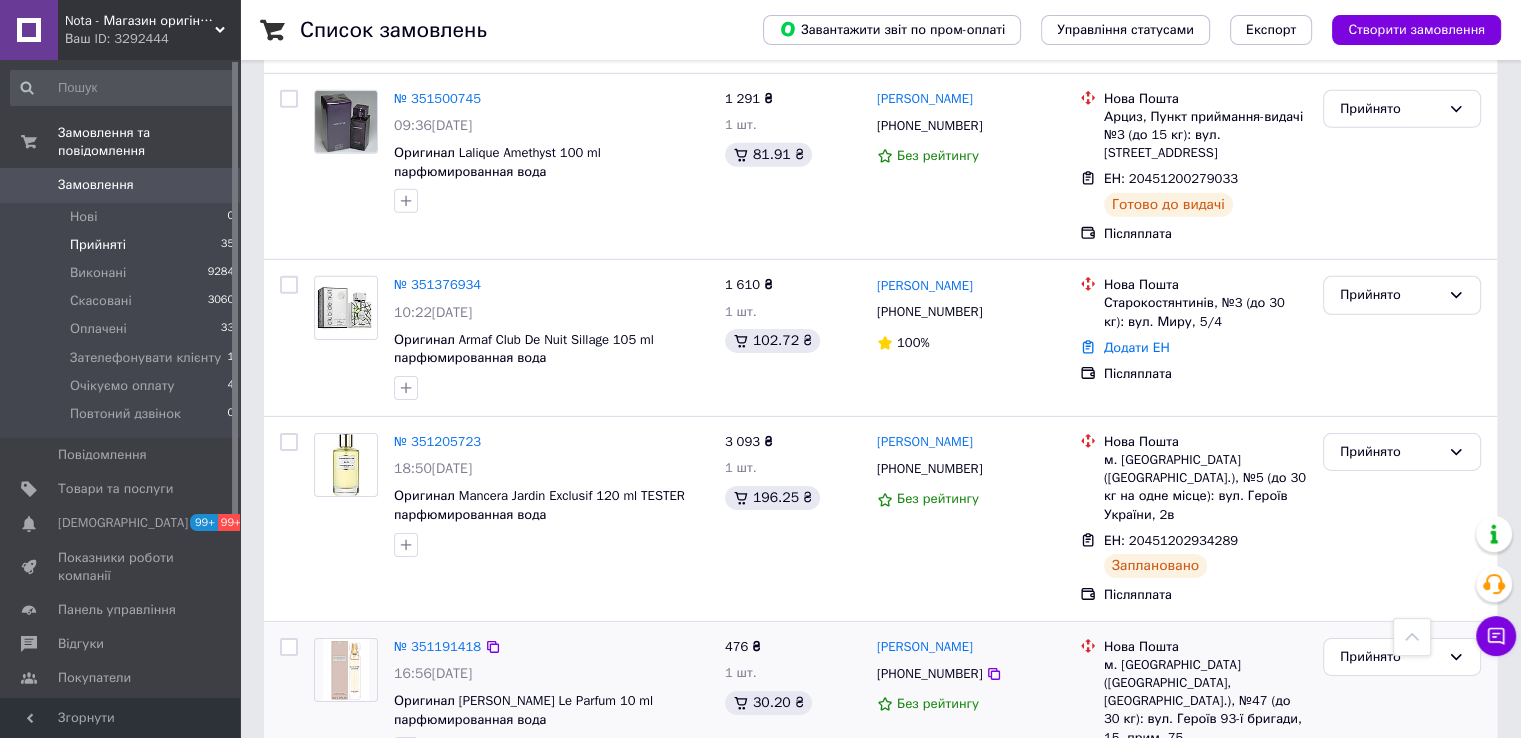 copy on "20451197445918" 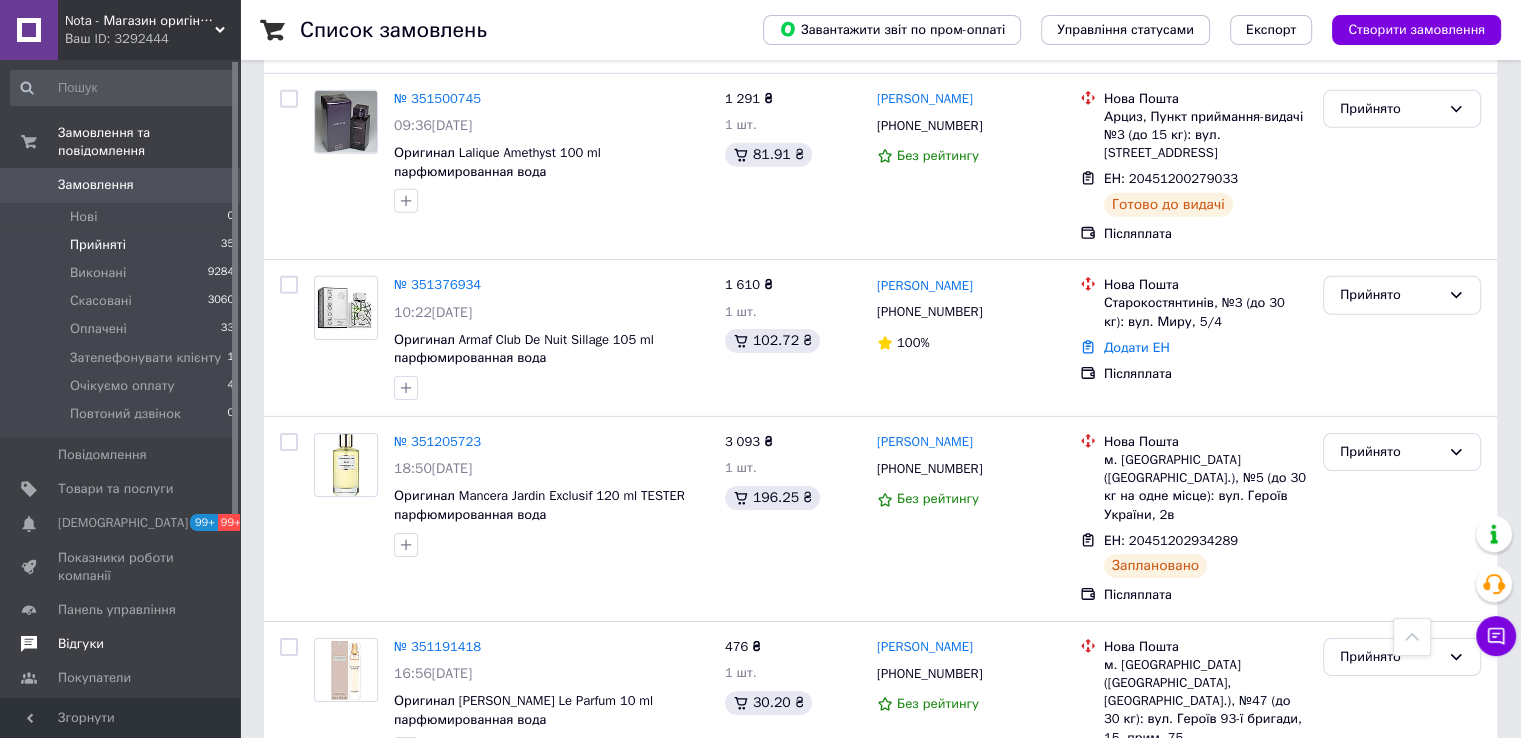 click on "Відгуки" at bounding box center [121, 644] 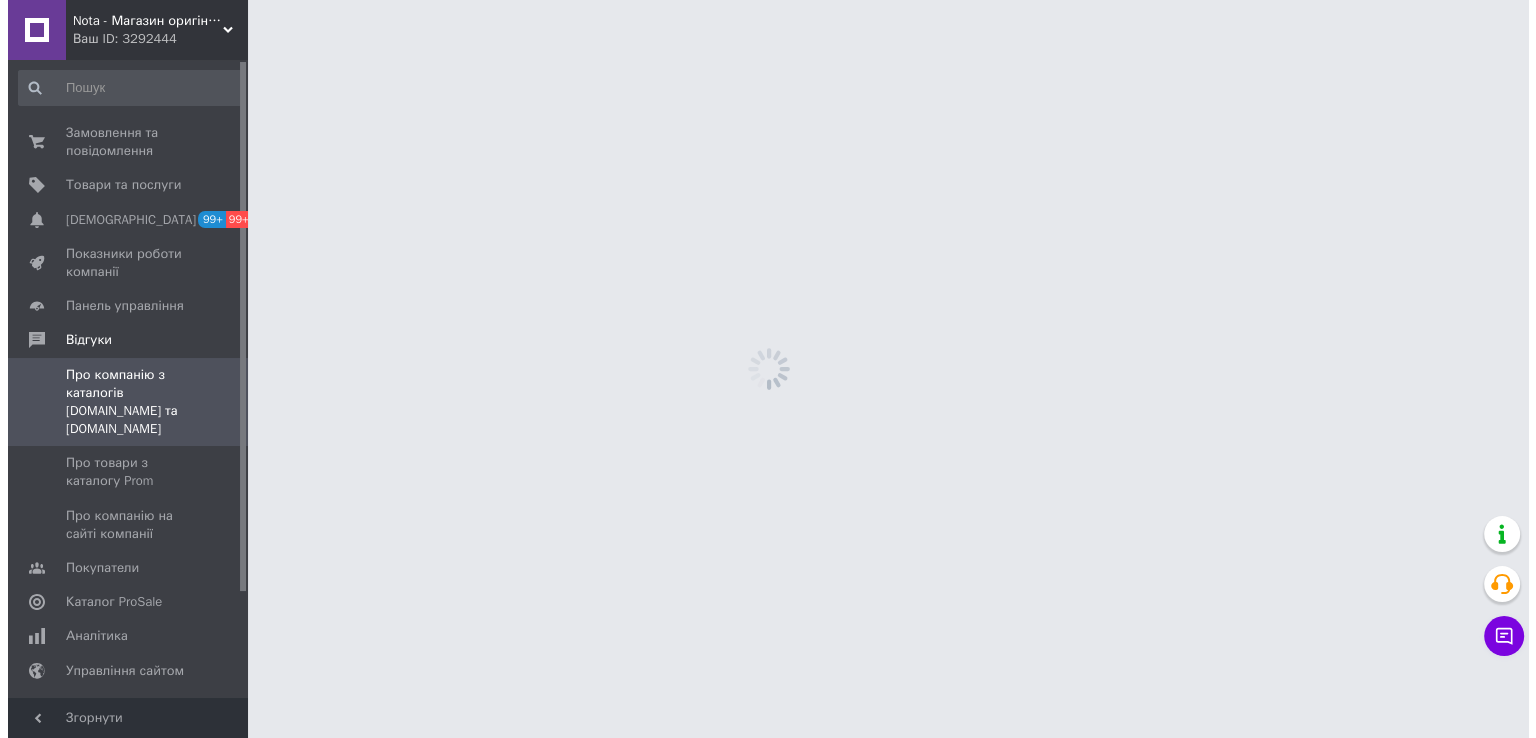 scroll, scrollTop: 0, scrollLeft: 0, axis: both 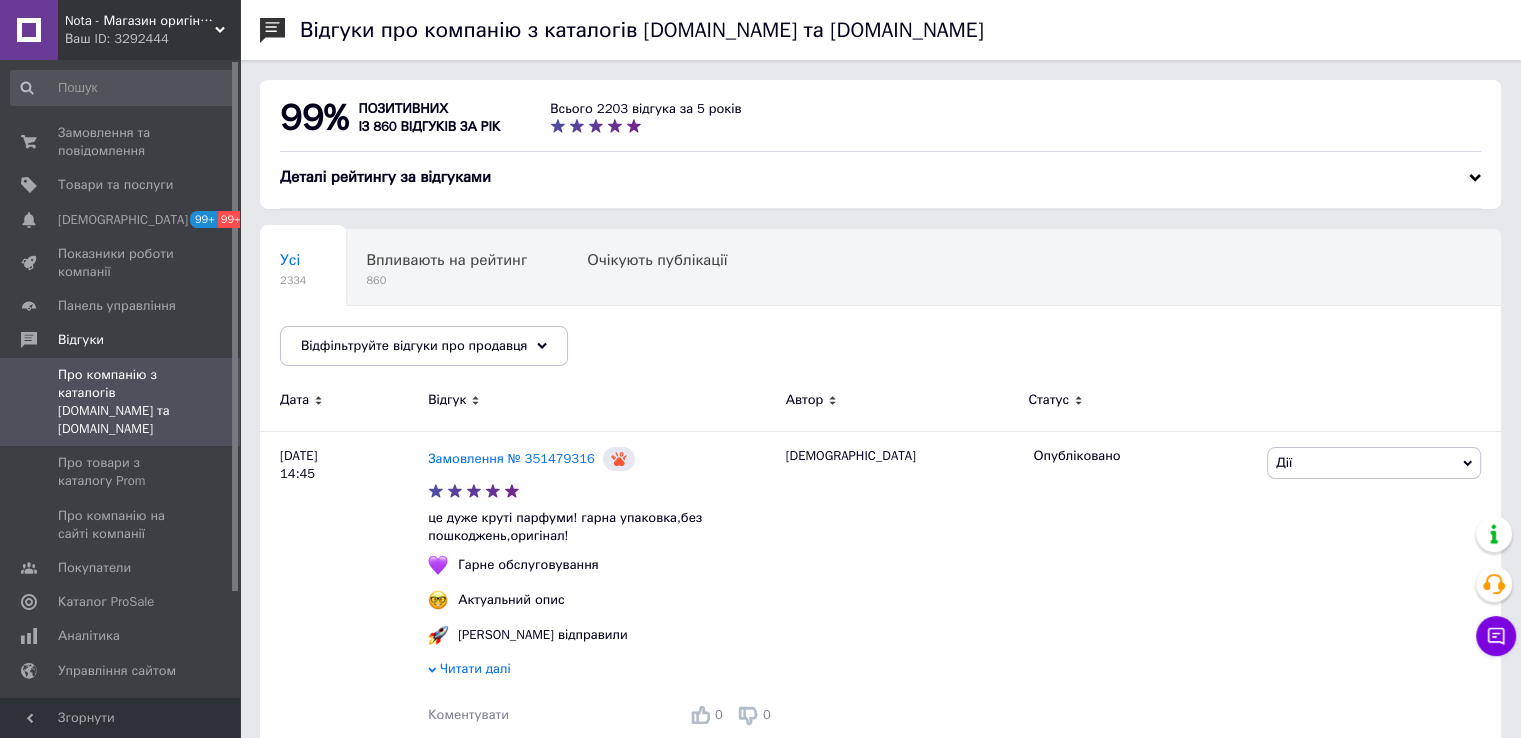 click on "Nota - Магазин оригінальної парфумерії оптом та в роздріб" at bounding box center [140, 21] 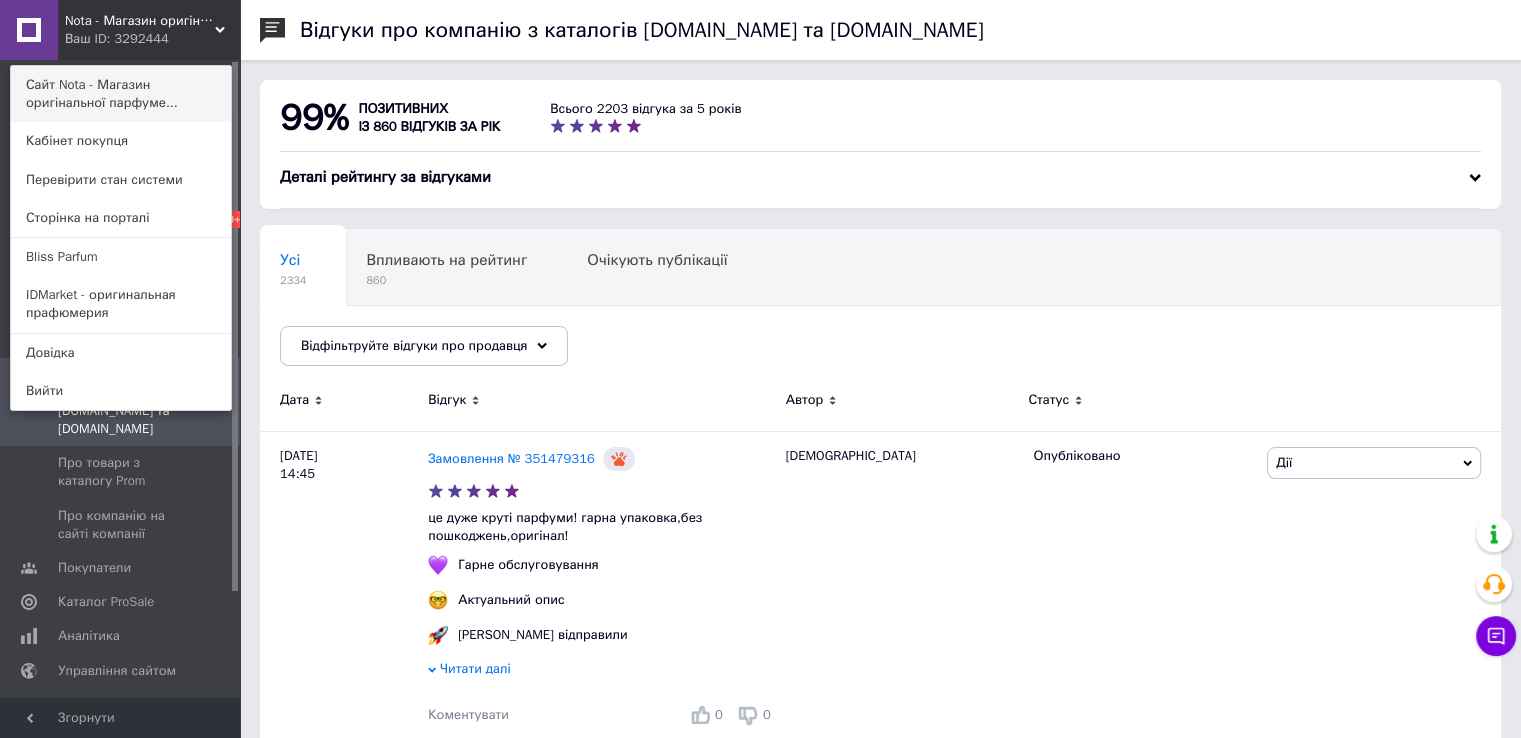 click on "Сайт Nota - Магазин оригінальної парфуме..." at bounding box center (121, 94) 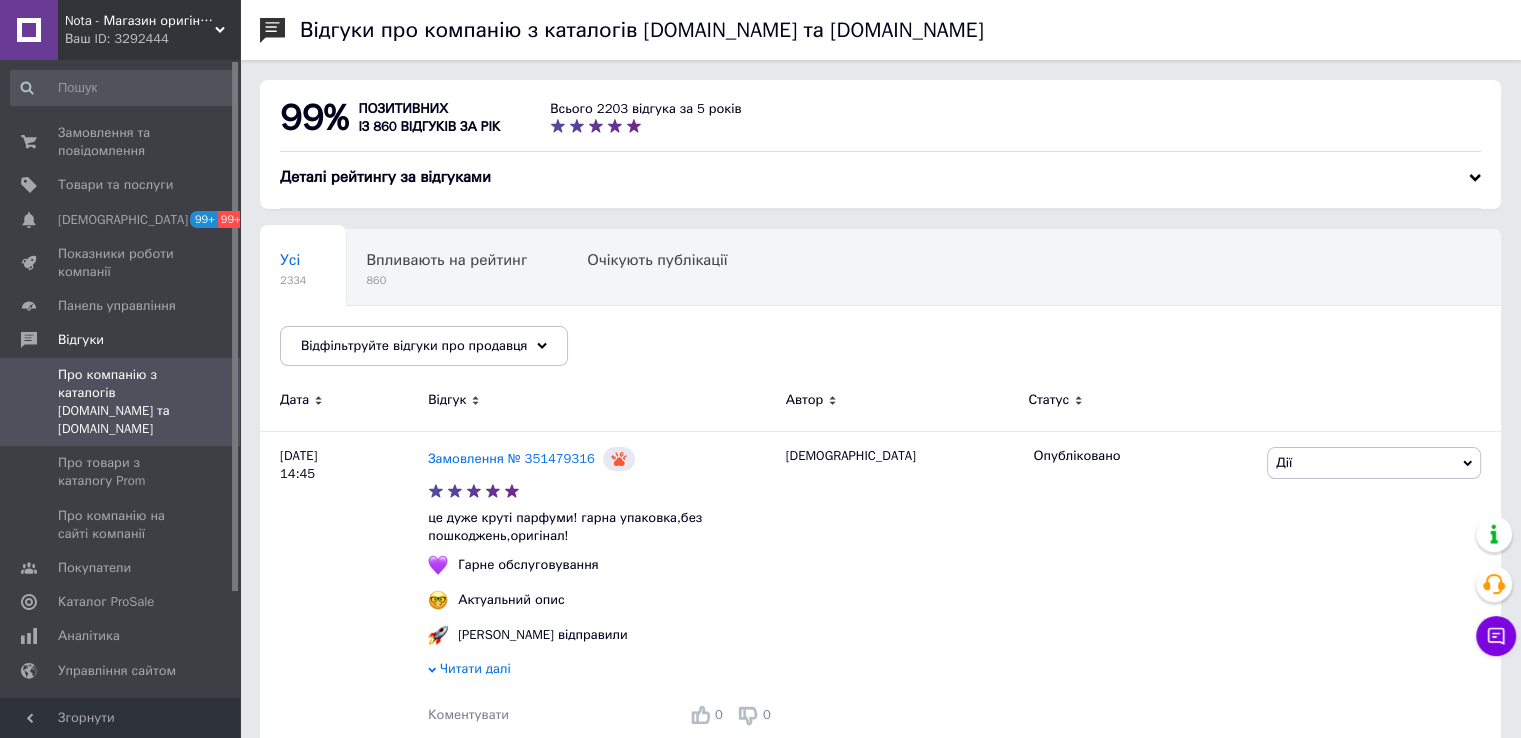drag, startPoint x: 99, startPoint y: 128, endPoint x: 638, endPoint y: 110, distance: 539.3005 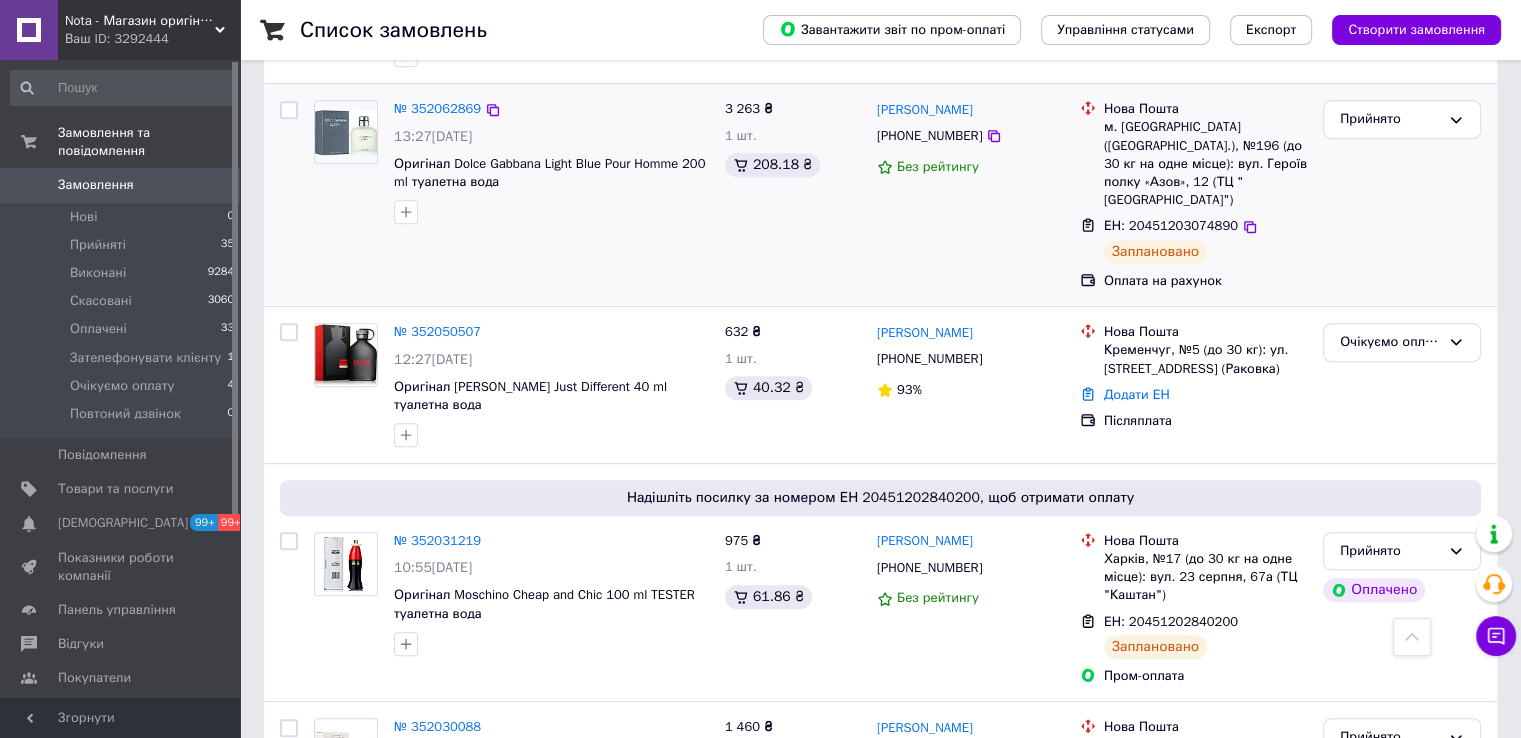 scroll, scrollTop: 1000, scrollLeft: 0, axis: vertical 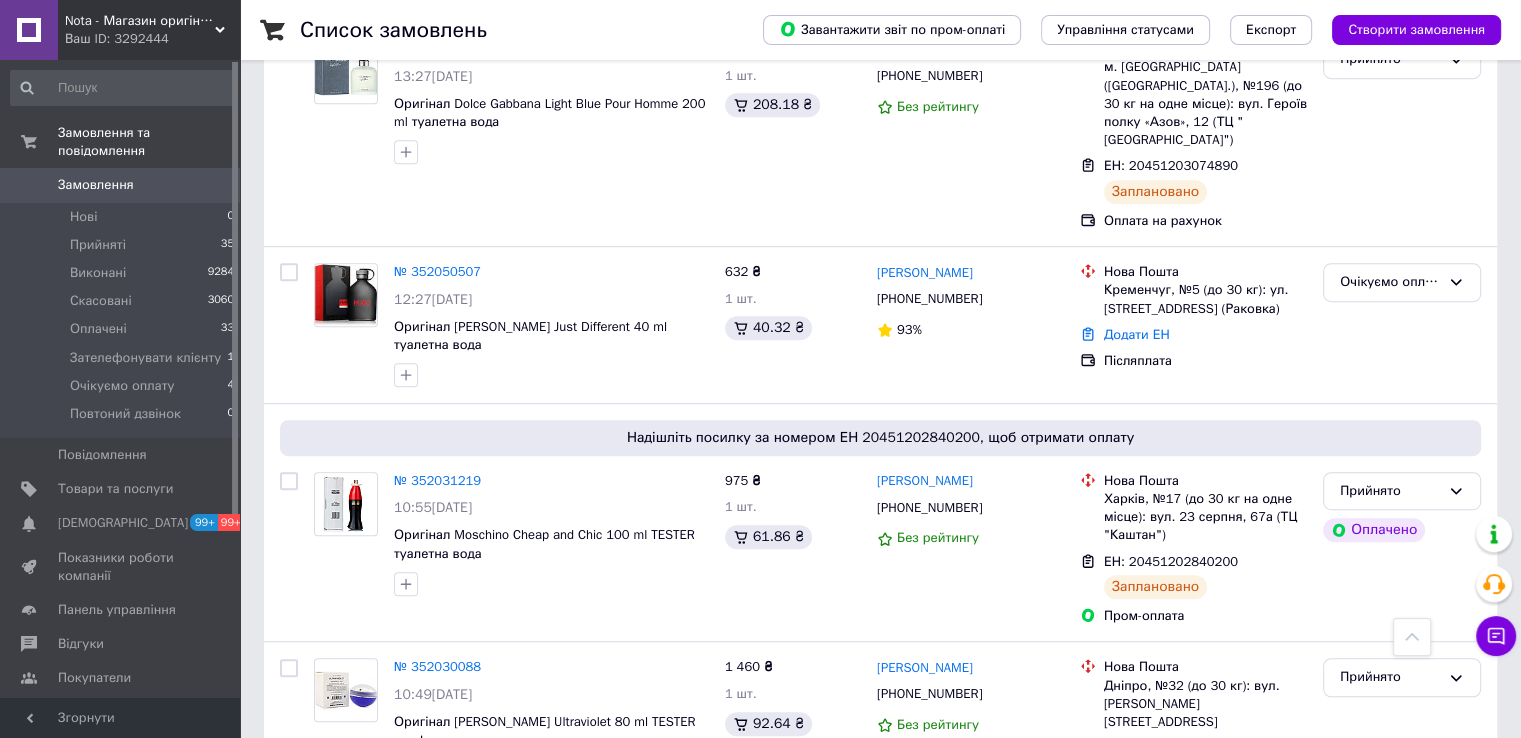 click on "Відгуки" at bounding box center (81, 644) 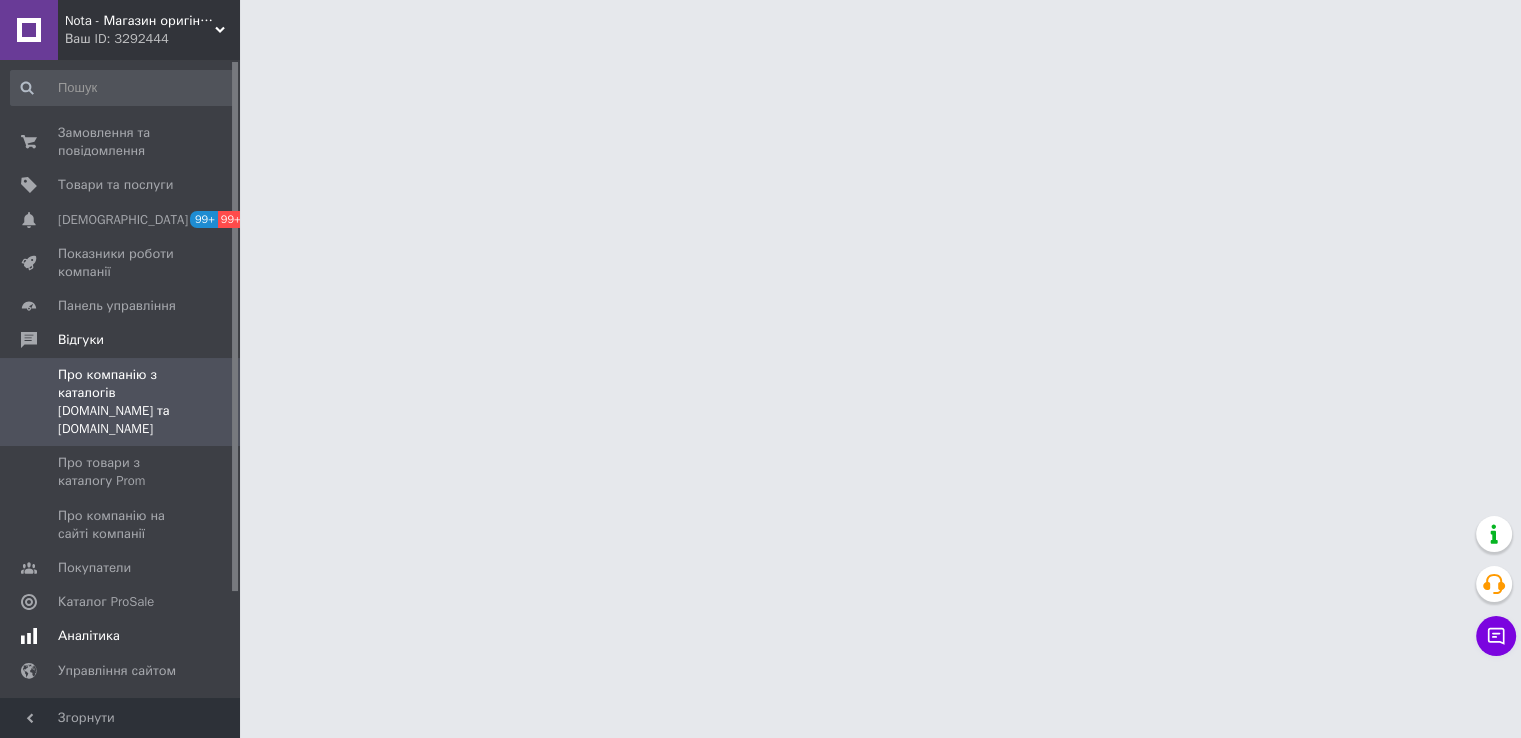 scroll, scrollTop: 0, scrollLeft: 0, axis: both 